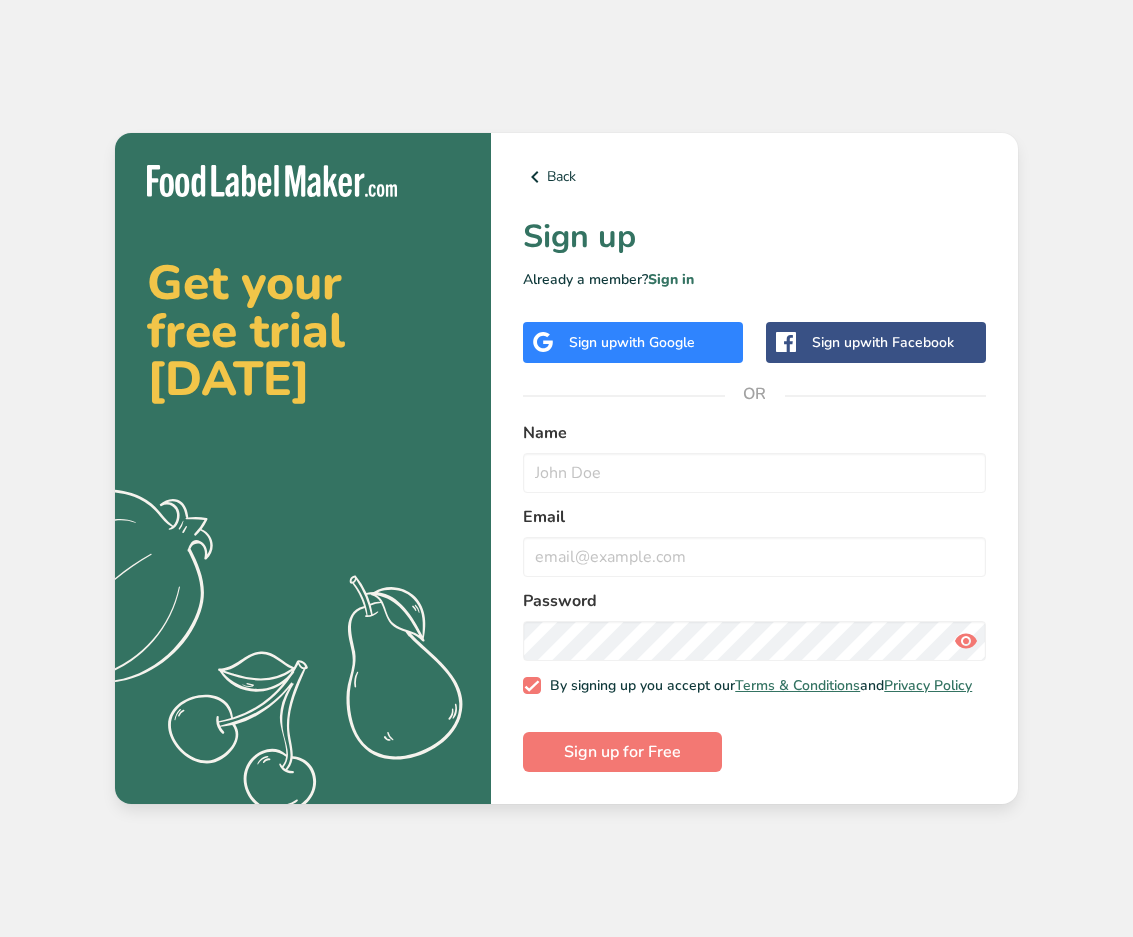 scroll, scrollTop: 0, scrollLeft: 0, axis: both 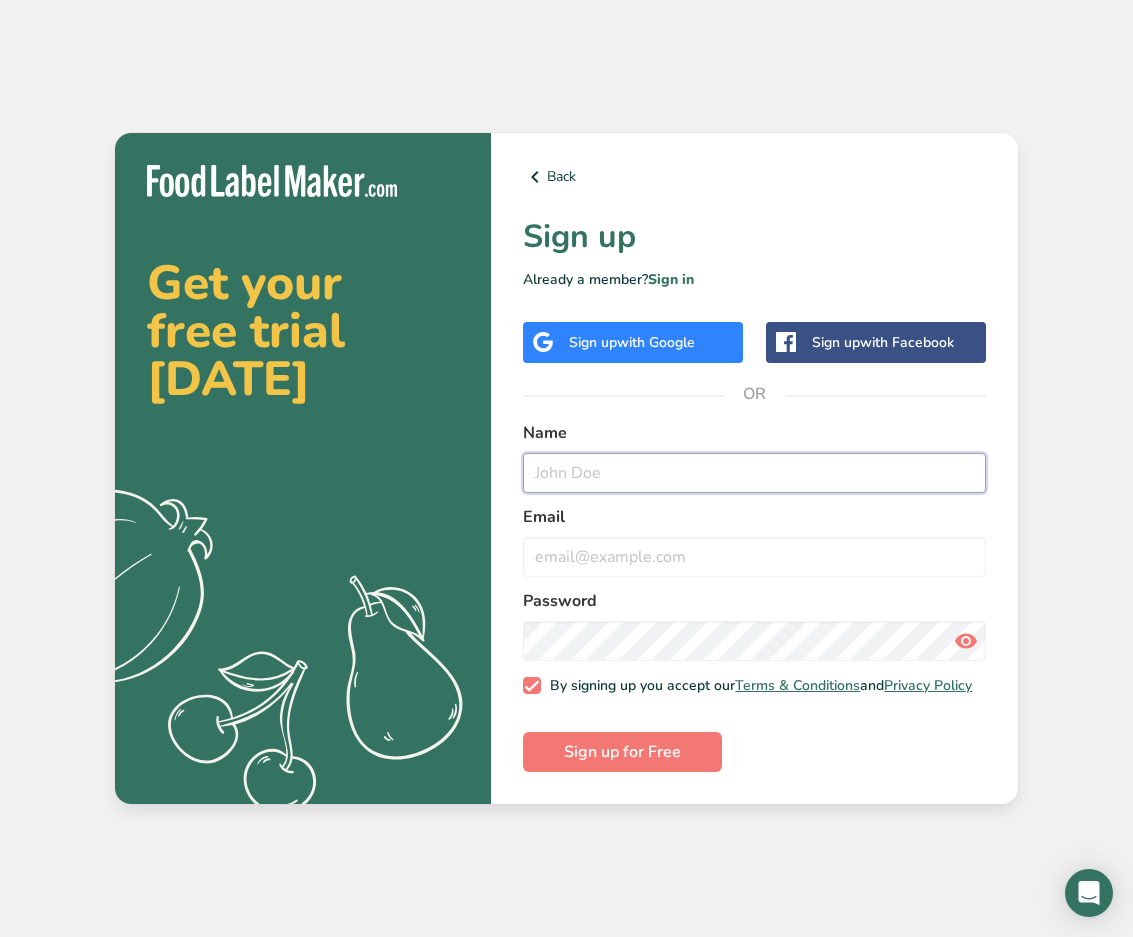 click at bounding box center [754, 473] 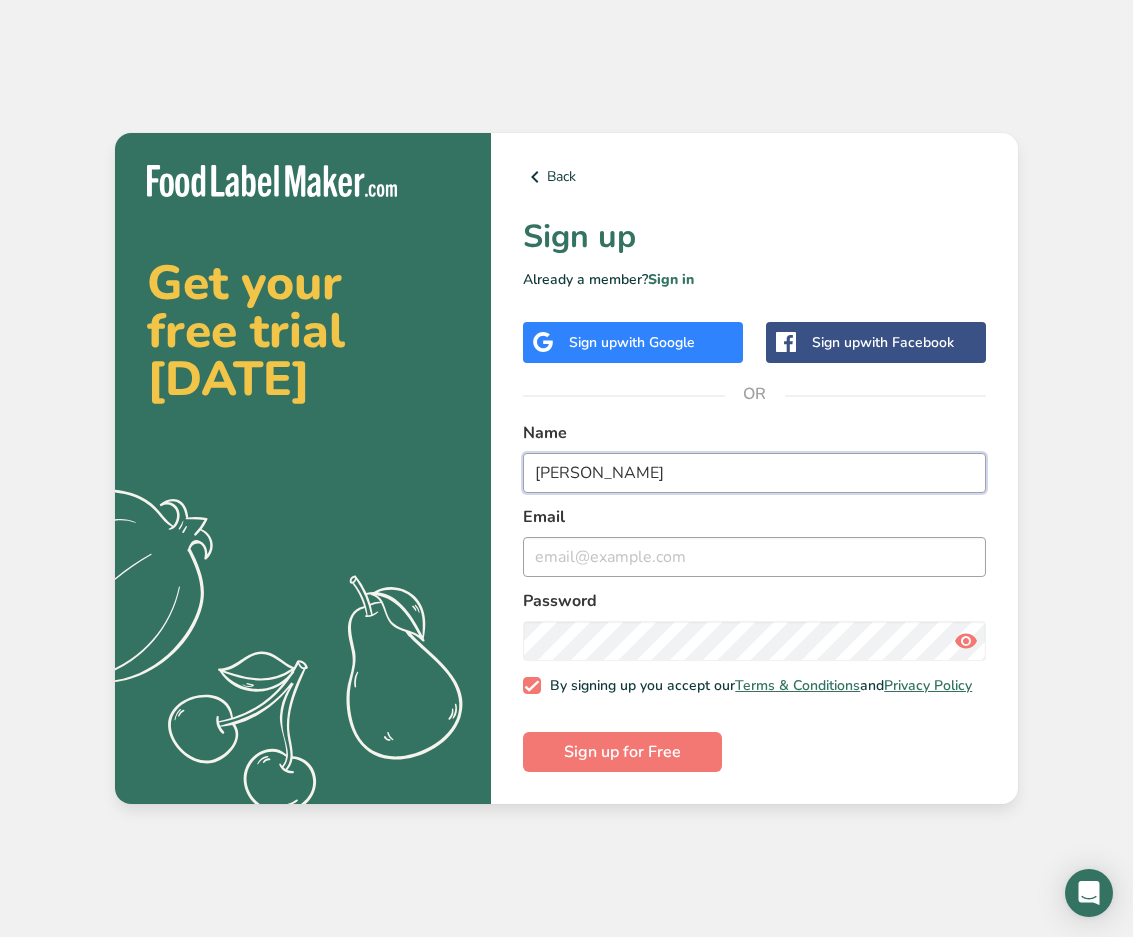 type on "[PERSON_NAME]" 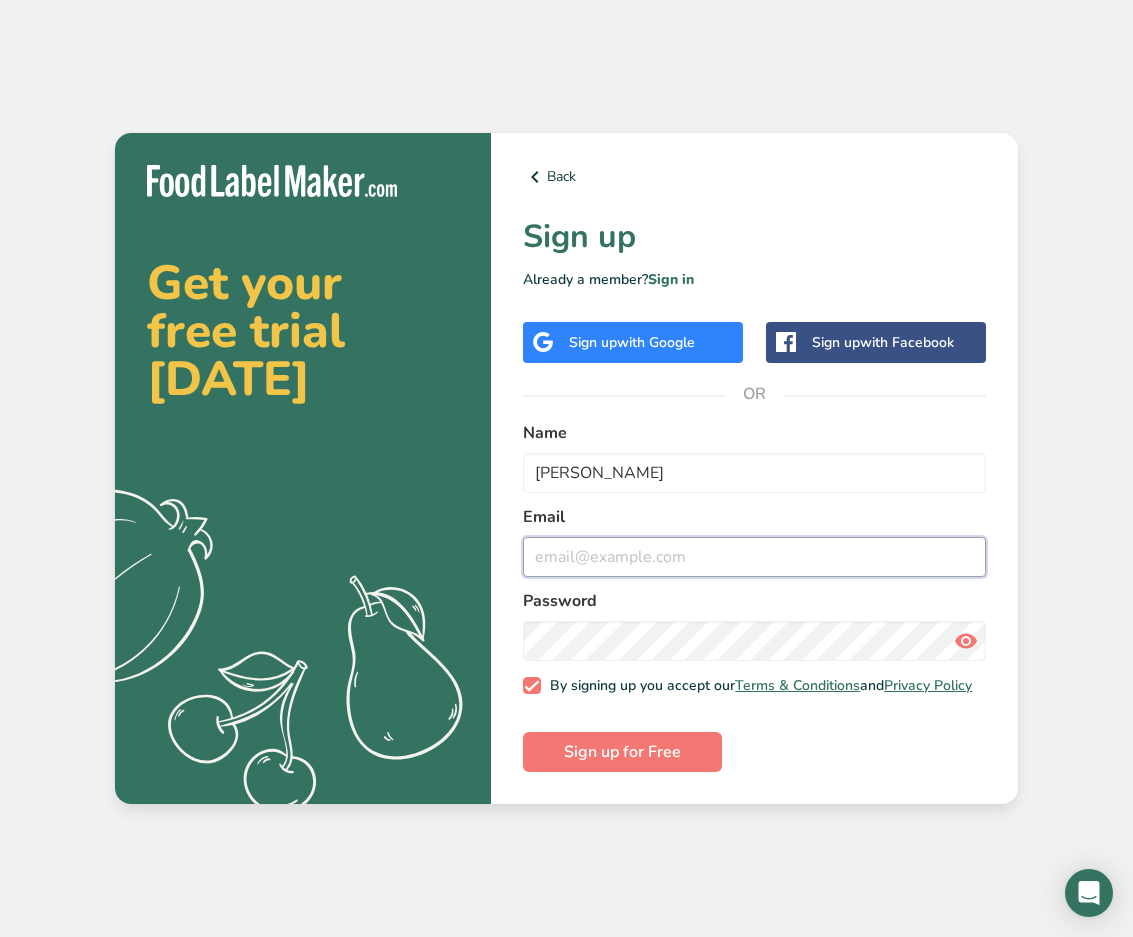 drag, startPoint x: 551, startPoint y: 551, endPoint x: 549, endPoint y: 533, distance: 18.110771 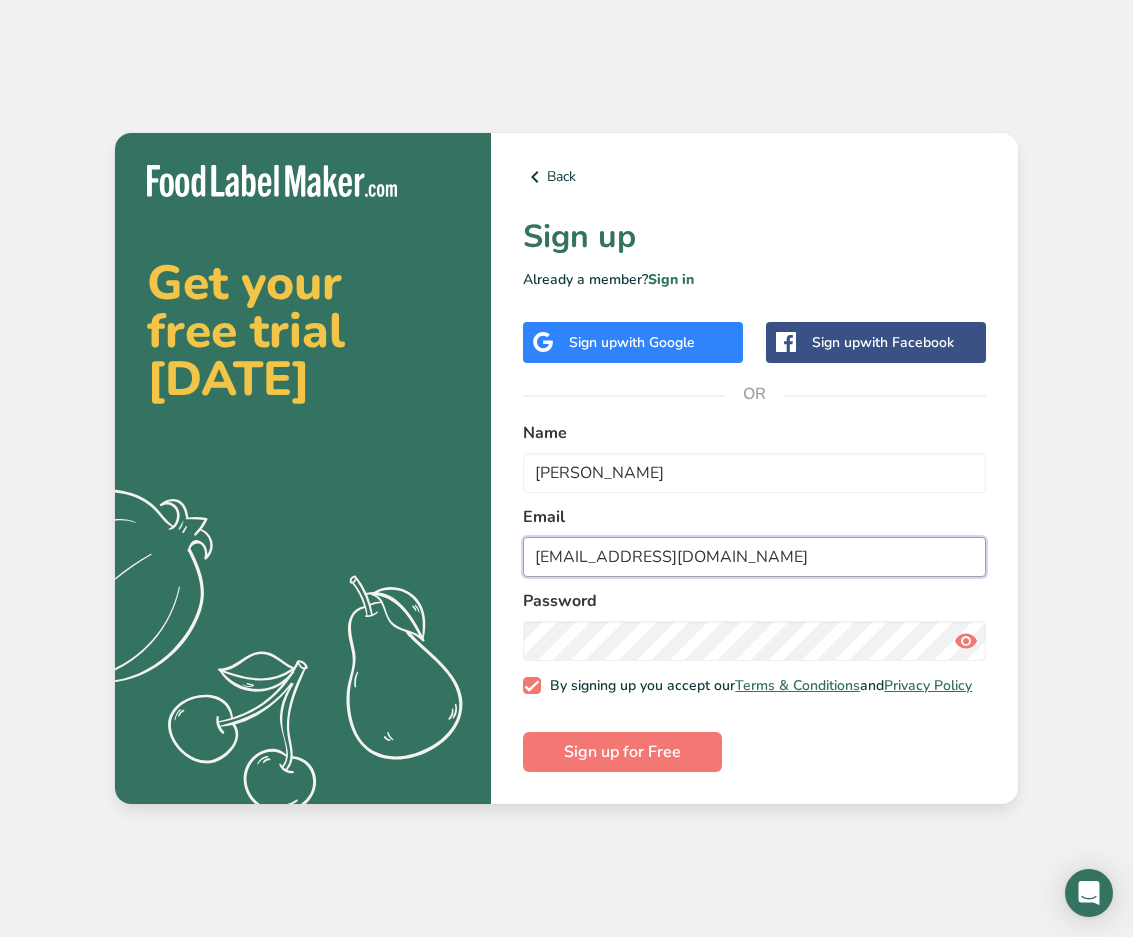 type on "[EMAIL_ADDRESS][DOMAIN_NAME]" 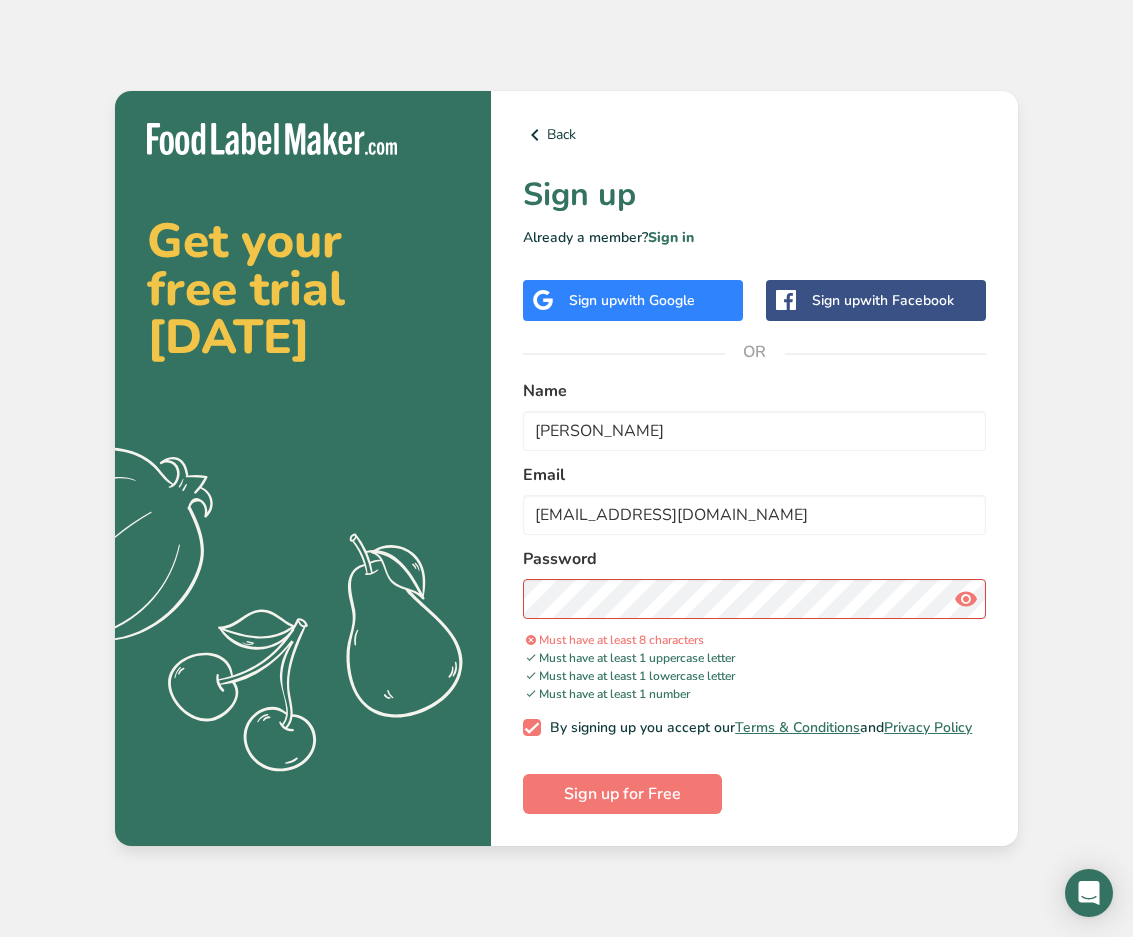 click at bounding box center [966, 599] 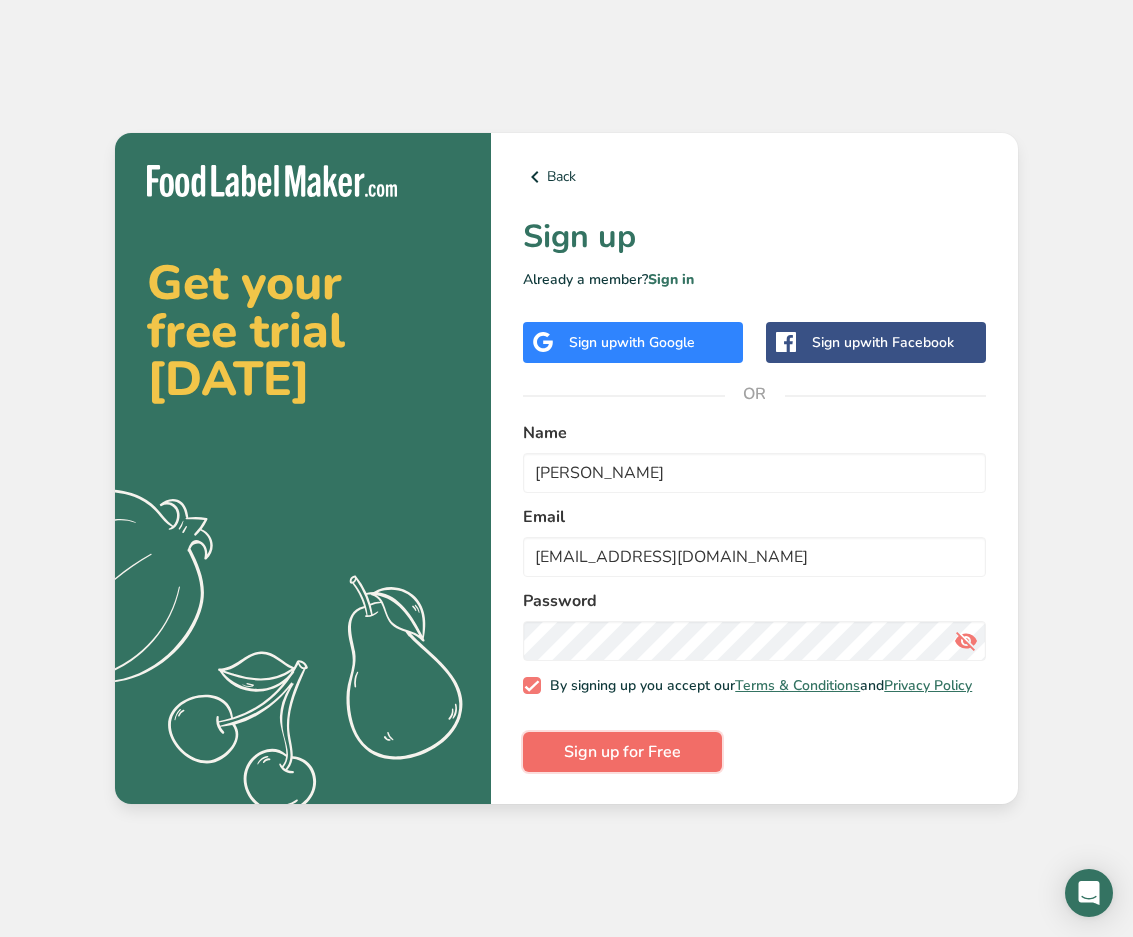 click on "Sign up for Free" at bounding box center (622, 752) 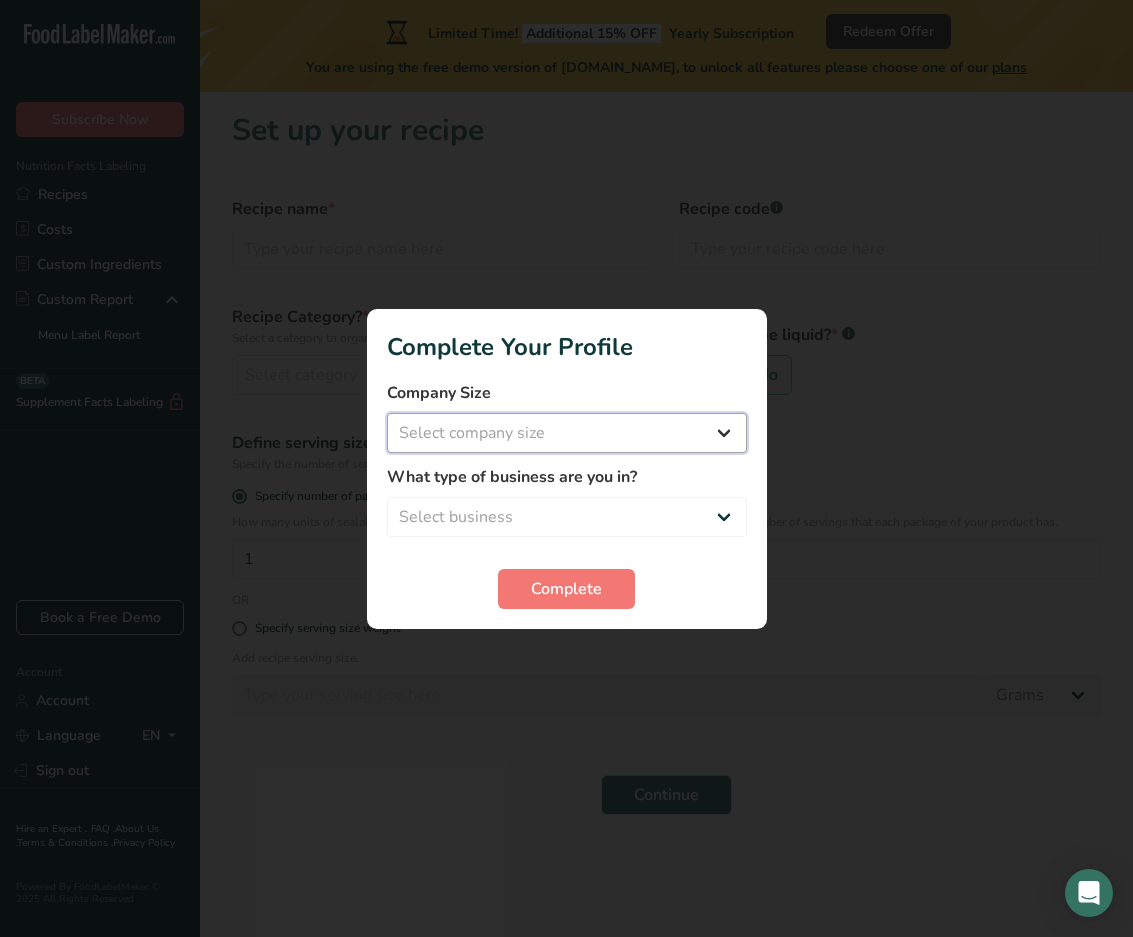click on "Select company size
Fewer than 10 Employees
10 to 50 Employees
51 to 500 Employees
Over 500 Employees" at bounding box center (567, 433) 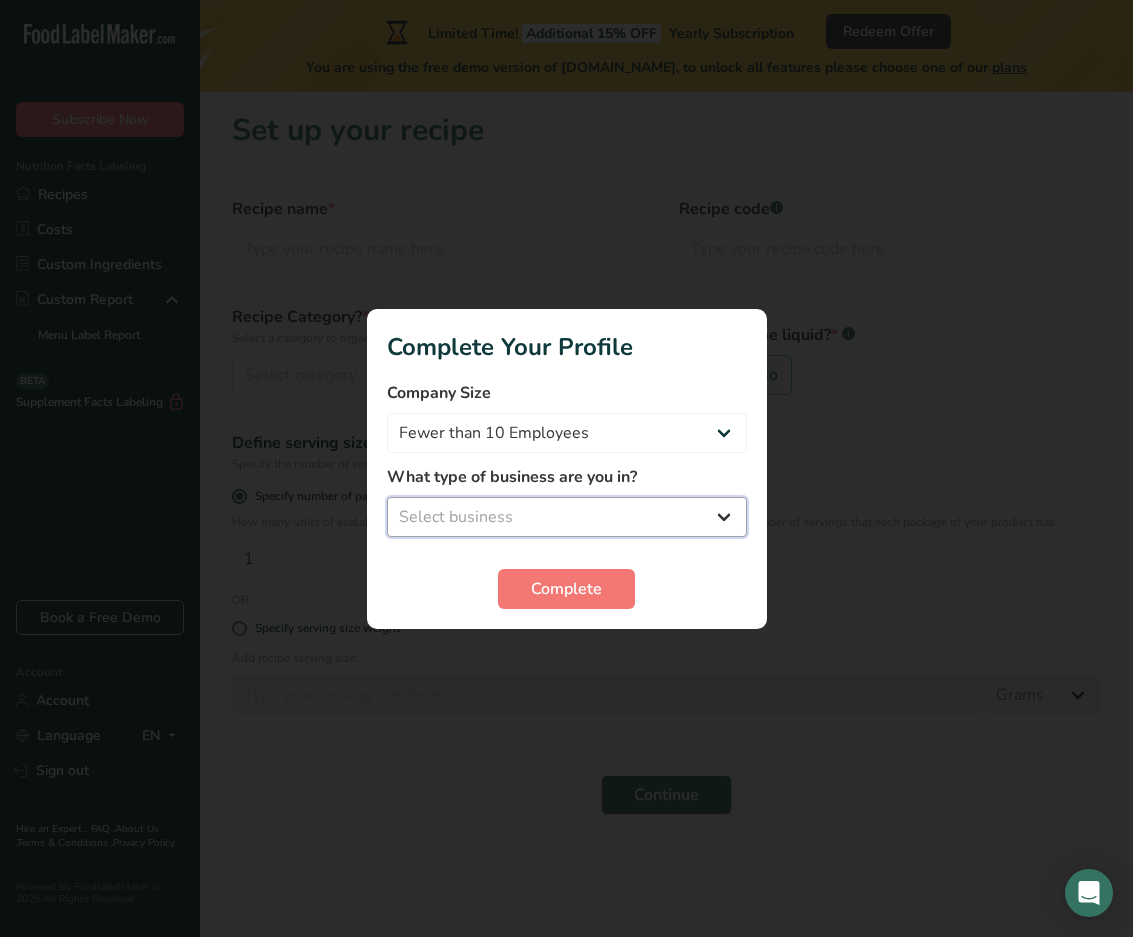 click on "Select business
Packaged Food Manufacturer
Restaurant & Cafe
Bakery
Meal Plans & Catering Company
Nutritionist
Food Blogger
Personal Trainer
Other" at bounding box center [567, 517] 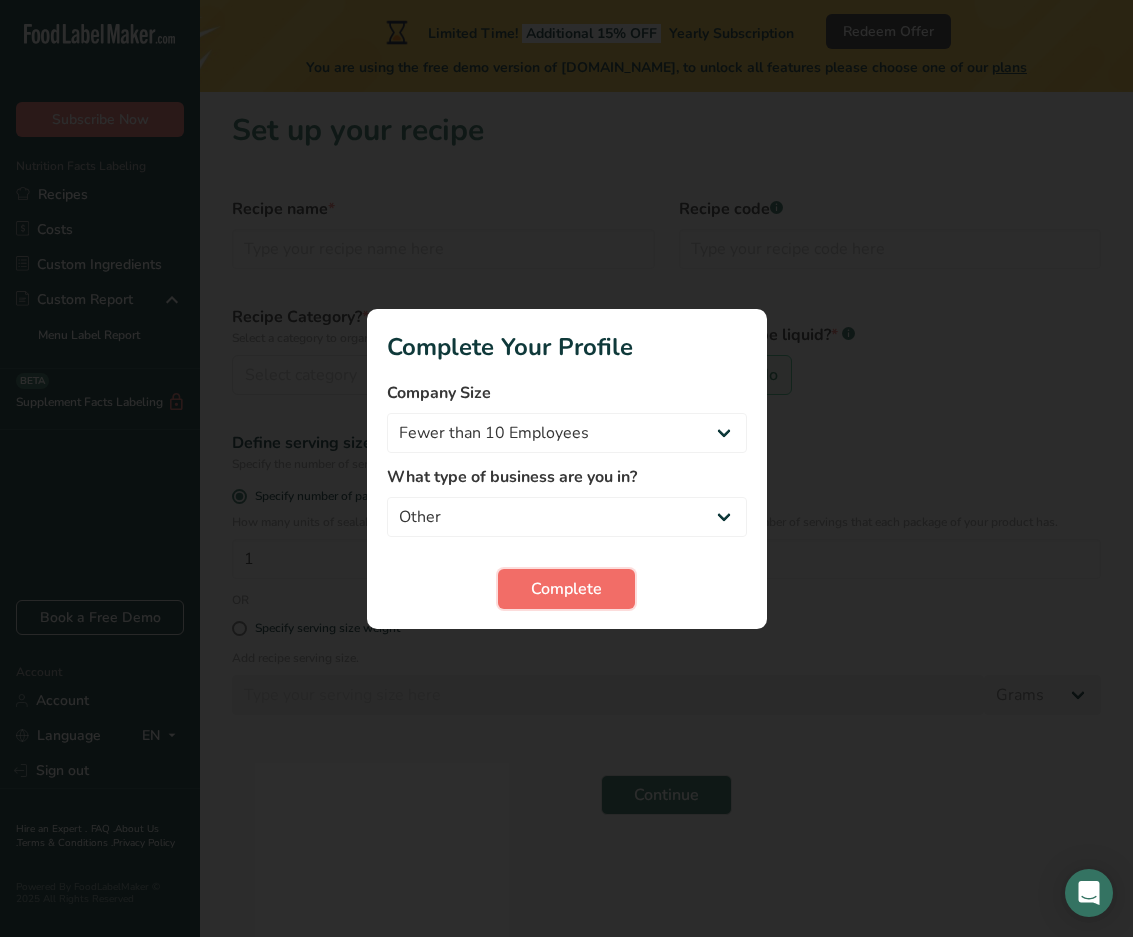 click on "Complete" at bounding box center (566, 589) 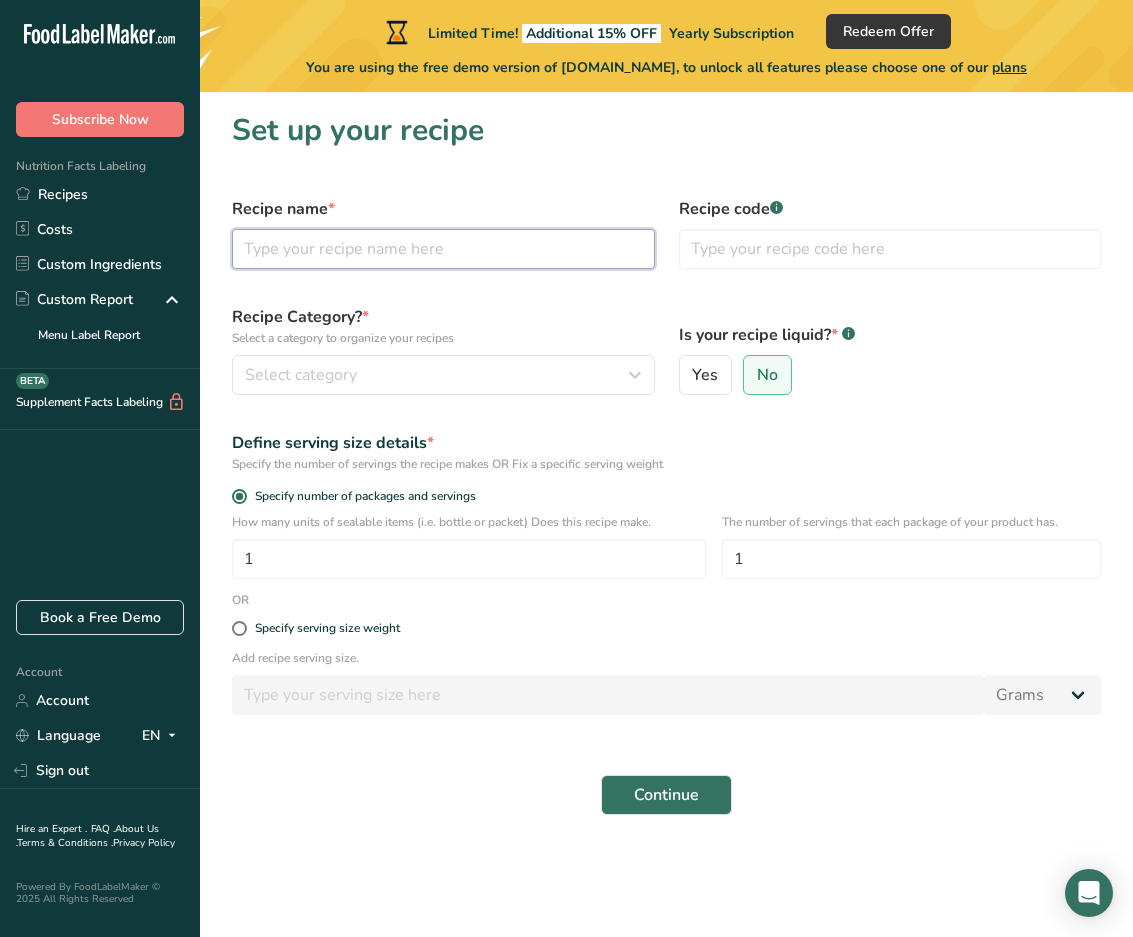 click at bounding box center (443, 249) 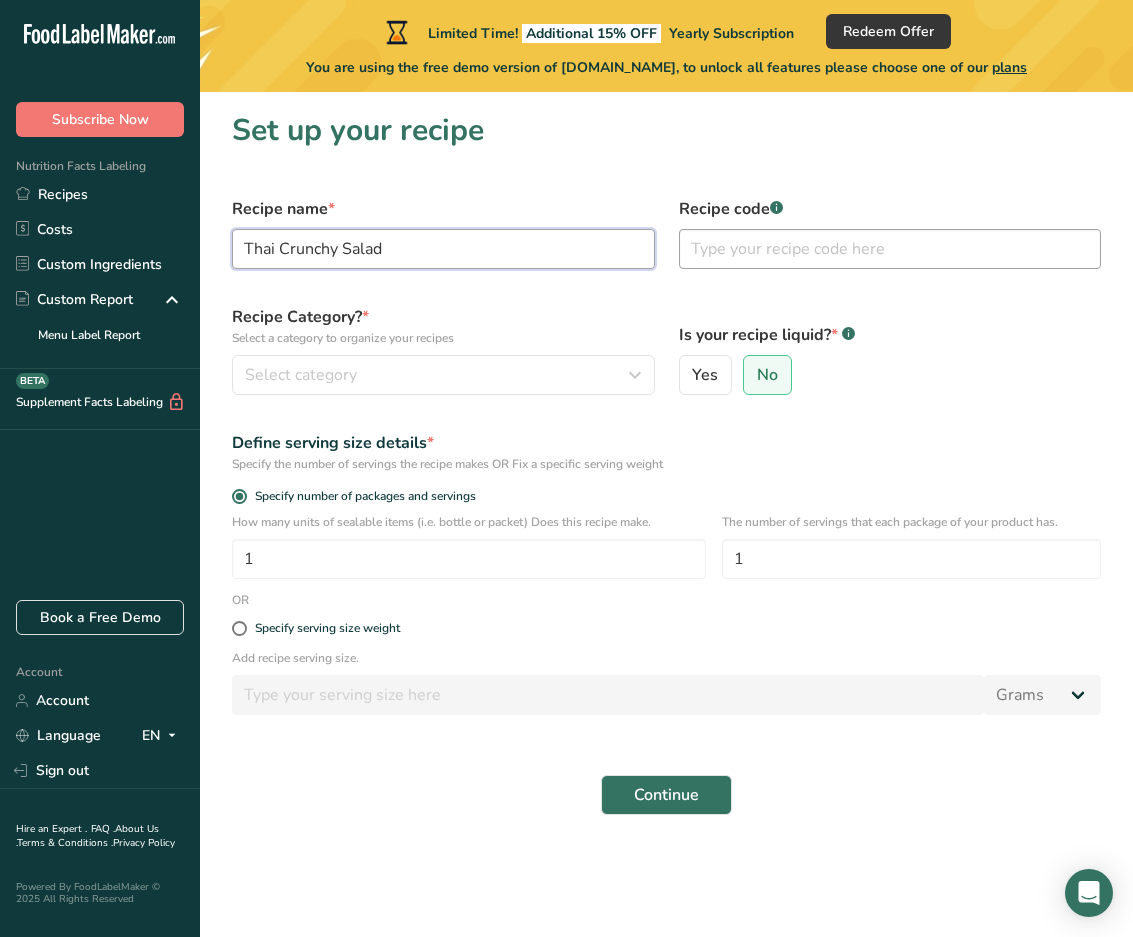 type on "Thai Crunchy Salad" 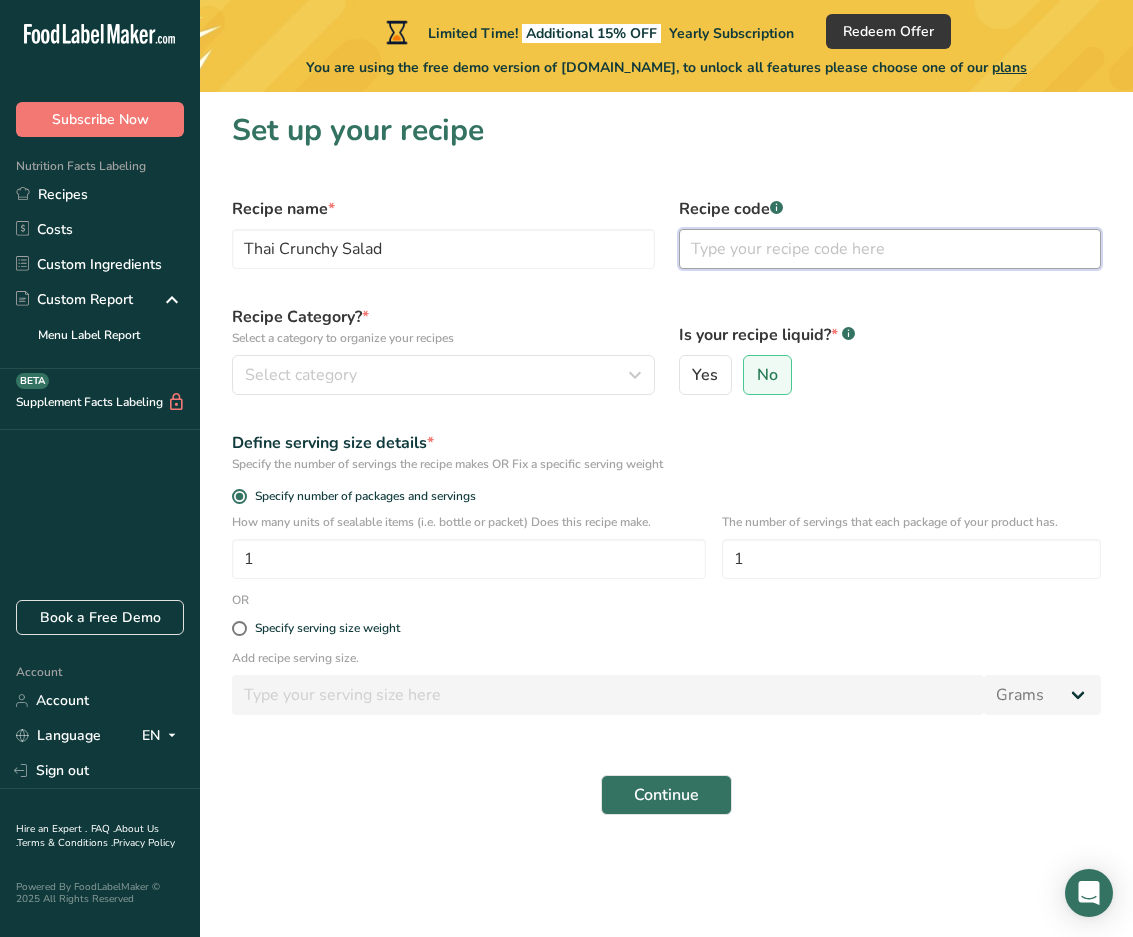 click at bounding box center (890, 249) 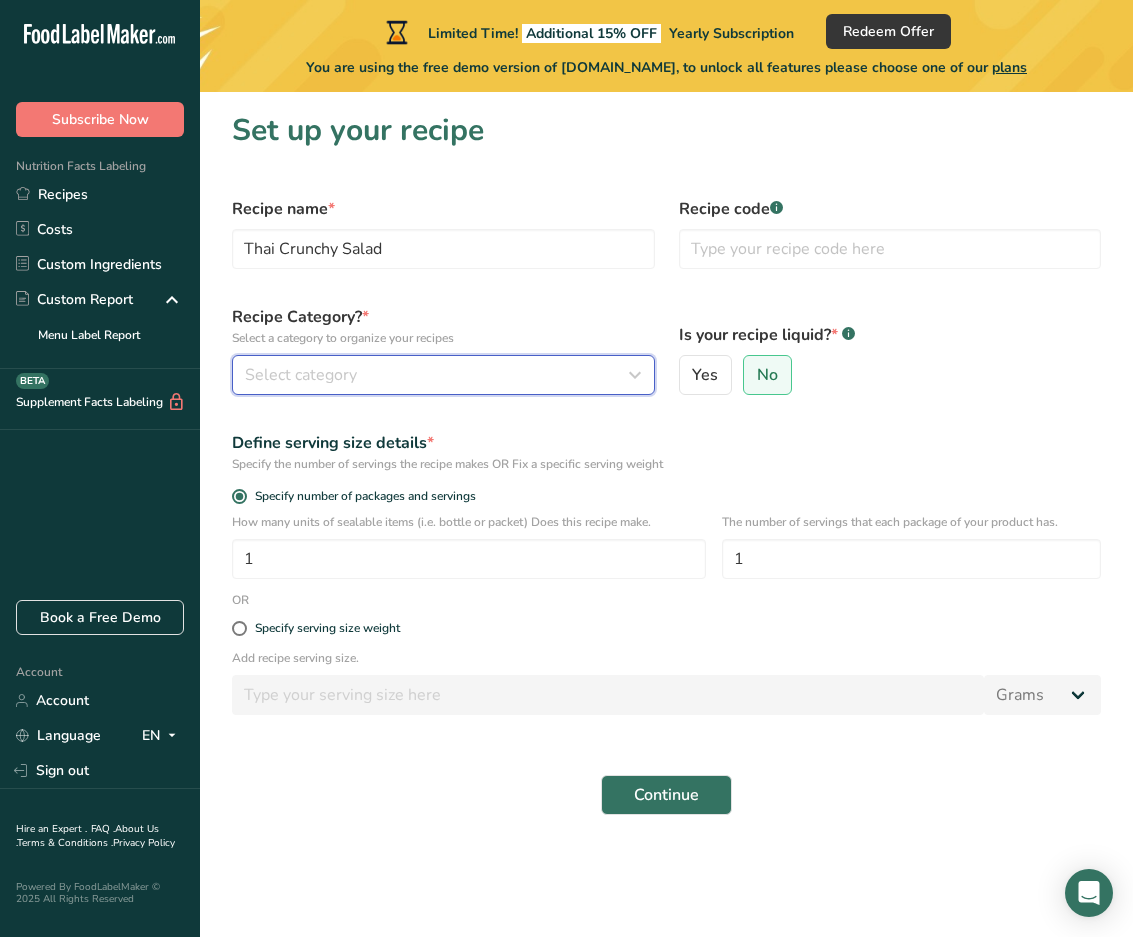 click on "Select category" at bounding box center (301, 375) 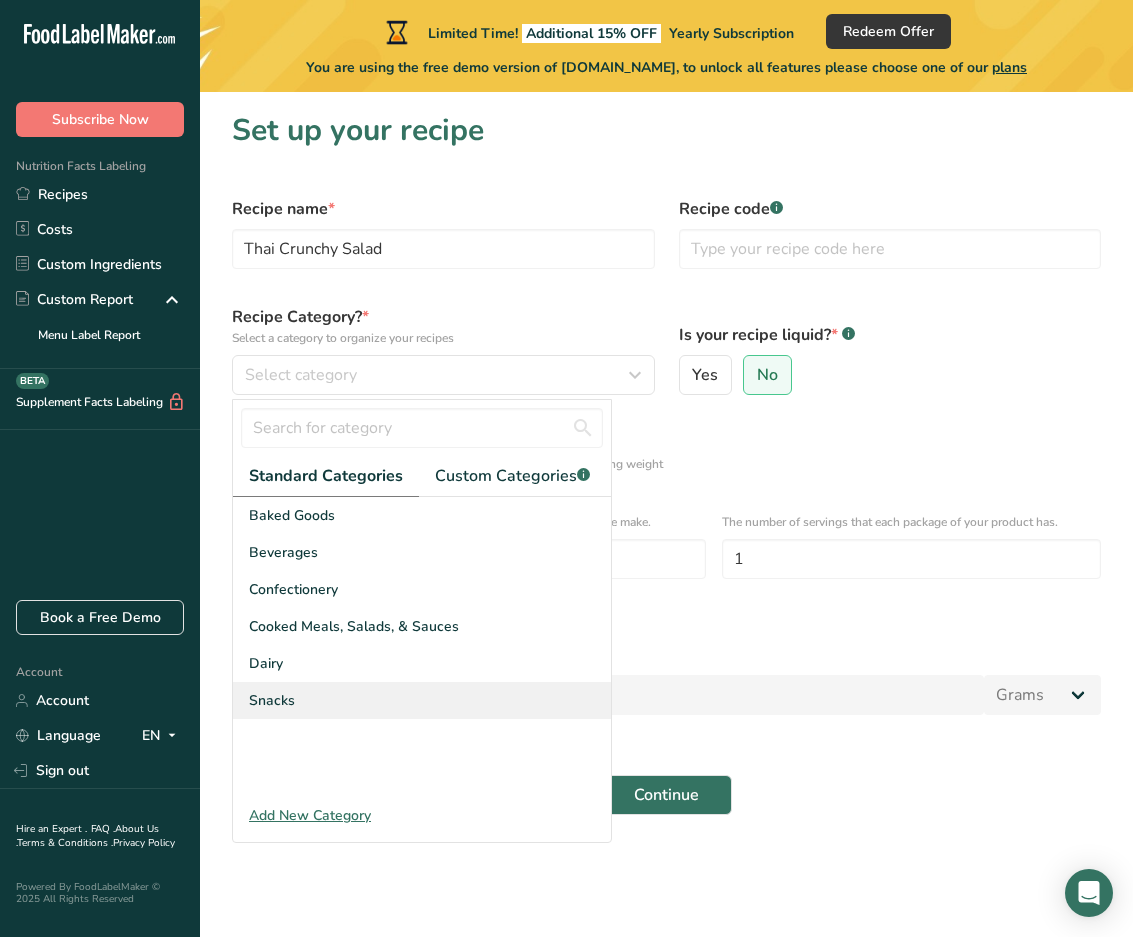 click on "Snacks" at bounding box center (272, 700) 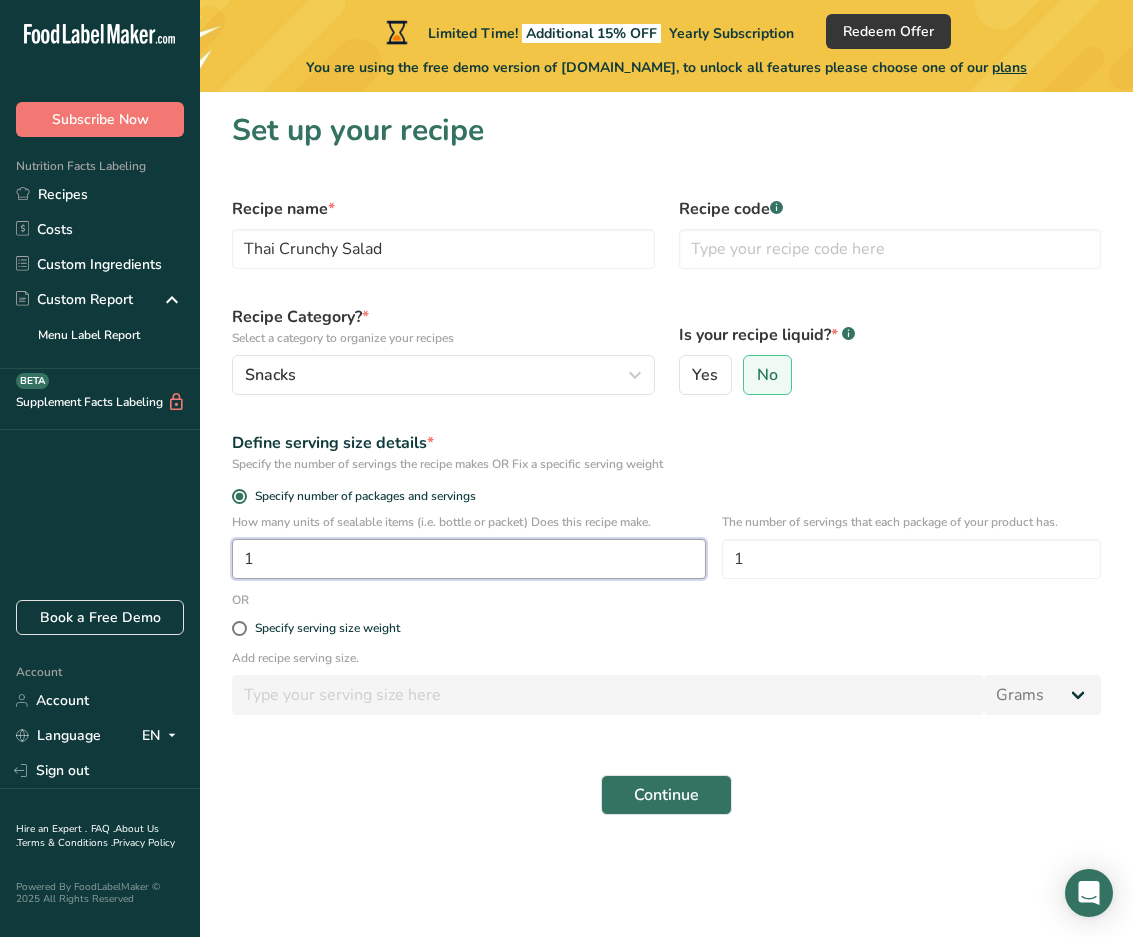 click on "1" at bounding box center (469, 559) 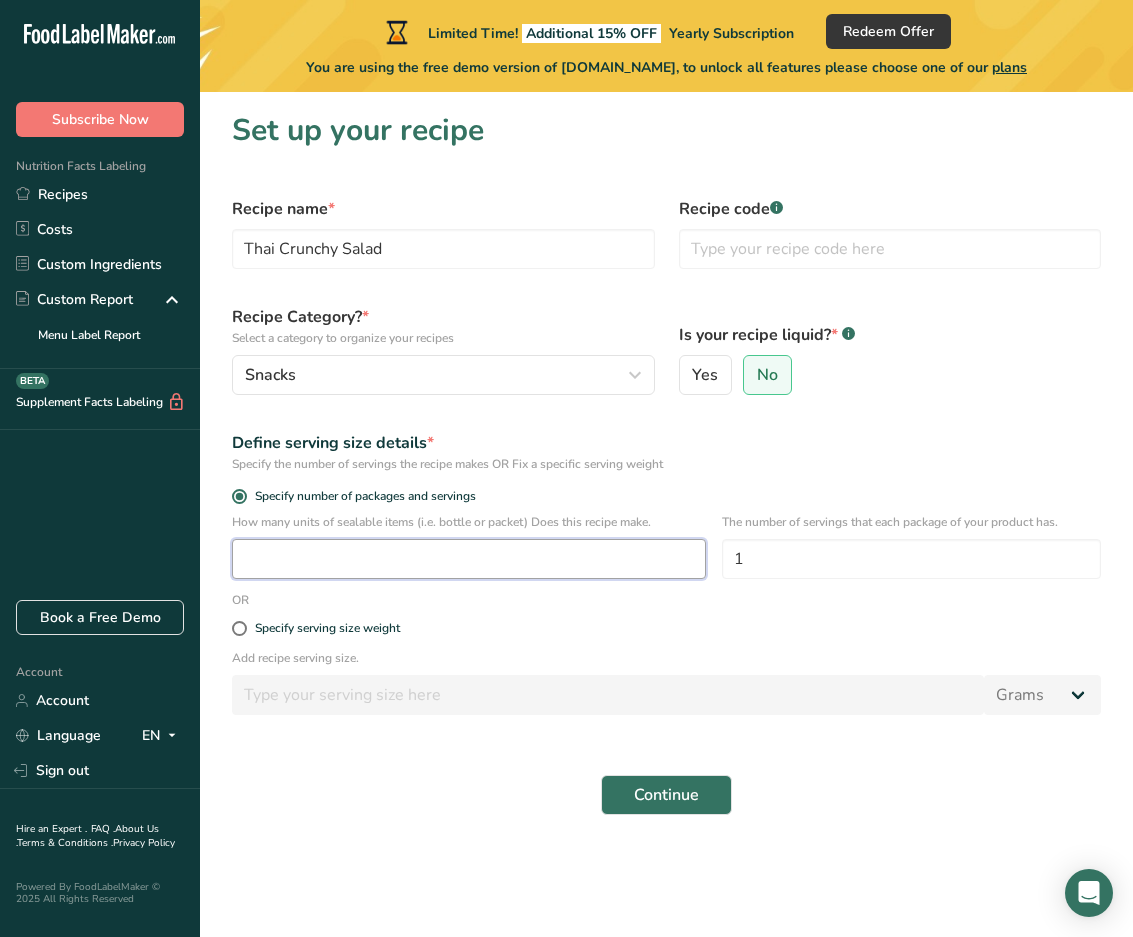 type on "1" 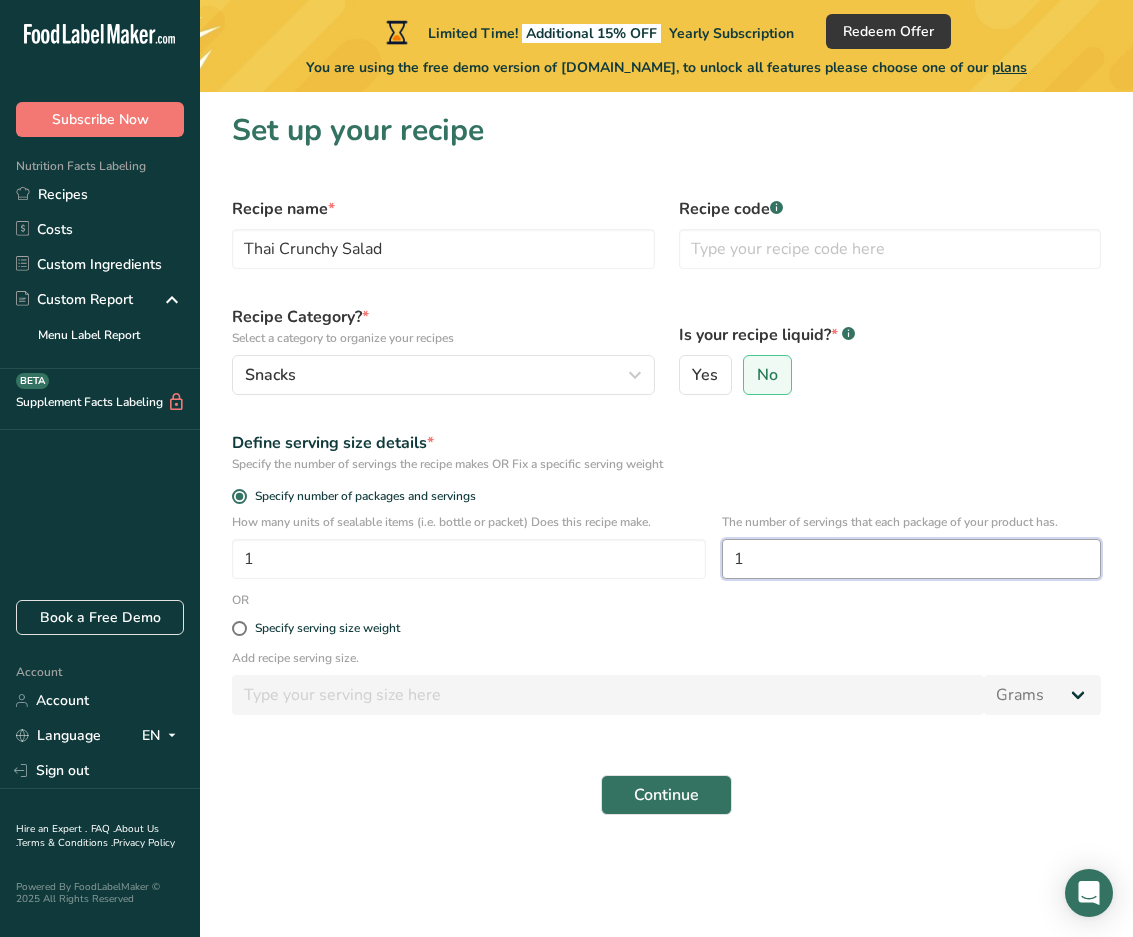 click on "1" at bounding box center [911, 559] 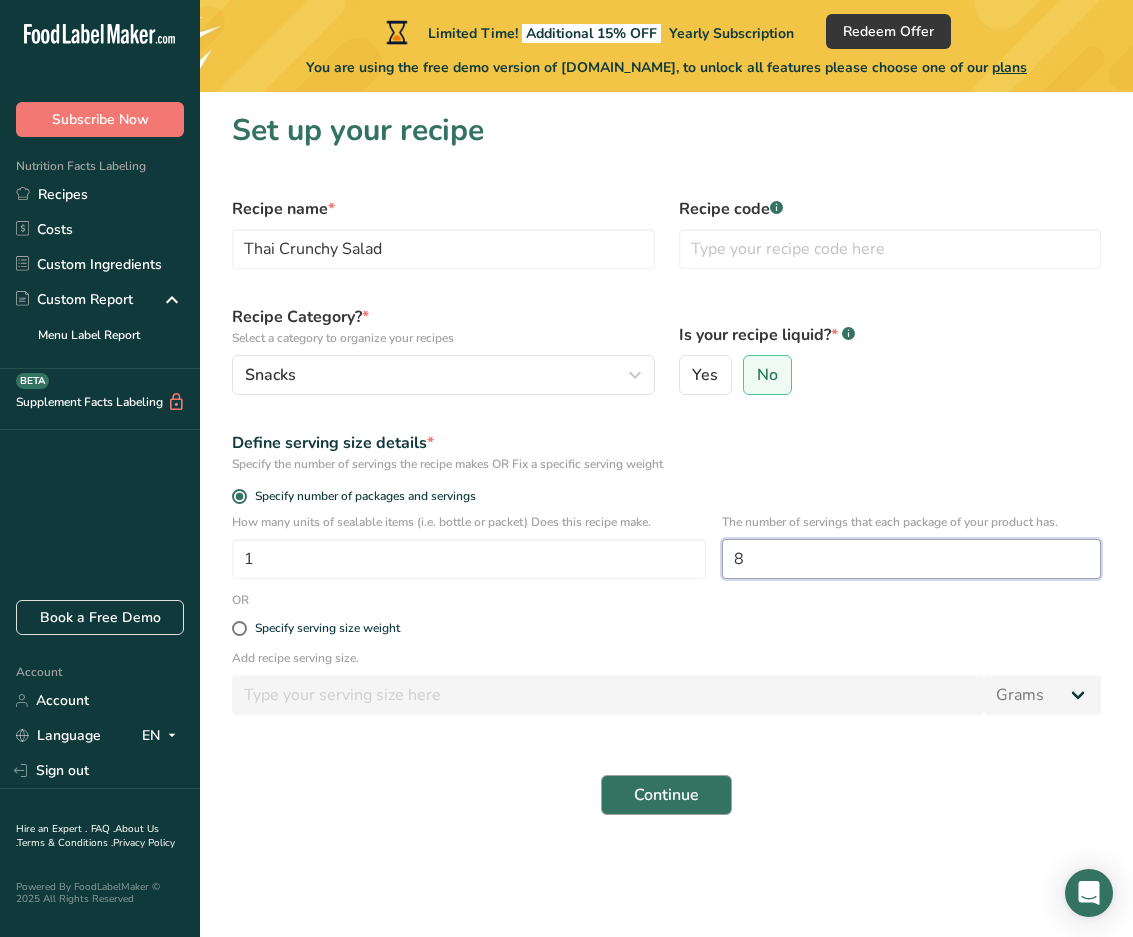 type on "8" 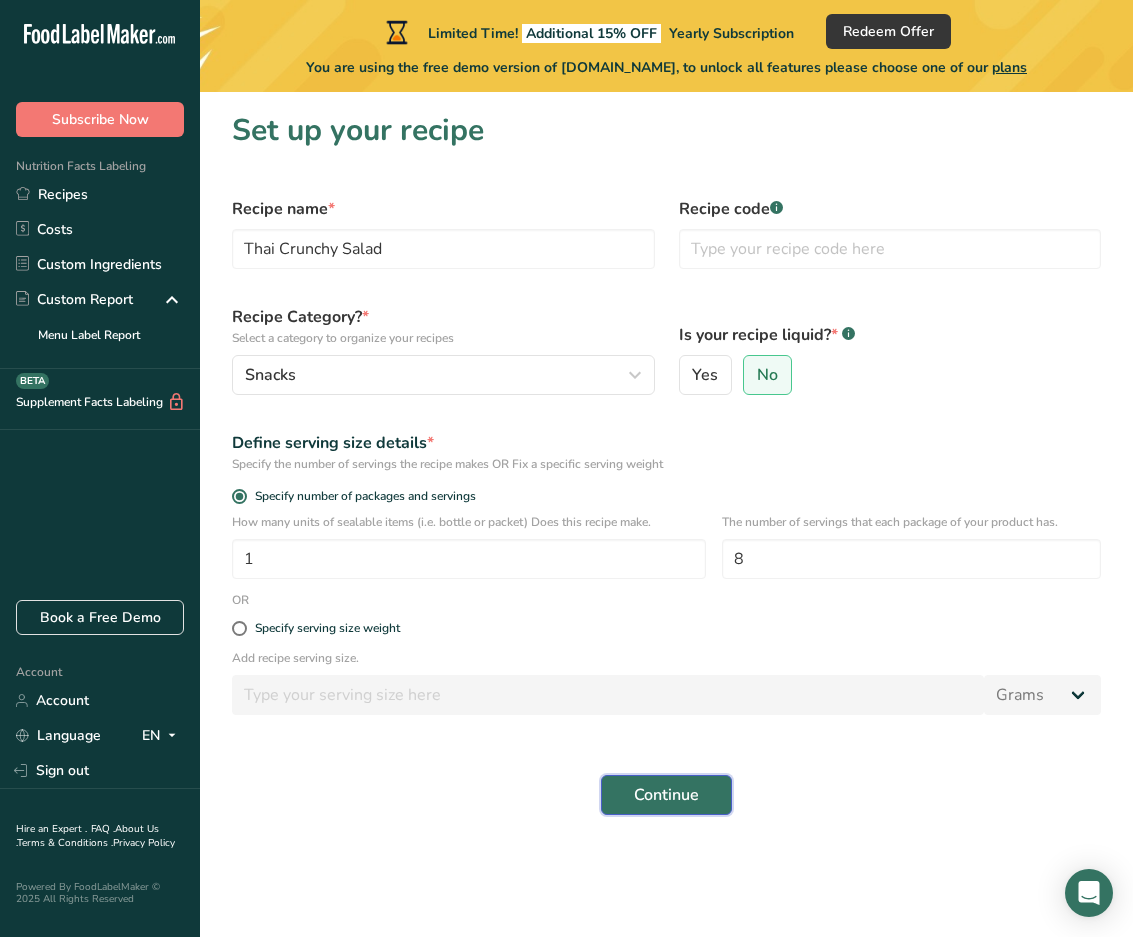 click on "Continue" at bounding box center (666, 795) 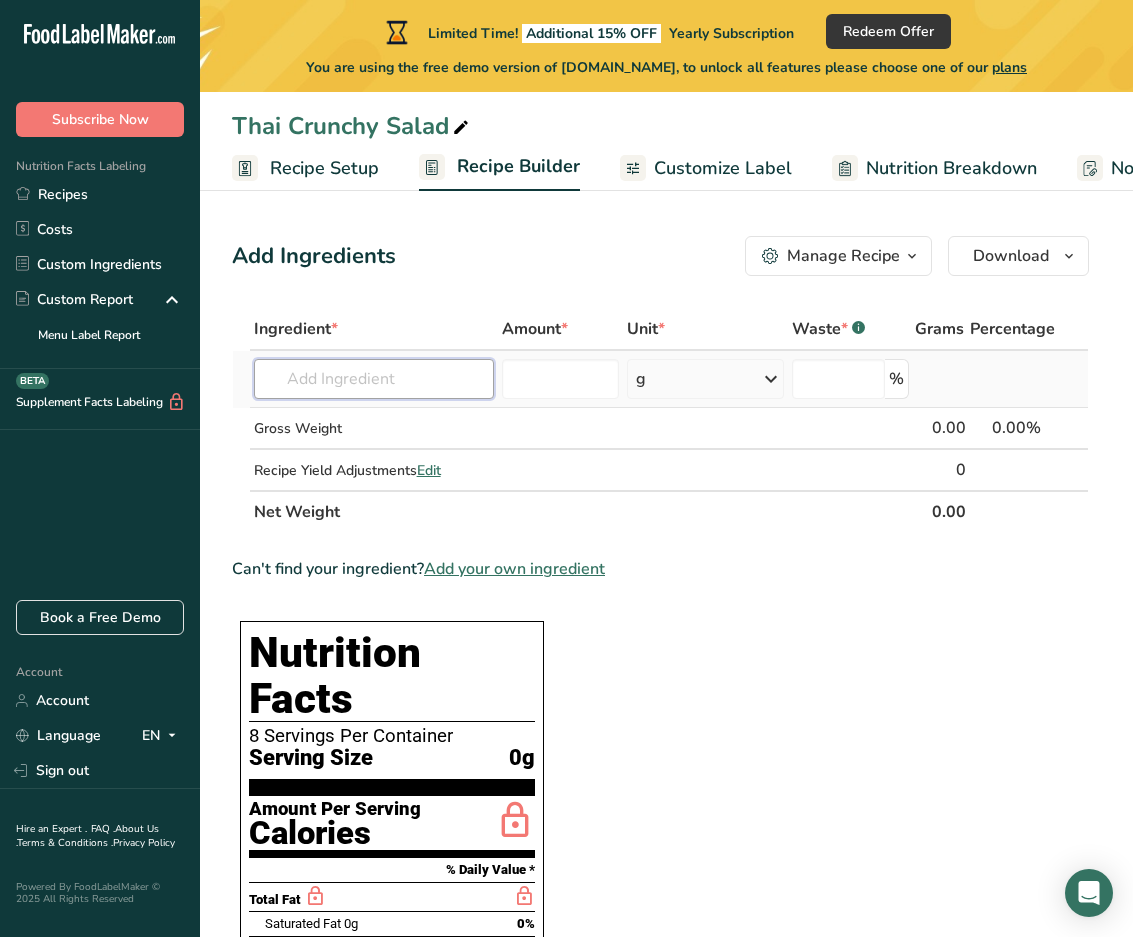 click at bounding box center [374, 379] 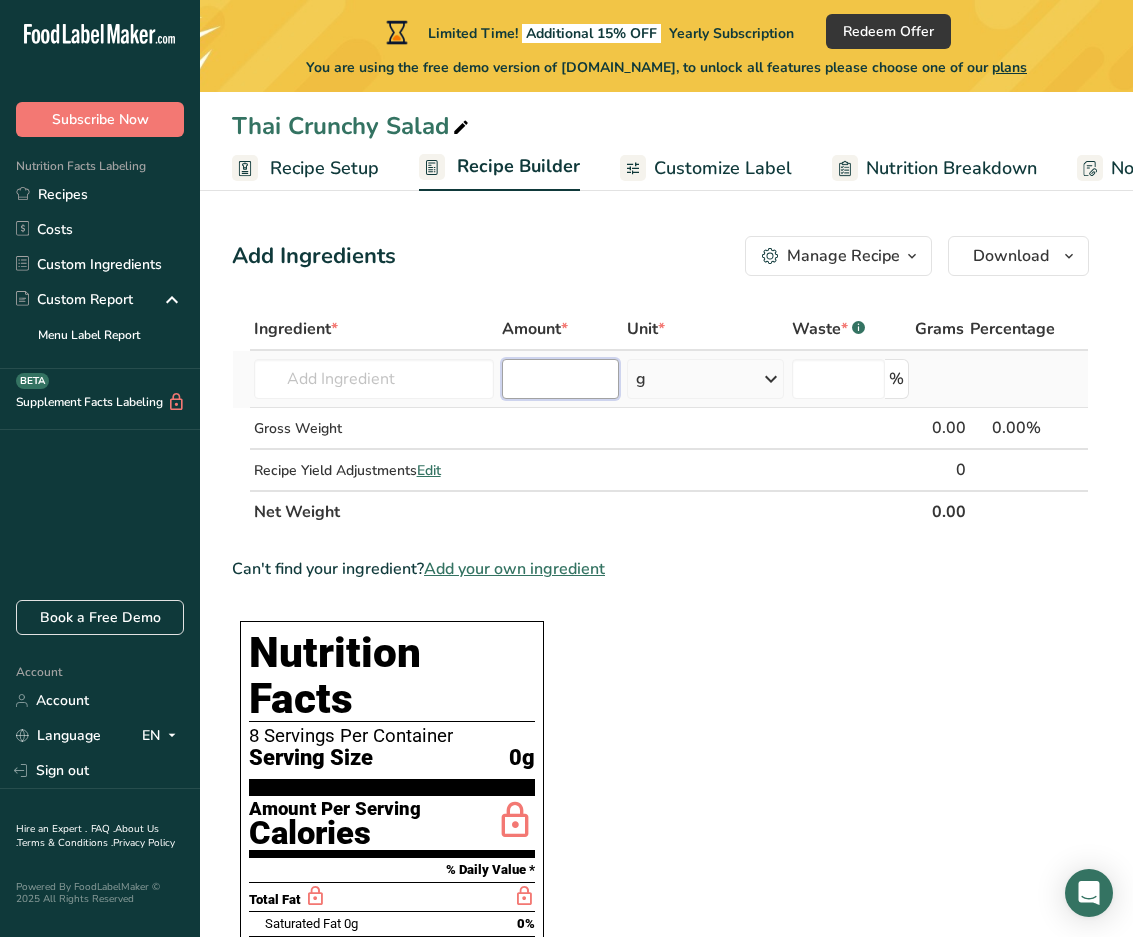 click at bounding box center [560, 379] 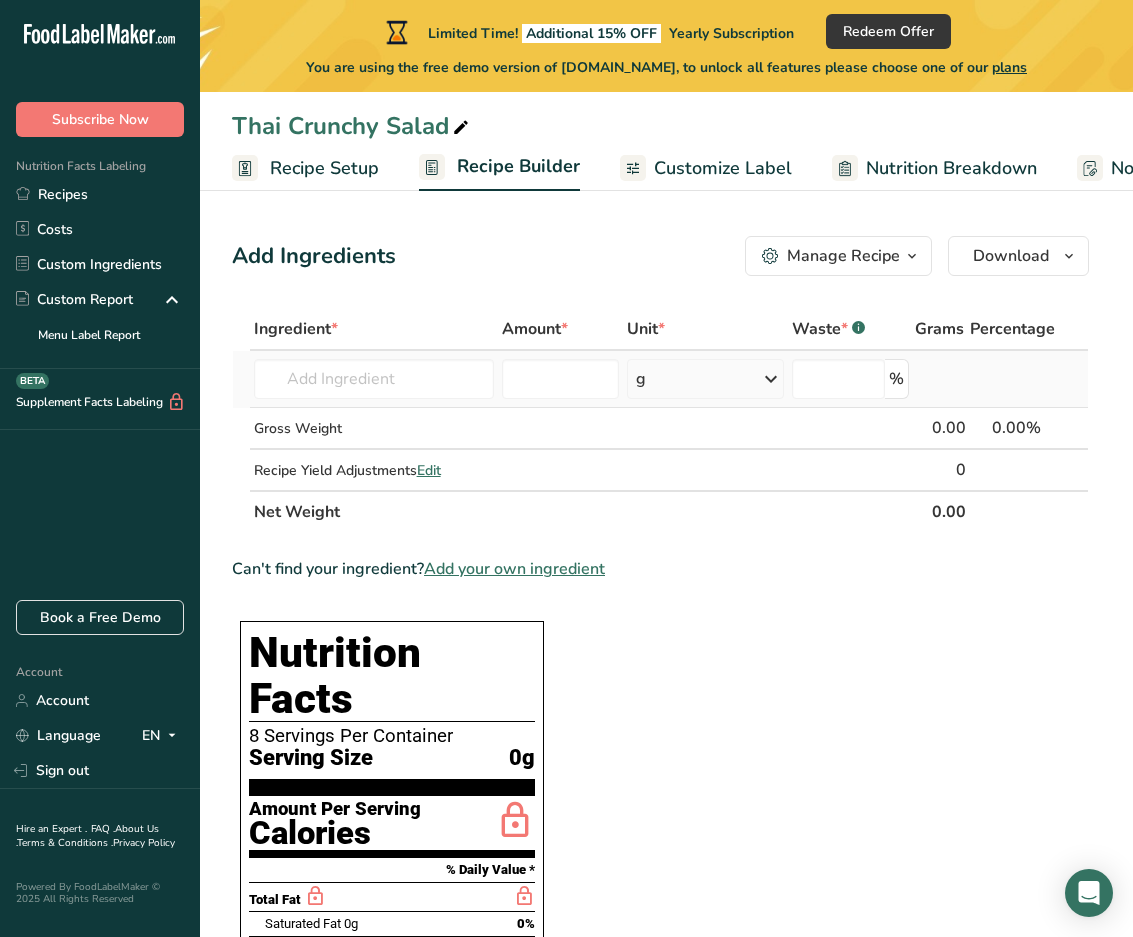 click at bounding box center [771, 379] 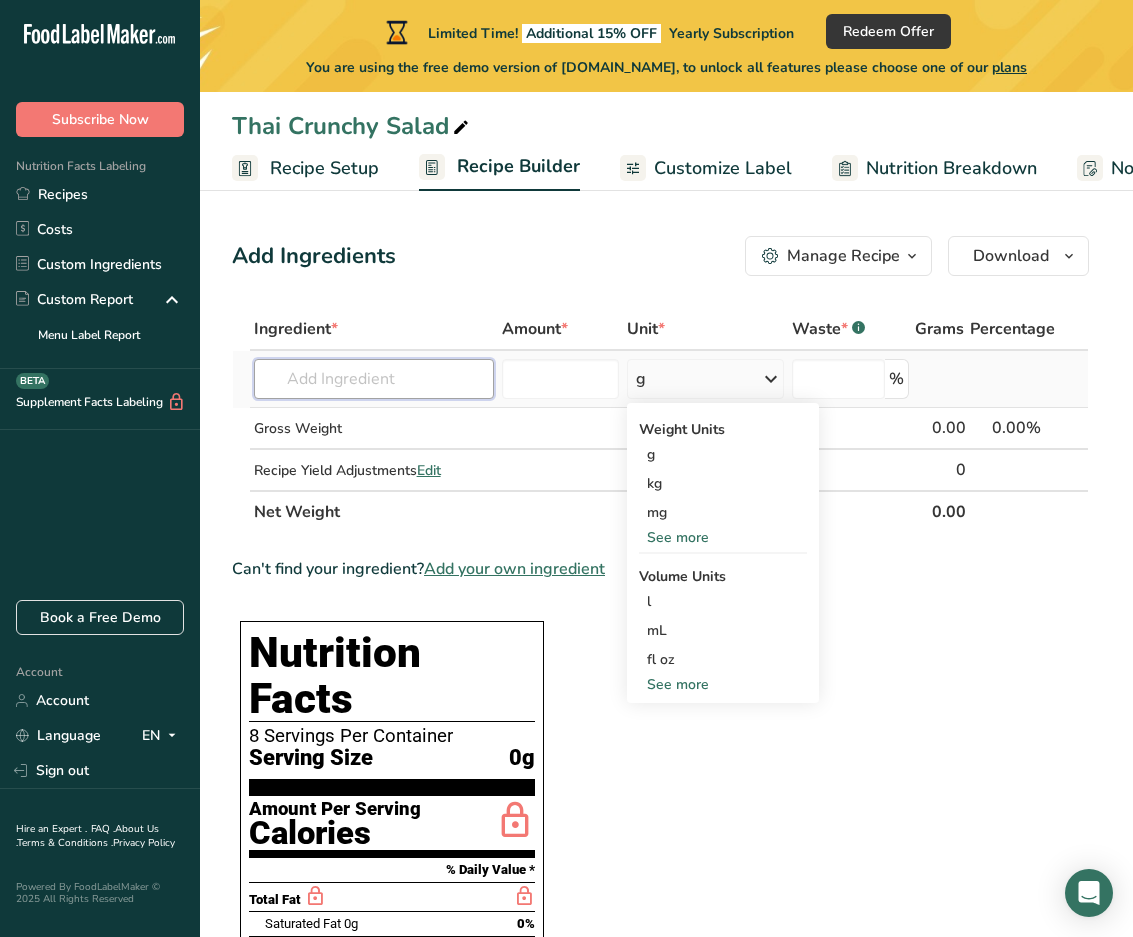 click at bounding box center [374, 379] 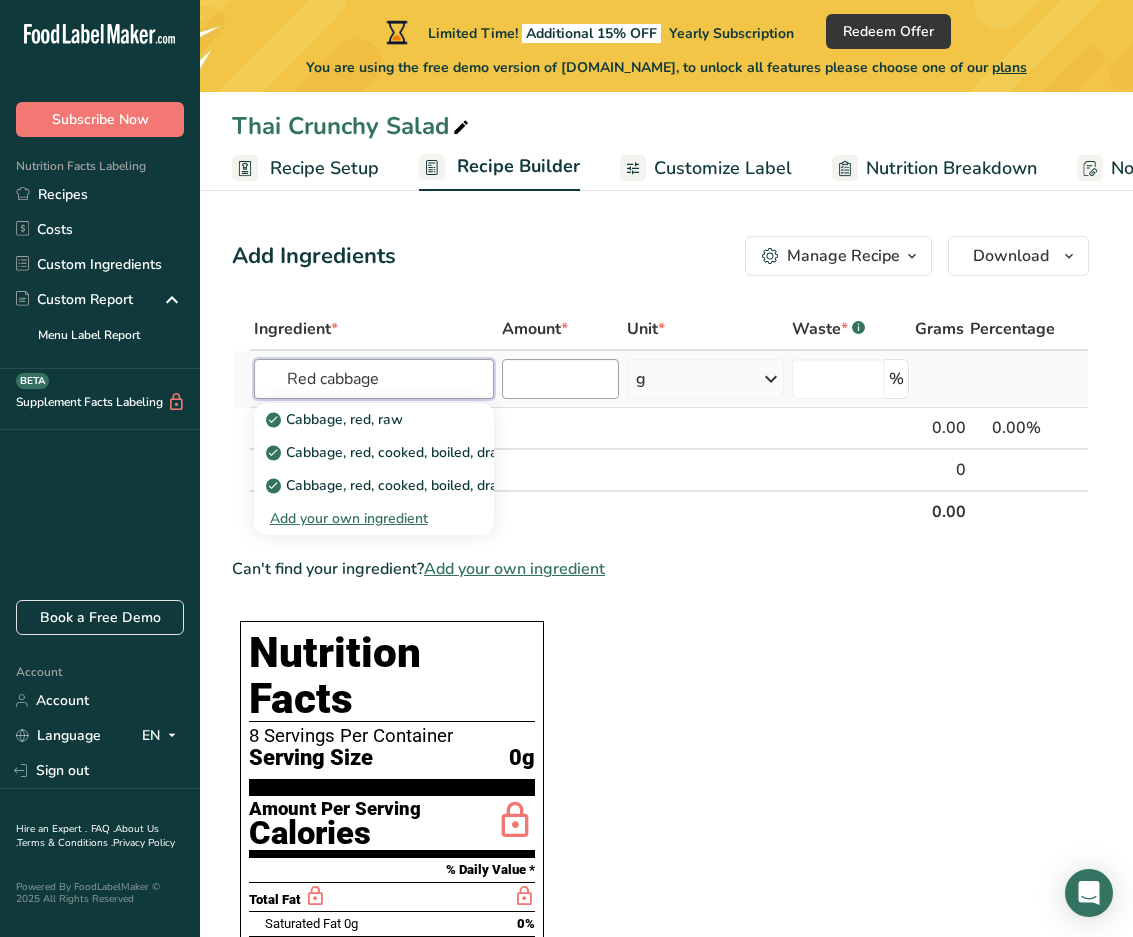 type on "Red cabbage" 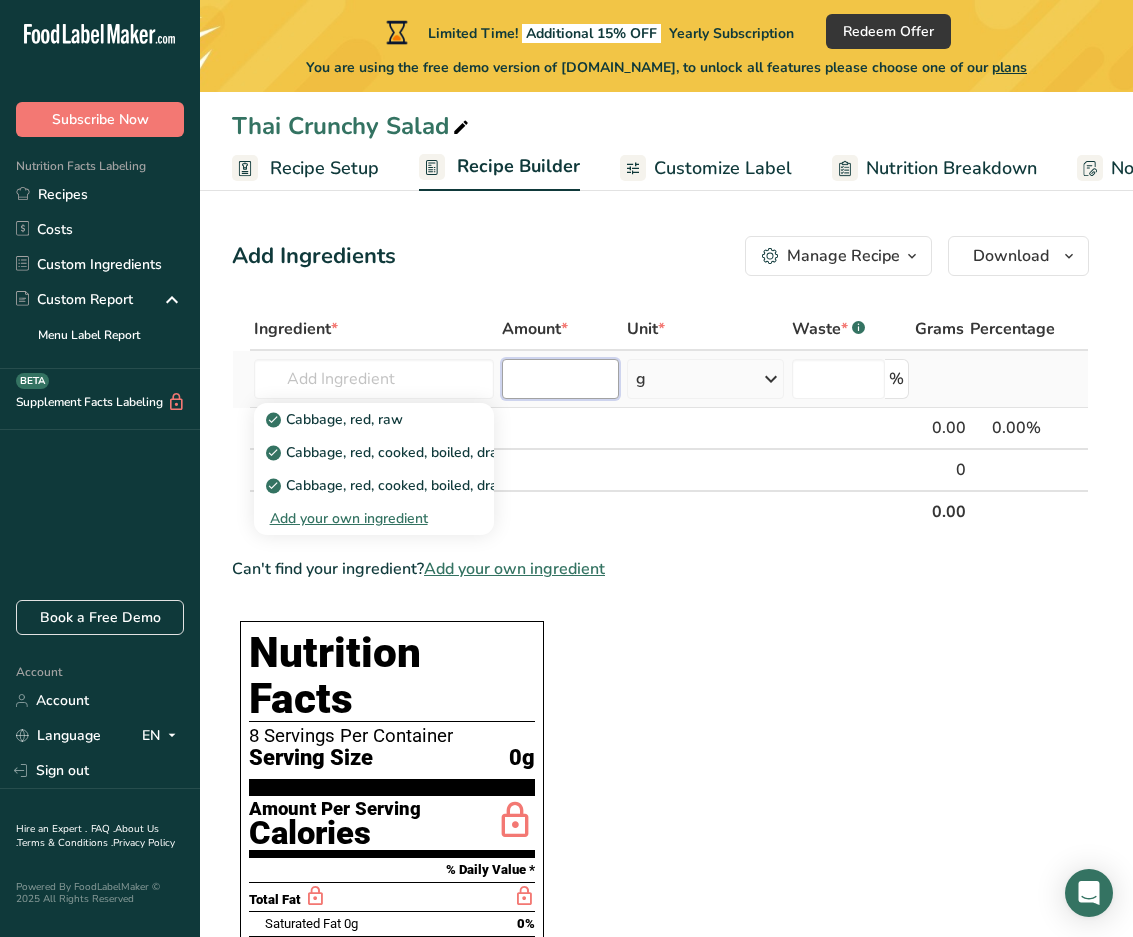 click at bounding box center (560, 379) 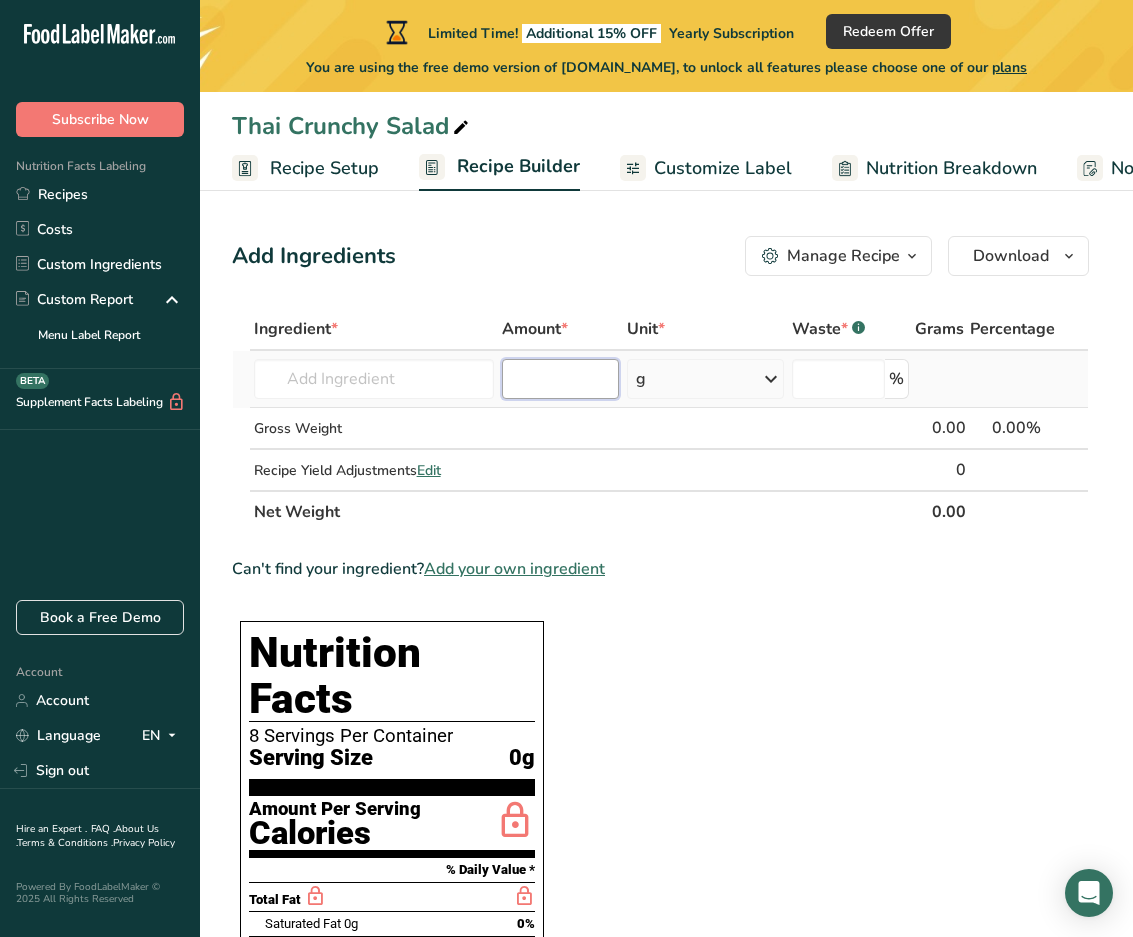 click at bounding box center (560, 379) 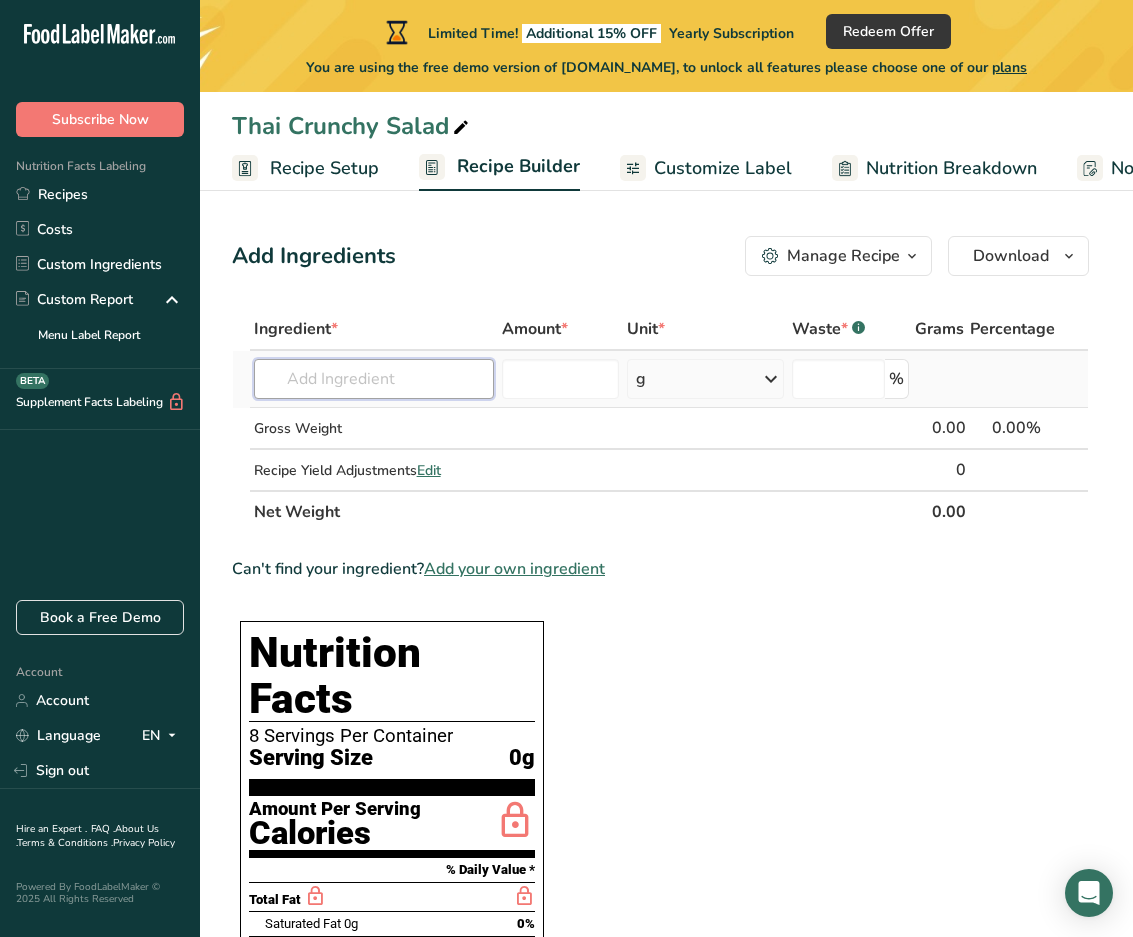 click at bounding box center [374, 379] 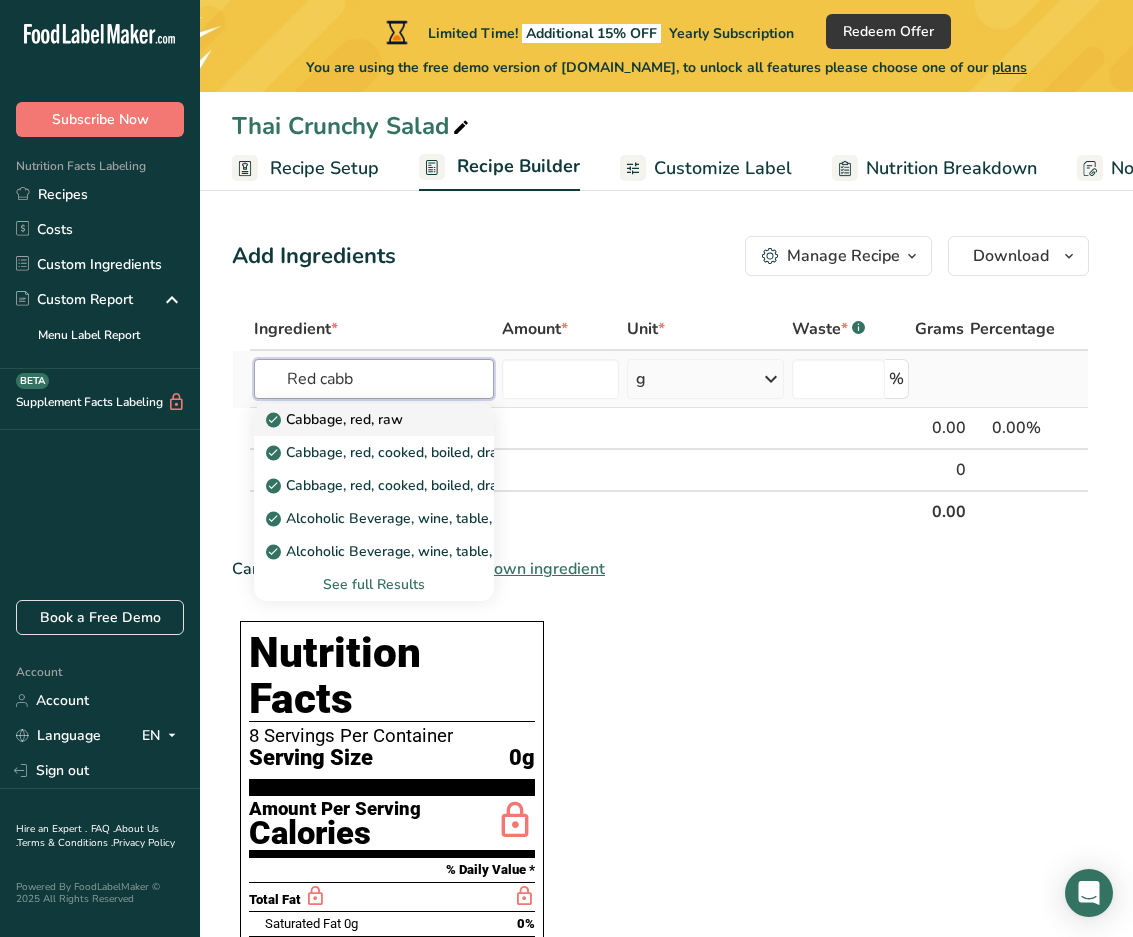 type on "Red cabb" 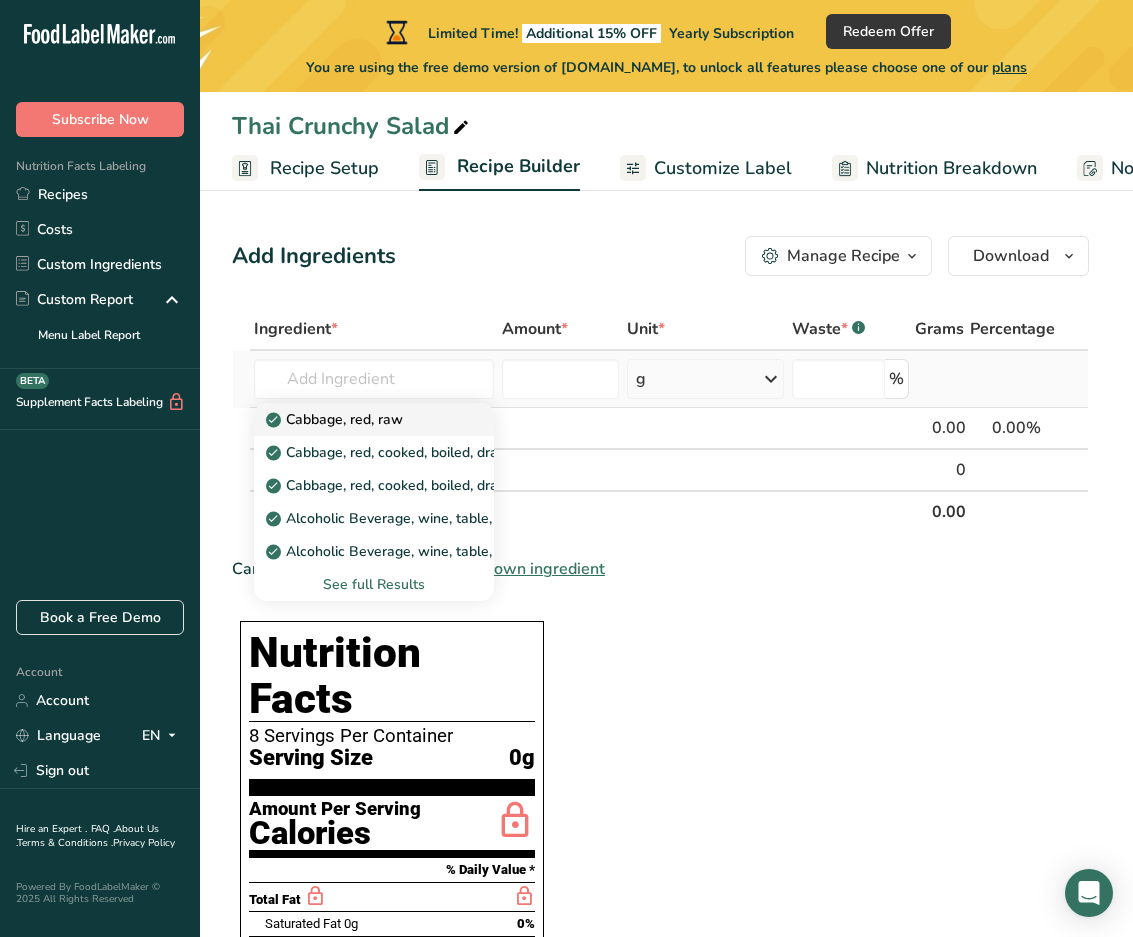 click on "Cabbage, red, raw" at bounding box center (358, 419) 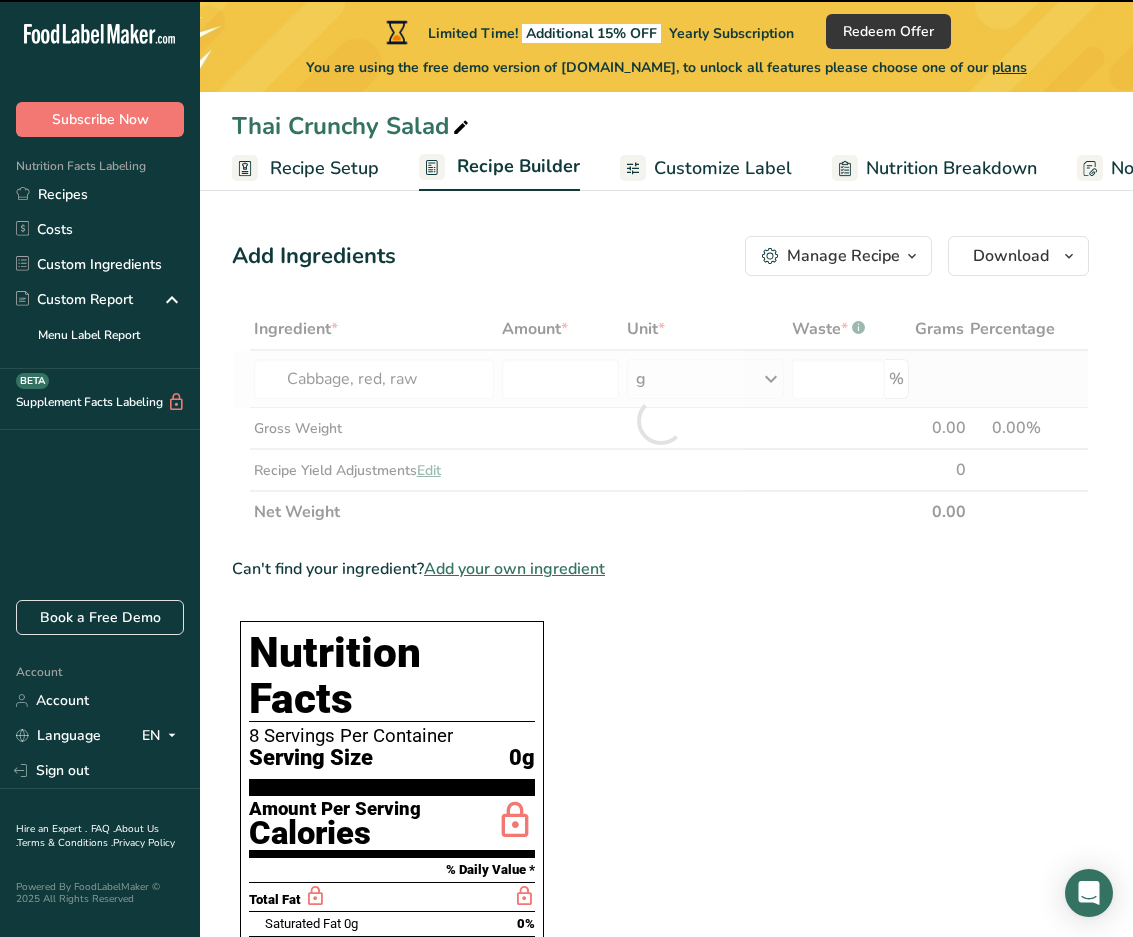 type on "0" 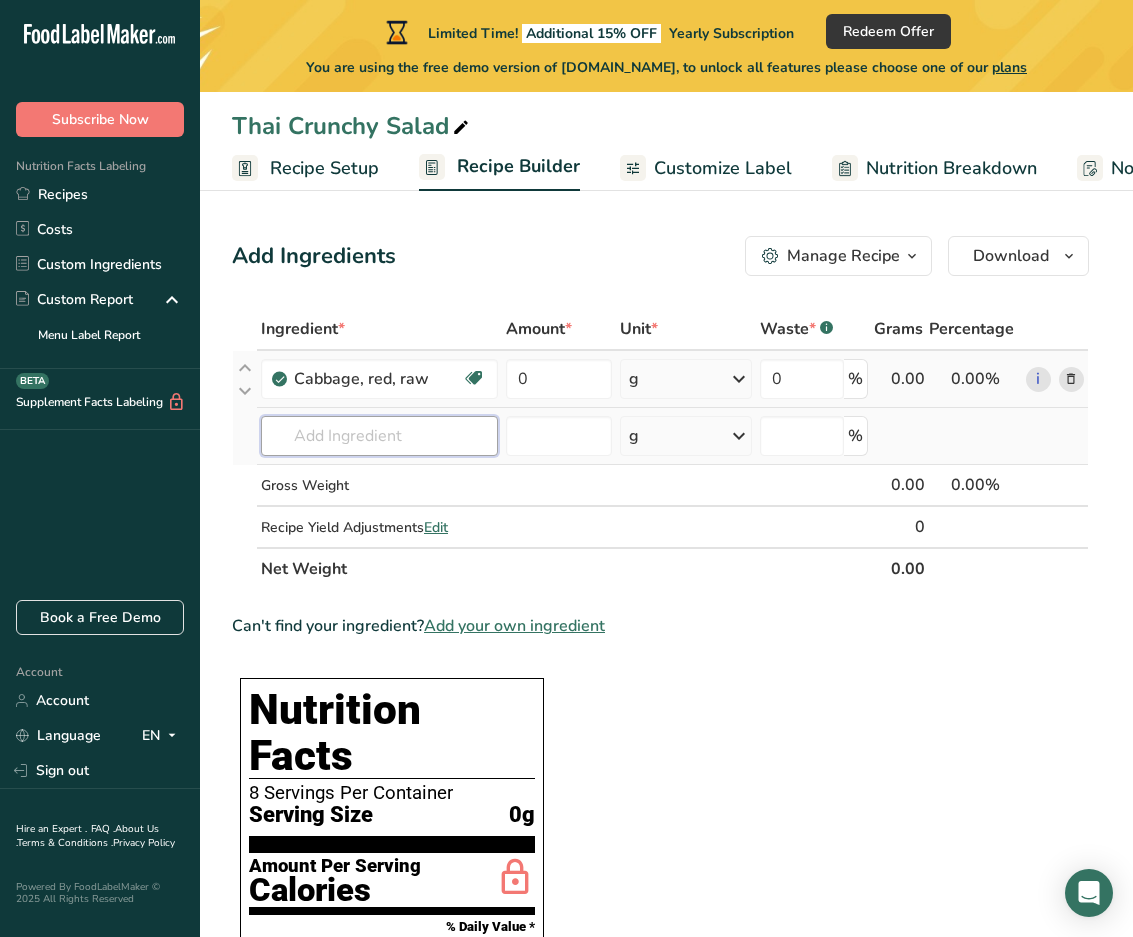 click at bounding box center [379, 436] 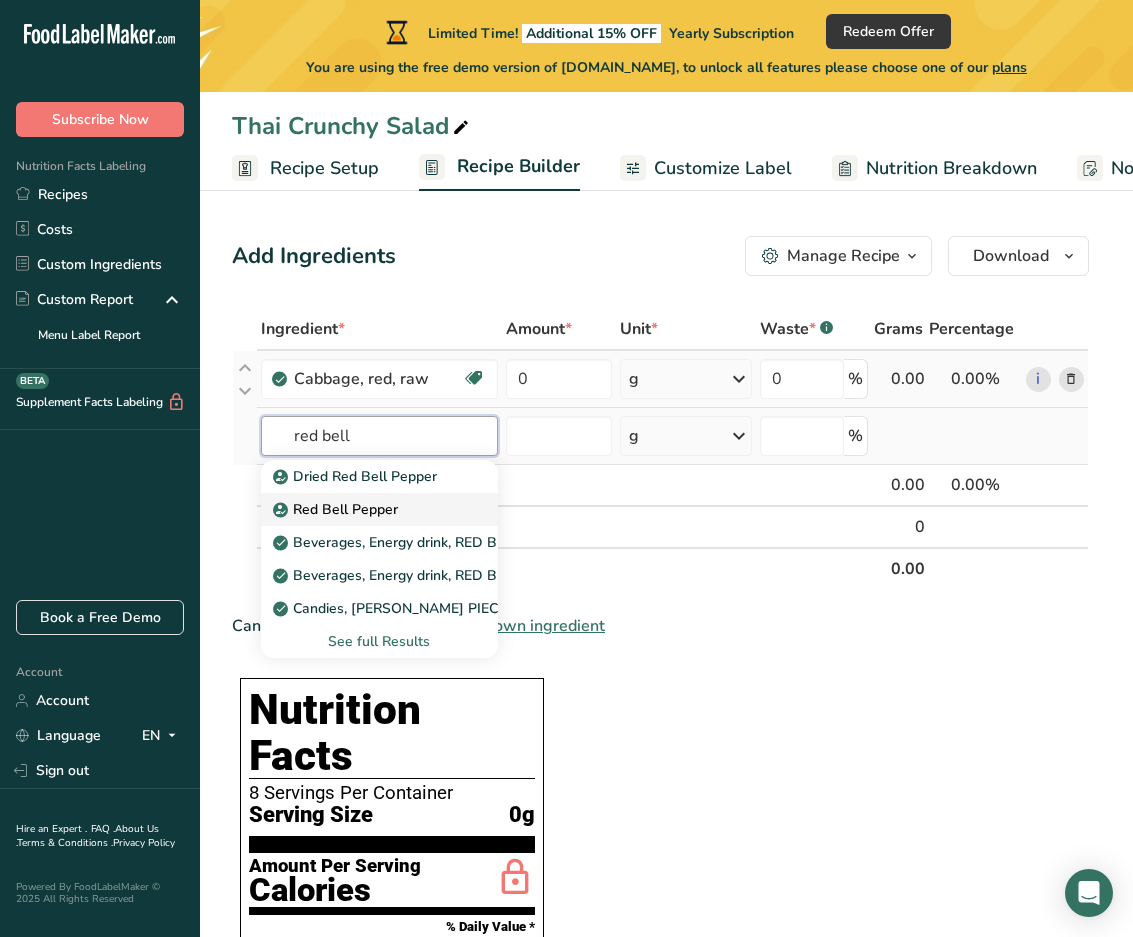 type on "red bell" 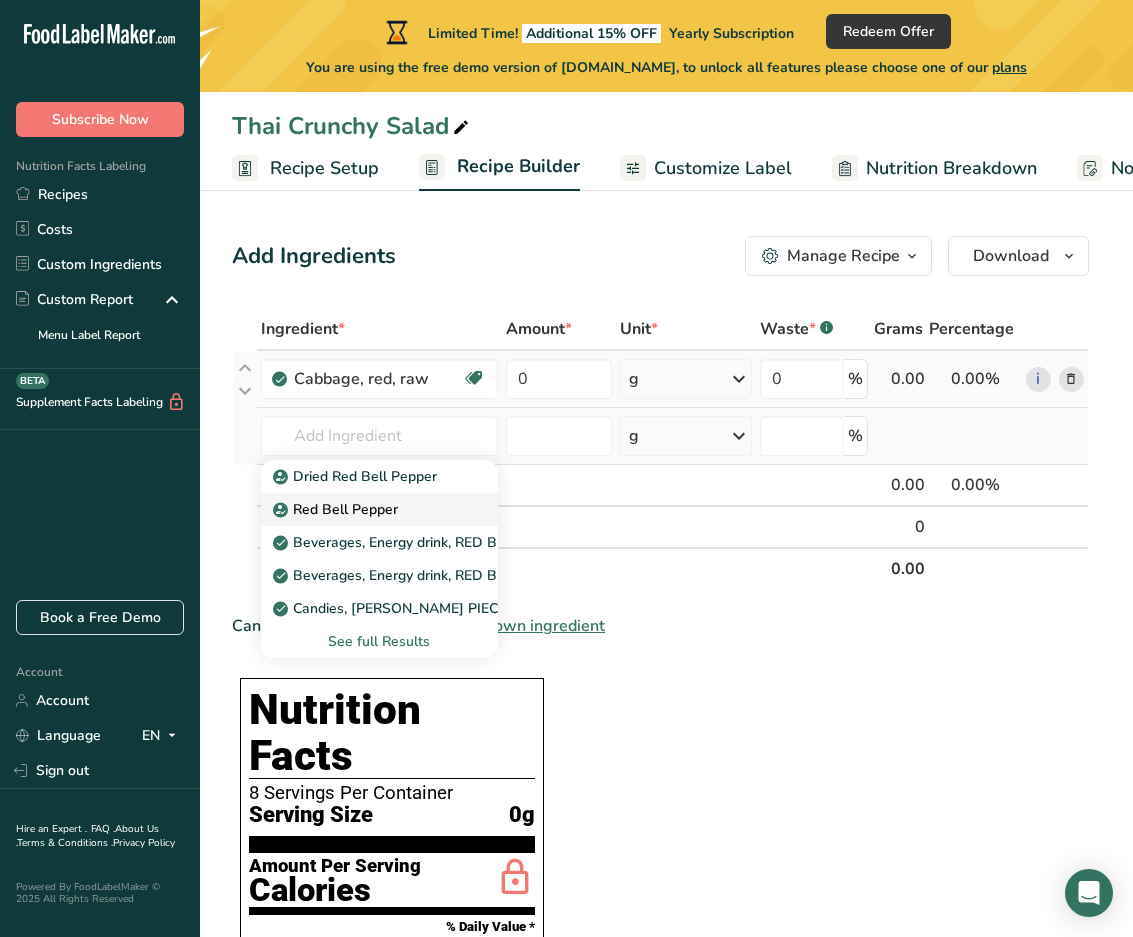 click on "Red Bell Pepper" at bounding box center [337, 509] 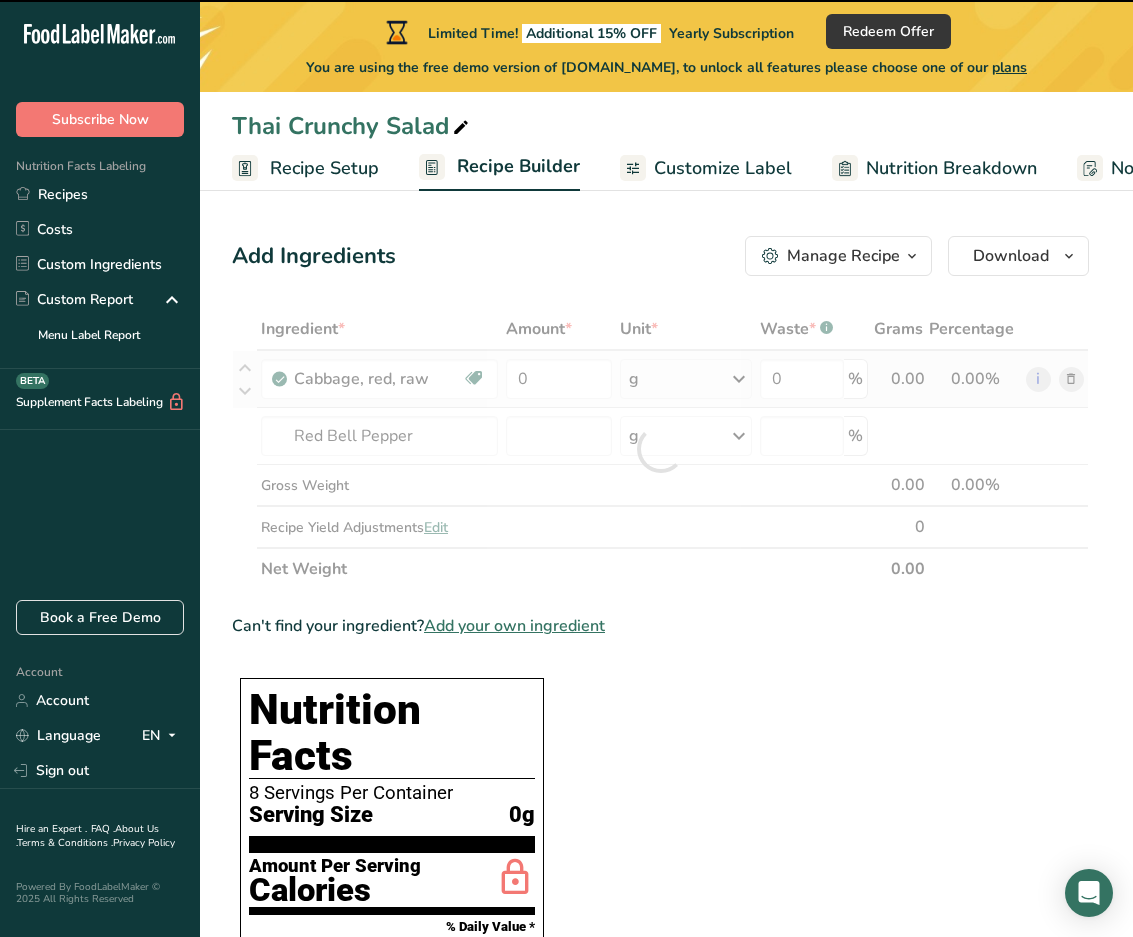 type on "0" 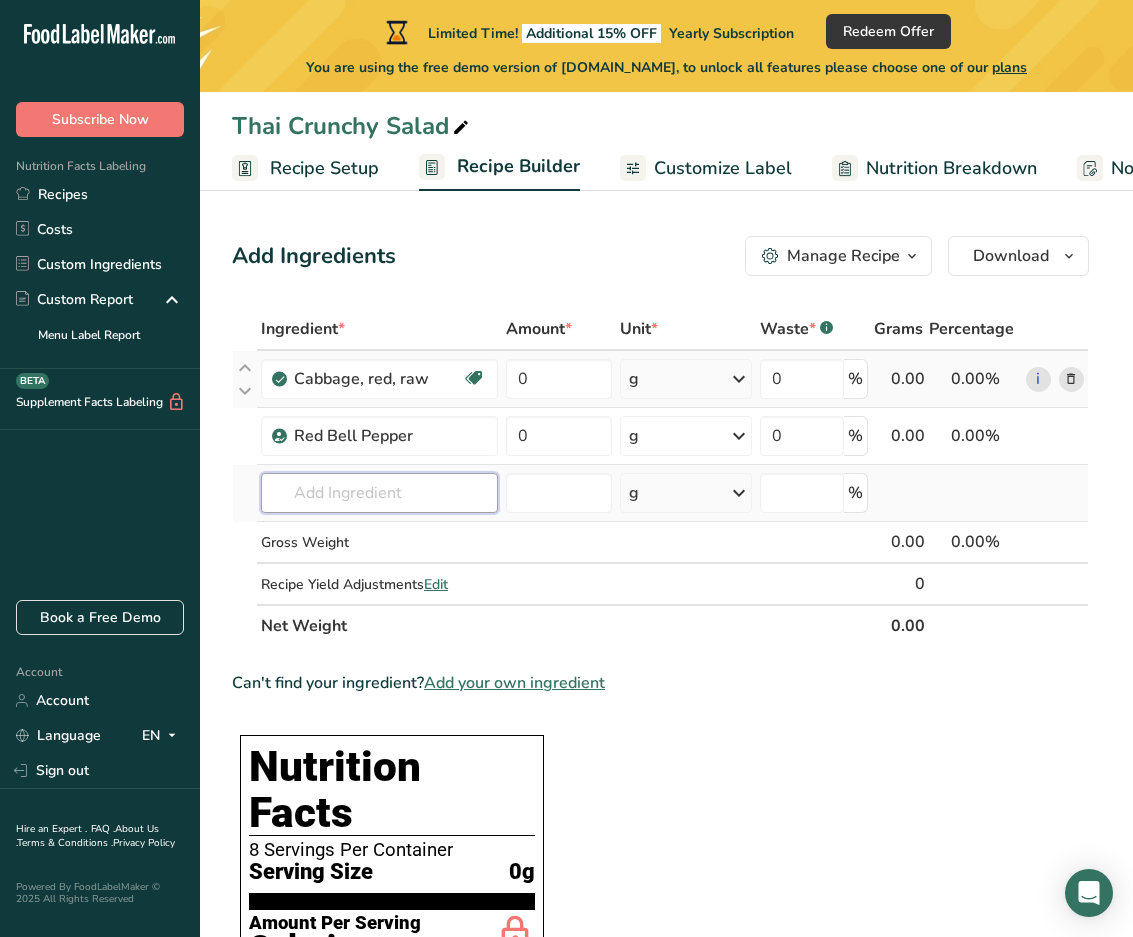 click at bounding box center [379, 493] 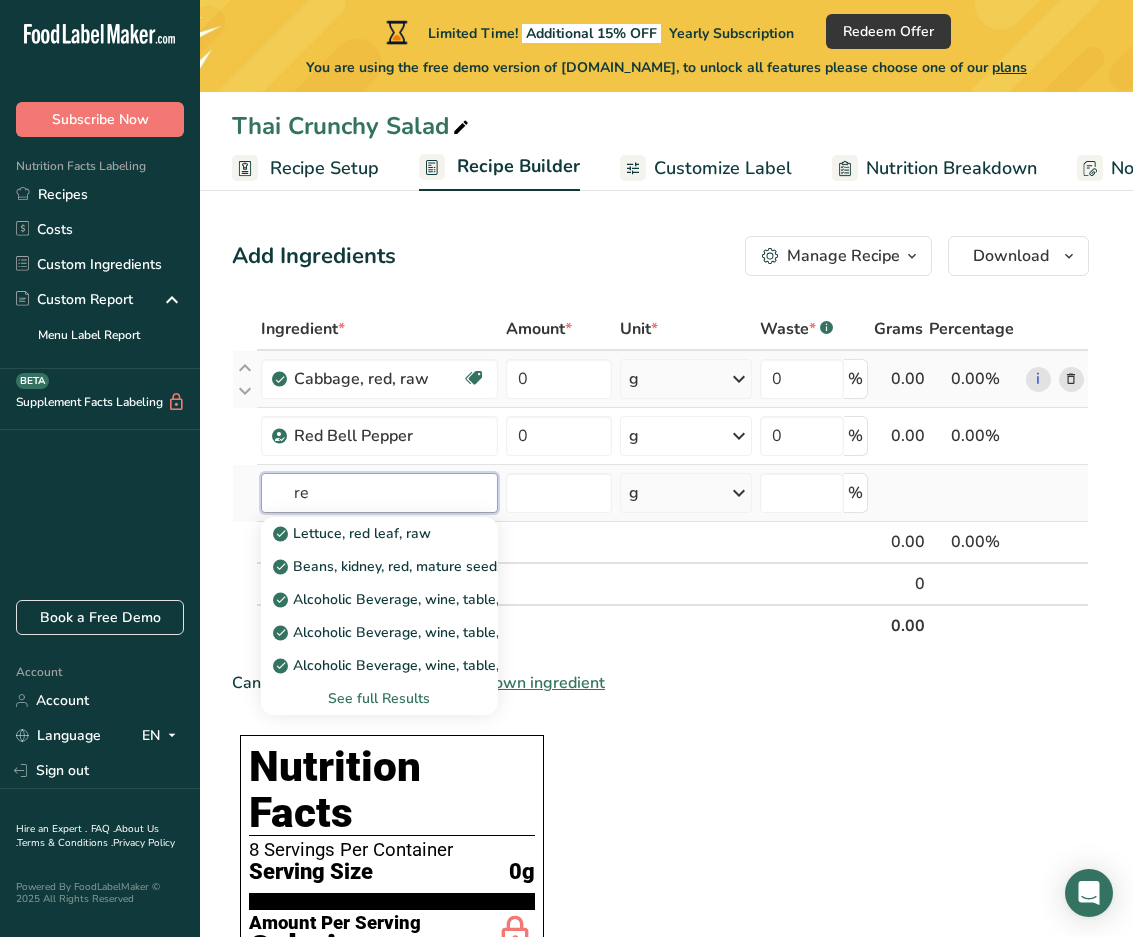 type on "r" 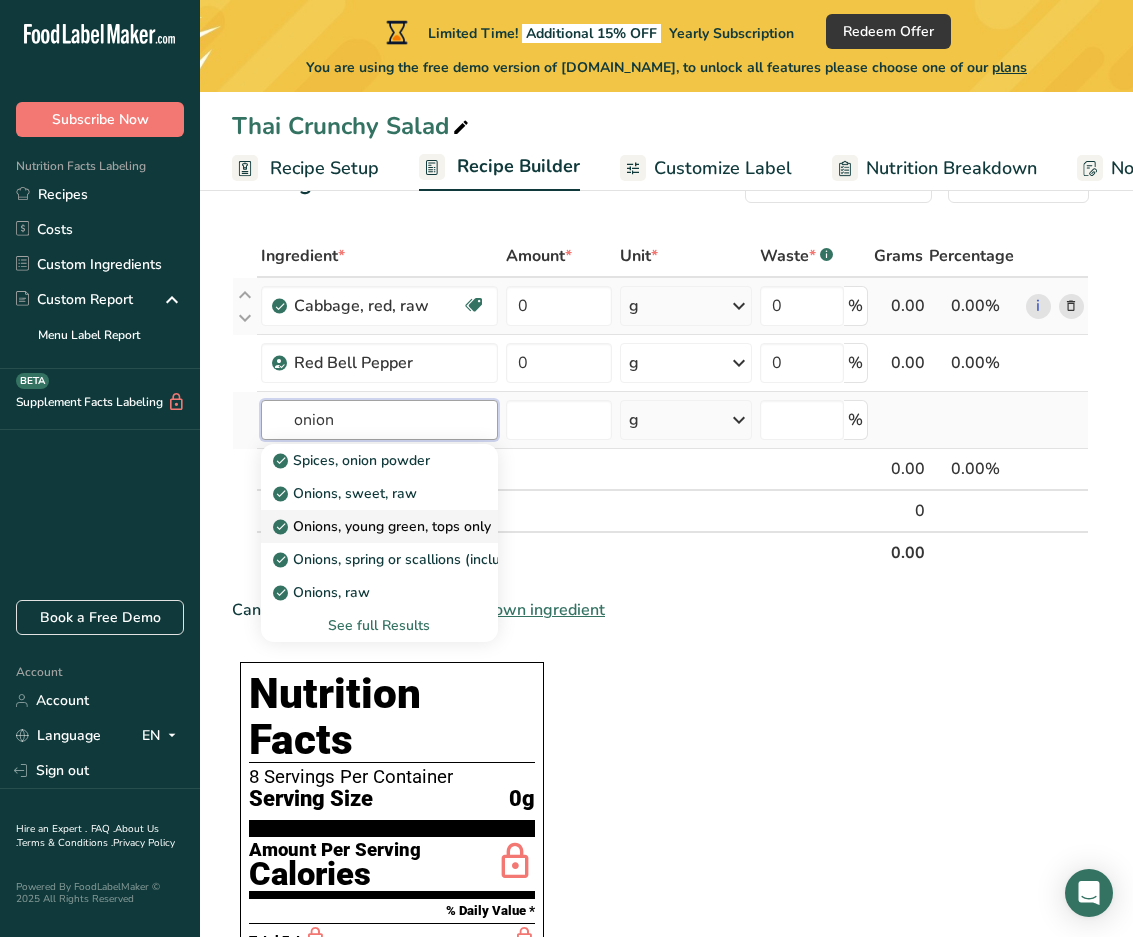 scroll, scrollTop: 78, scrollLeft: 0, axis: vertical 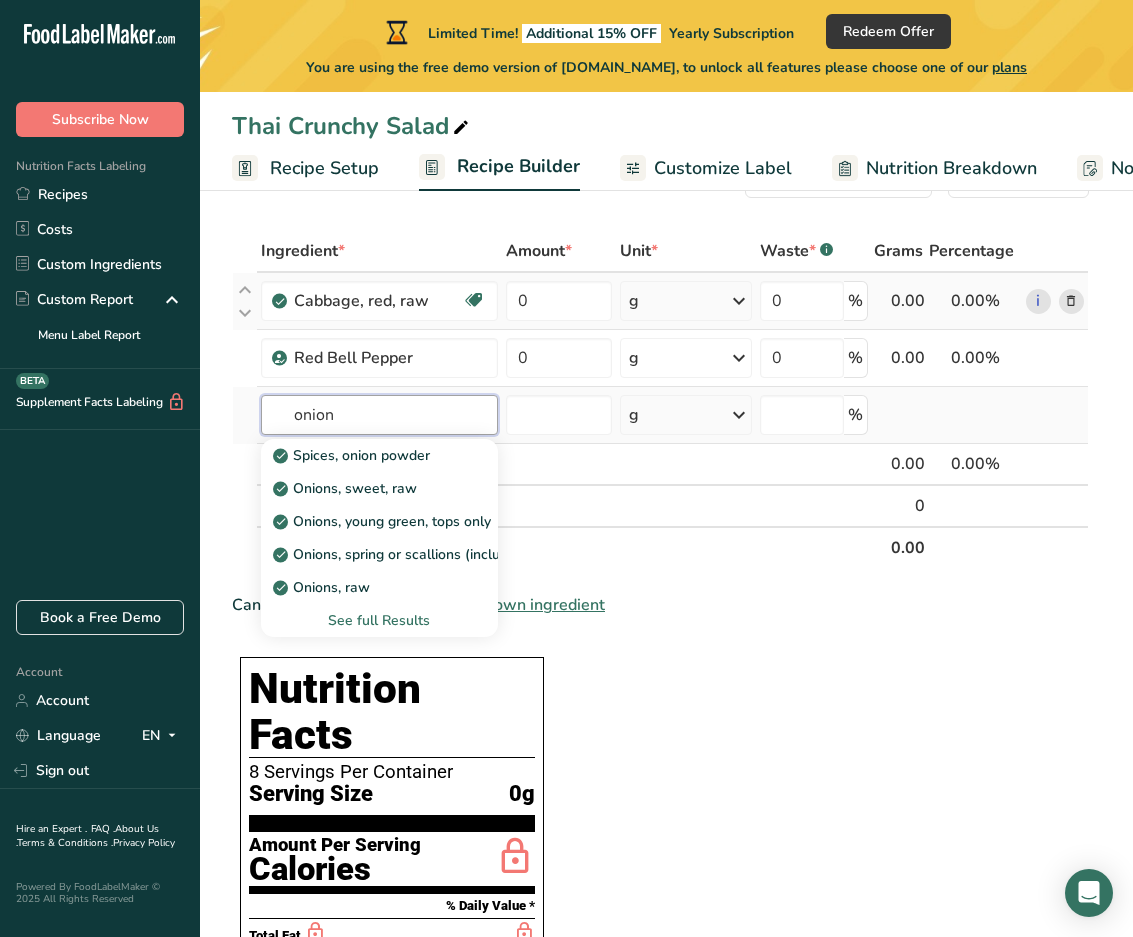 type on "onion" 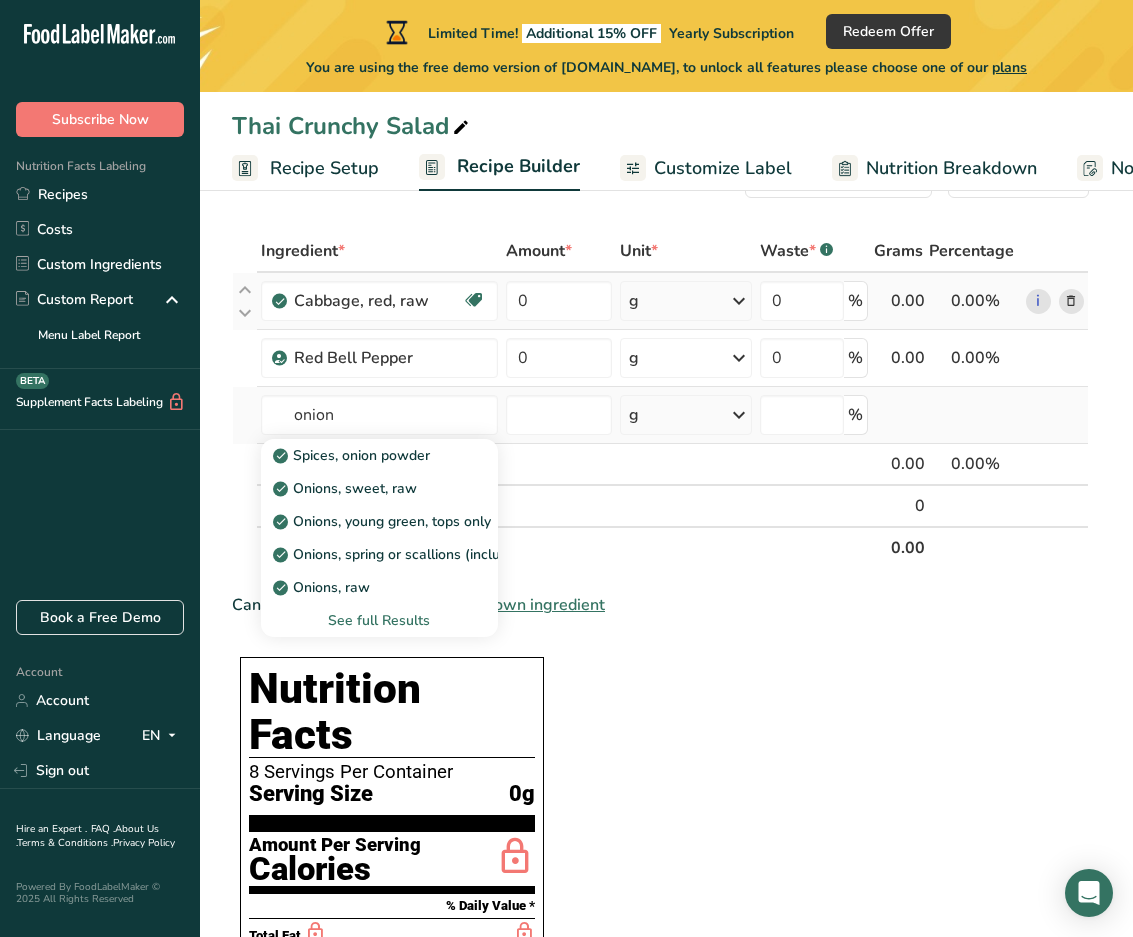 type 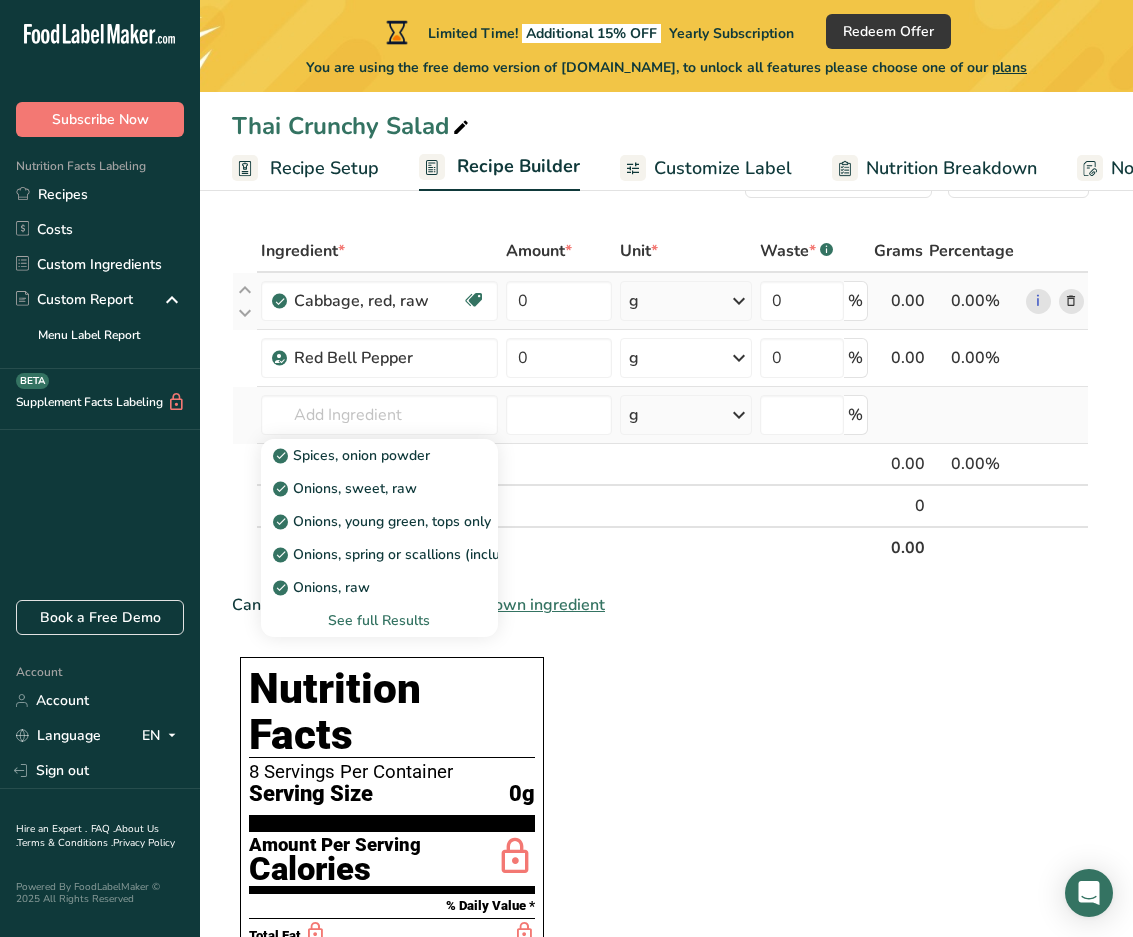 click on "See full Results" at bounding box center (379, 620) 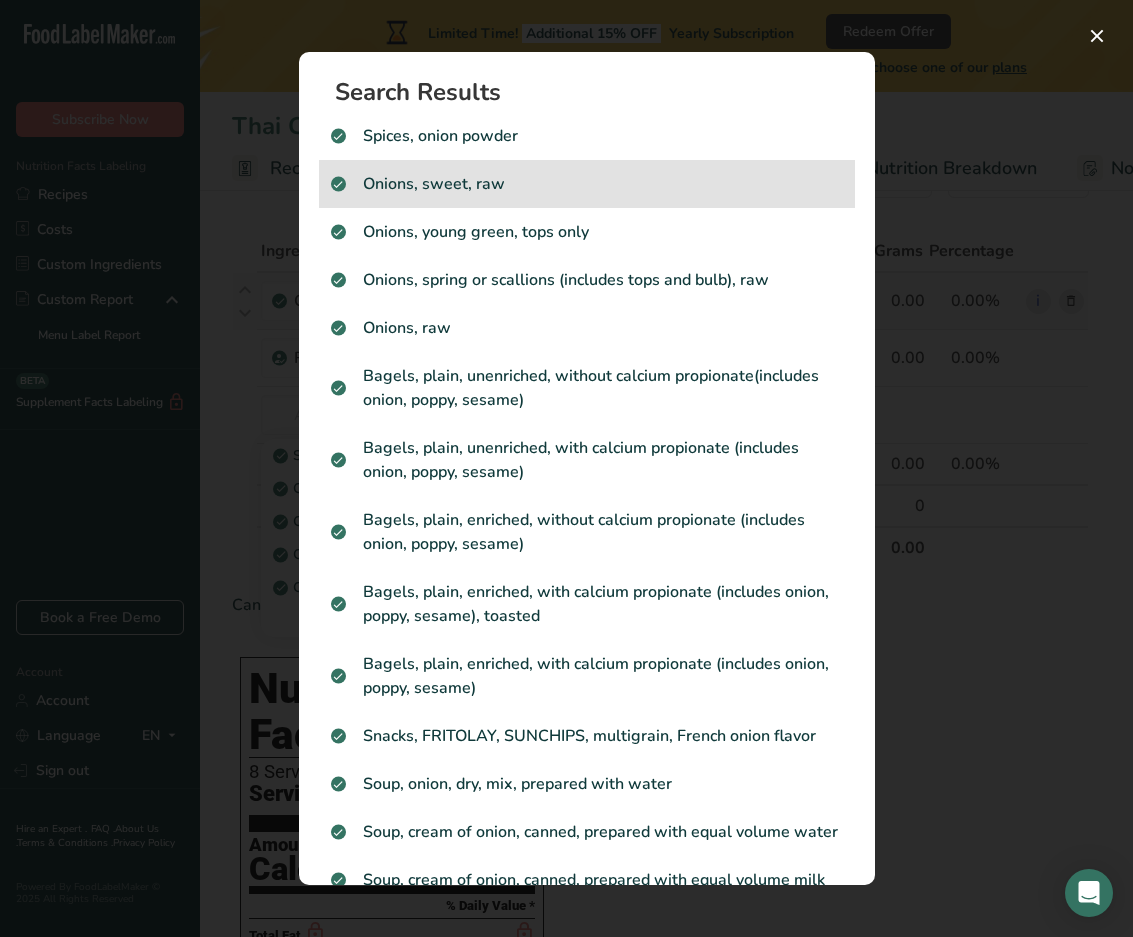 click on "Onions, sweet, raw" at bounding box center [587, 184] 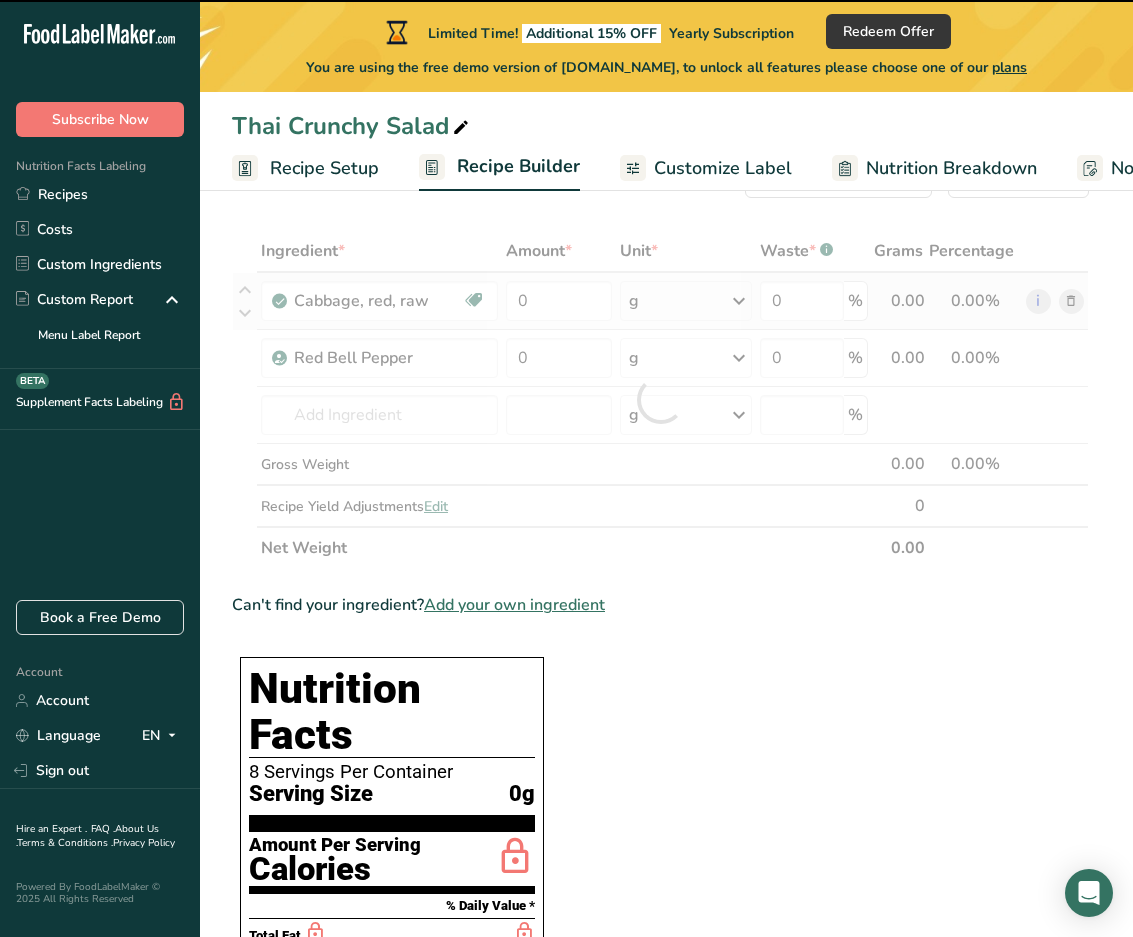 type on "0" 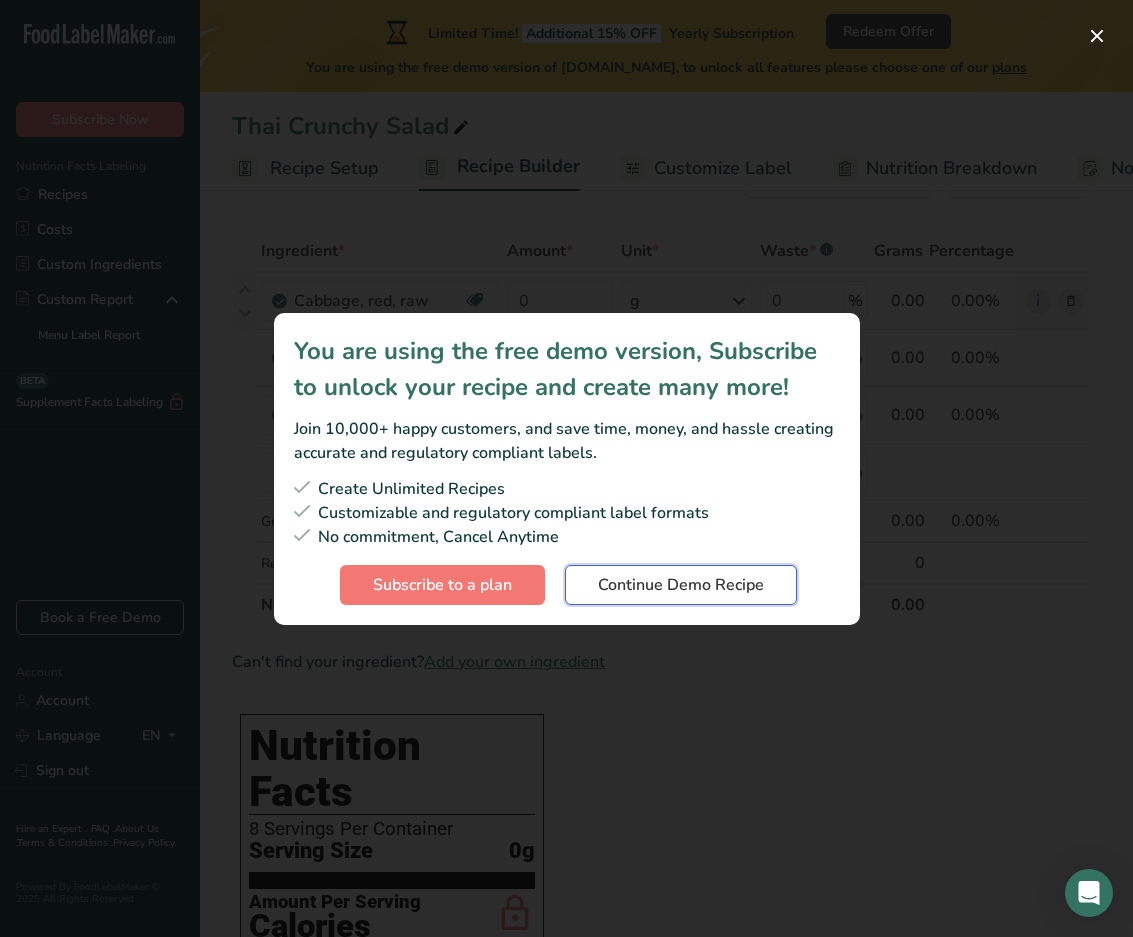click on "Continue Demo Recipe" at bounding box center [681, 585] 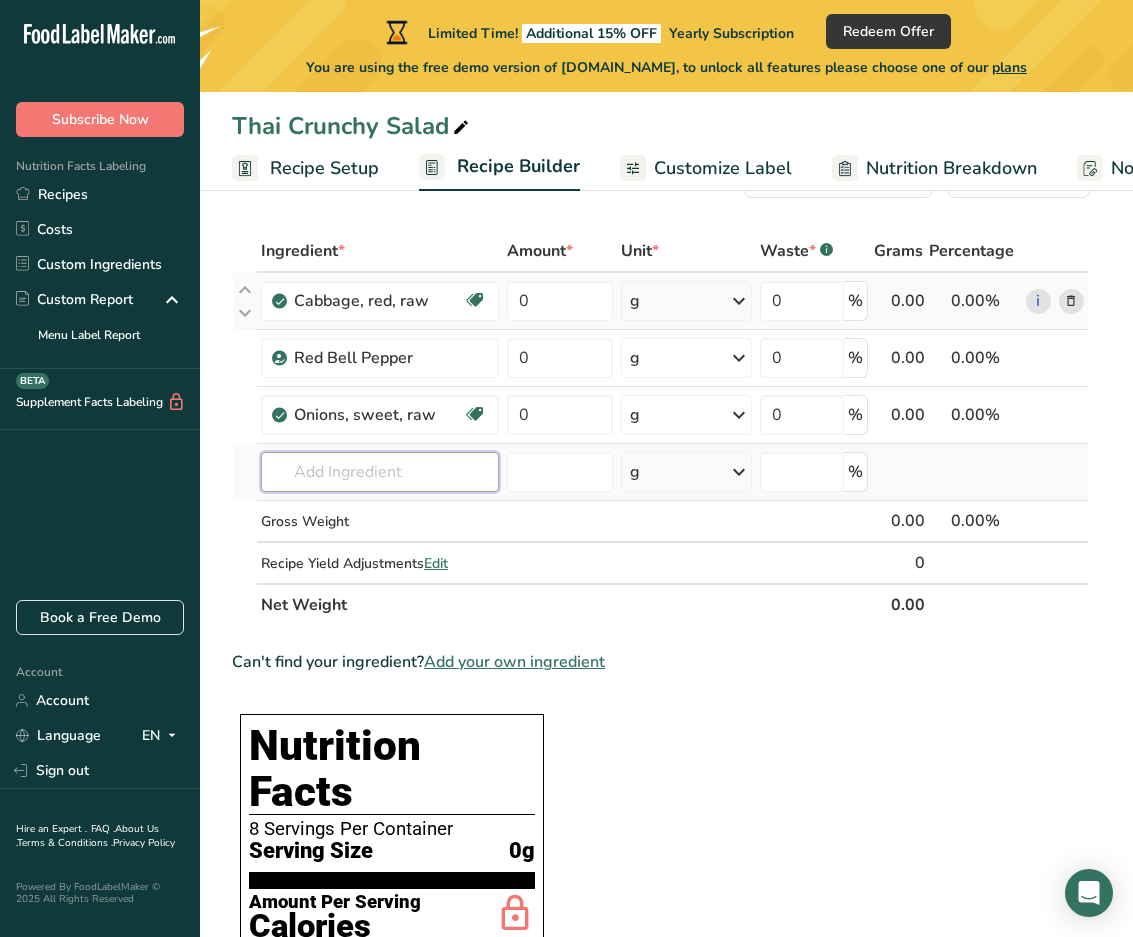 click at bounding box center [380, 472] 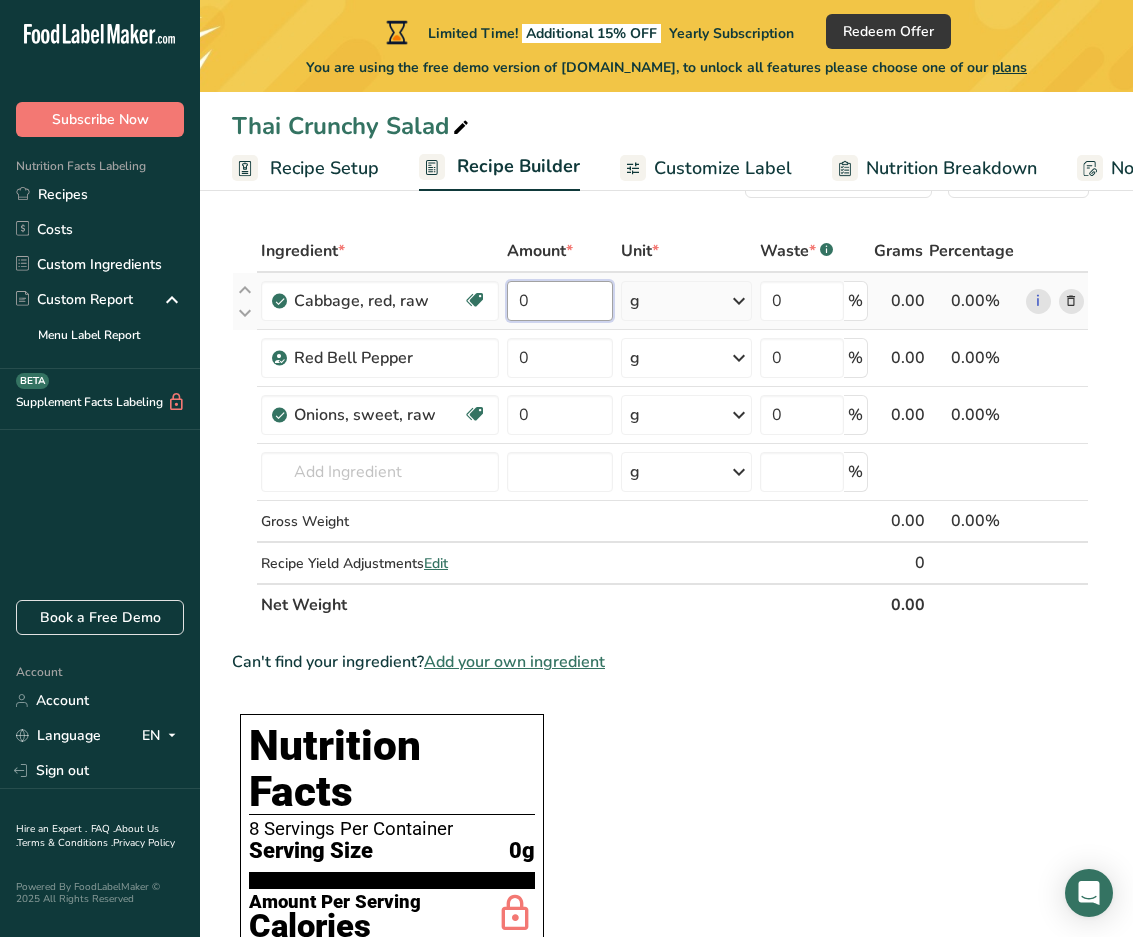 click on "0" at bounding box center [560, 301] 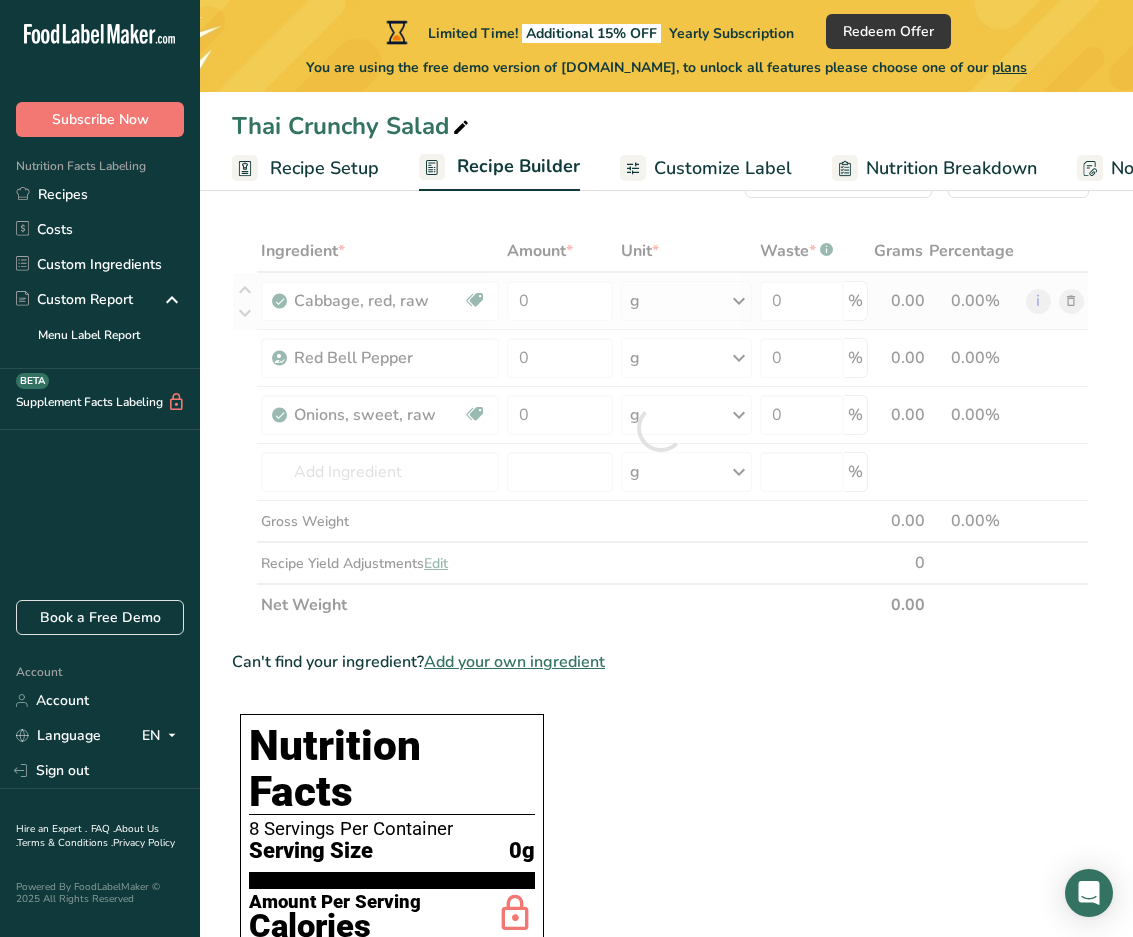 click on "Ingredient *
Amount *
Unit *
Waste *   .a-a{fill:#347362;}.b-a{fill:#fff;}          Grams
Percentage
Cabbage, red, raw
Source of Antioxidants
Dairy free
Gluten free
Vegan
Vegetarian
Soy free
0
g
Portions
1 cup, chopped
1 cup, shredded
1 head, large (about 5-1/2" dia)
See more
Weight Units
g
kg
mg
See more
Volume Units
l
Volume units require a density conversion. If you know your ingredient's density enter it below. Otherwise, click on "RIA" our AI Regulatory bot - she will be able to help you
lb/ft3
g/cm3" at bounding box center (660, 428) 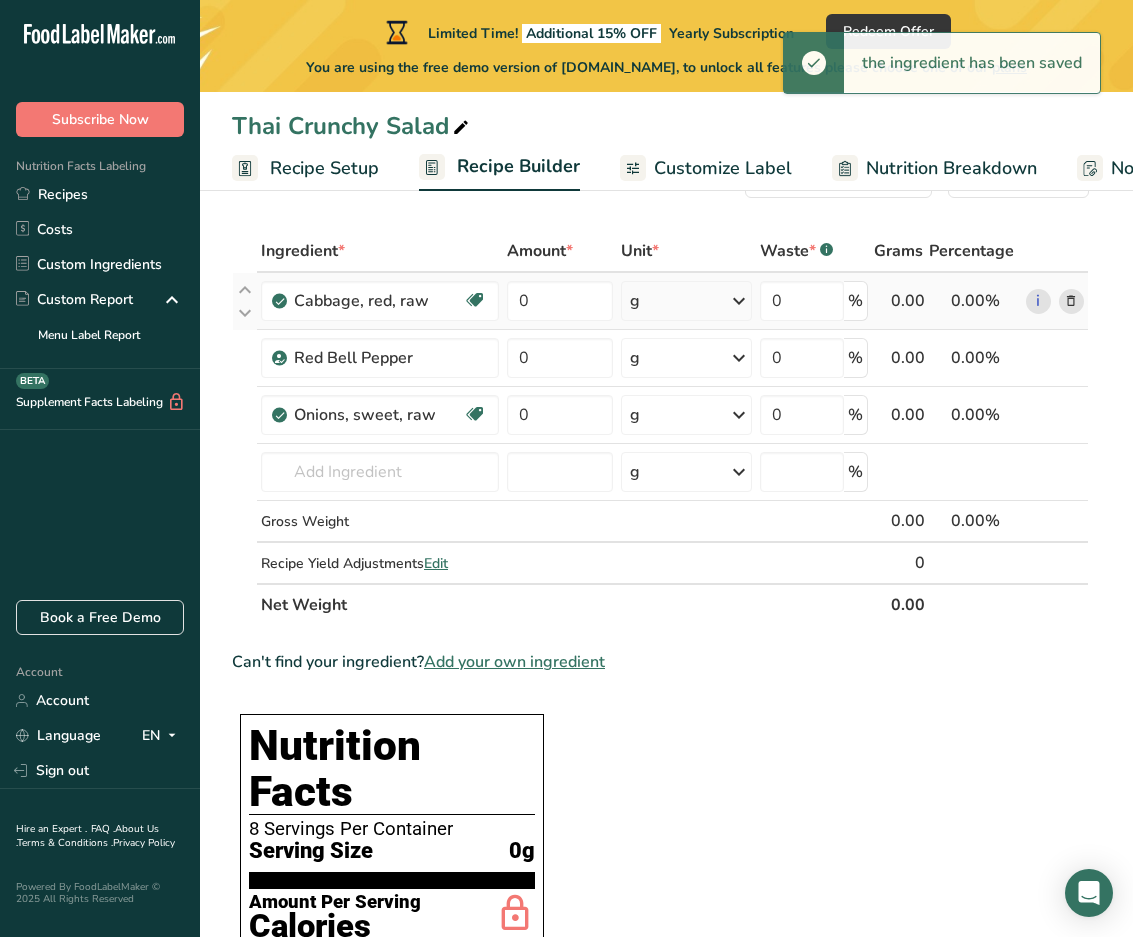 click at bounding box center (739, 301) 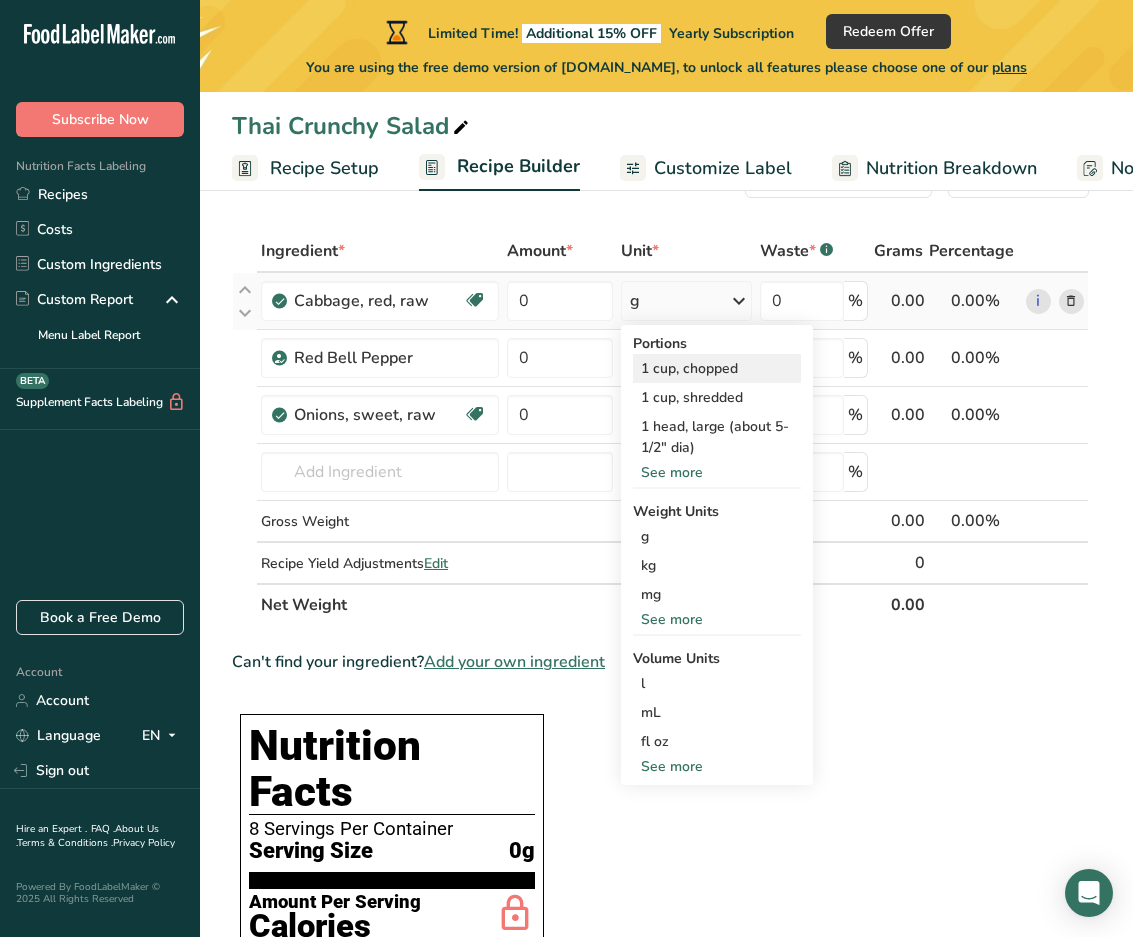 click on "1 cup, chopped" at bounding box center (717, 368) 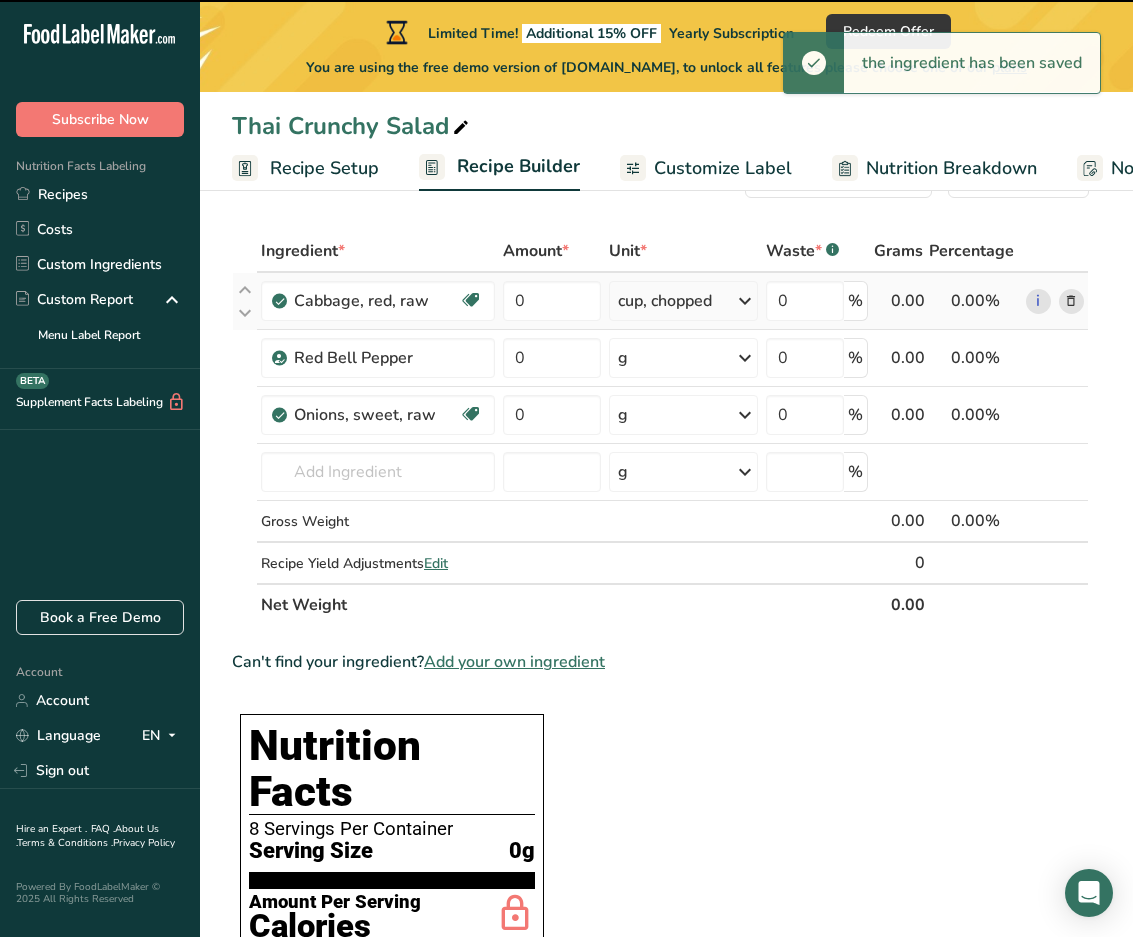 click at bounding box center (745, 301) 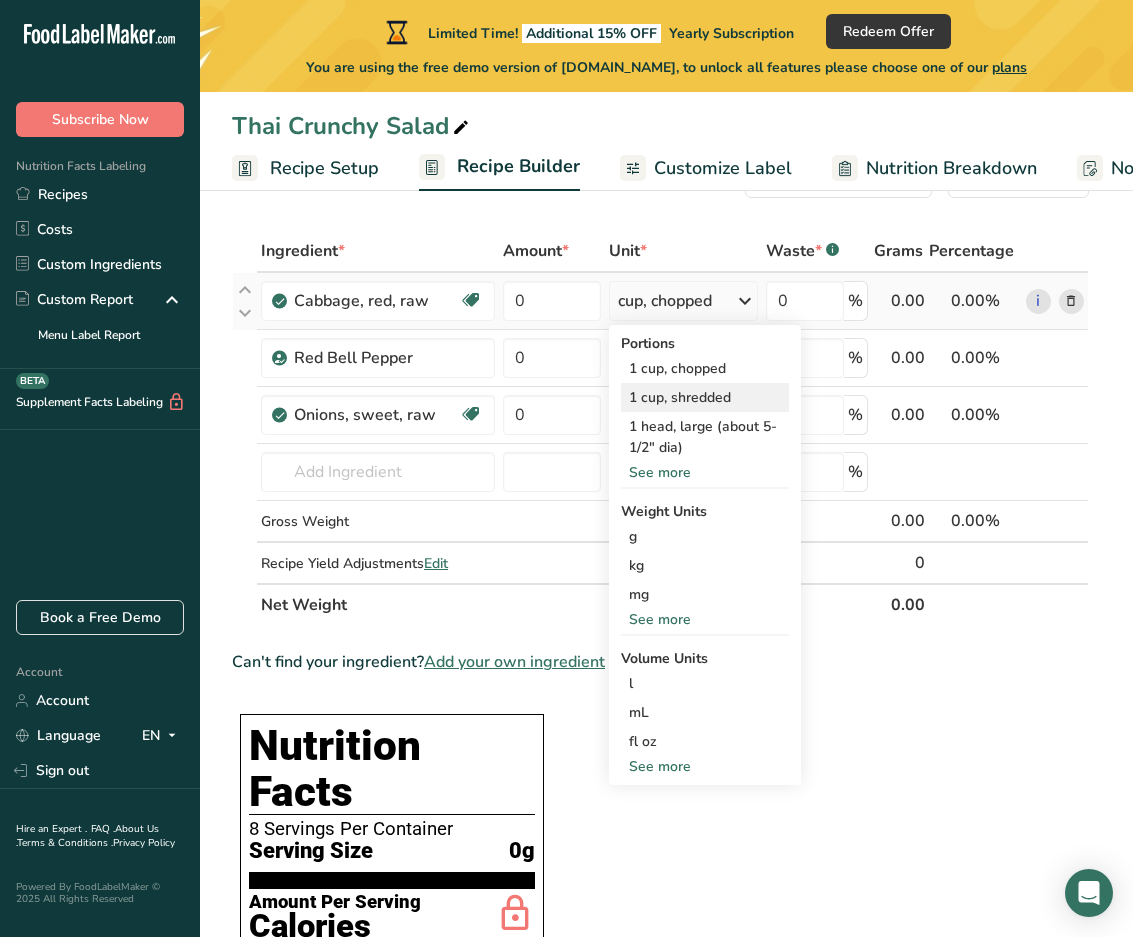 click on "1 cup, shredded" at bounding box center [705, 397] 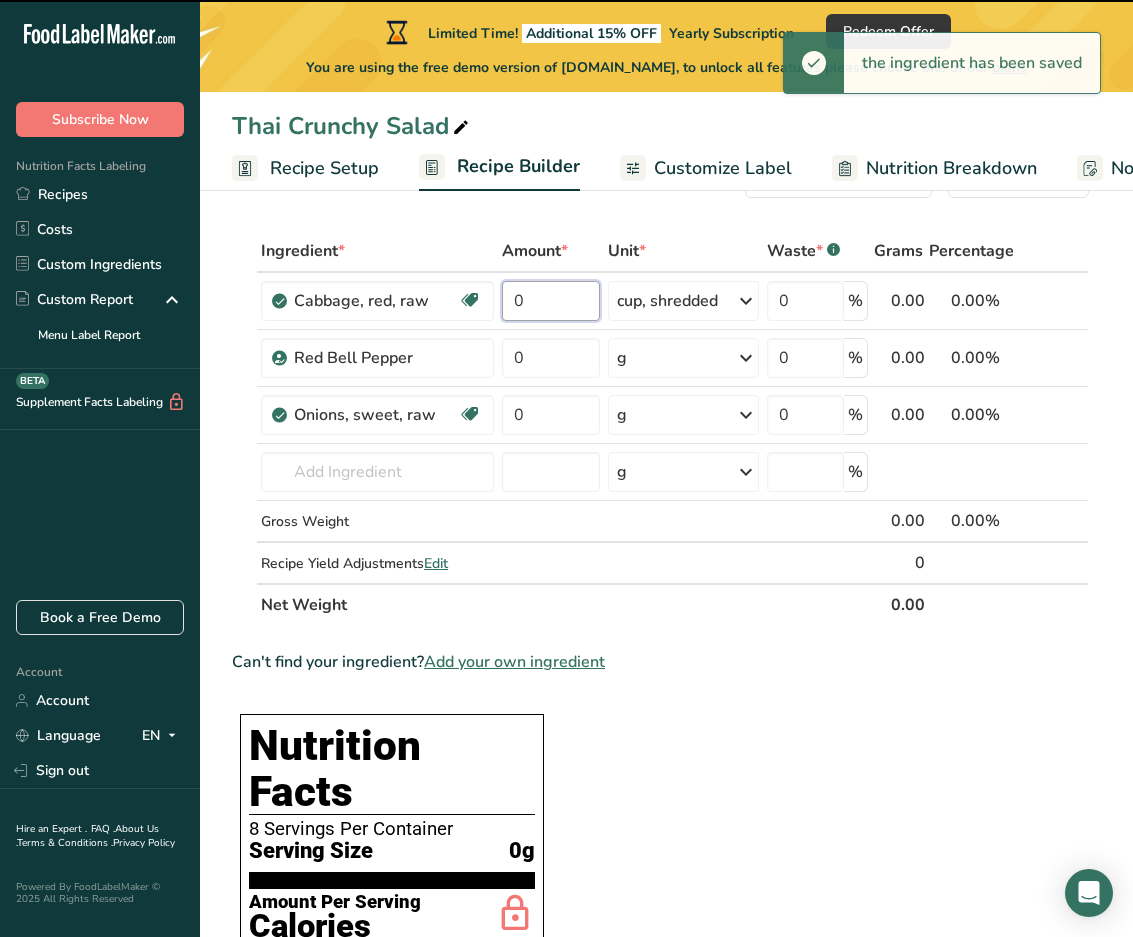 click on "0" at bounding box center (551, 301) 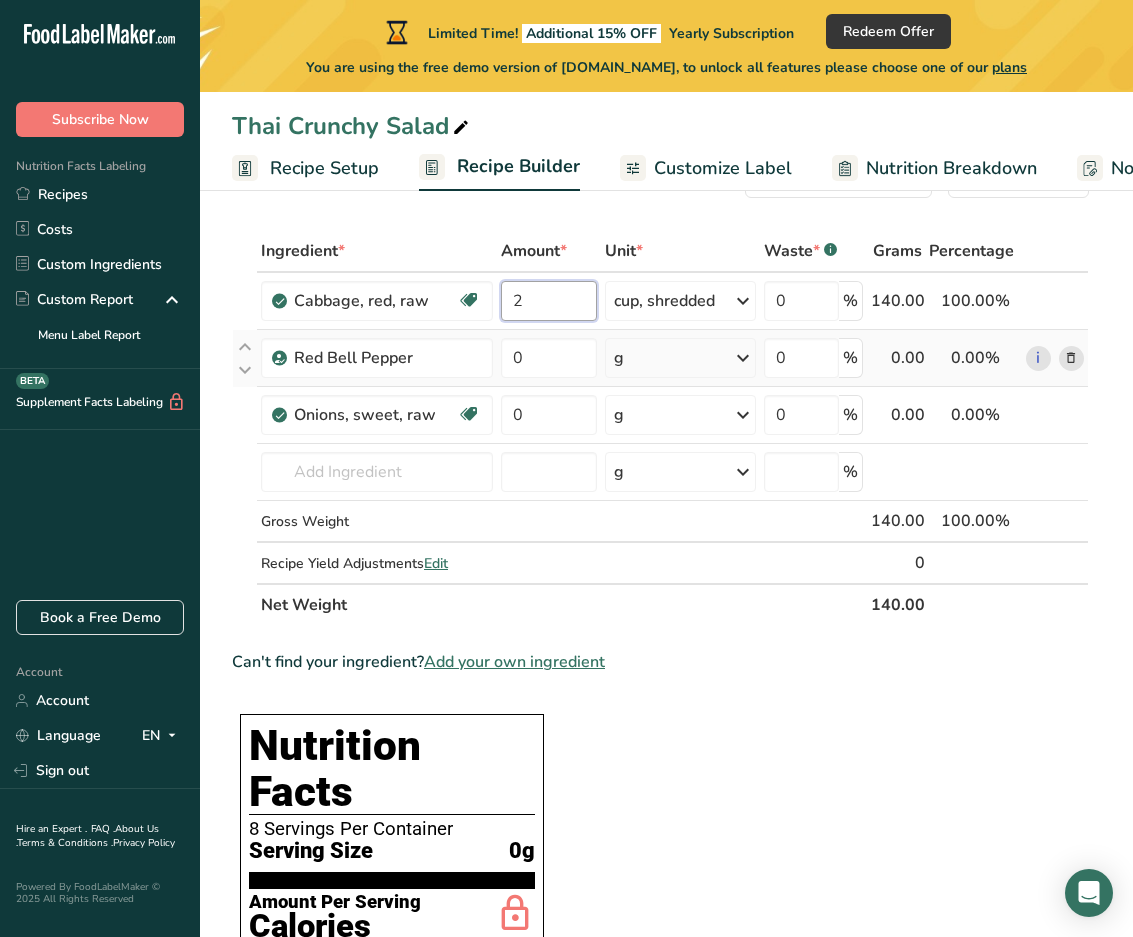 type on "2" 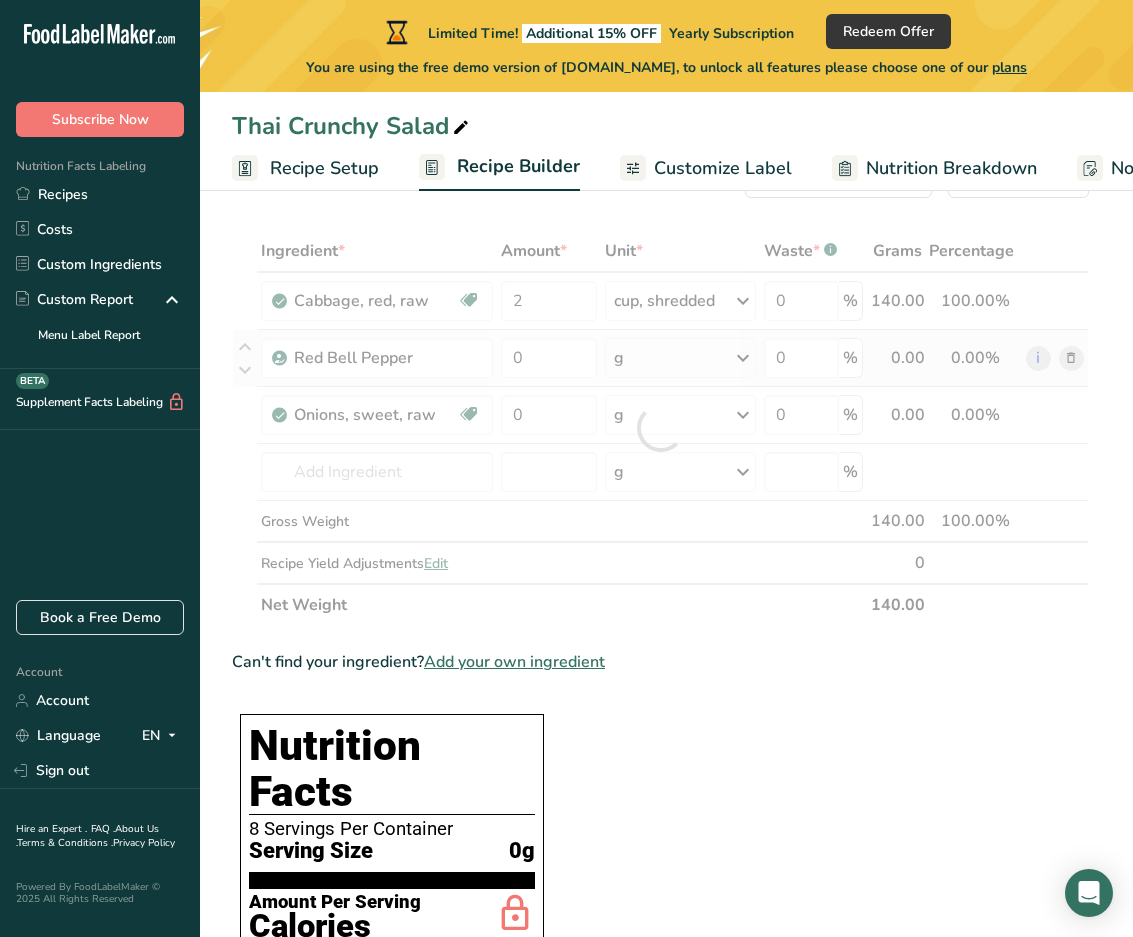 click on "Ingredient *
Amount *
Unit *
Waste *   .a-a{fill:#347362;}.b-a{fill:#fff;}          Grams
Percentage
Cabbage, red, raw
Source of Antioxidants
Dairy free
Gluten free
Vegan
Vegetarian
Soy free
2
cup, shredded
Portions
1 cup, chopped
1 cup, shredded
1 head, large (about 5-1/2" dia)
See more
Weight Units
g
kg
mg
See more
Volume Units
l
Volume units require a density conversion. If you know your ingredient's density enter it below. Otherwise, click on "RIA" our AI Regulatory bot - she will be able to help you
lb/ft3
g/cm3" at bounding box center [660, 428] 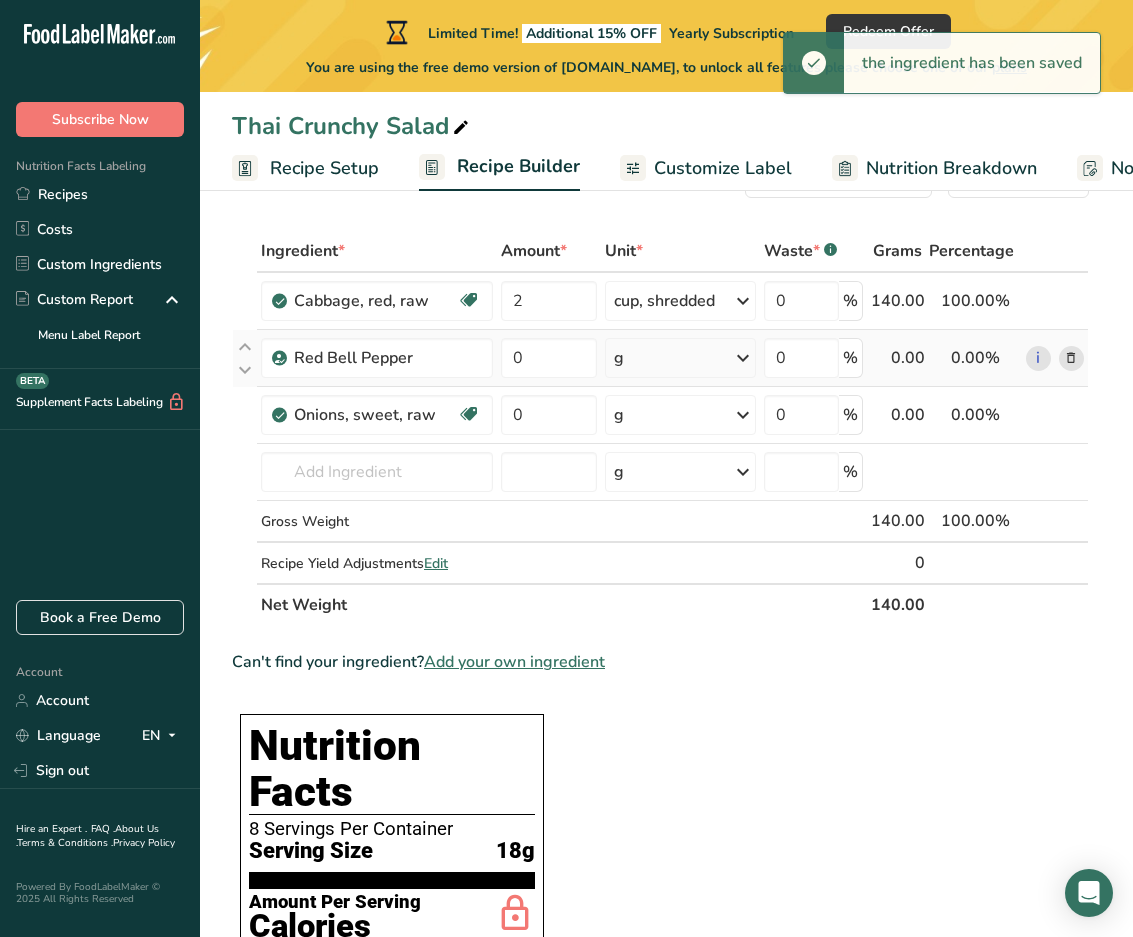 click at bounding box center (743, 358) 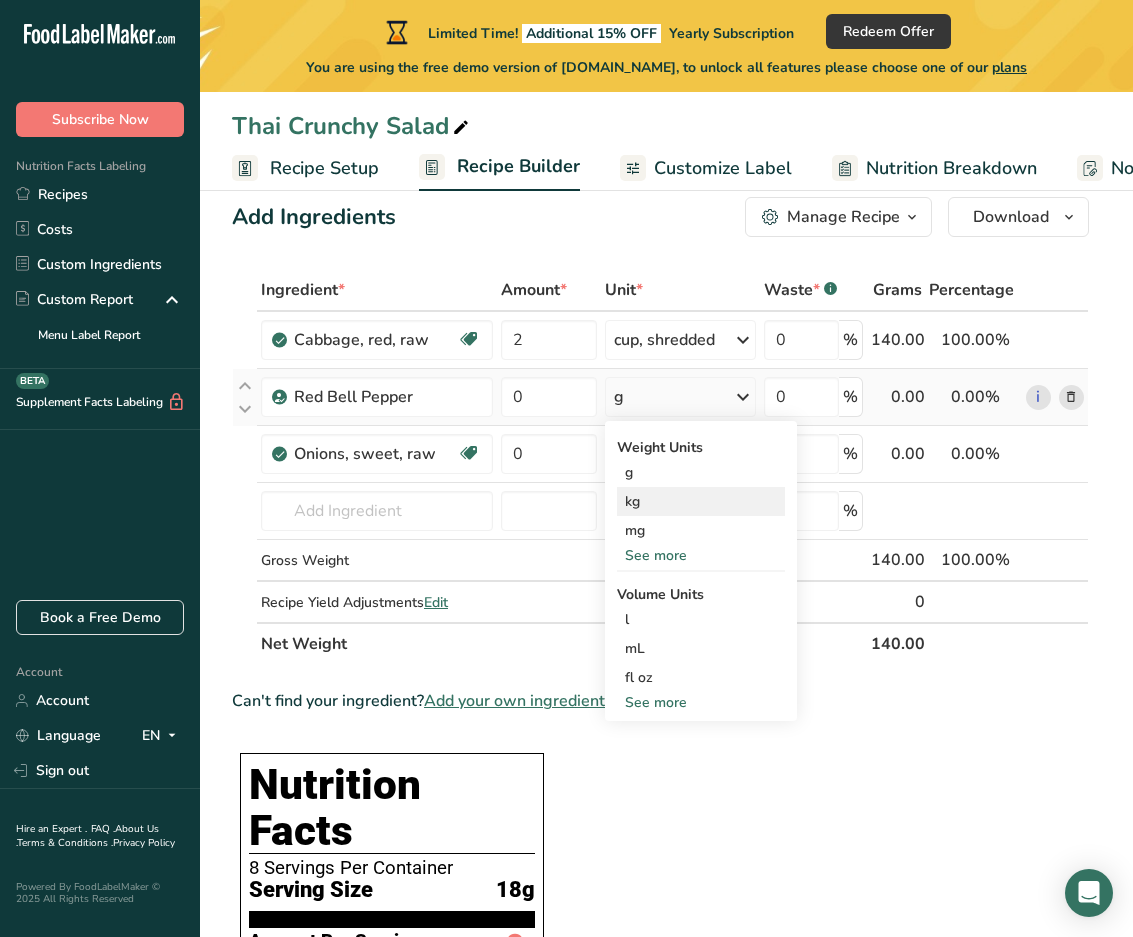 scroll, scrollTop: 29, scrollLeft: 0, axis: vertical 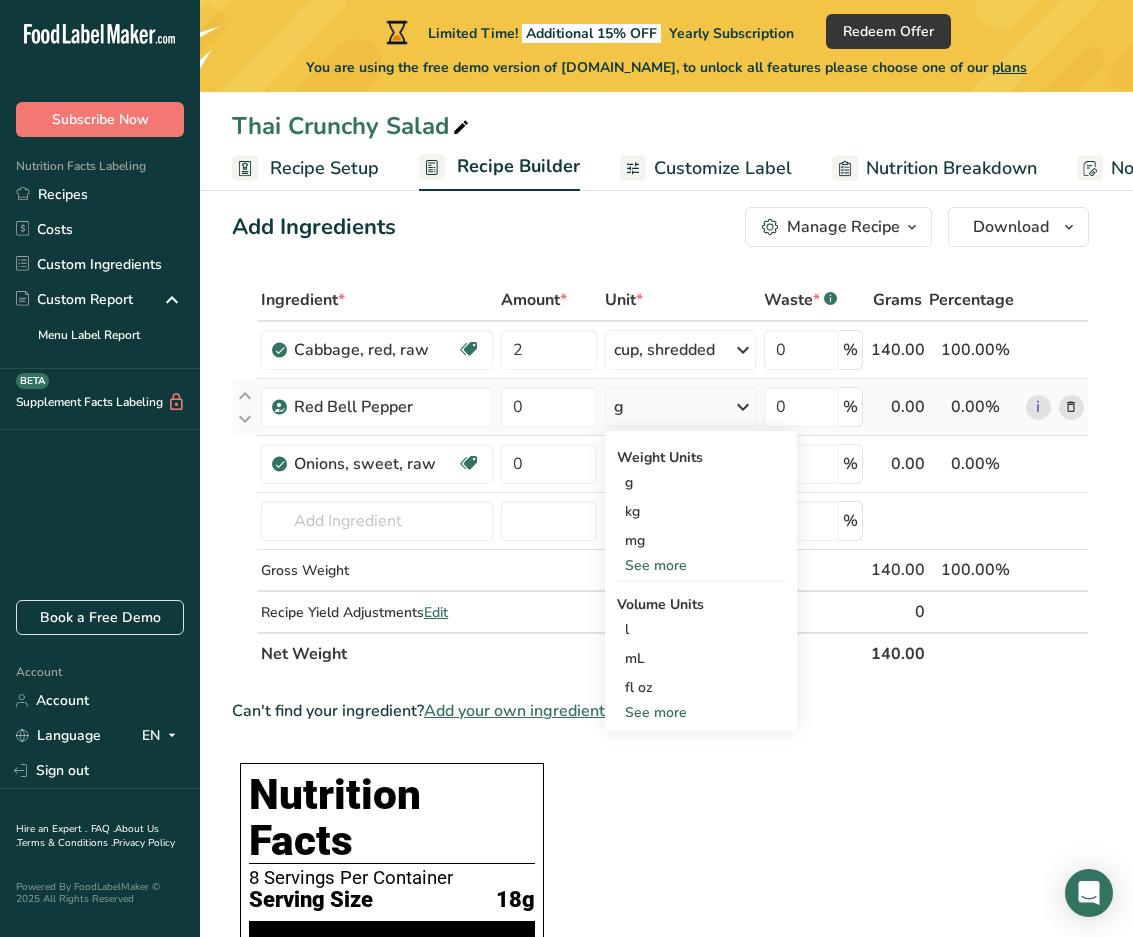 click at bounding box center (743, 407) 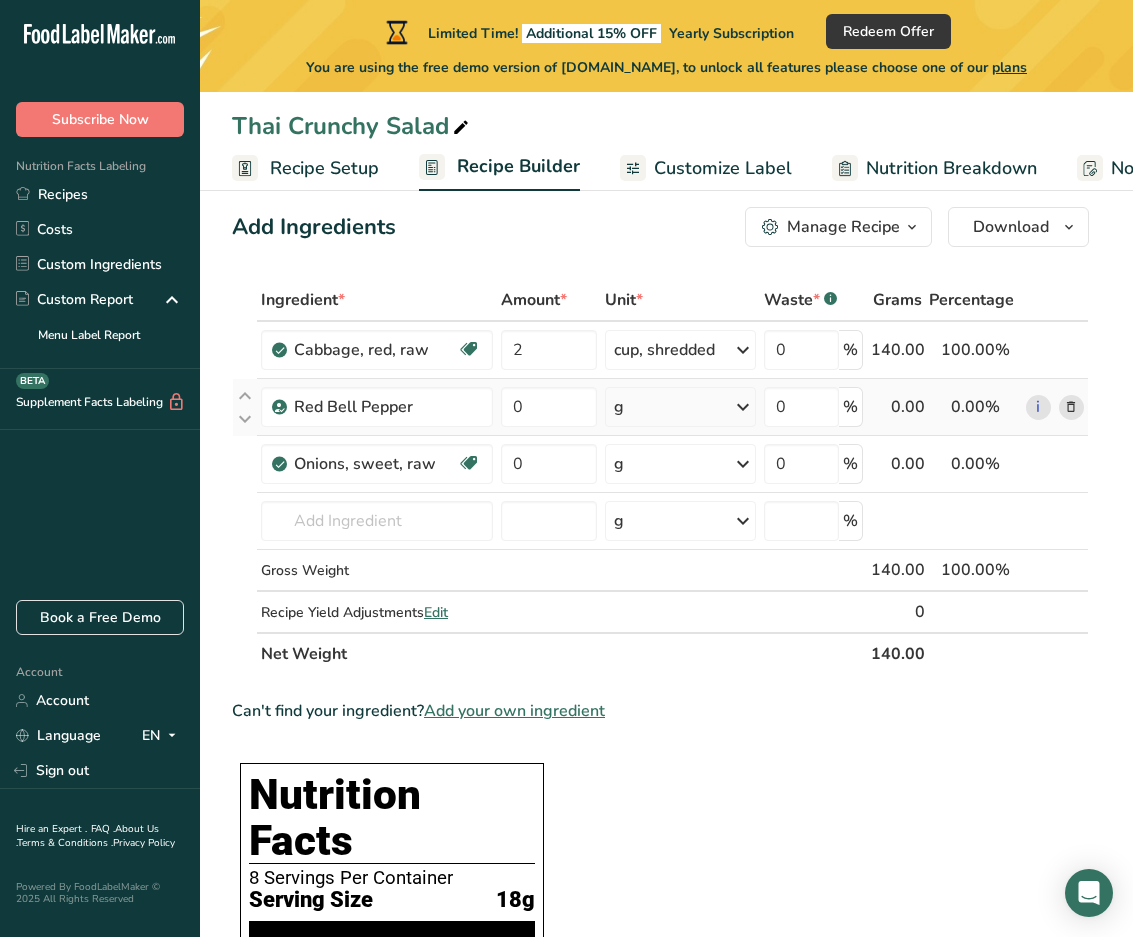 click at bounding box center (743, 407) 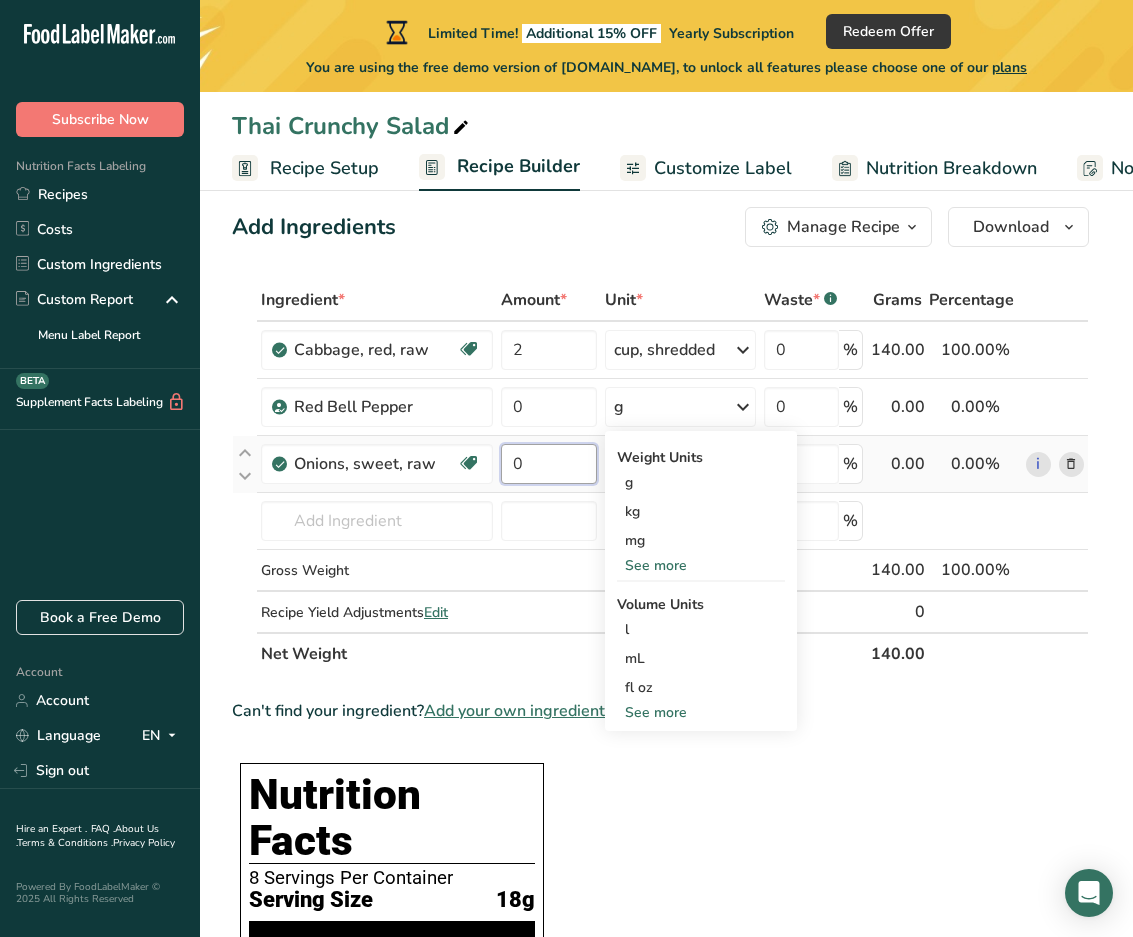 click on "0" at bounding box center [549, 464] 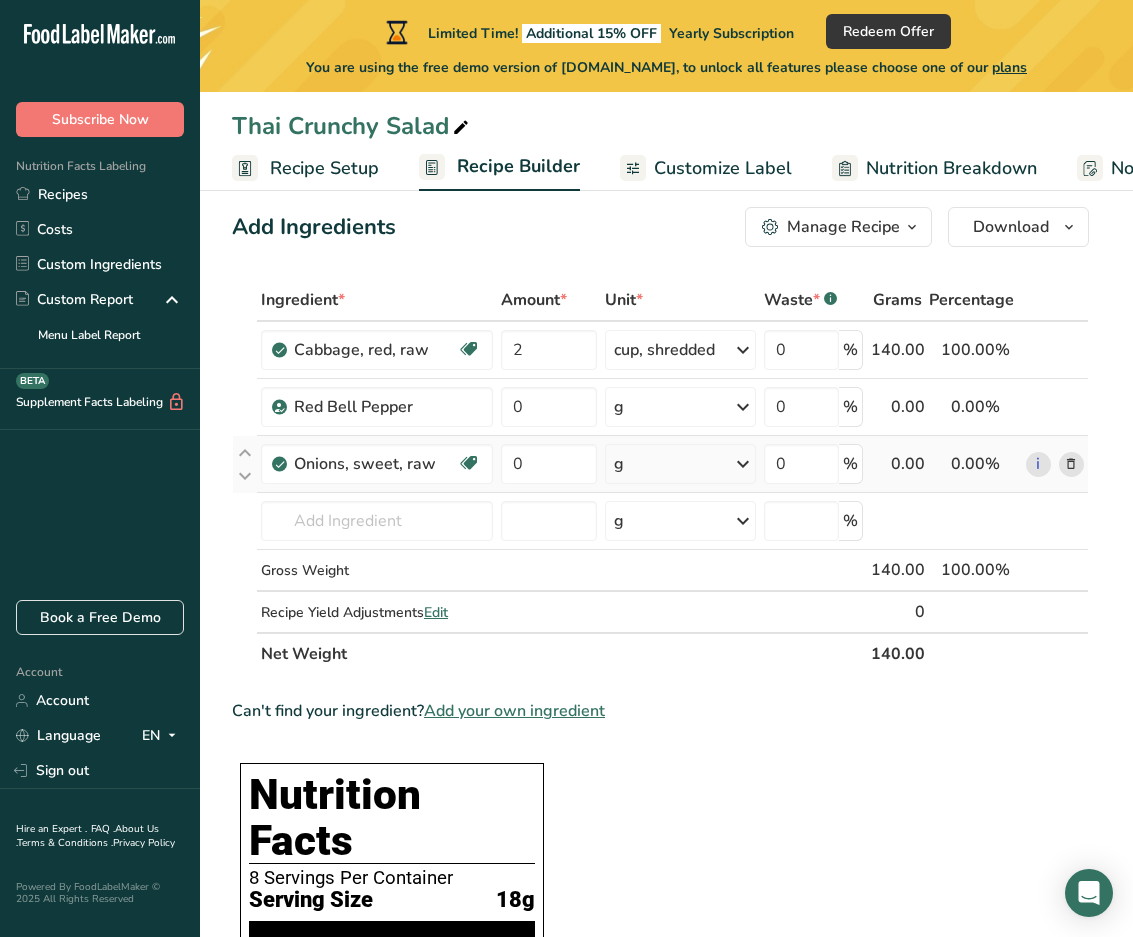 click on "Ingredient *
Amount *
Unit *
Waste *   .a-a{fill:#347362;}.b-a{fill:#fff;}          Grams
Percentage
Cabbage, red, raw
Source of Antioxidants
Dairy free
Gluten free
Vegan
Vegetarian
Soy free
2
cup, shredded
Portions
1 cup, chopped
1 cup, shredded
1 head, large (about 5-1/2" dia)
See more
Weight Units
g
kg
mg
See more
Volume Units
l
Volume units require a density conversion. If you know your ingredient's density enter it below. Otherwise, click on "RIA" our AI Regulatory bot - she will be able to help you
lb/ft3
g/cm3" at bounding box center [660, 477] 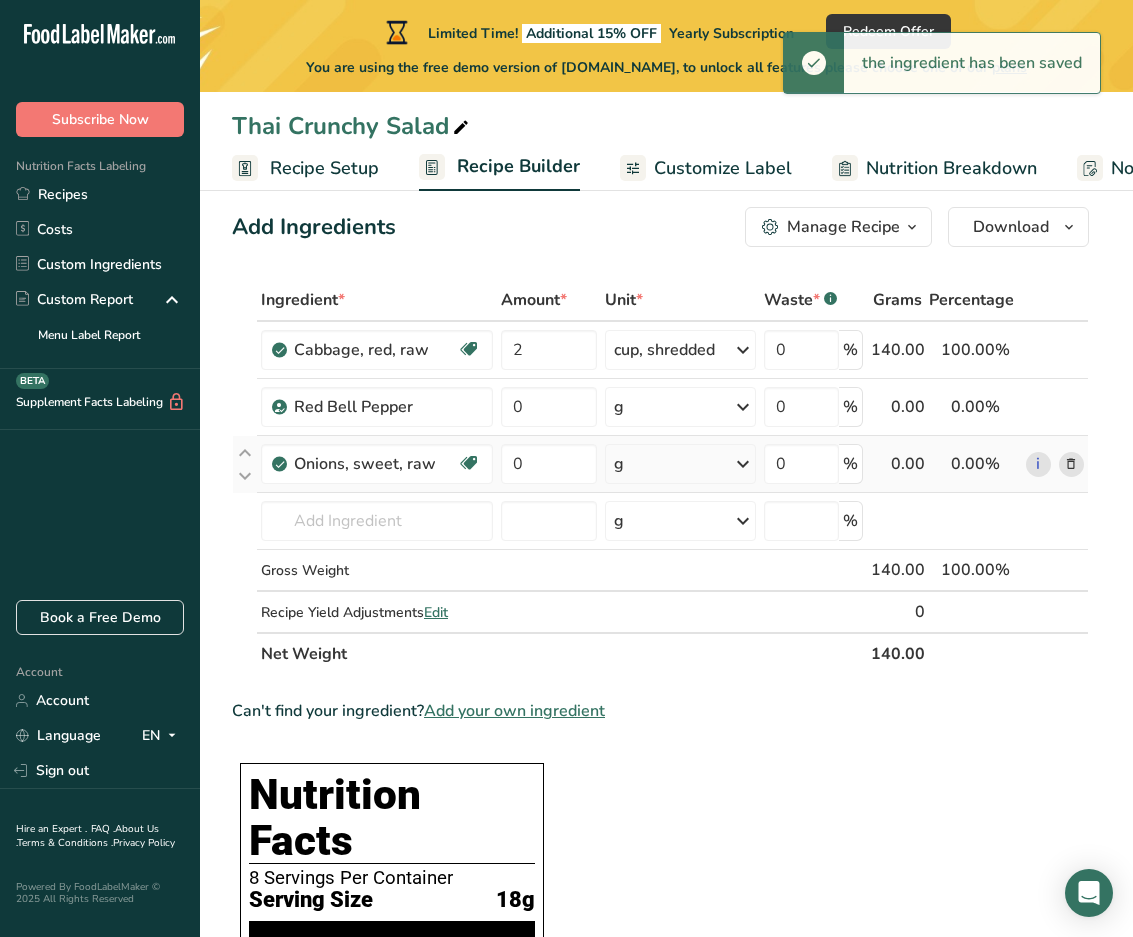 click at bounding box center (743, 464) 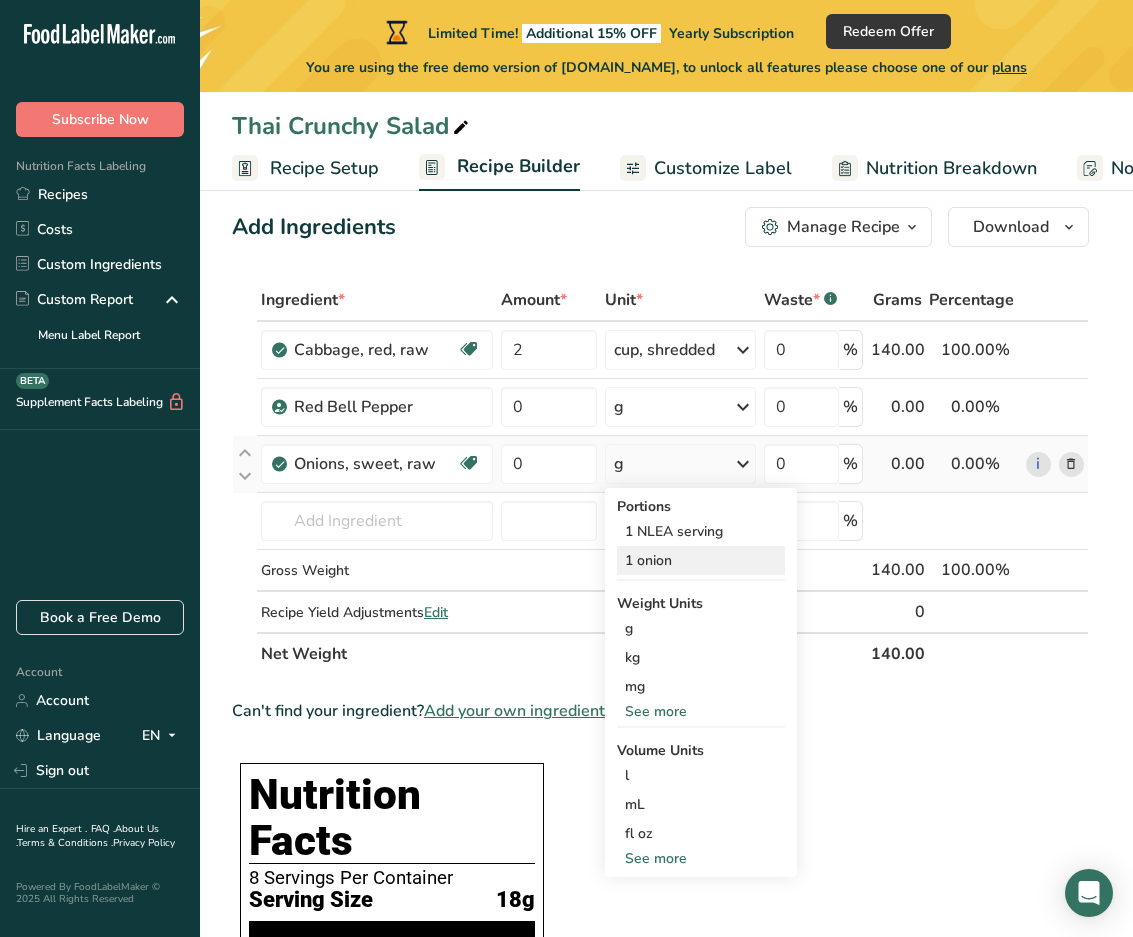 click on "1 onion" at bounding box center [701, 560] 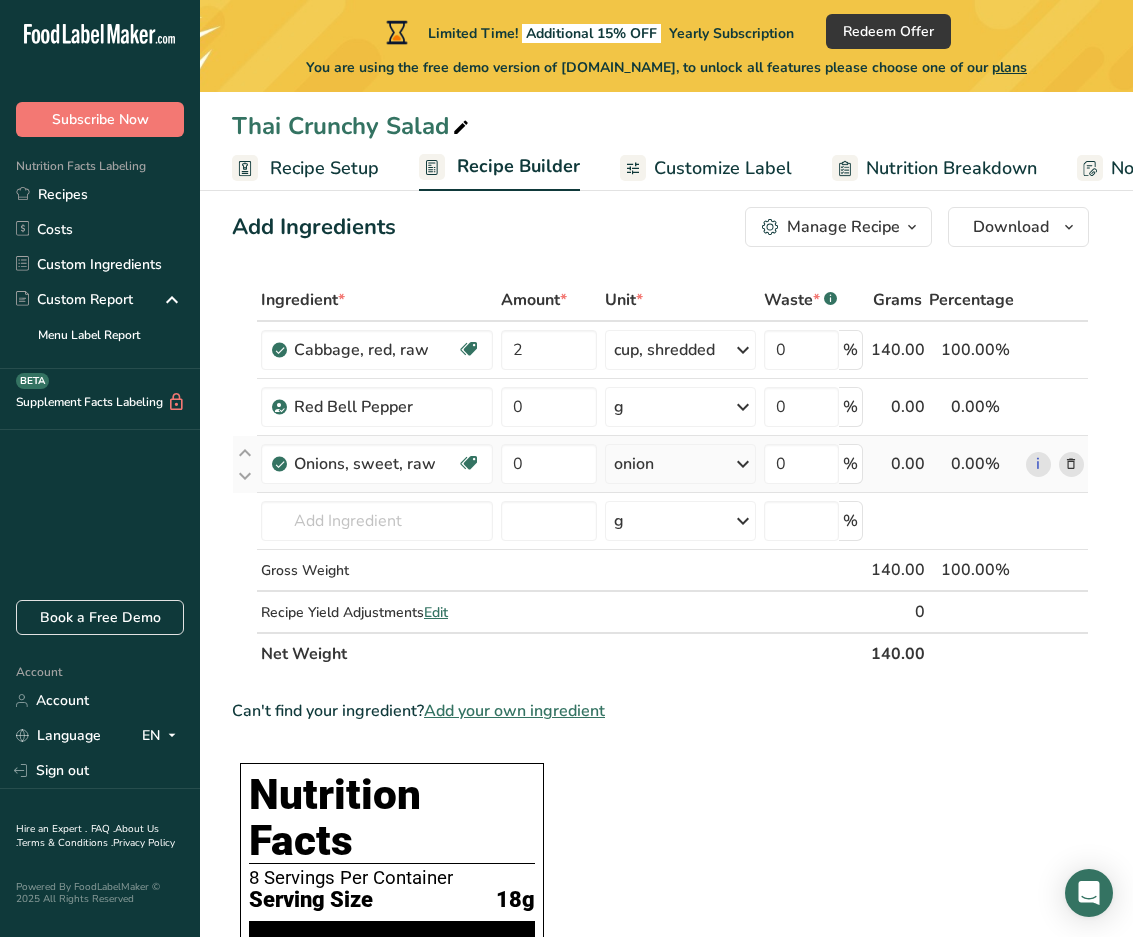 click at bounding box center [743, 464] 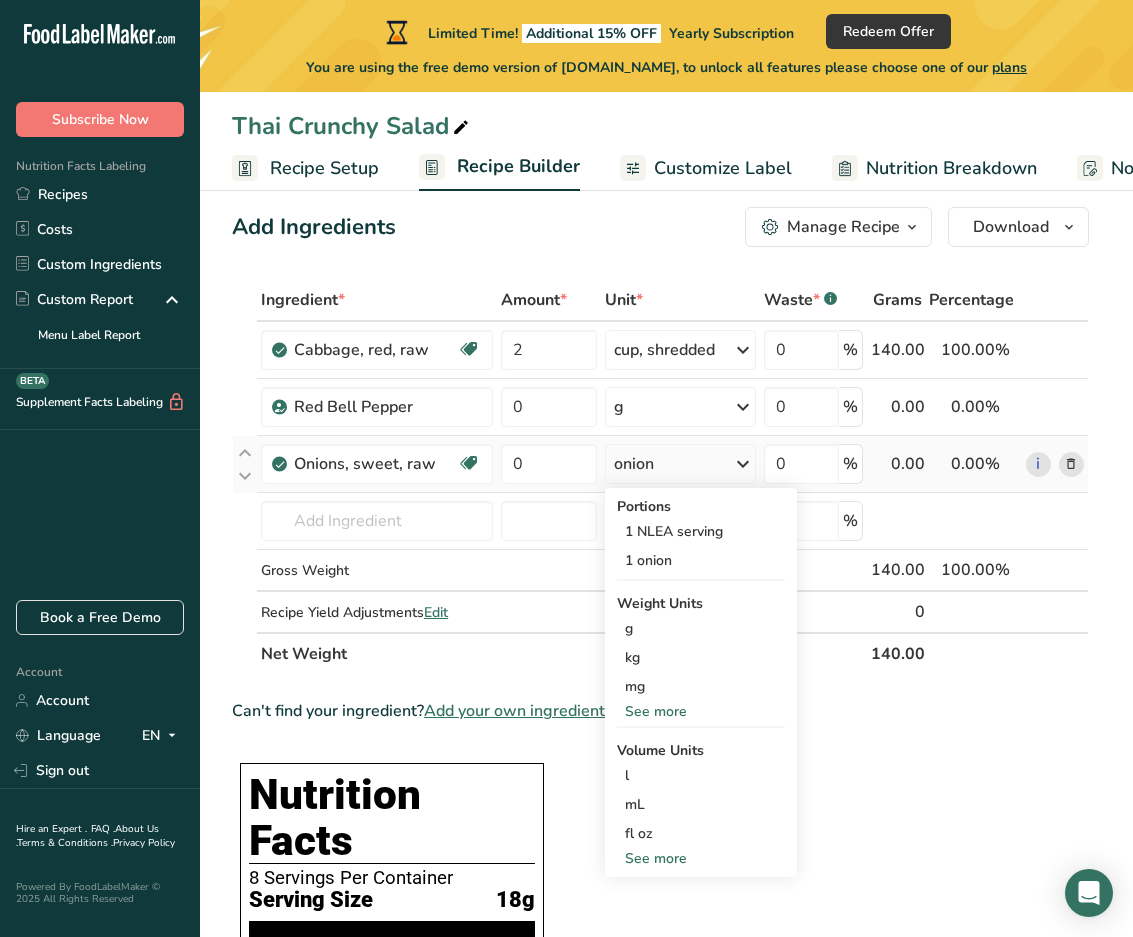 click at bounding box center [743, 464] 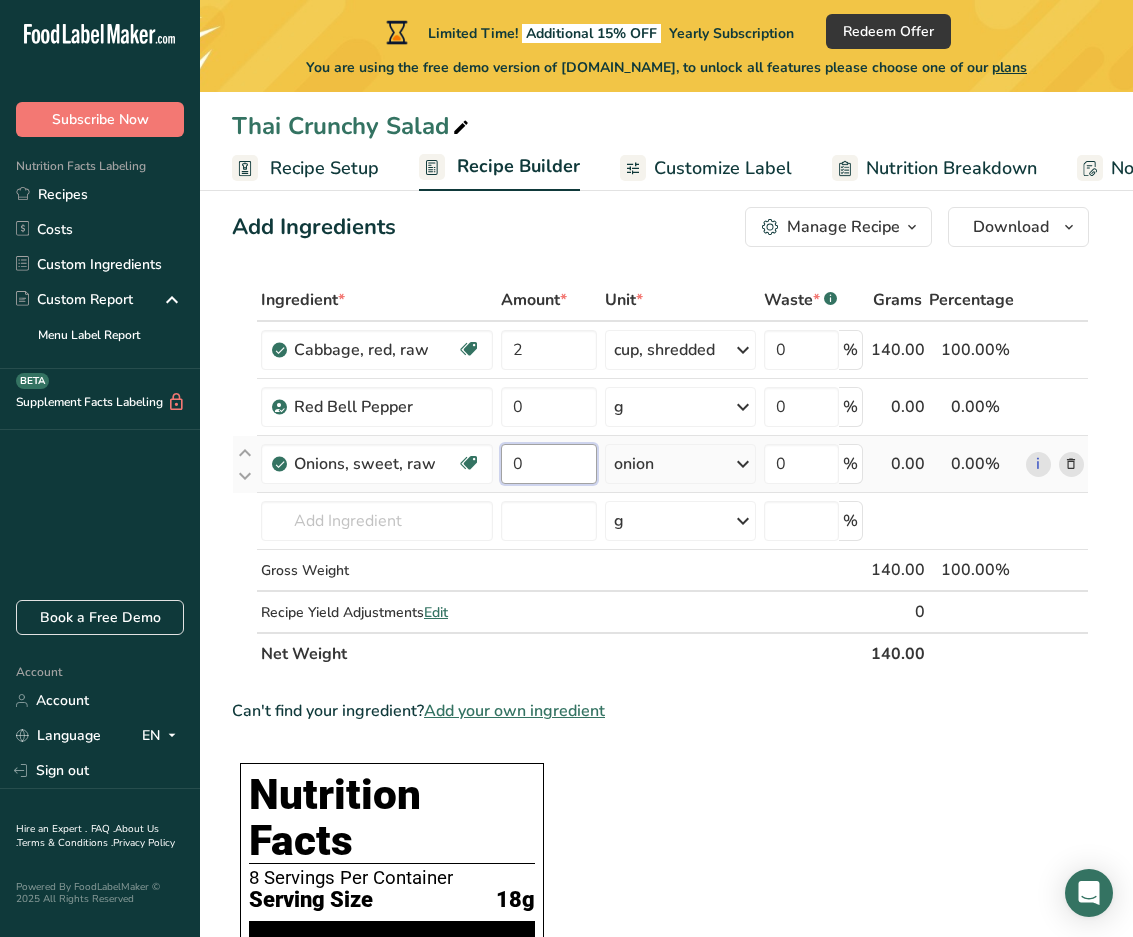 click on "0" at bounding box center (549, 464) 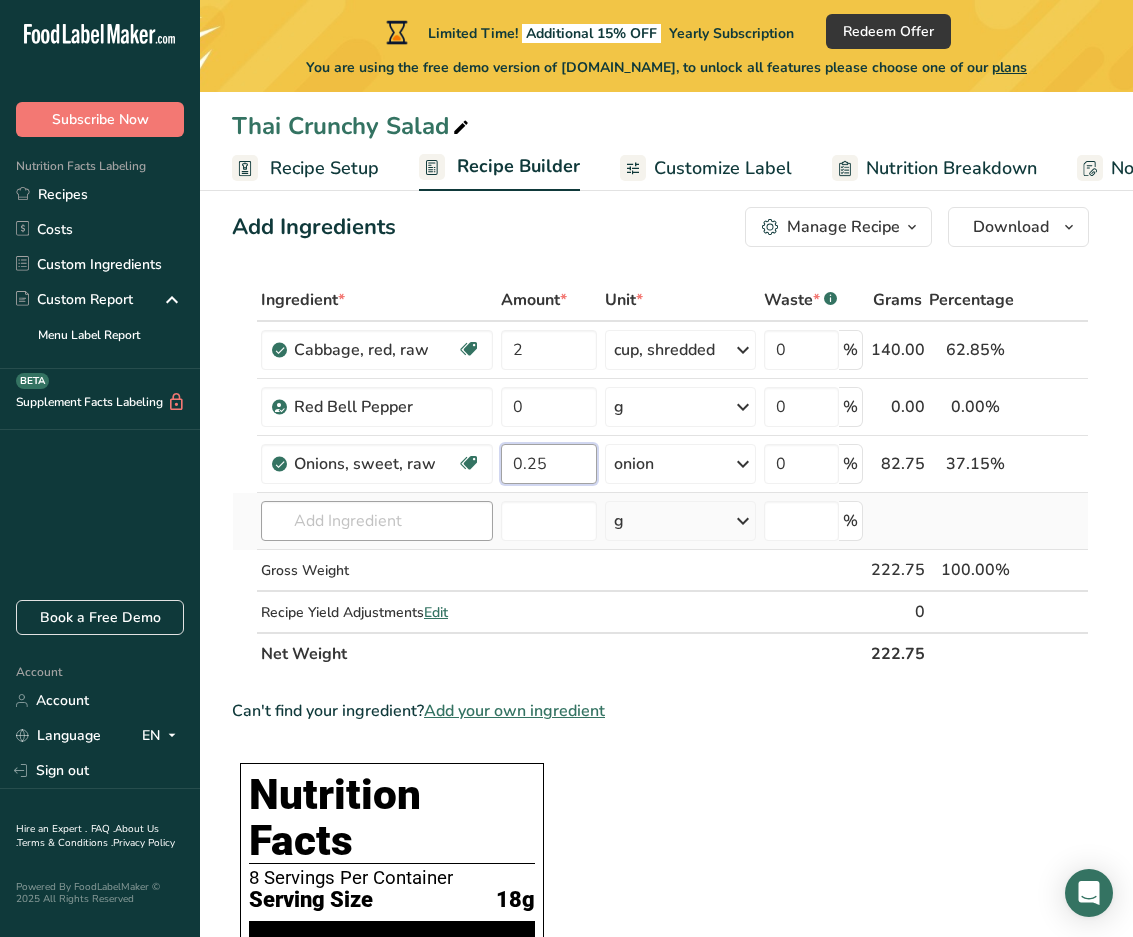 type on "0.25" 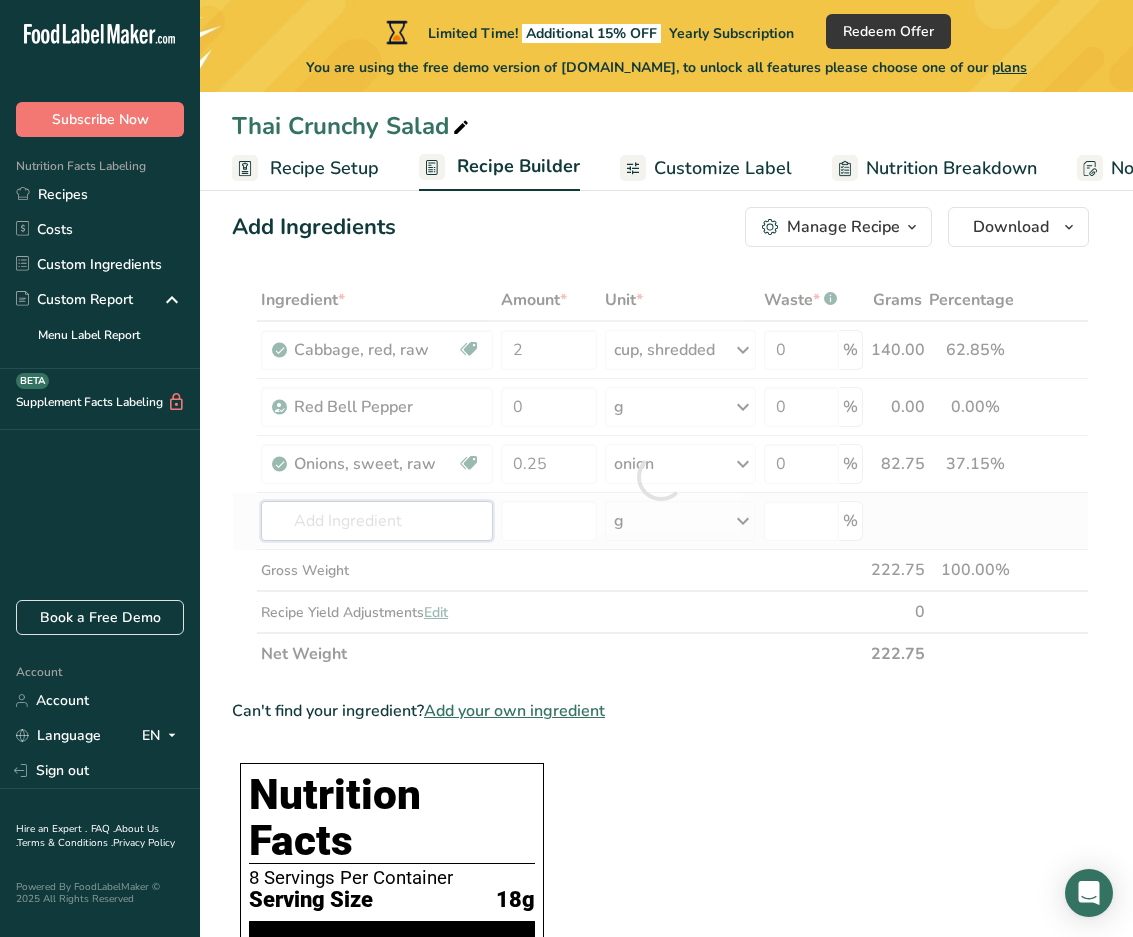 click on "Ingredient *
Amount *
Unit *
Waste *   .a-a{fill:#347362;}.b-a{fill:#fff;}          Grams
Percentage
Cabbage, red, raw
Source of Antioxidants
Dairy free
Gluten free
Vegan
Vegetarian
Soy free
2
cup, shredded
Portions
1 cup, chopped
1 cup, shredded
1 head, large (about 5-1/2" dia)
See more
Weight Units
g
kg
mg
See more
Volume Units
l
Volume units require a density conversion. If you know your ingredient's density enter it below. Otherwise, click on "RIA" our AI Regulatory bot - she will be able to help you
lb/ft3
g/cm3" at bounding box center (660, 477) 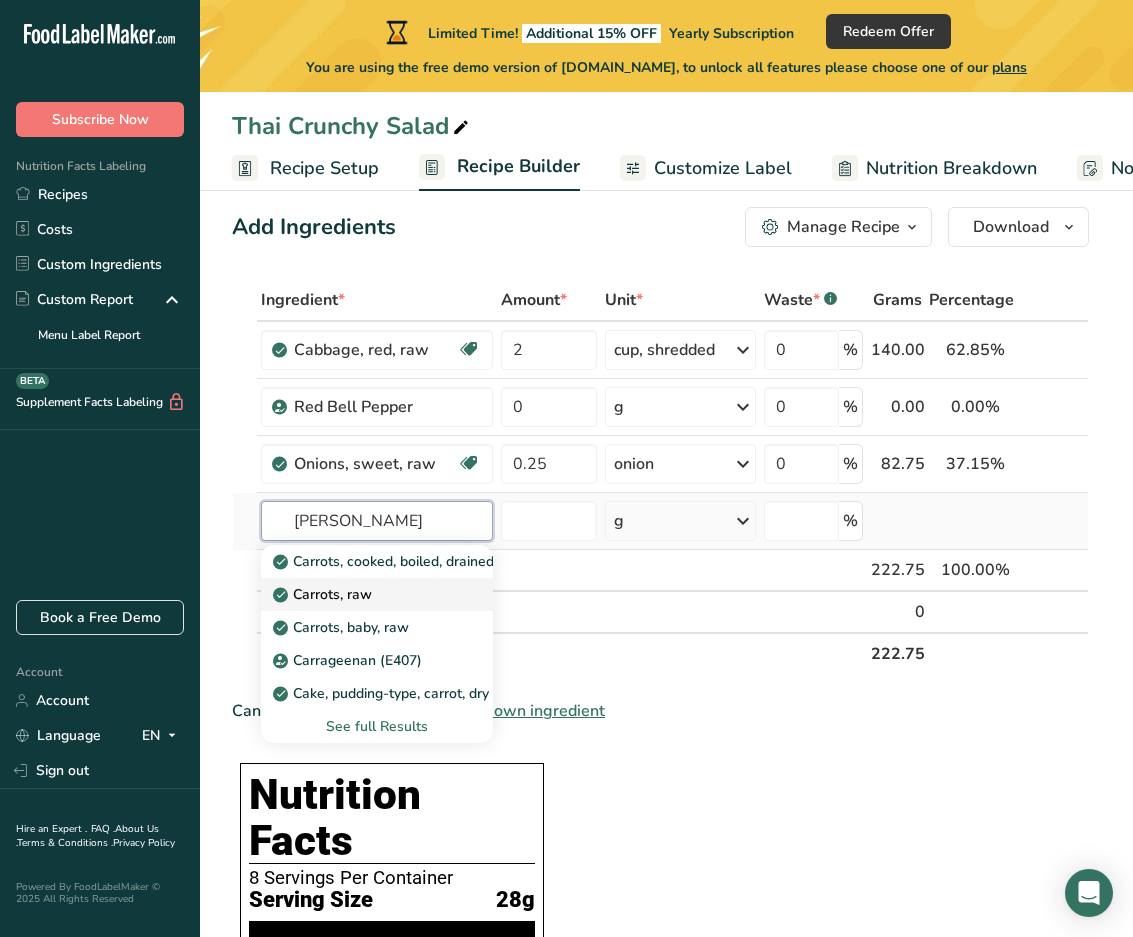 type on "[PERSON_NAME]" 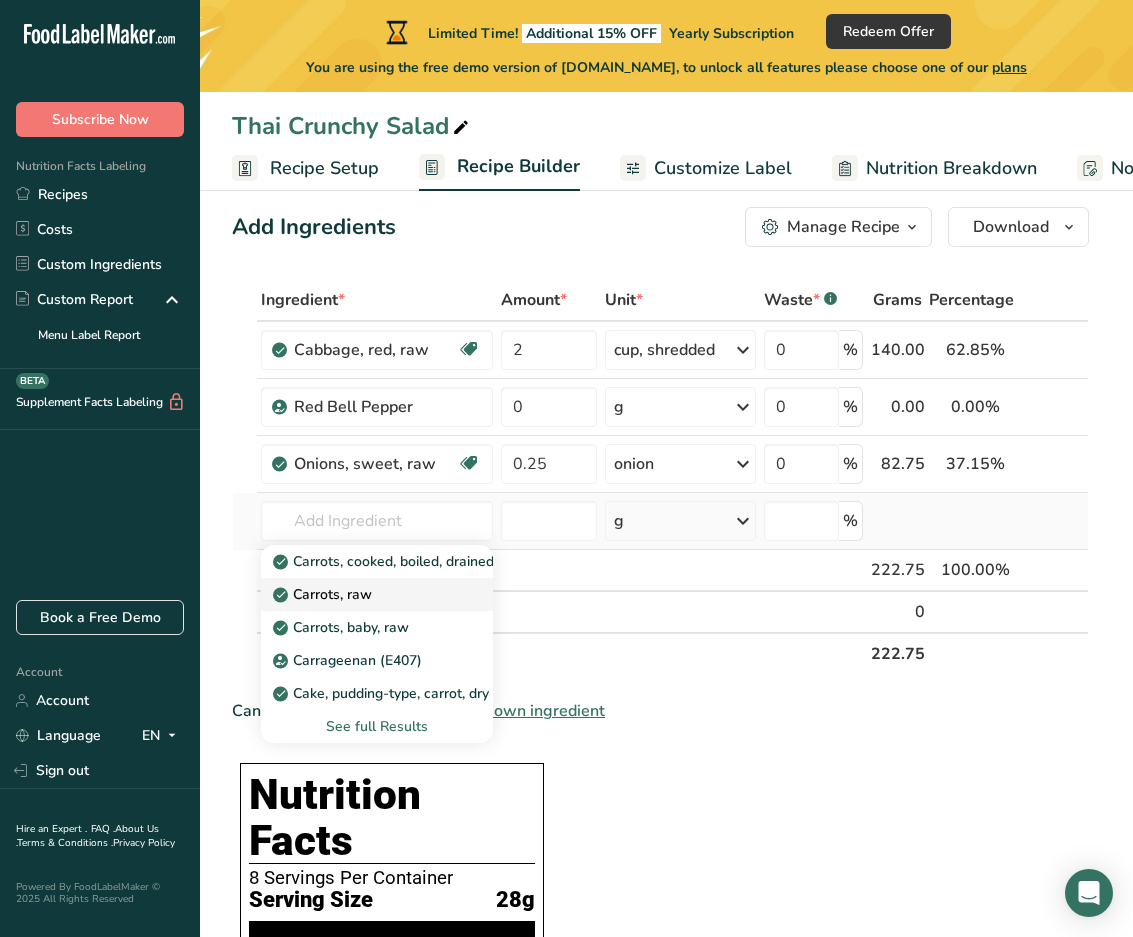 click on "Carrots, raw" at bounding box center (361, 594) 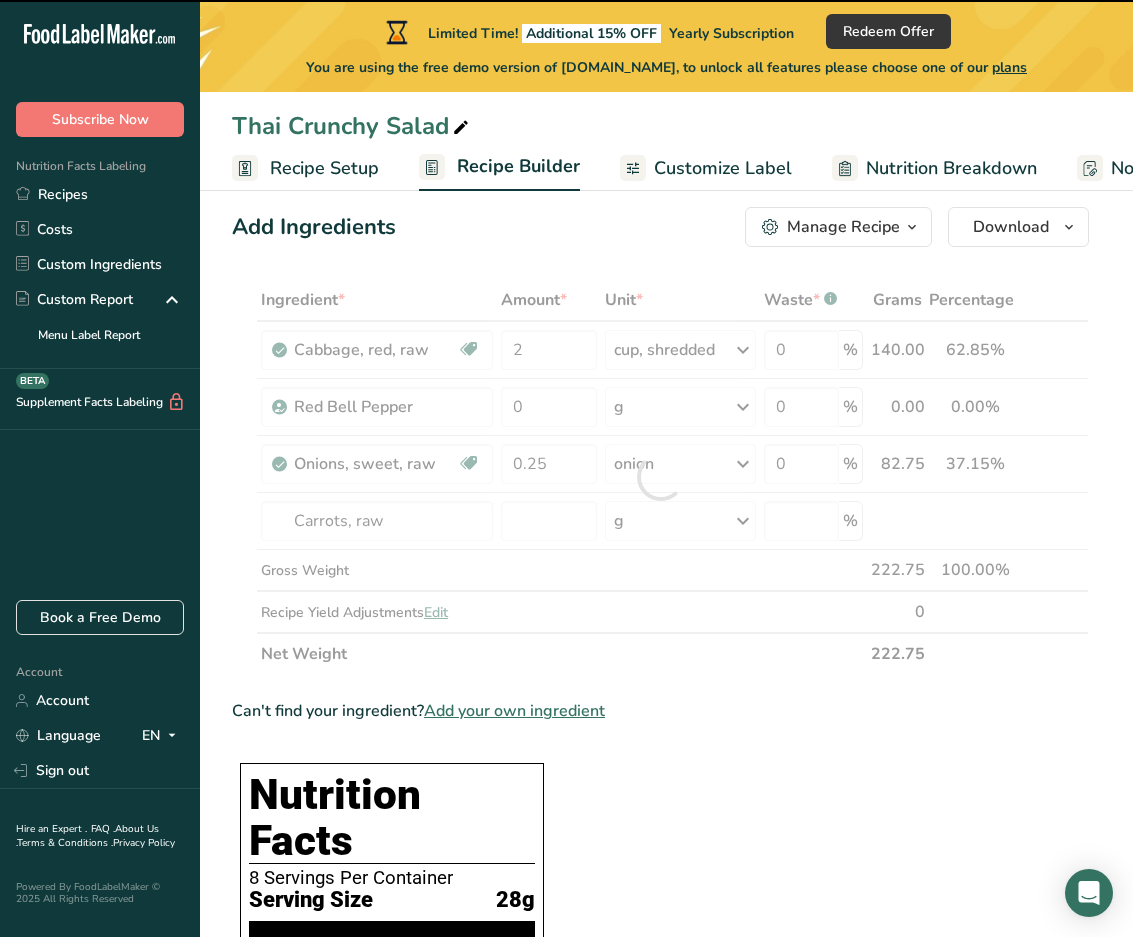 type on "0" 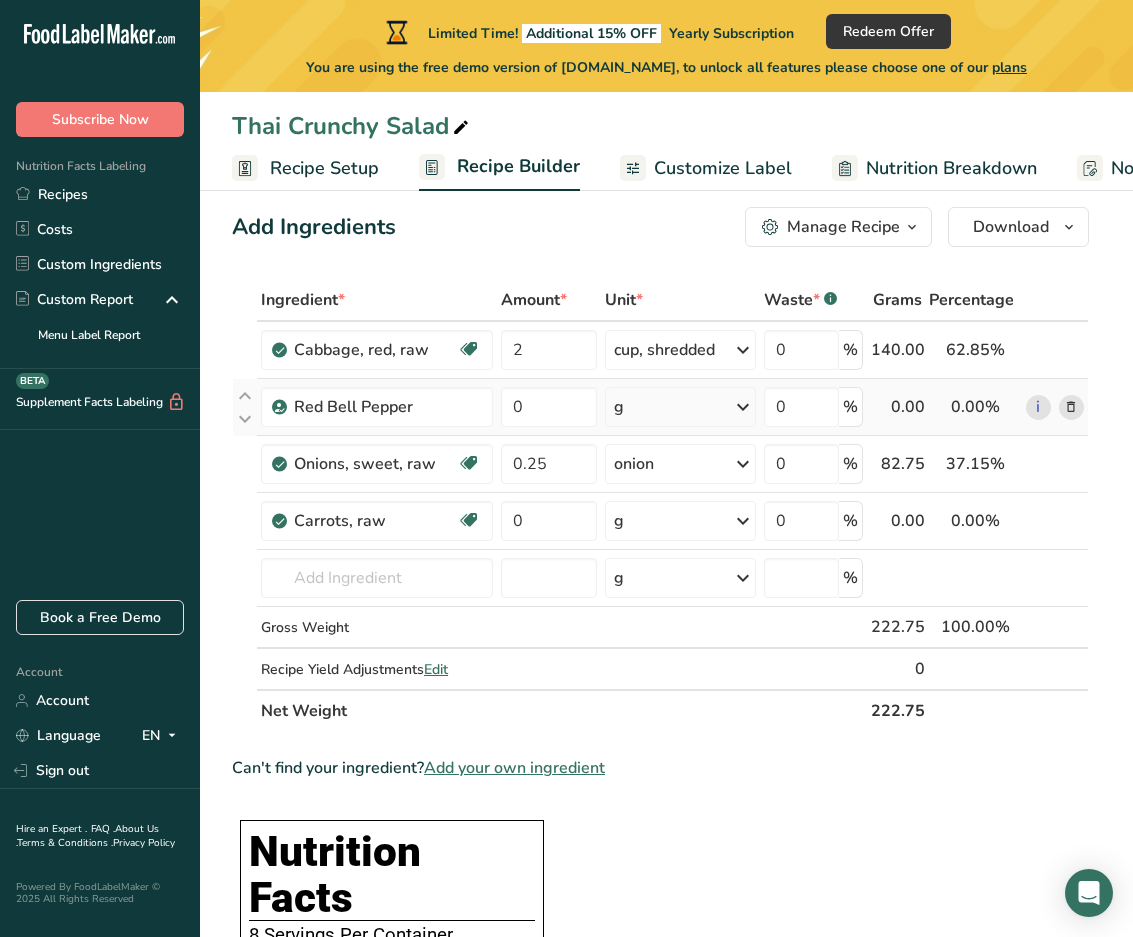 click at bounding box center (743, 407) 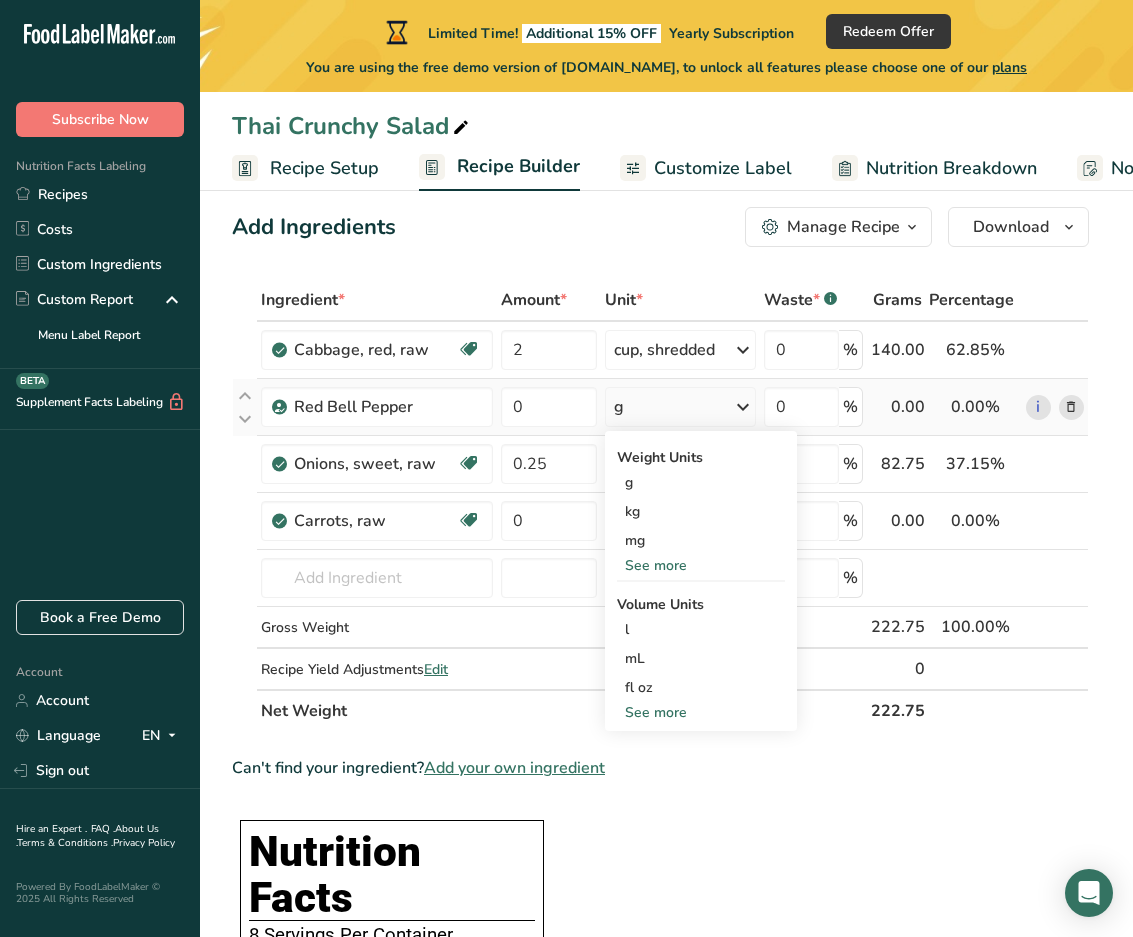 click on "See more" at bounding box center [701, 712] 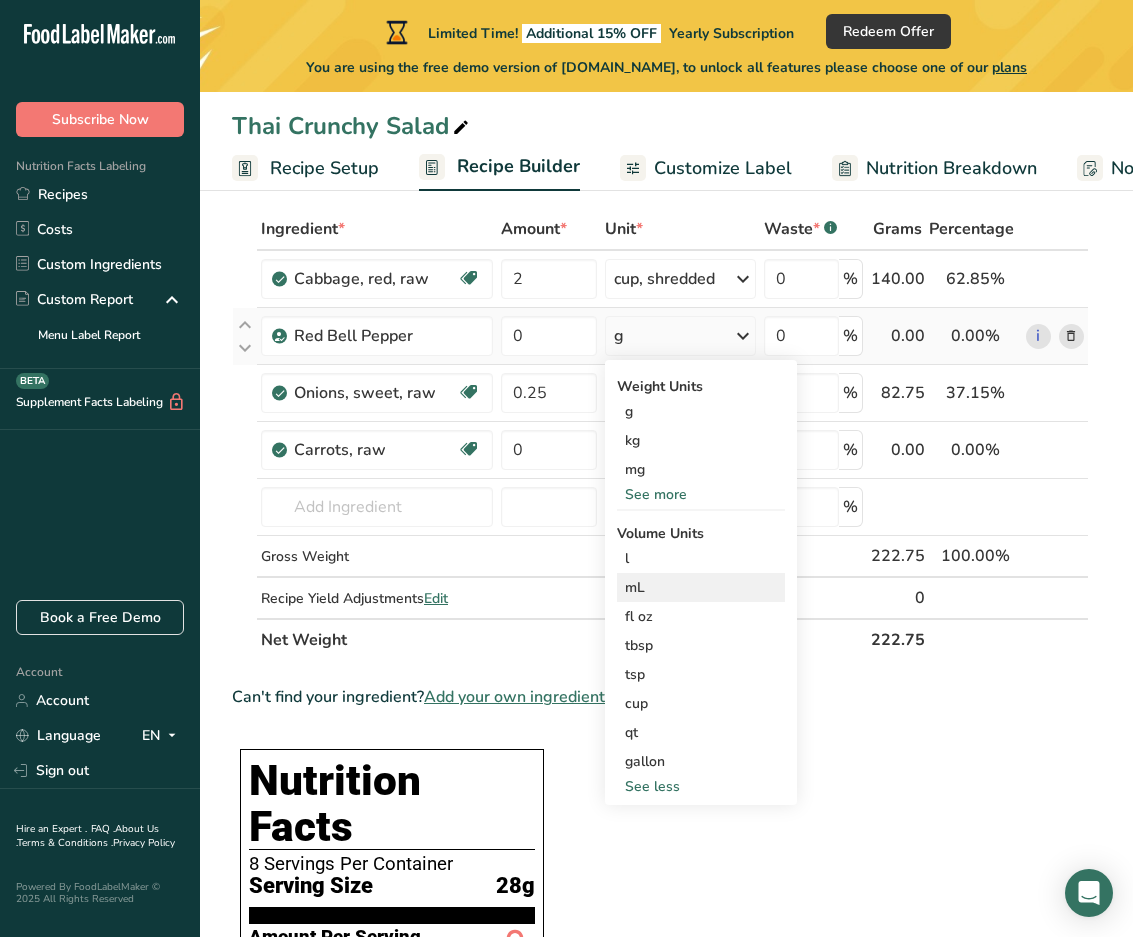 scroll, scrollTop: 103, scrollLeft: 0, axis: vertical 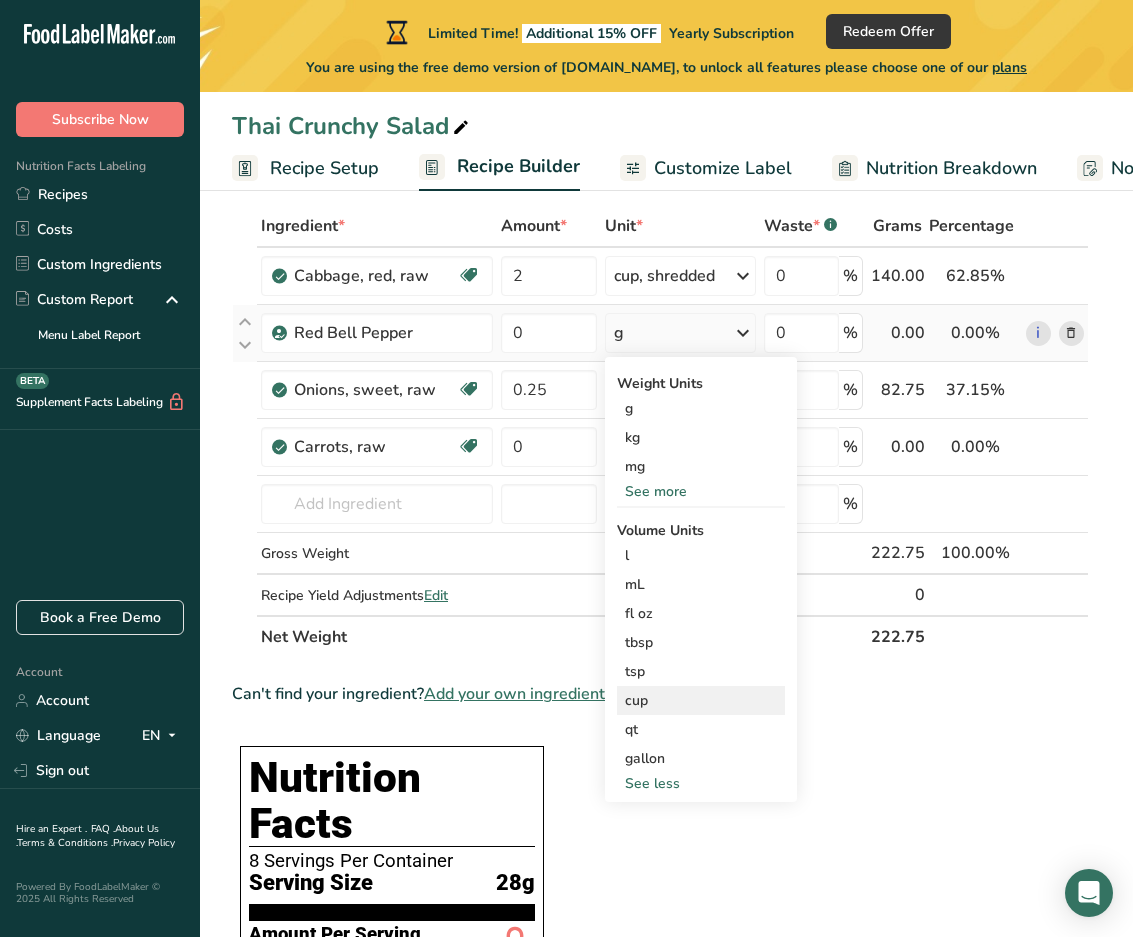 click on "cup" at bounding box center (701, 700) 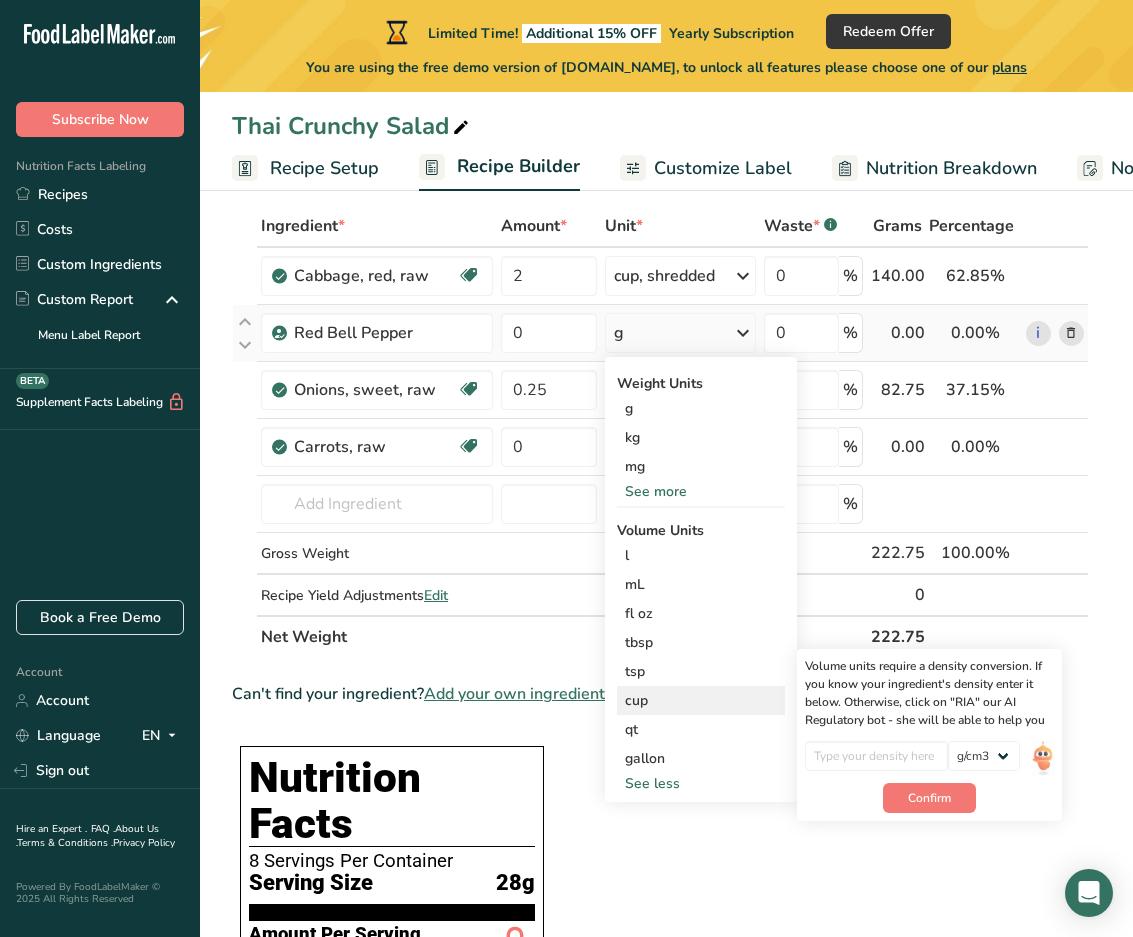 click on "cup" at bounding box center [701, 700] 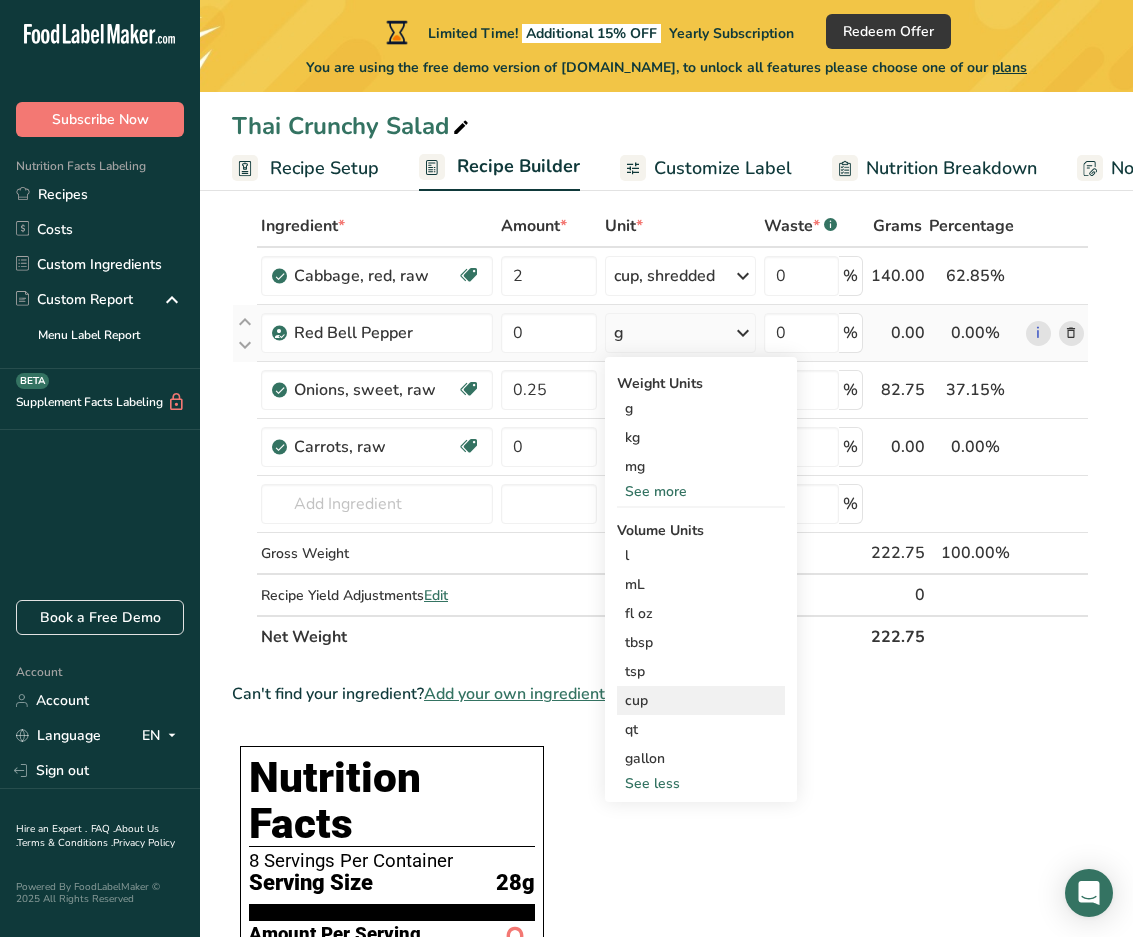 click on "cup" at bounding box center (701, 700) 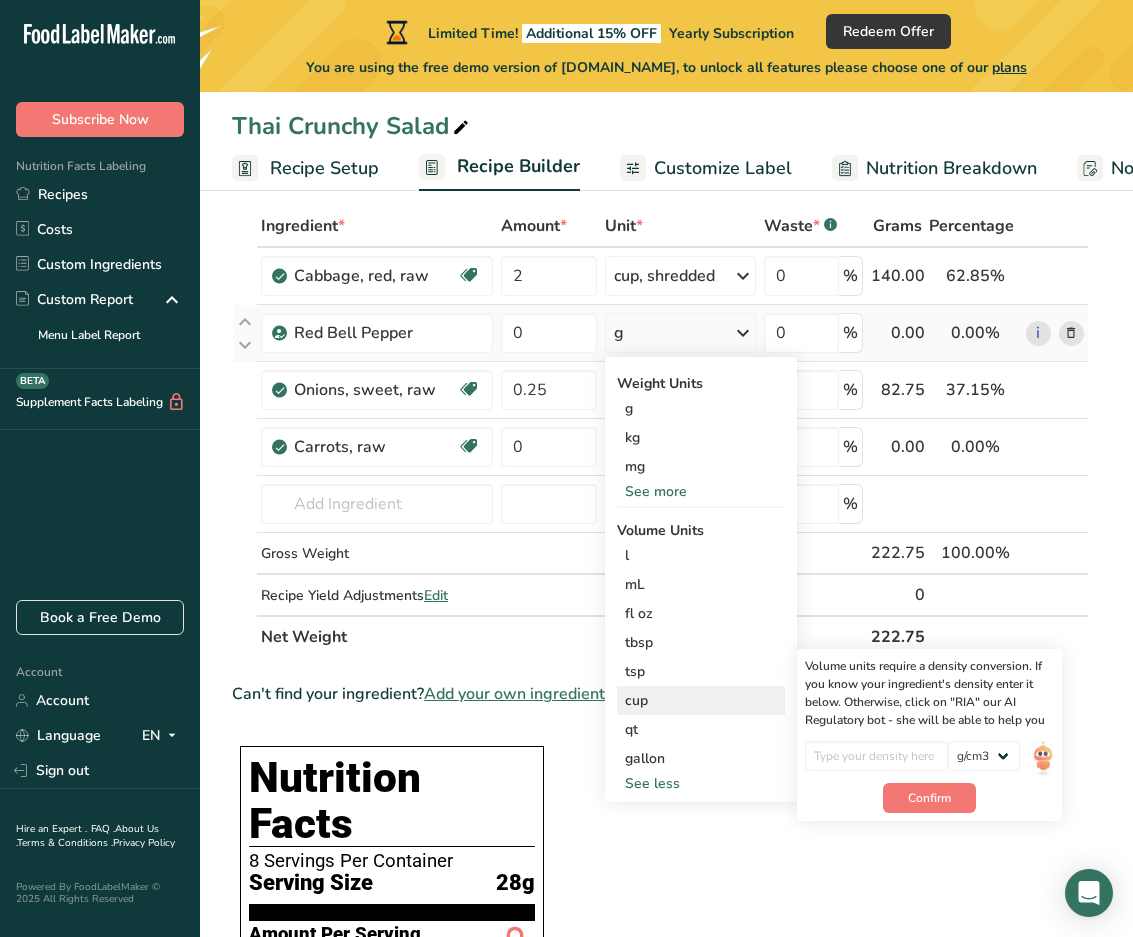 click on "cup" at bounding box center (701, 700) 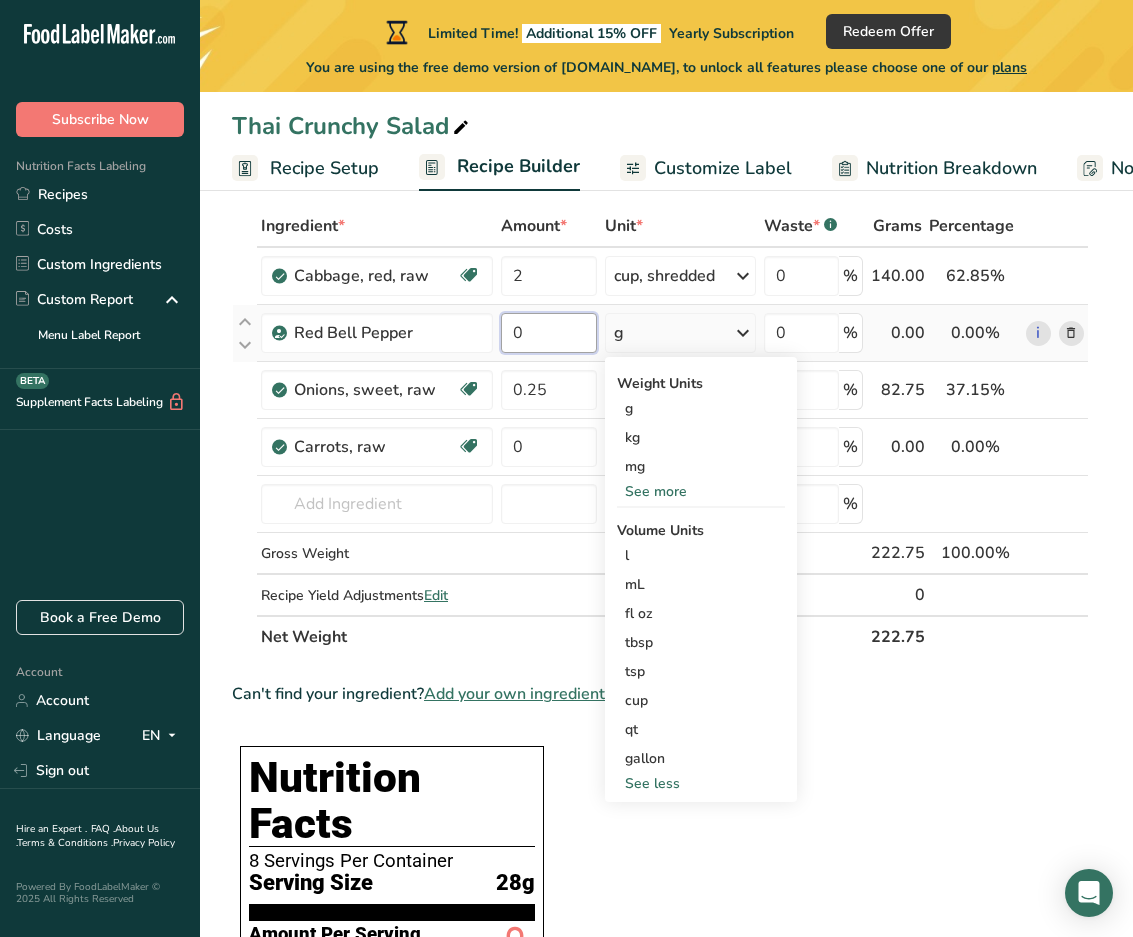 click on "0" at bounding box center (549, 333) 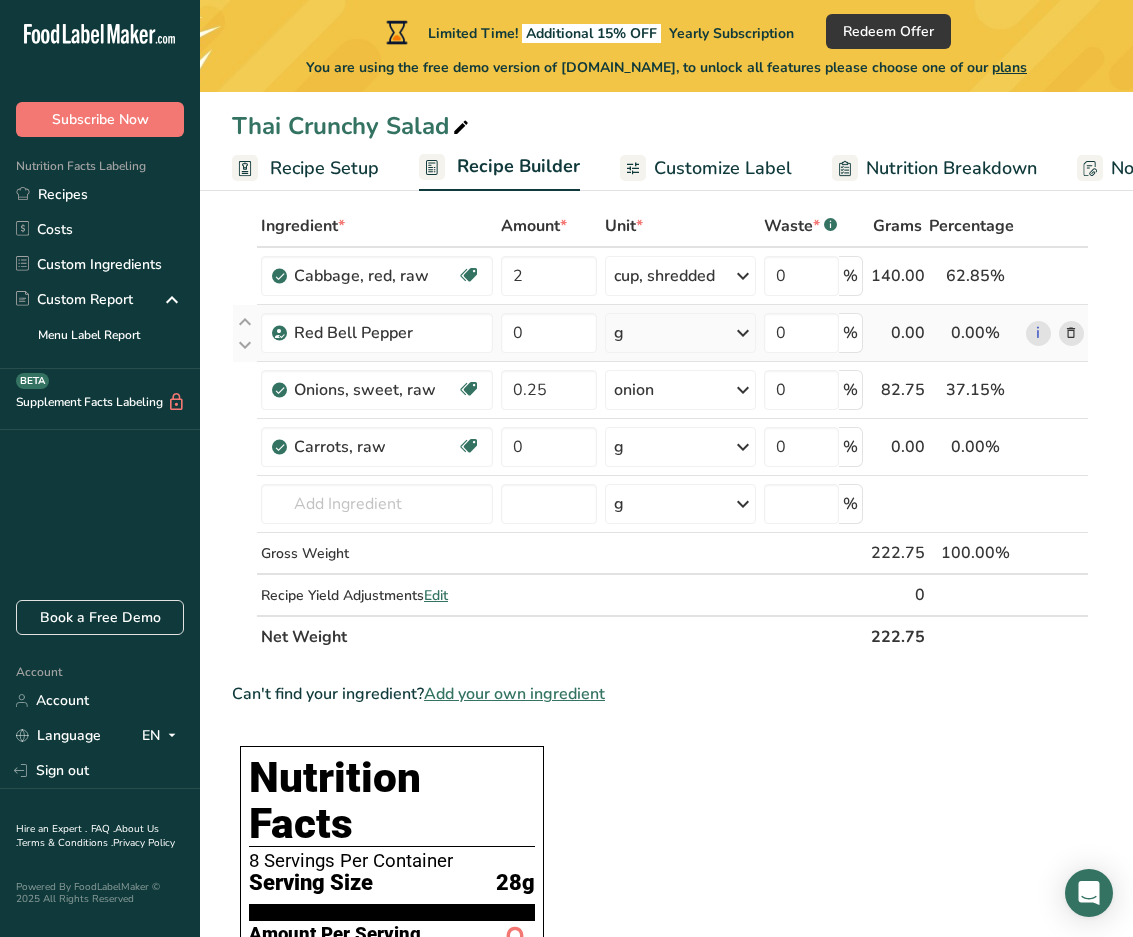 click on "Ingredient *
Amount *
Unit *
Waste *   .a-a{fill:#347362;}.b-a{fill:#fff;}          Grams
Percentage
Cabbage, red, raw
Source of Antioxidants
Dairy free
Gluten free
Vegan
Vegetarian
Soy free
2
cup, shredded
Portions
1 cup, chopped
1 cup, shredded
1 head, large (about 5-1/2" dia)
See more
Weight Units
g
kg
mg
See more
Volume Units
l
Volume units require a density conversion. If you know your ingredient's density enter it below. Otherwise, click on "RIA" our AI Regulatory bot - she will be able to help you
lb/ft3
g/cm3" at bounding box center [660, 431] 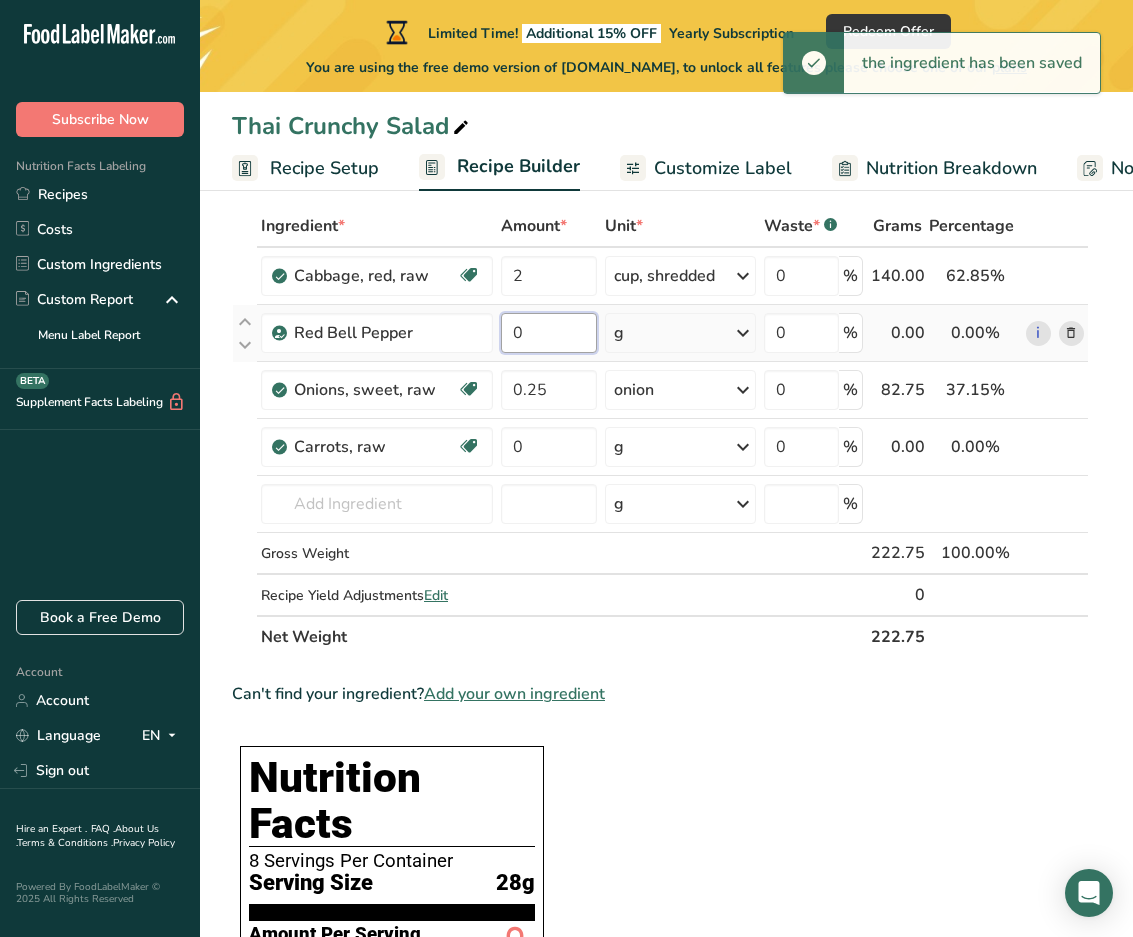 click on "0" at bounding box center [549, 333] 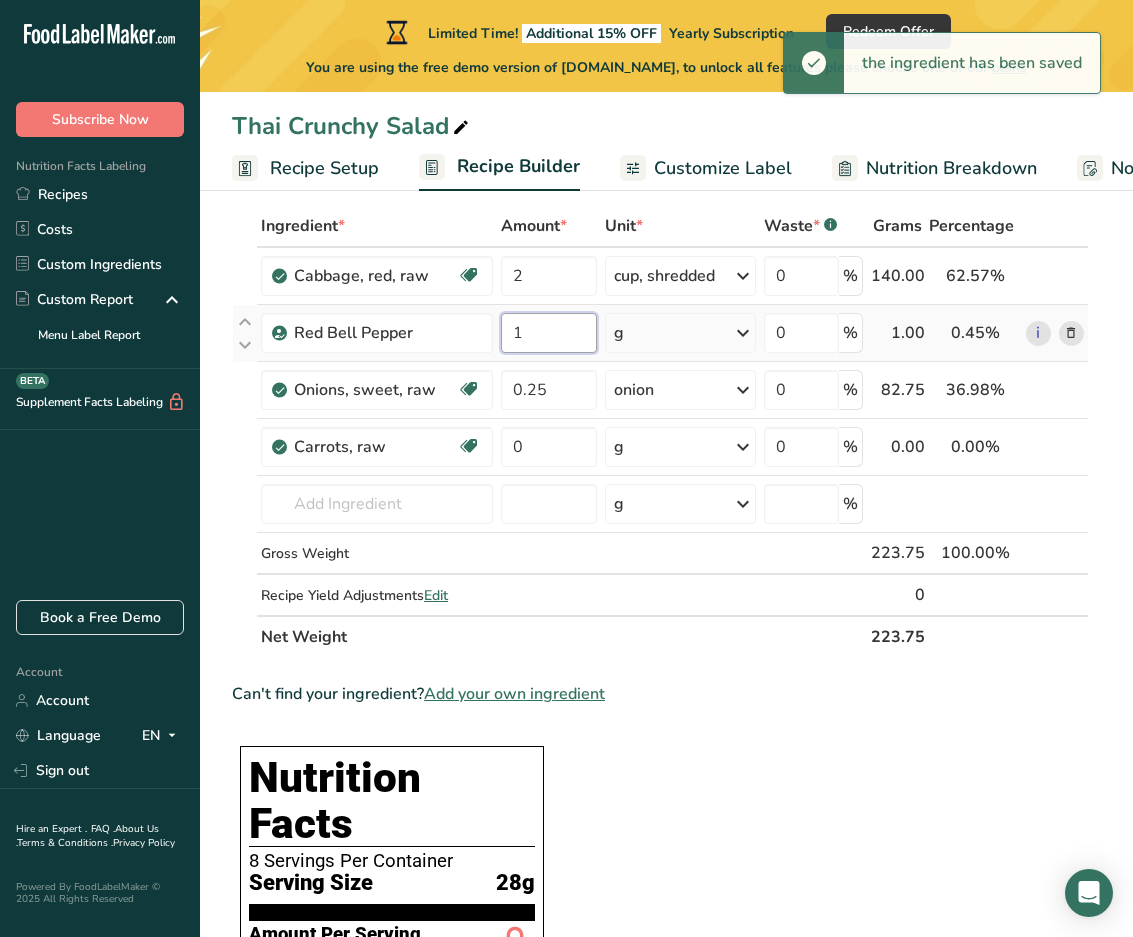 type on "1" 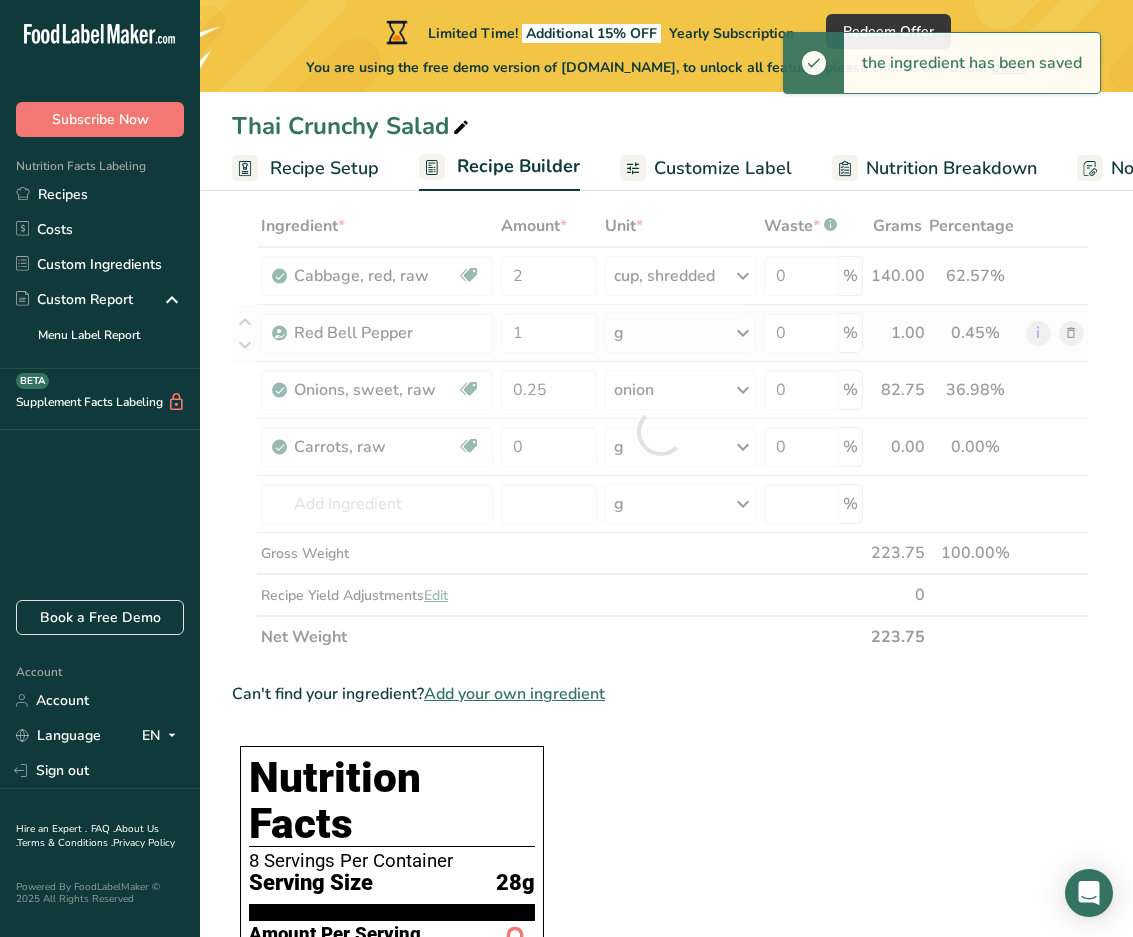 click on "Ingredient *
Amount *
Unit *
Waste *   .a-a{fill:#347362;}.b-a{fill:#fff;}          Grams
Percentage
Cabbage, red, raw
Source of Antioxidants
Dairy free
Gluten free
Vegan
Vegetarian
Soy free
2
cup, shredded
Portions
1 cup, chopped
1 cup, shredded
1 head, large (about 5-1/2" dia)
See more
Weight Units
g
kg
mg
See more
Volume Units
l
Volume units require a density conversion. If you know your ingredient's density enter it below. Otherwise, click on "RIA" our AI Regulatory bot - she will be able to help you
lb/ft3
g/cm3" at bounding box center (660, 431) 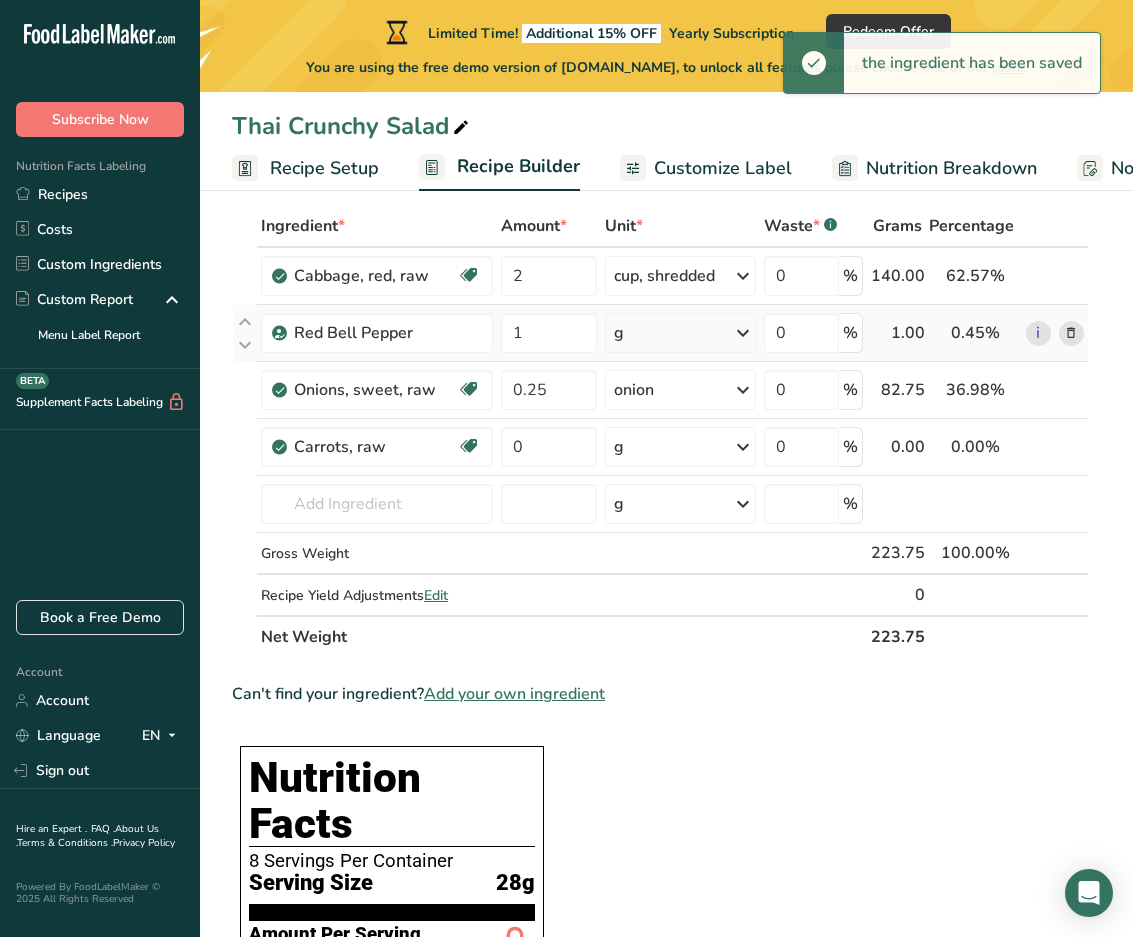 click at bounding box center [743, 333] 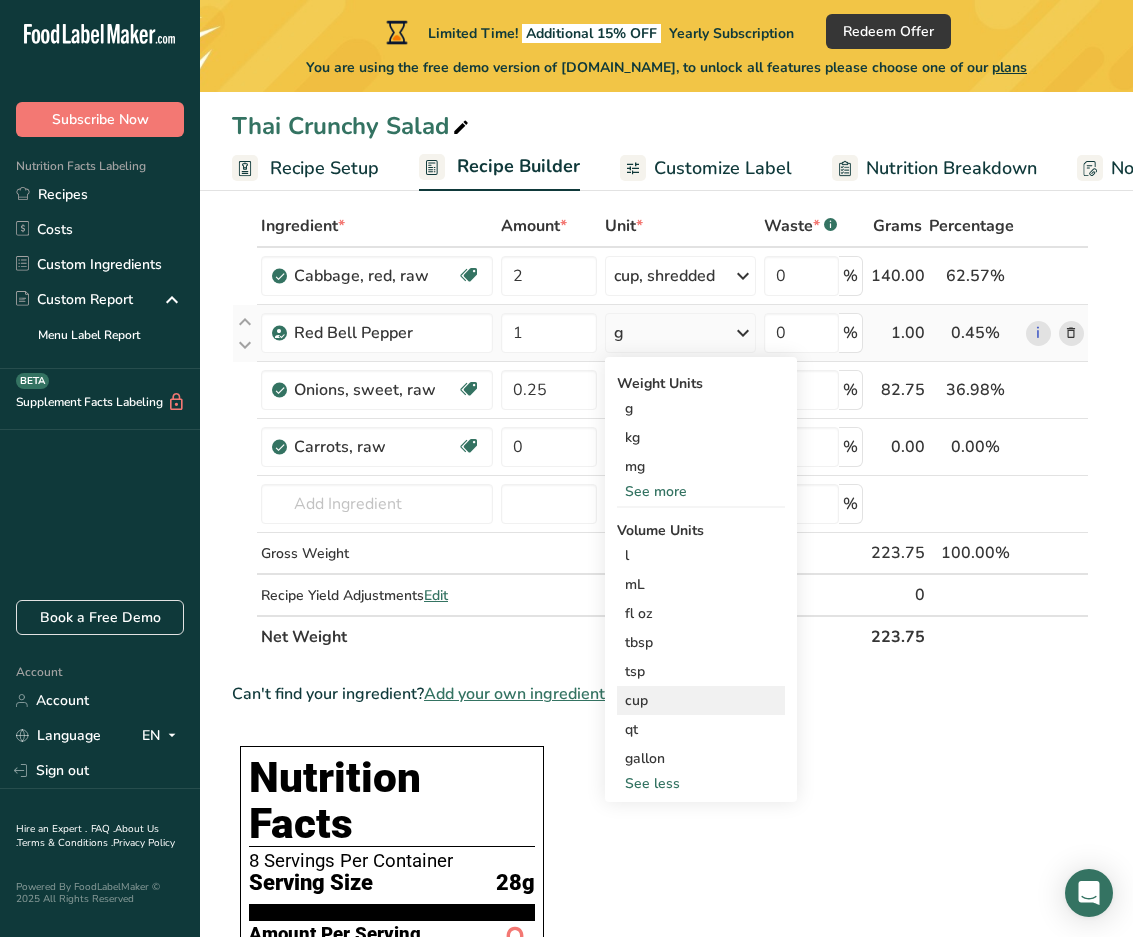 click on "cup
Volume units require a density conversion. If you know your ingredient's density enter it below. Otherwise, click on "RIA" our AI Regulatory bot - she will be able to help you
lb/ft3
g/cm3
Confirm" at bounding box center [701, 700] 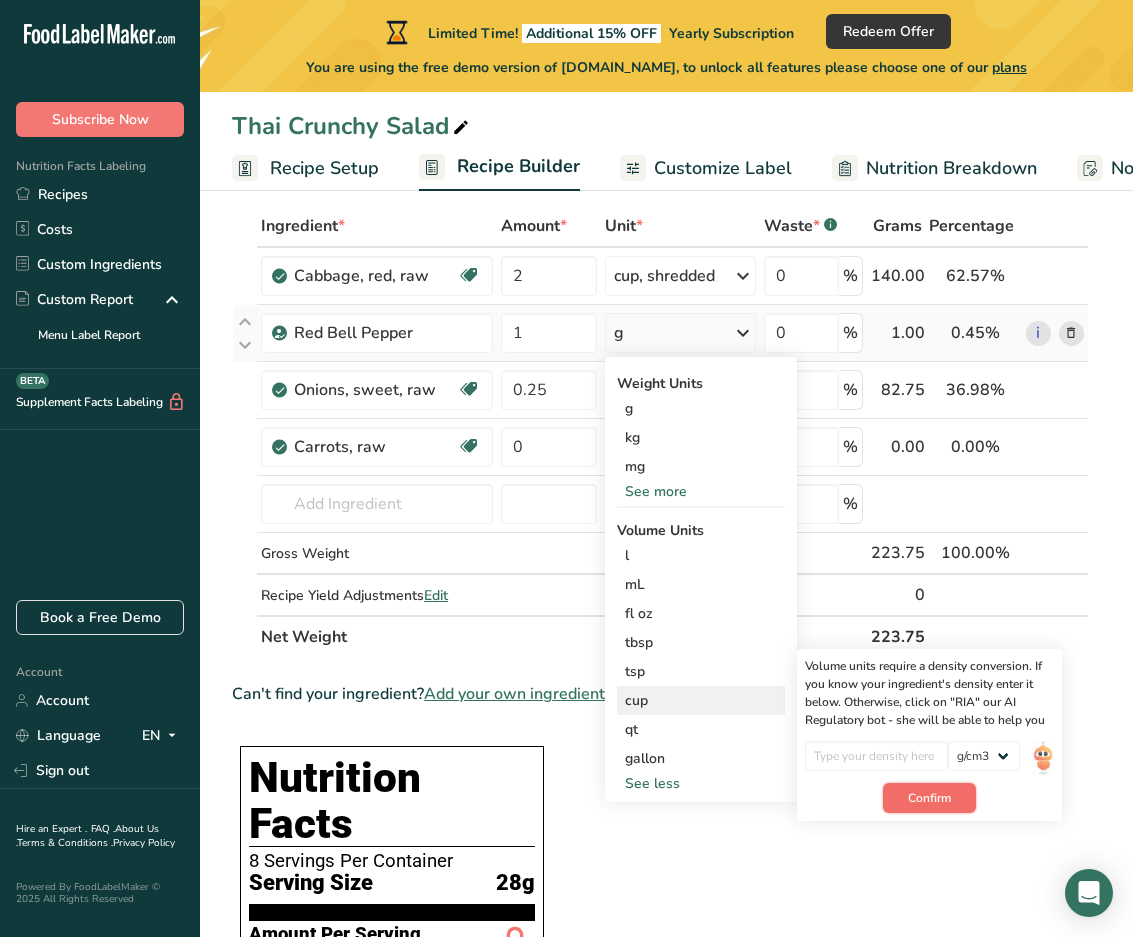 click on "Confirm" at bounding box center (929, 798) 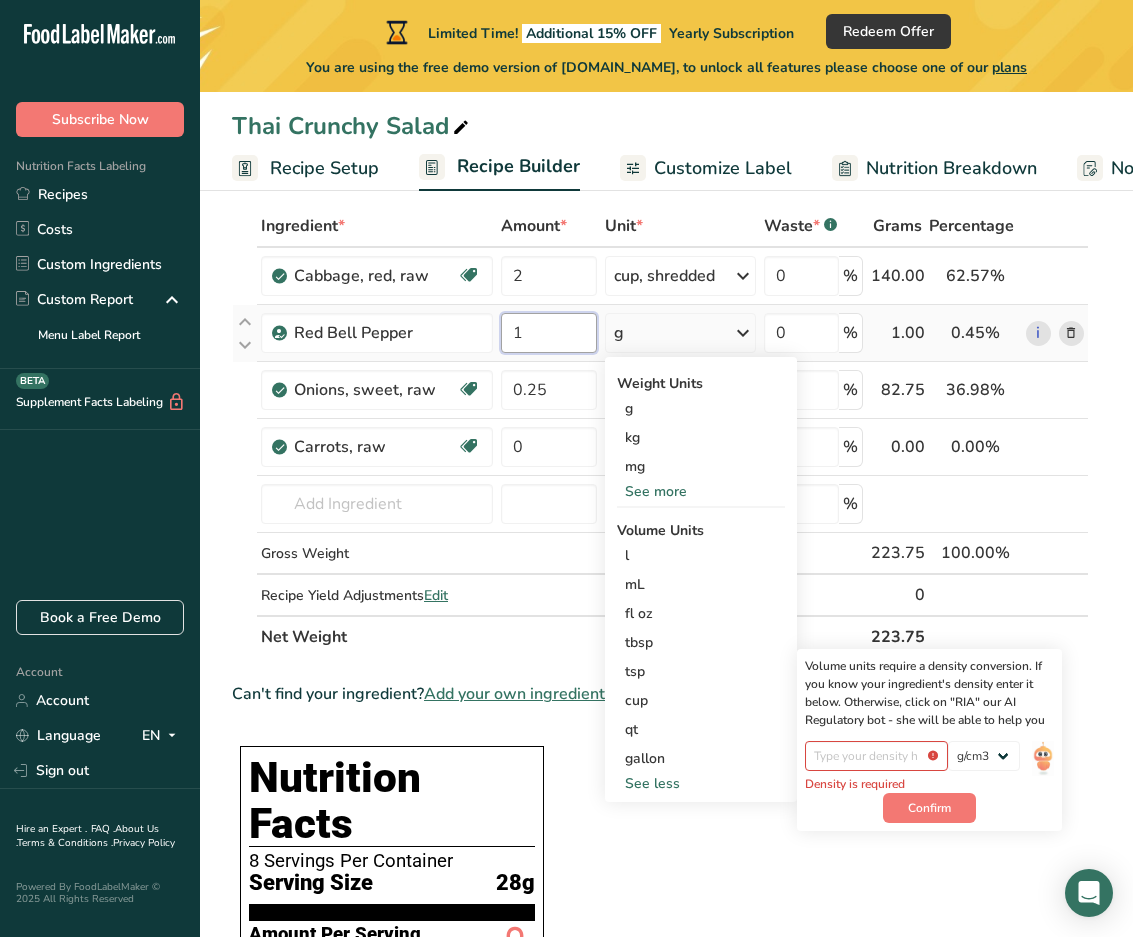 click on "1" at bounding box center (549, 333) 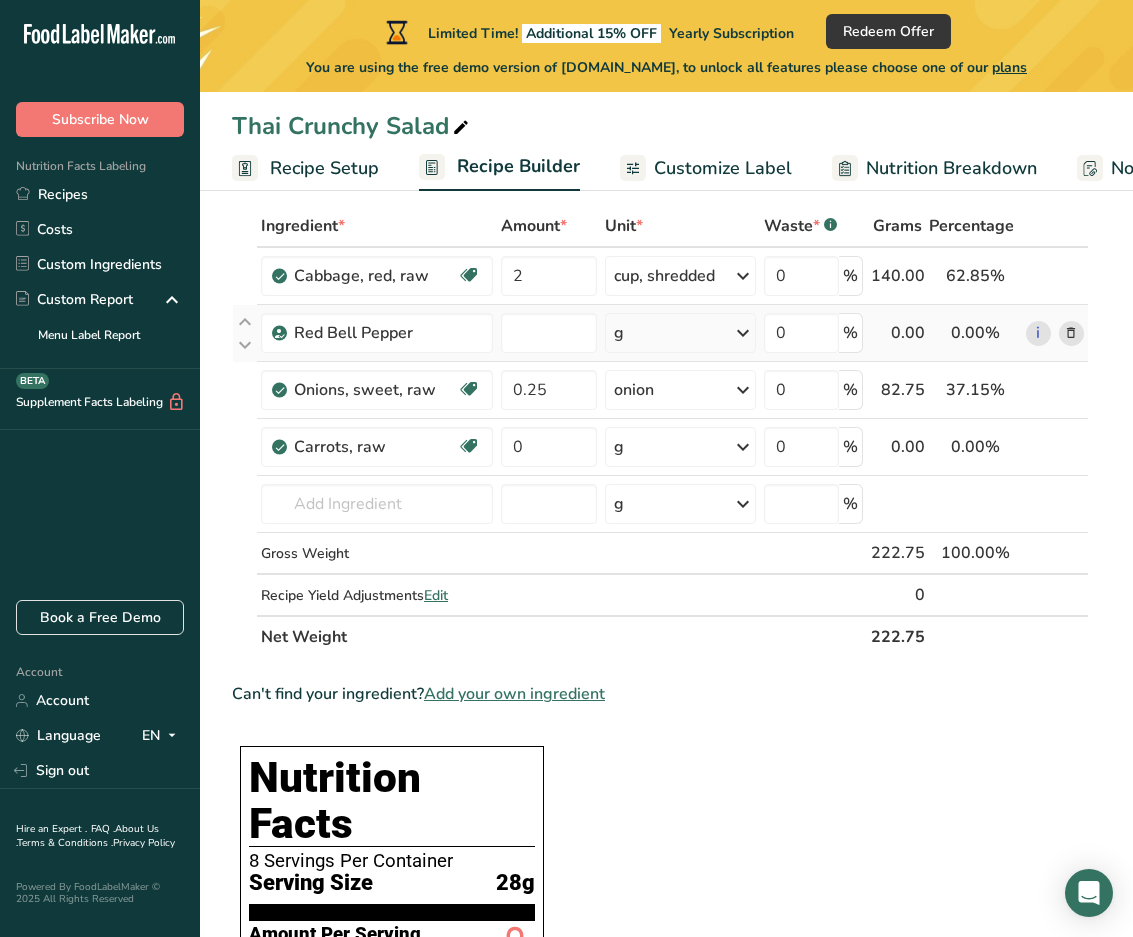 click on "Ingredient *
Amount *
Unit *
Waste *   .a-a{fill:#347362;}.b-a{fill:#fff;}          Grams
Percentage
Cabbage, red, raw
Source of Antioxidants
Dairy free
Gluten free
Vegan
Vegetarian
Soy free
2
cup, shredded
Portions
1 cup, chopped
1 cup, shredded
1 head, large (about 5-1/2" dia)
See more
Weight Units
g
kg
mg
See more
Volume Units
l
Volume units require a density conversion. If you know your ingredient's density enter it below. Otherwise, click on "RIA" our AI Regulatory bot - she will be able to help you
lb/ft3
g/cm3" at bounding box center [660, 431] 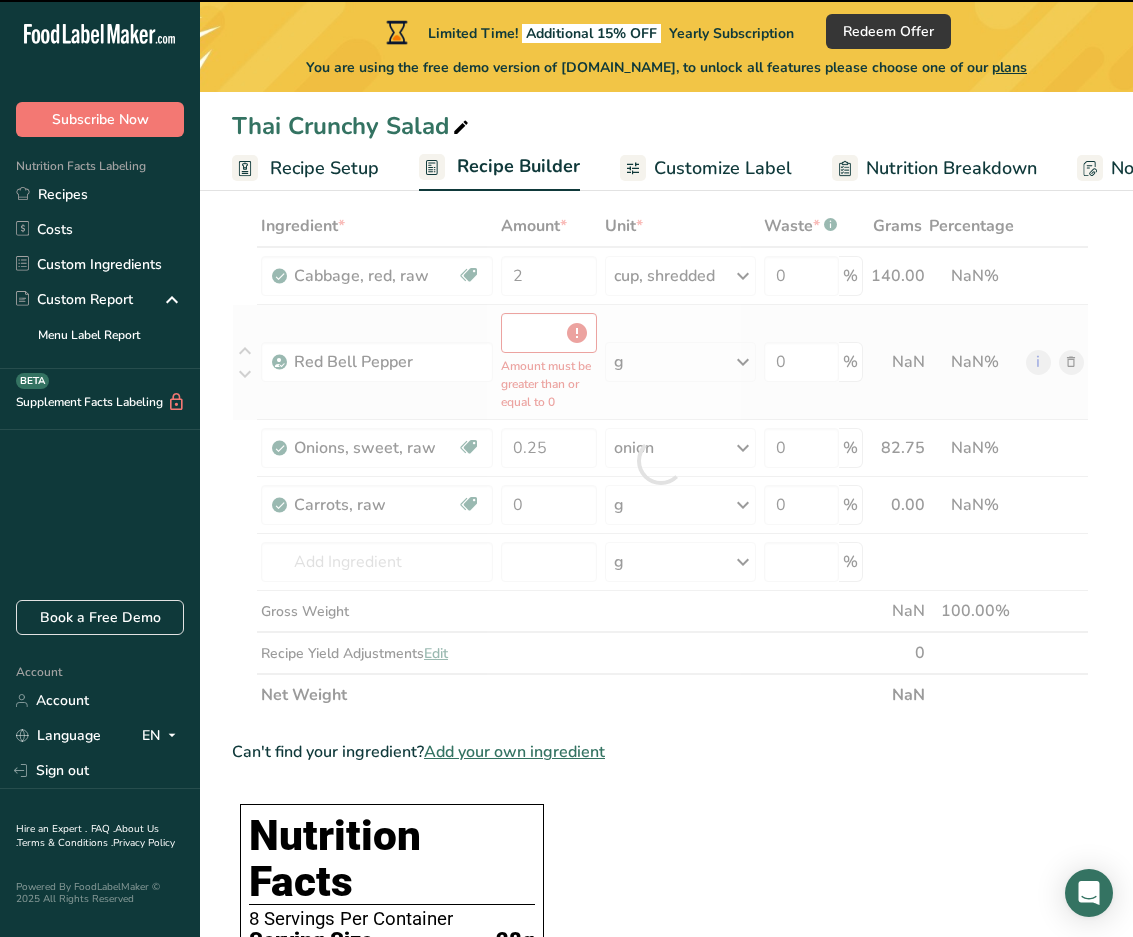type on "0" 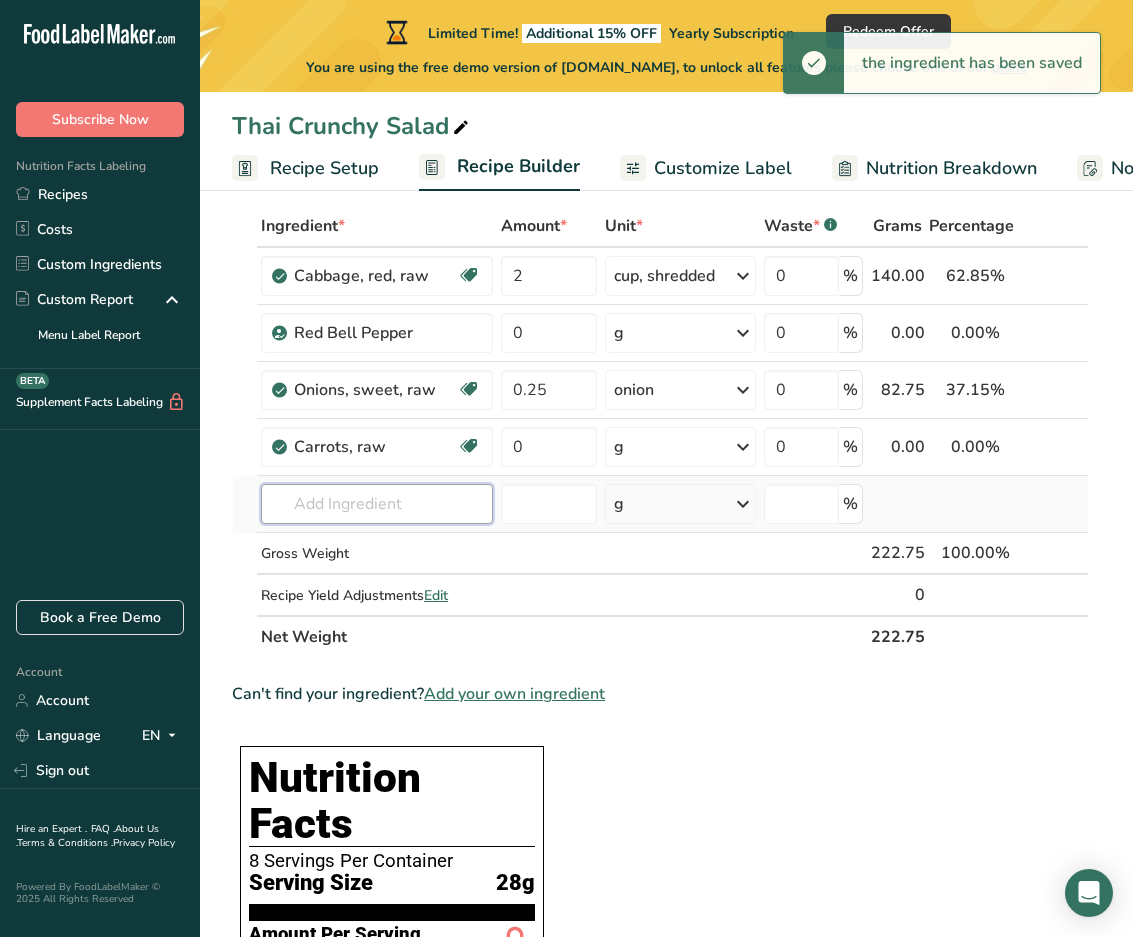 click at bounding box center [377, 504] 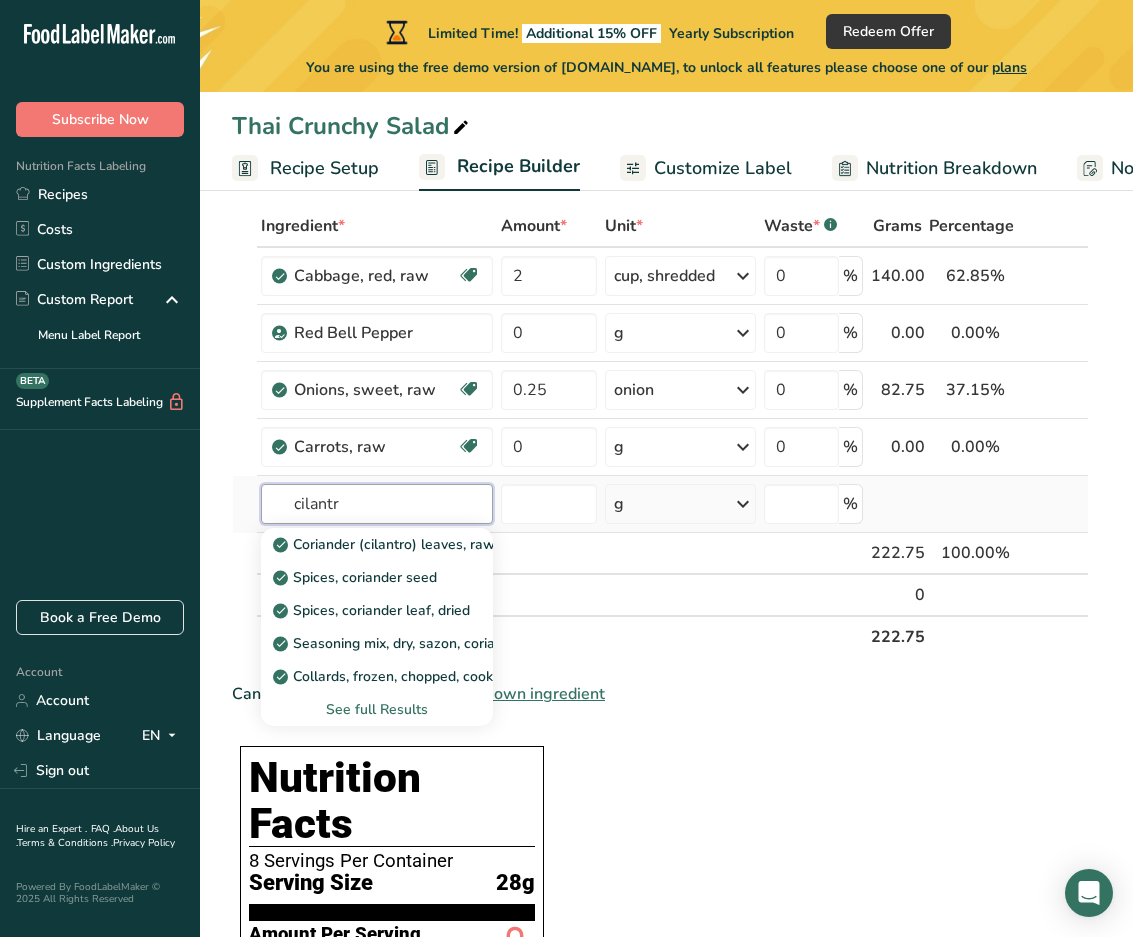 scroll, scrollTop: 92, scrollLeft: 0, axis: vertical 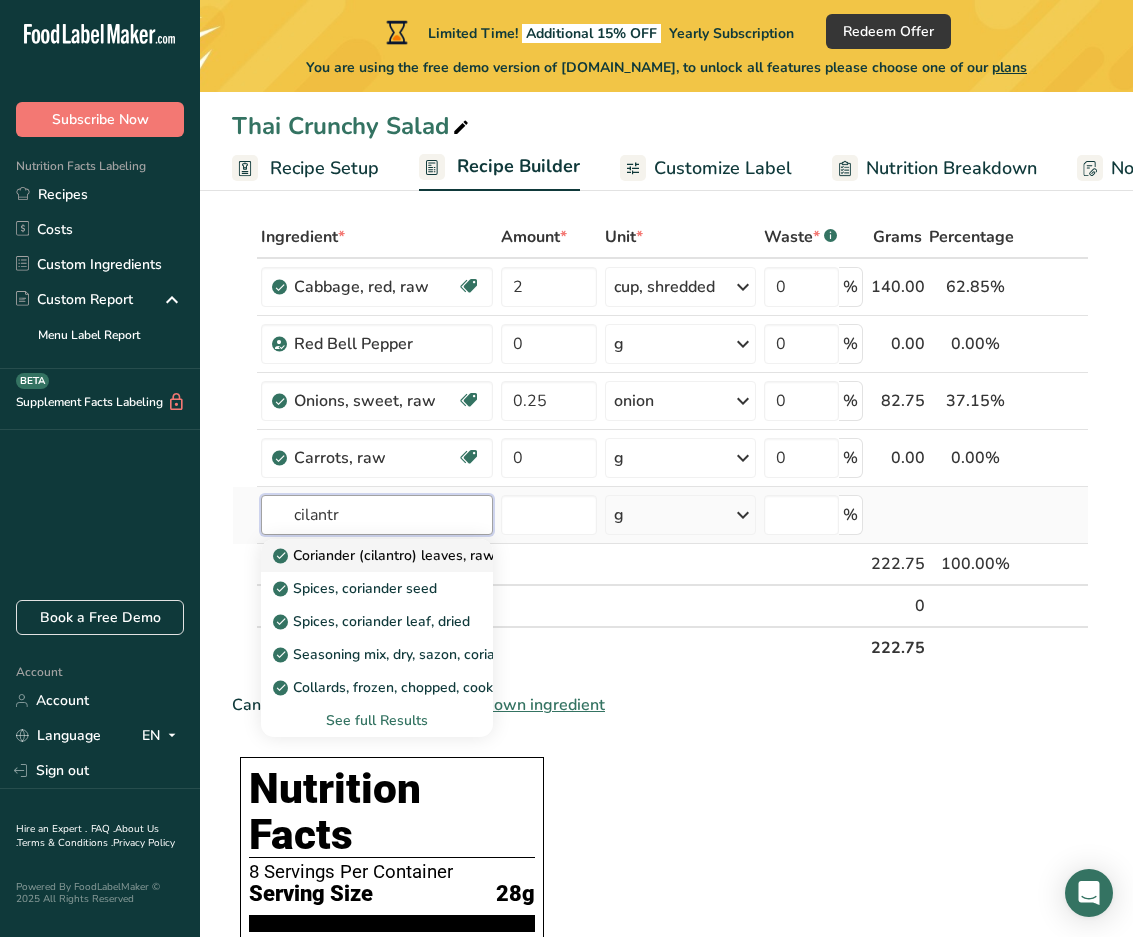type on "cilantr" 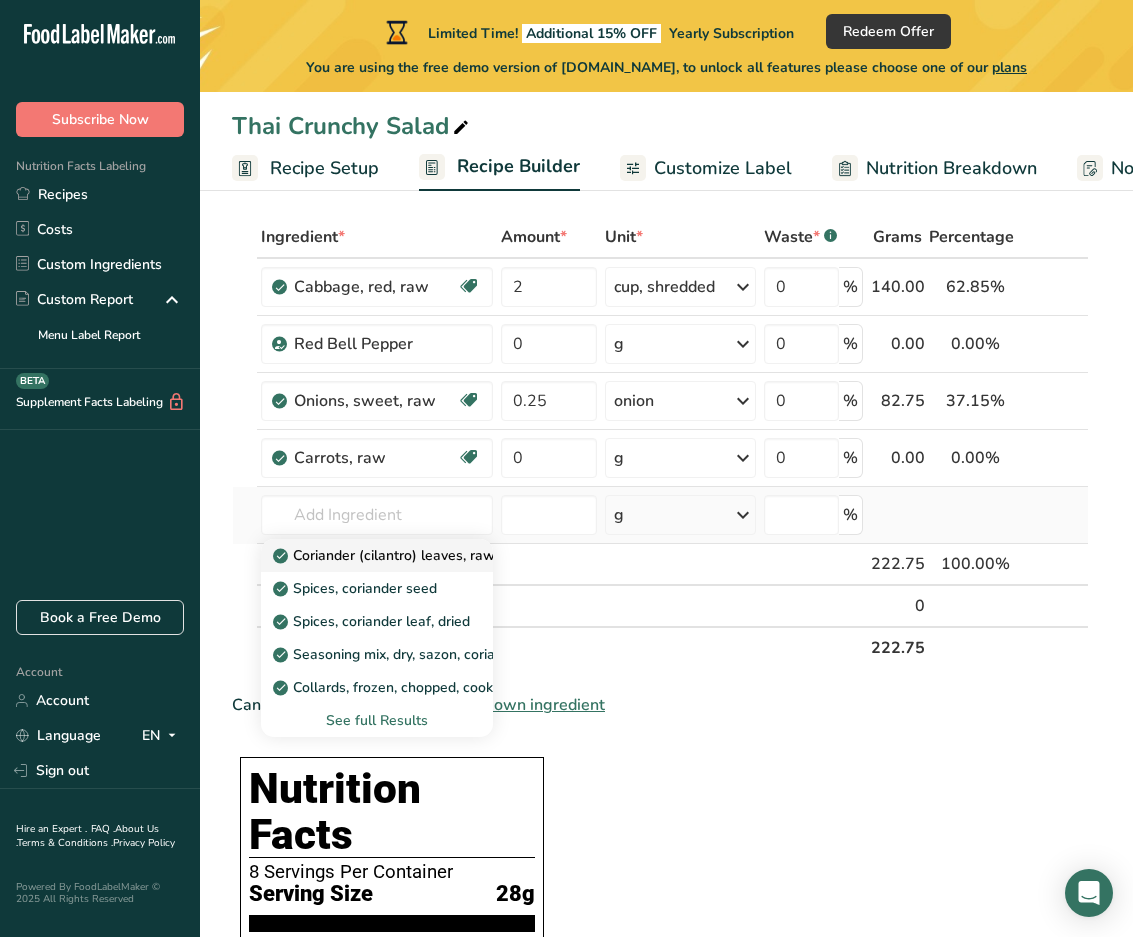 click on "Coriander (cilantro) leaves, raw" at bounding box center [386, 555] 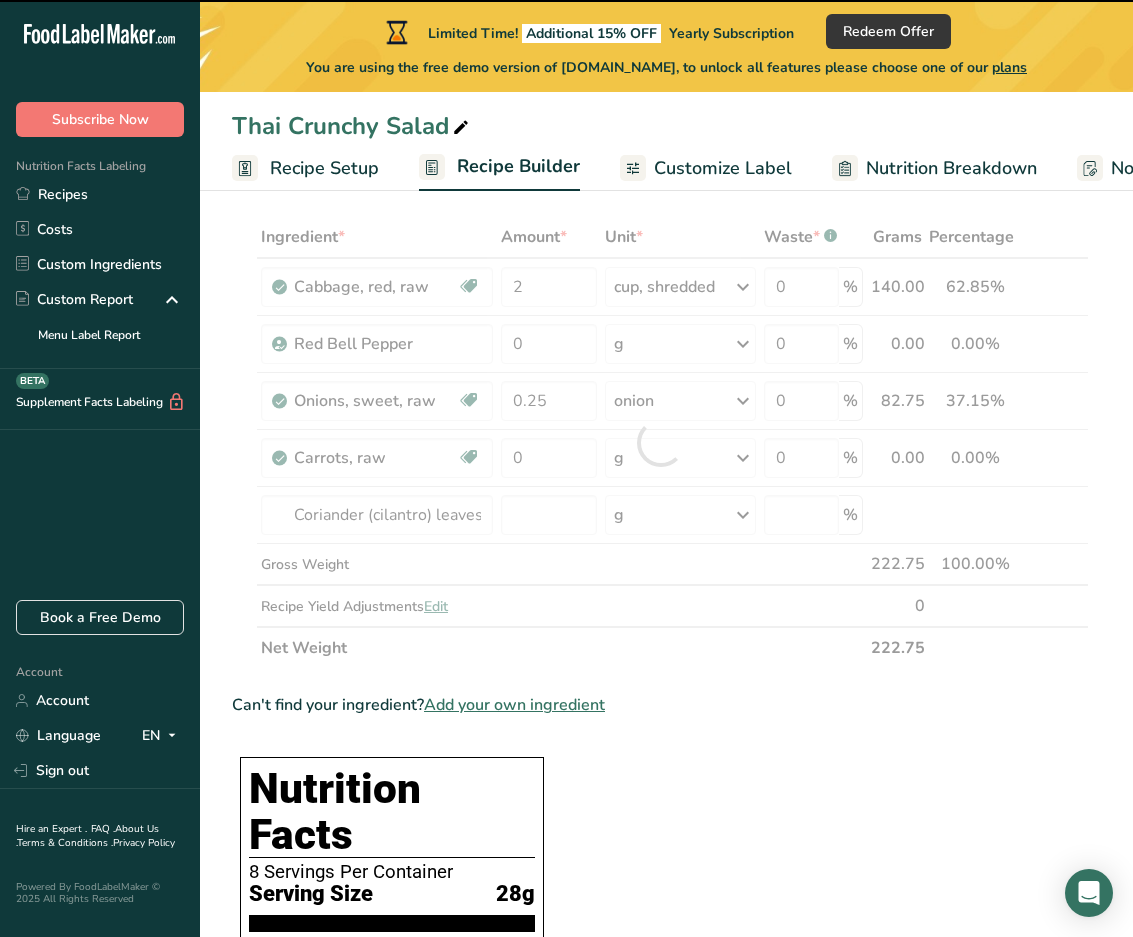 type on "0" 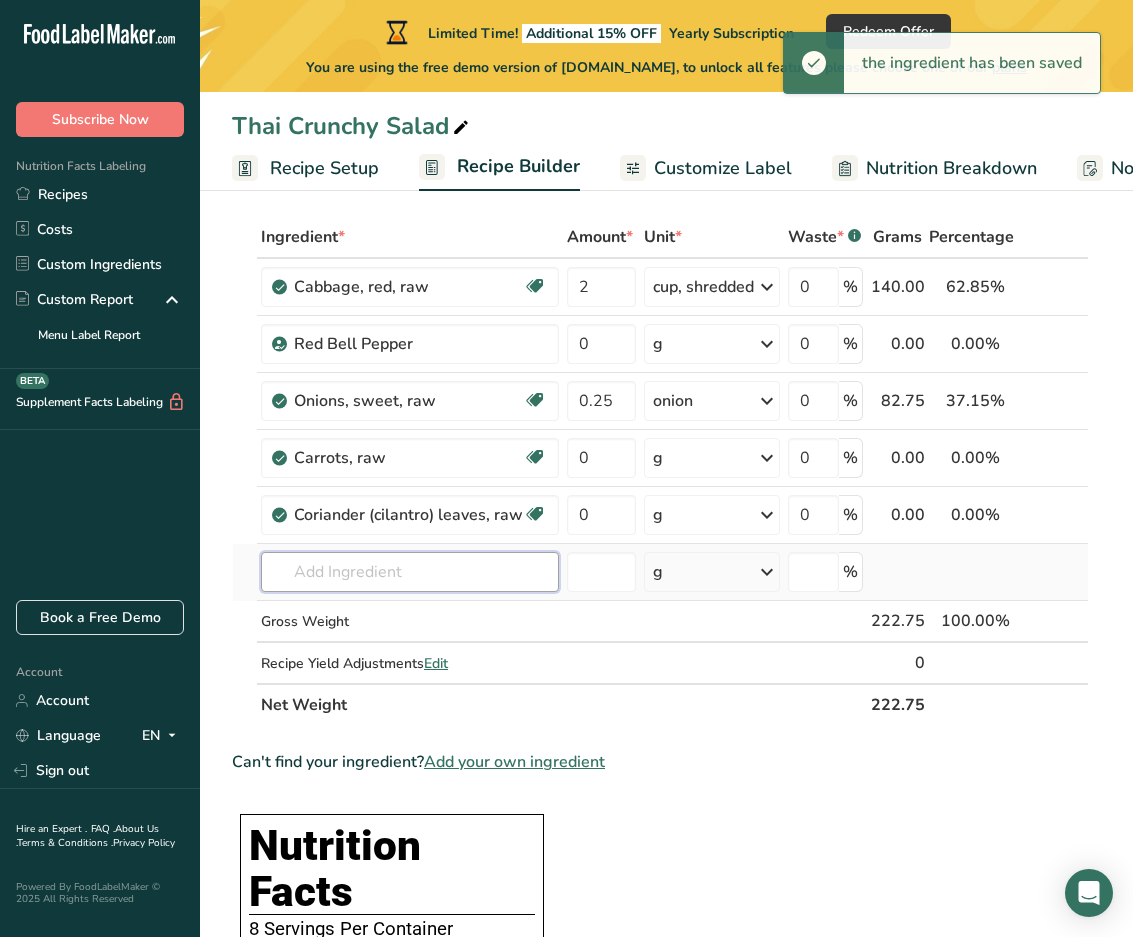 click at bounding box center (410, 572) 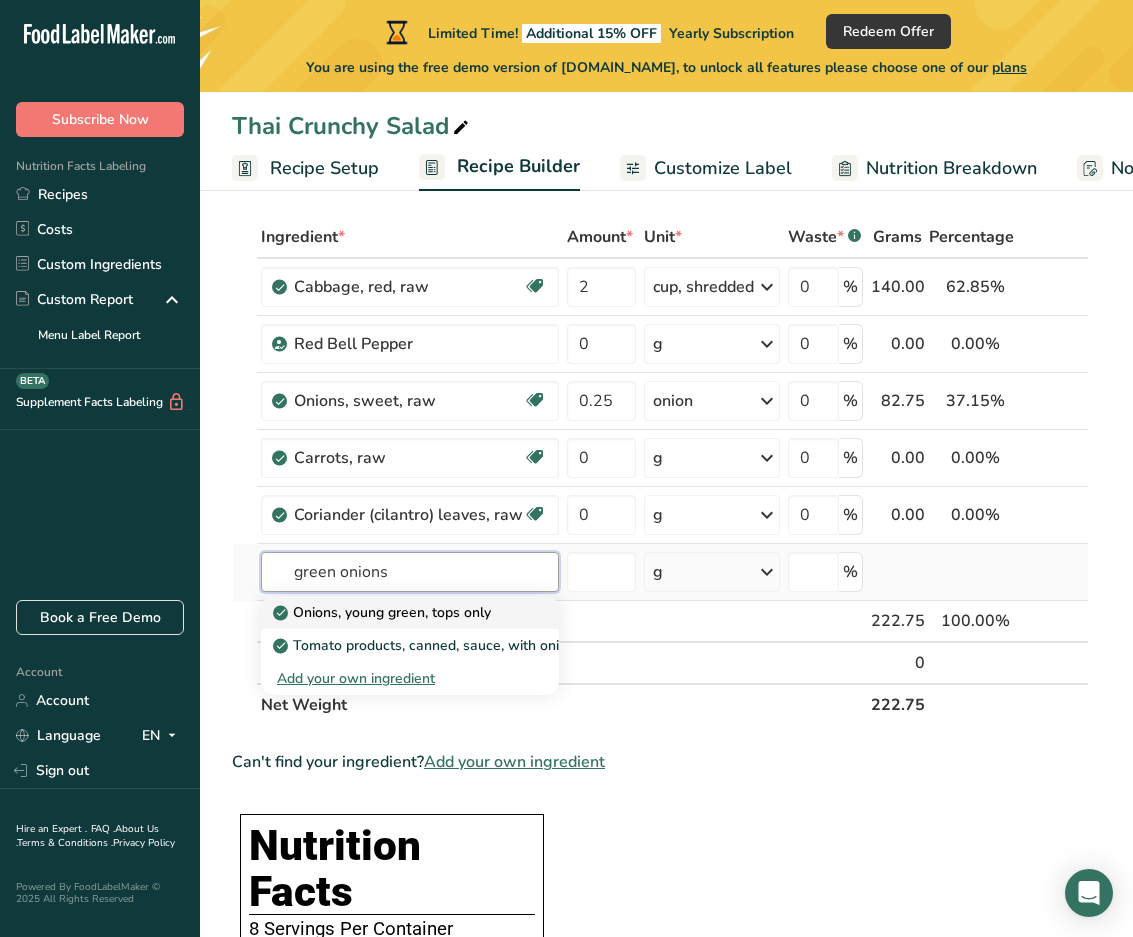 type on "green onions" 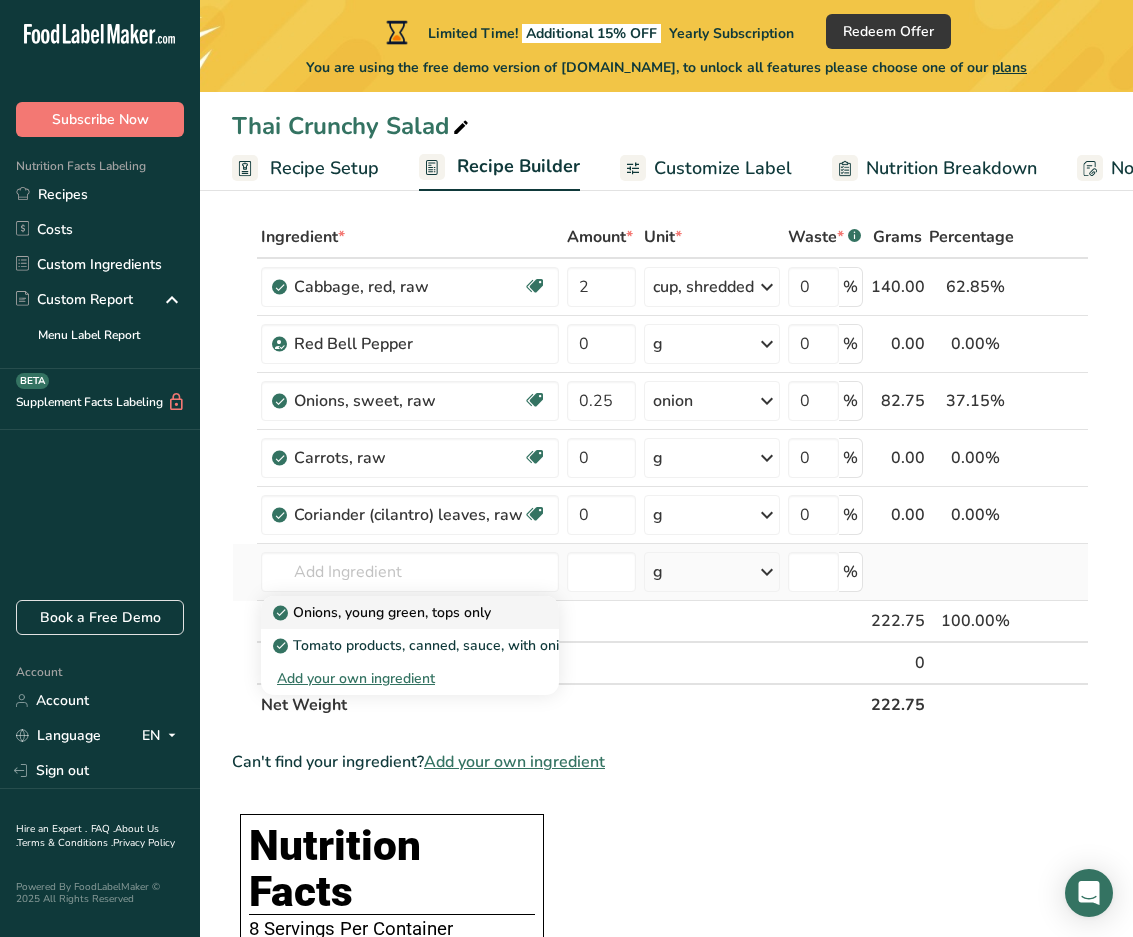 click on "Onions, young green, tops only" at bounding box center [384, 612] 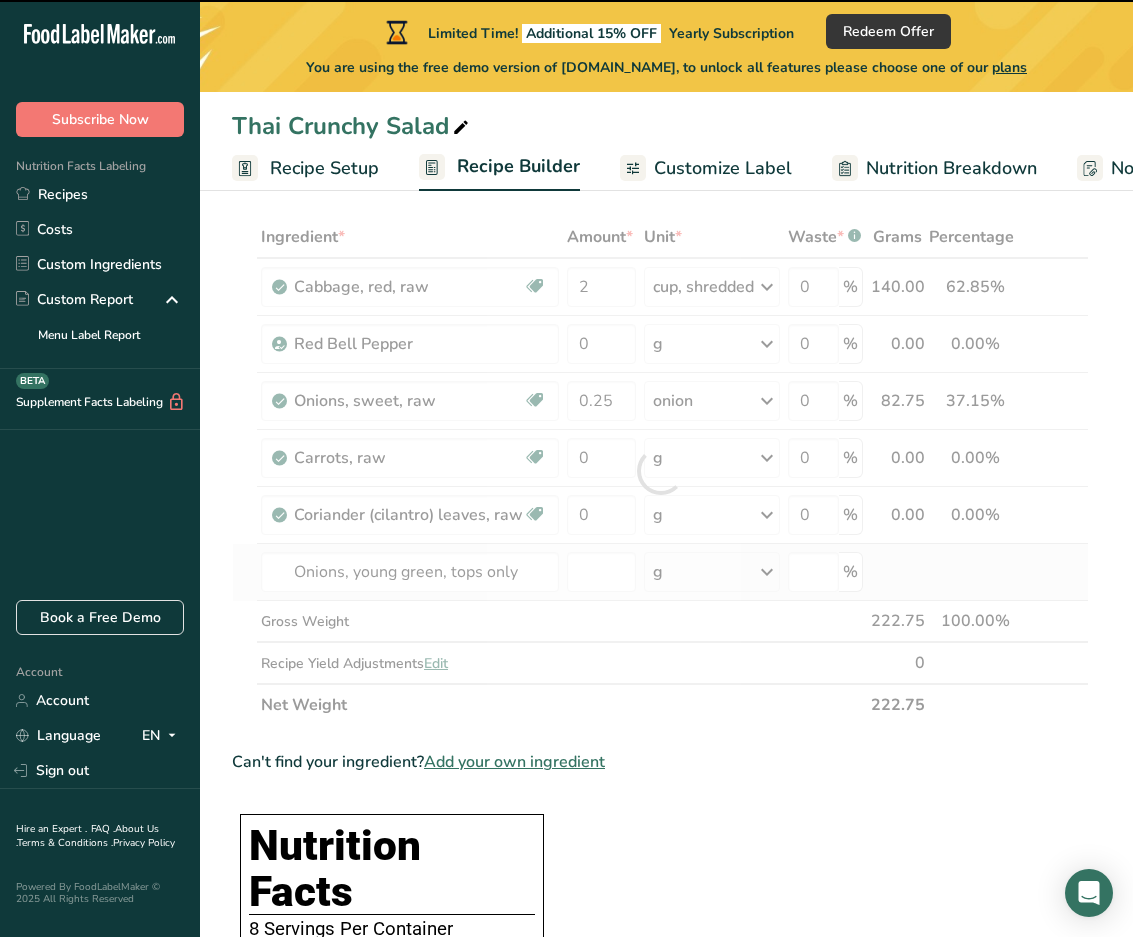 type on "0" 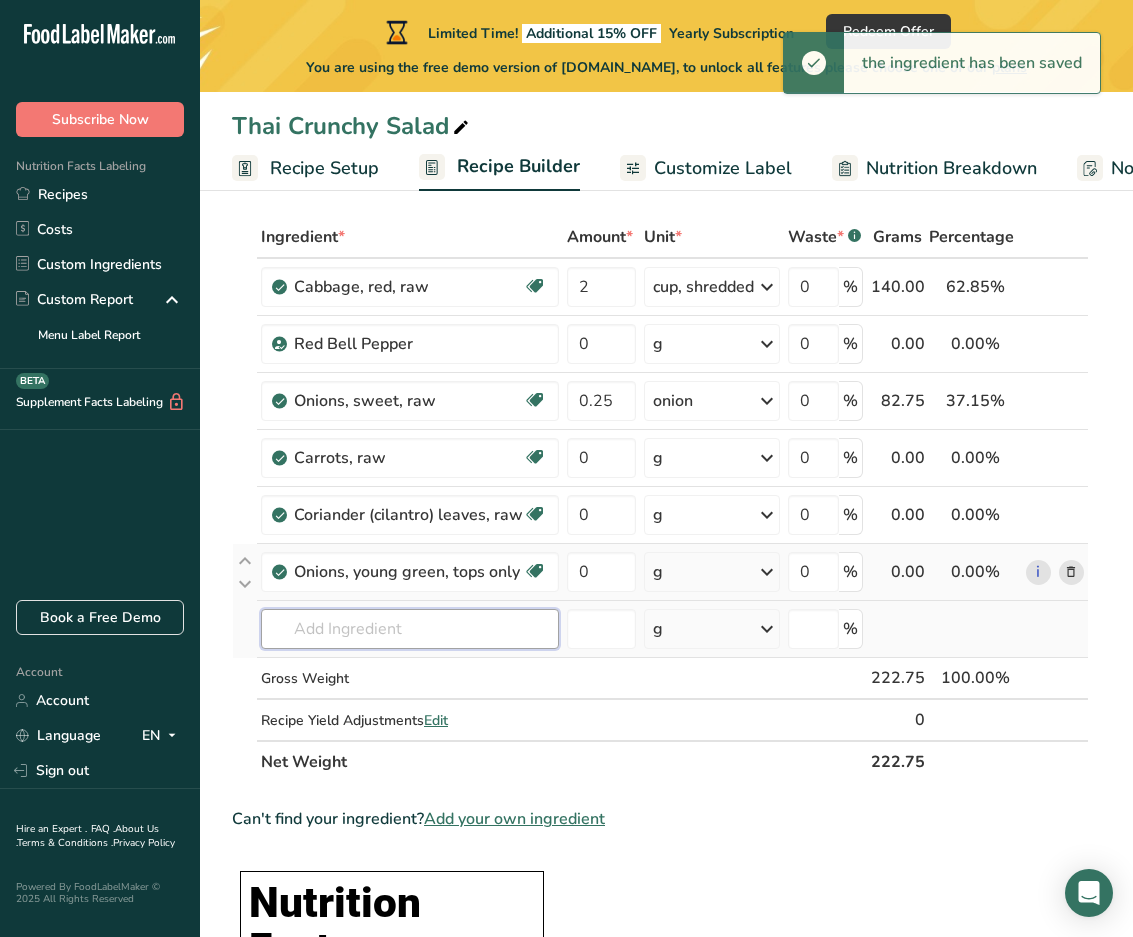 click at bounding box center [410, 629] 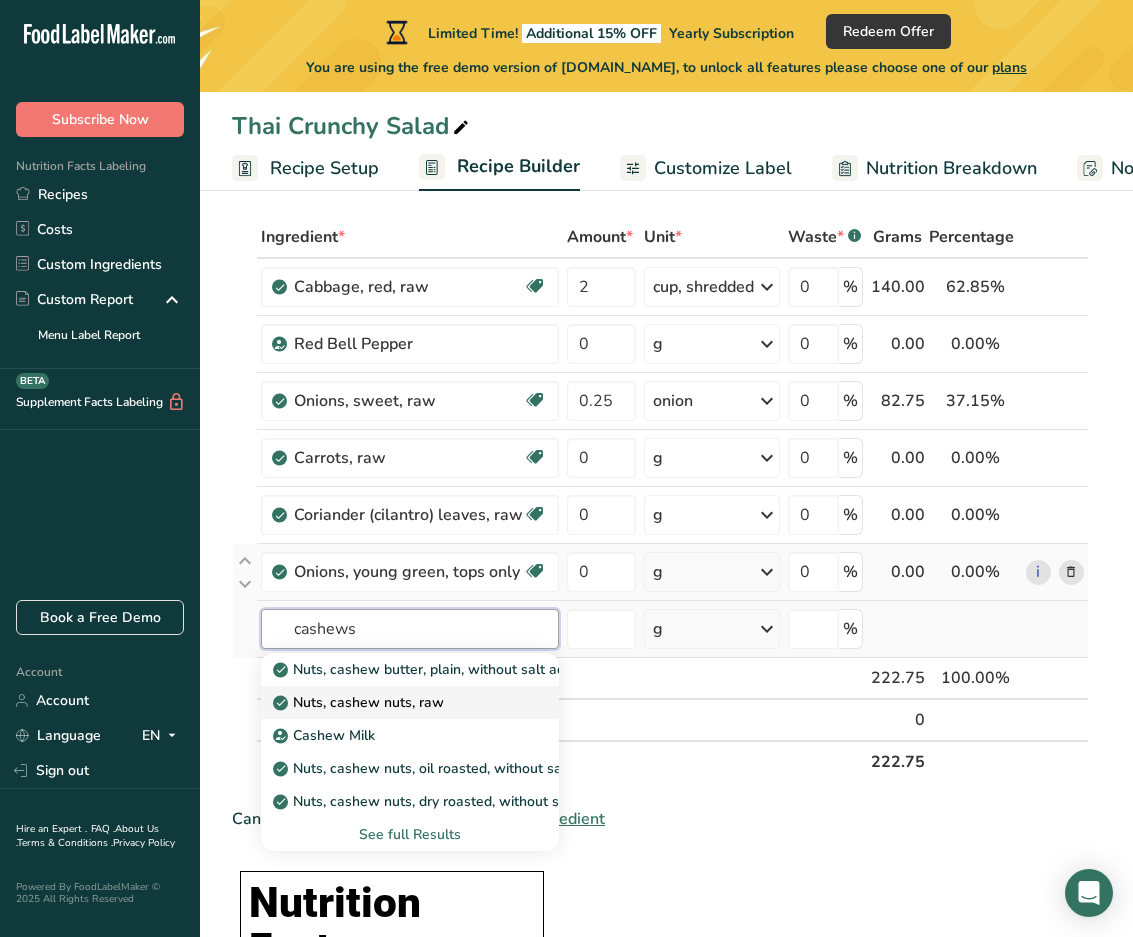 type on "cashews" 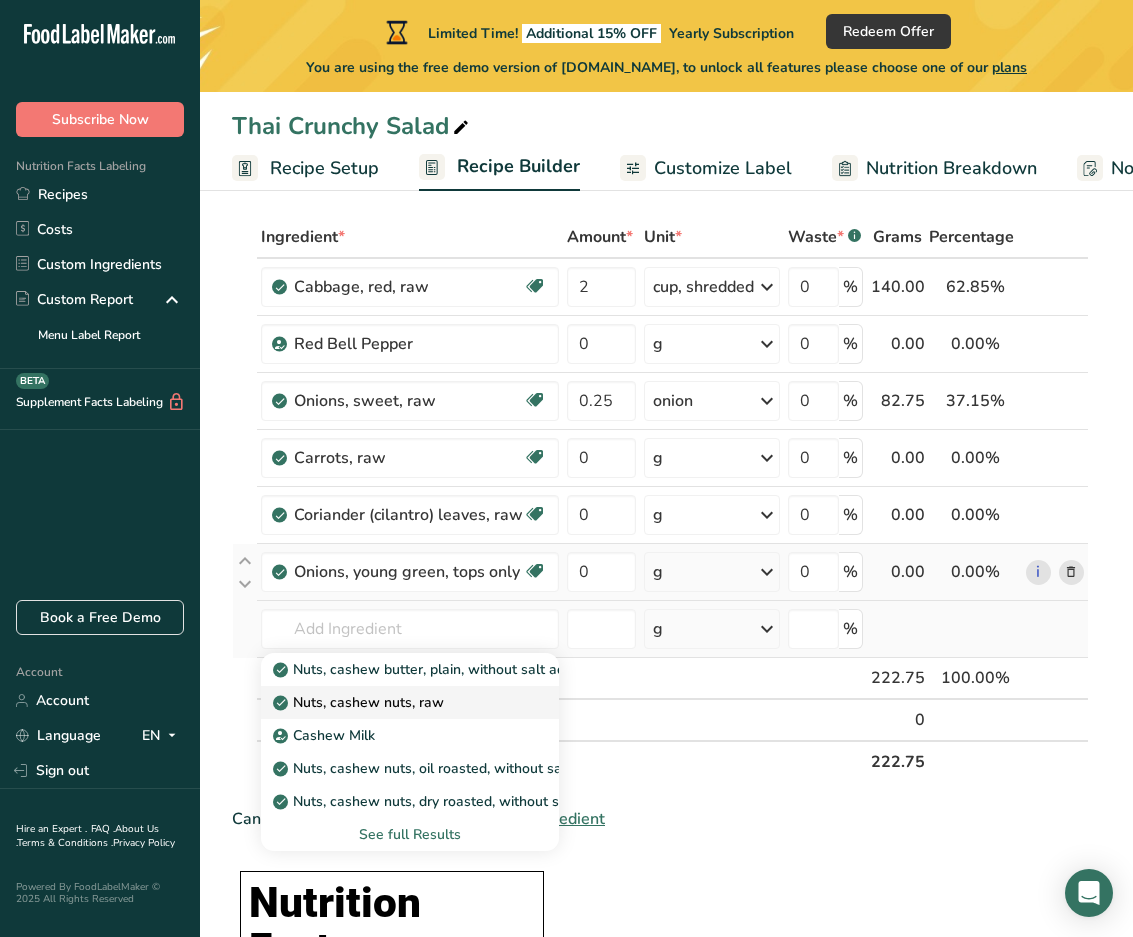 click on "Nuts, cashew nuts, raw" at bounding box center (360, 702) 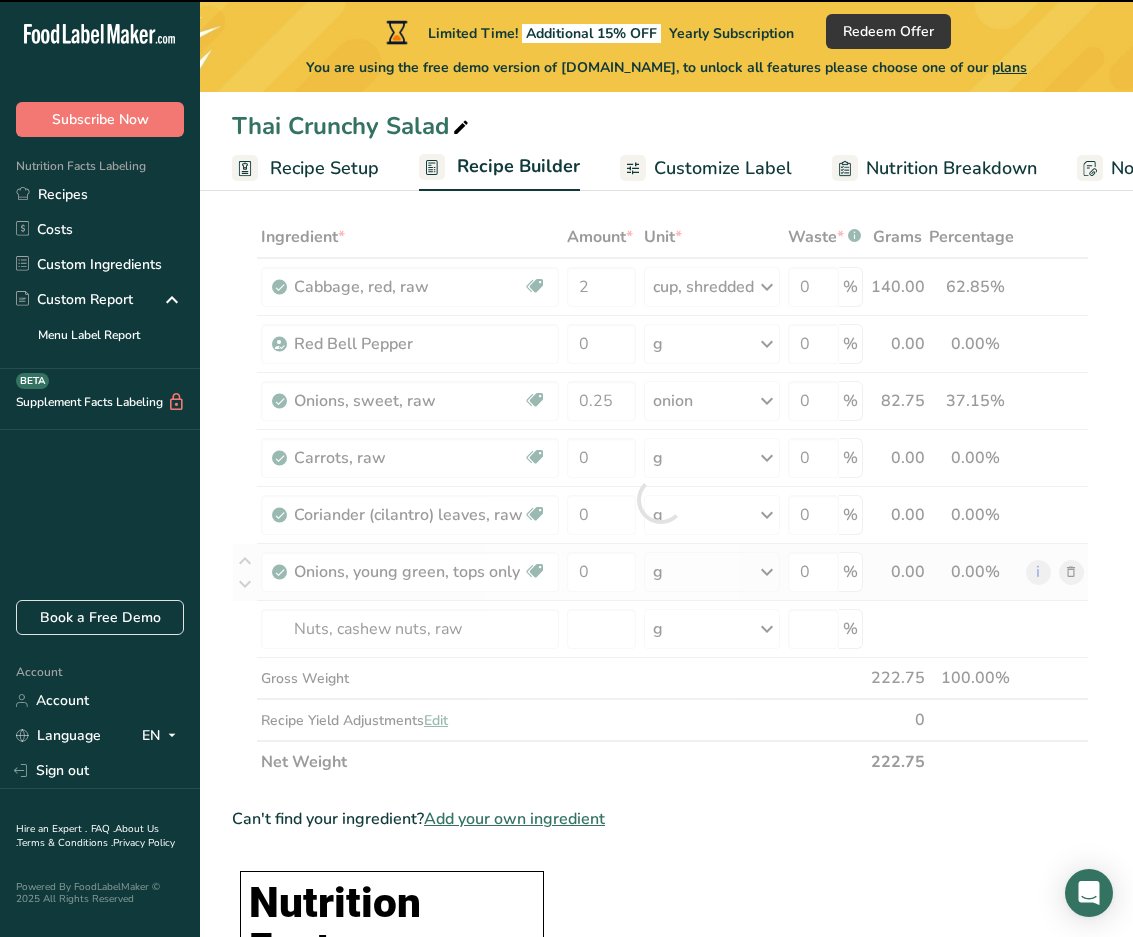 type on "0" 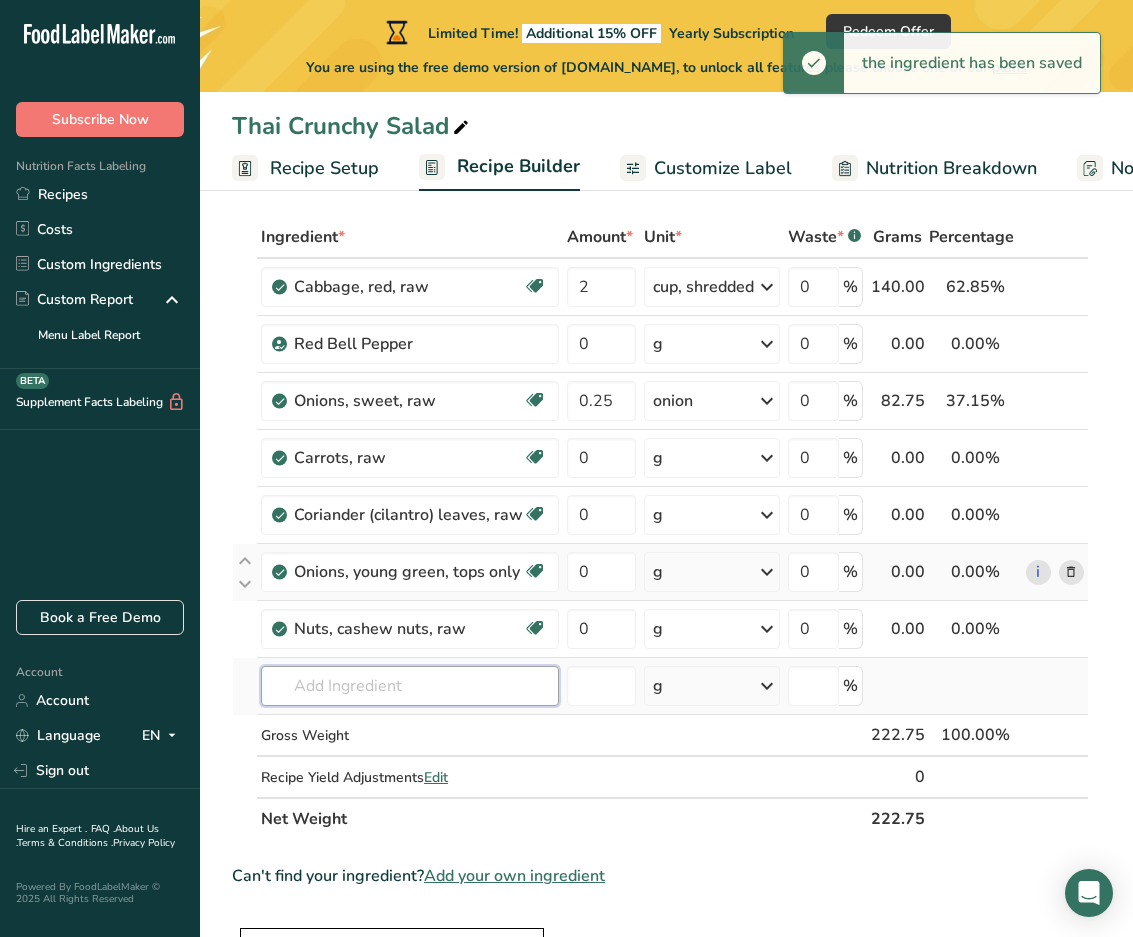 click at bounding box center [410, 686] 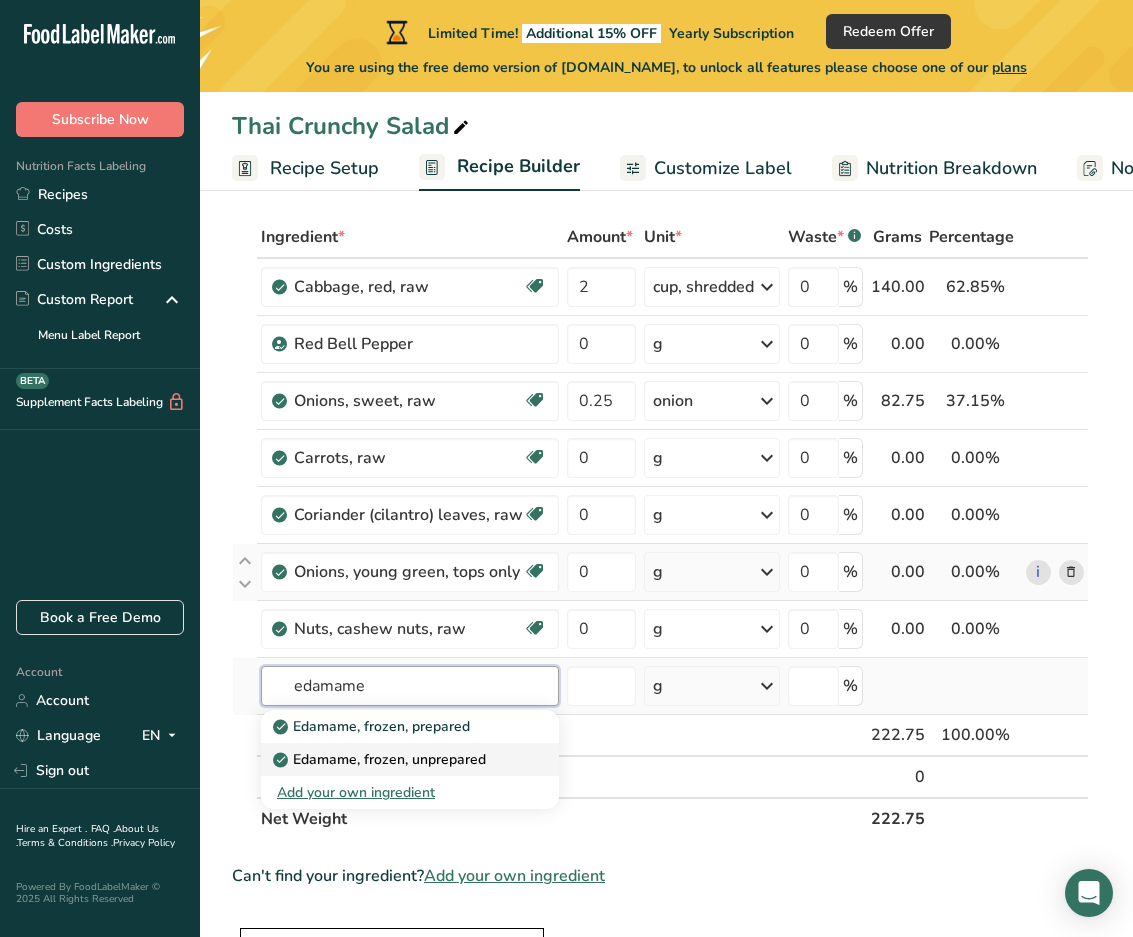 type on "edamame" 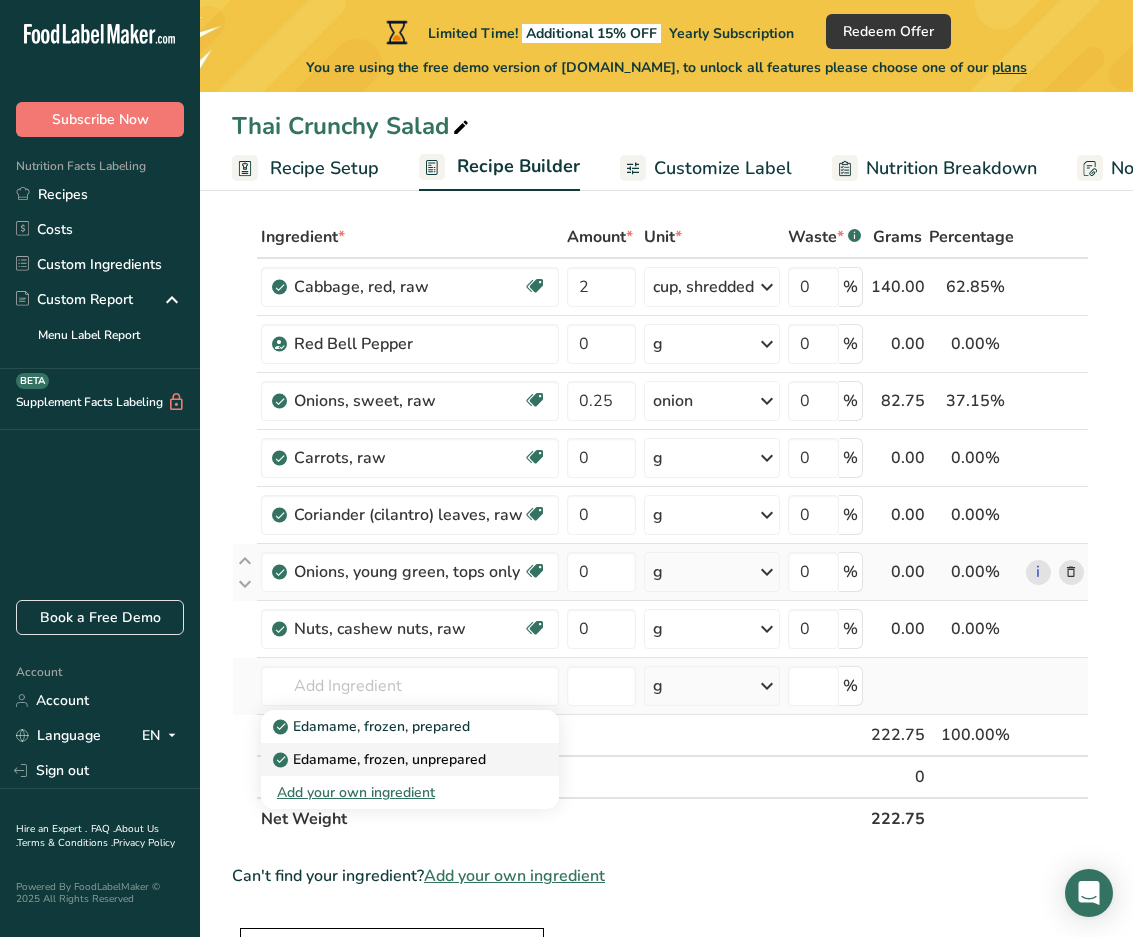 click on "Edamame, frozen, unprepared" at bounding box center (381, 759) 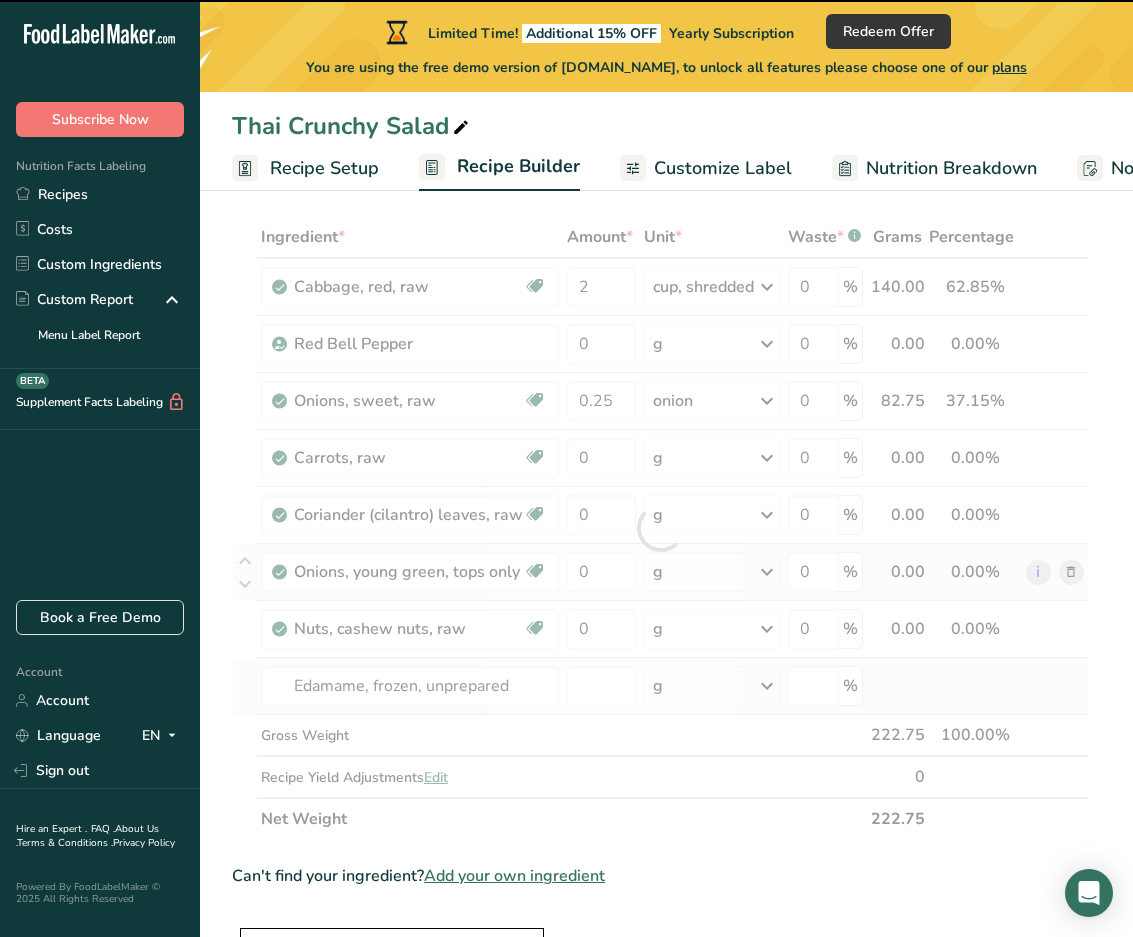 type on "0" 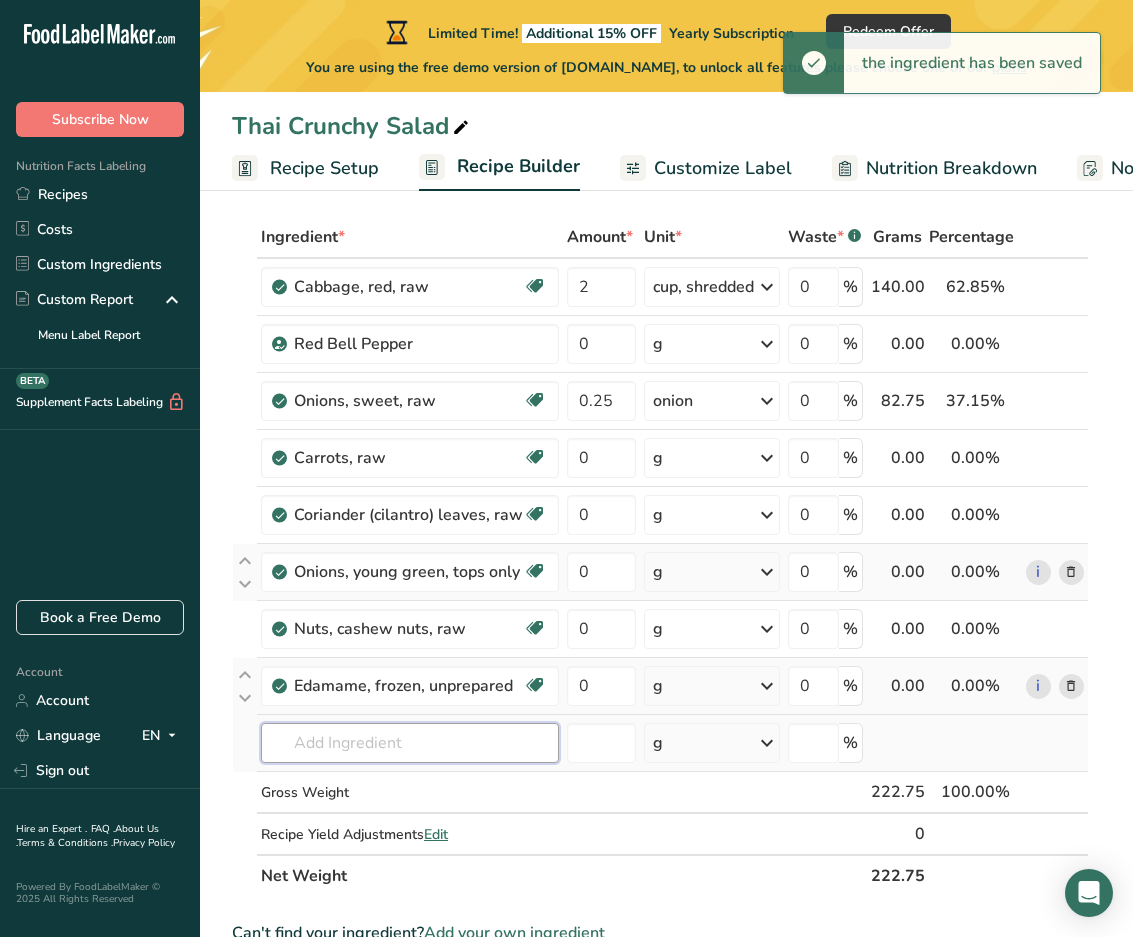 click at bounding box center [410, 743] 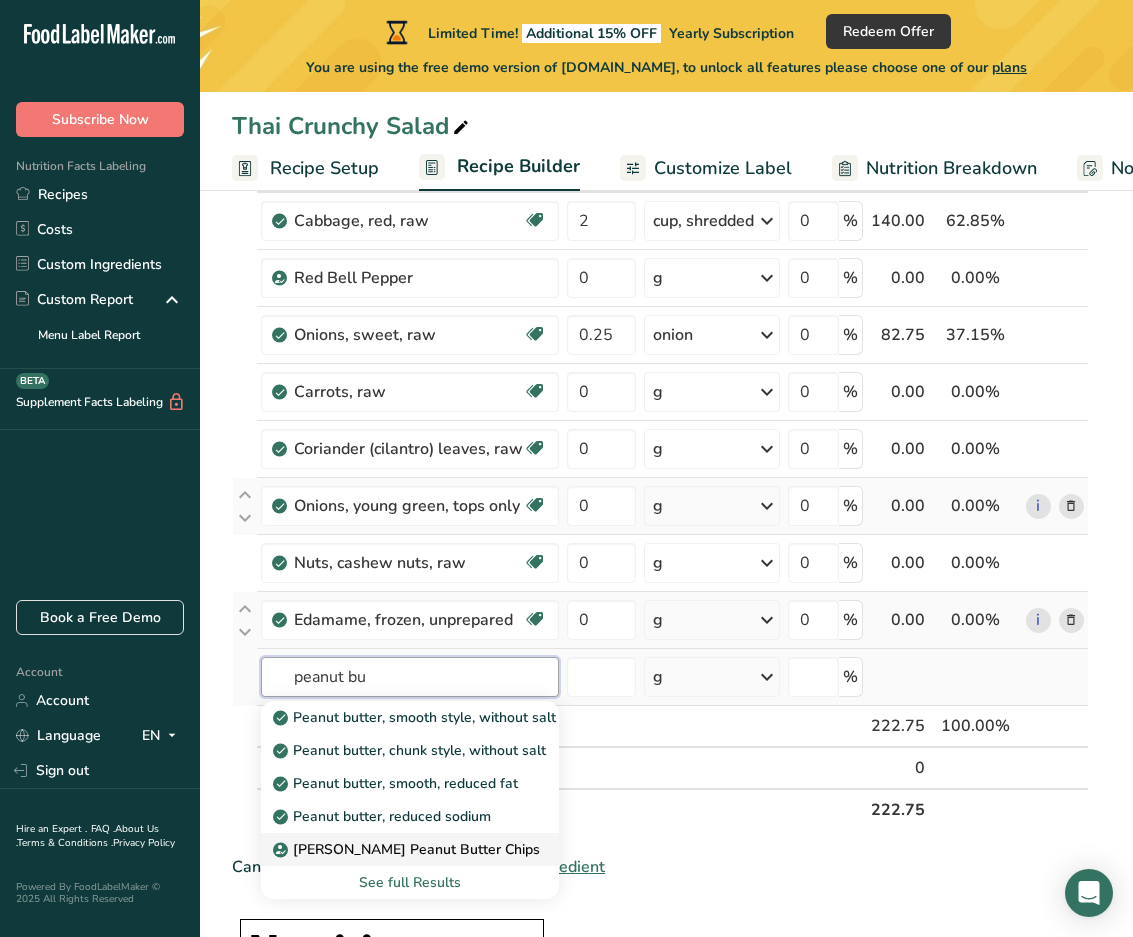 scroll, scrollTop: 149, scrollLeft: 0, axis: vertical 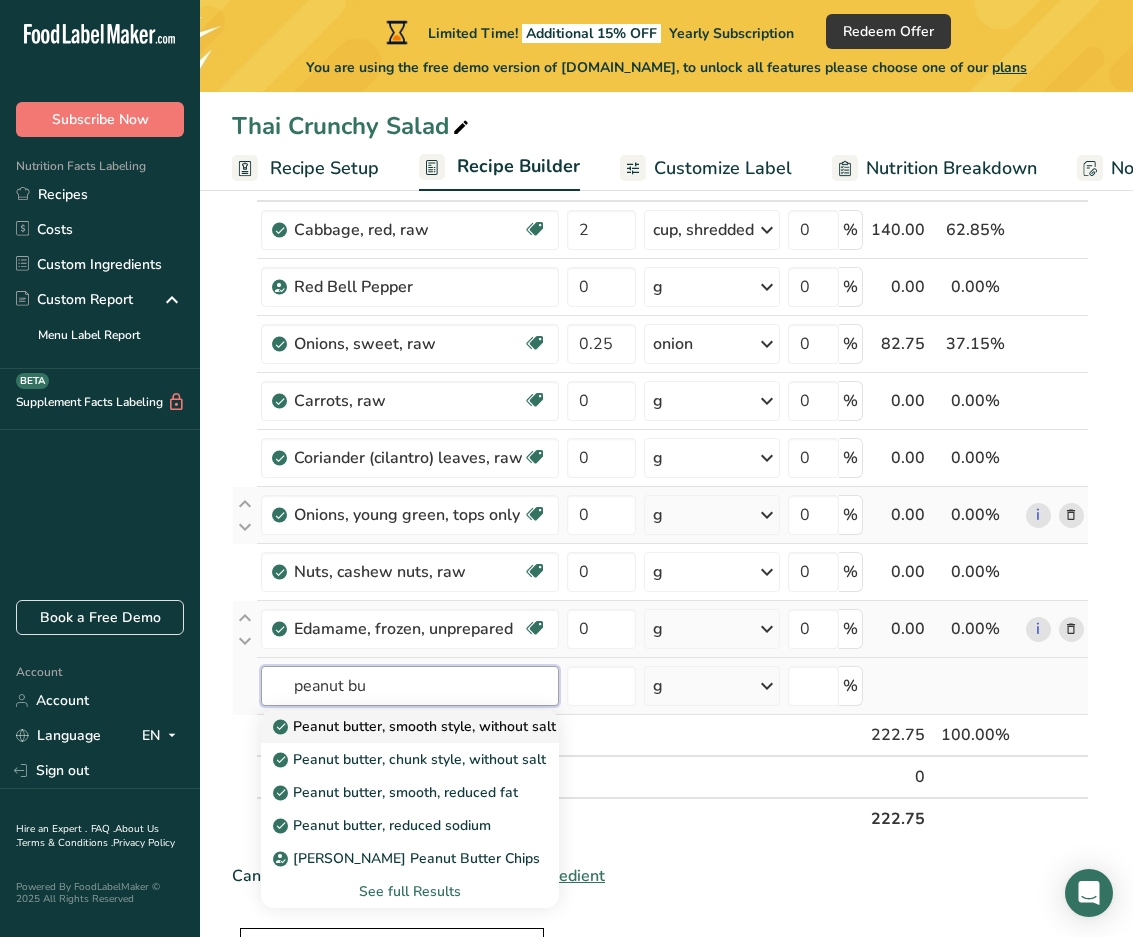type on "peanut bu" 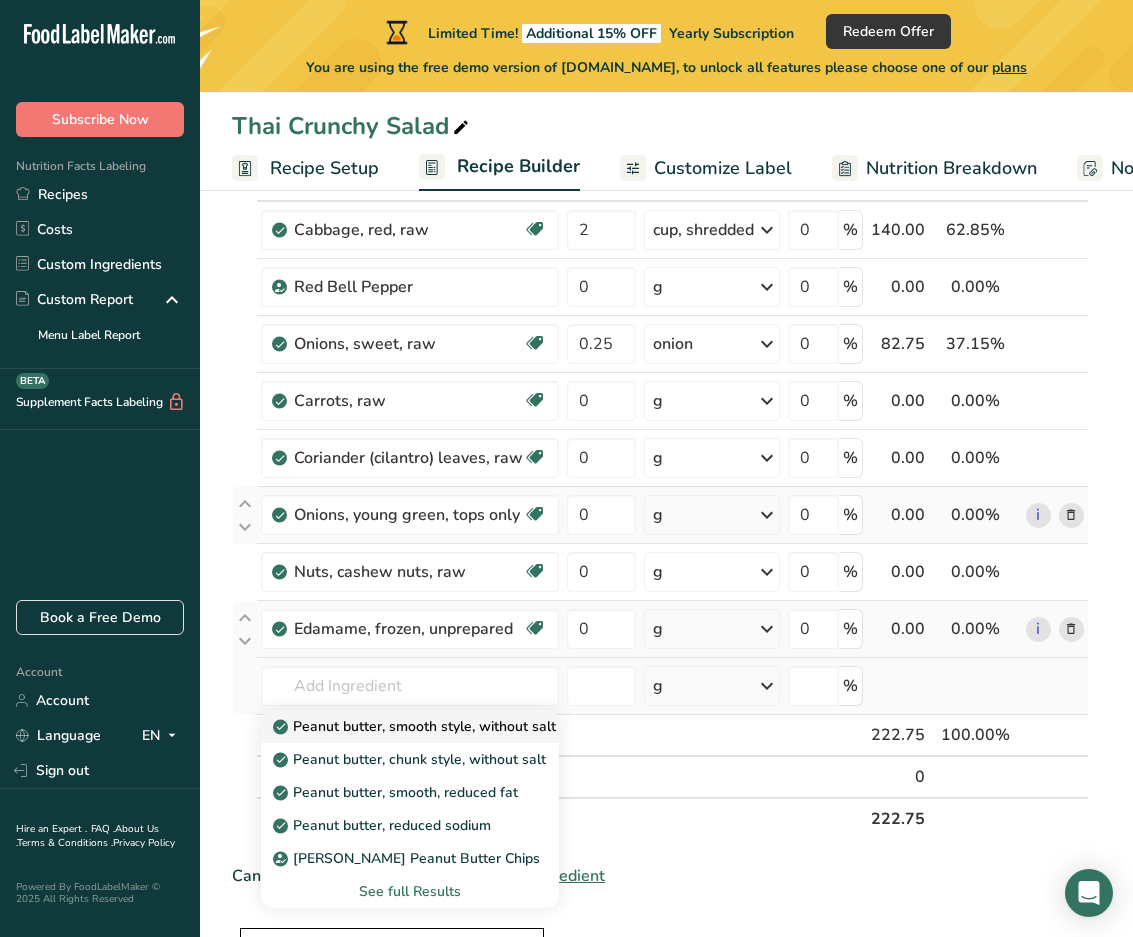 click on "Peanut butter, smooth style, without salt" at bounding box center [416, 726] 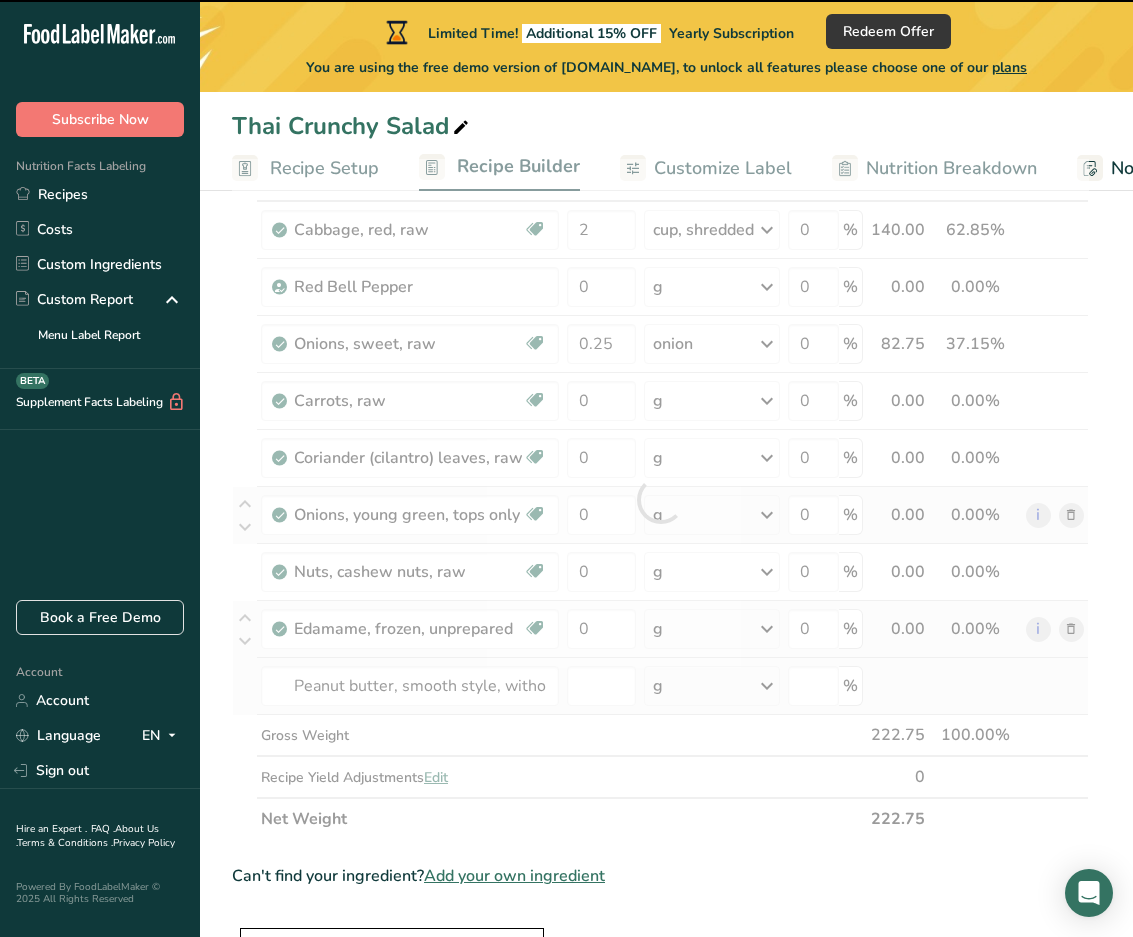 type on "0" 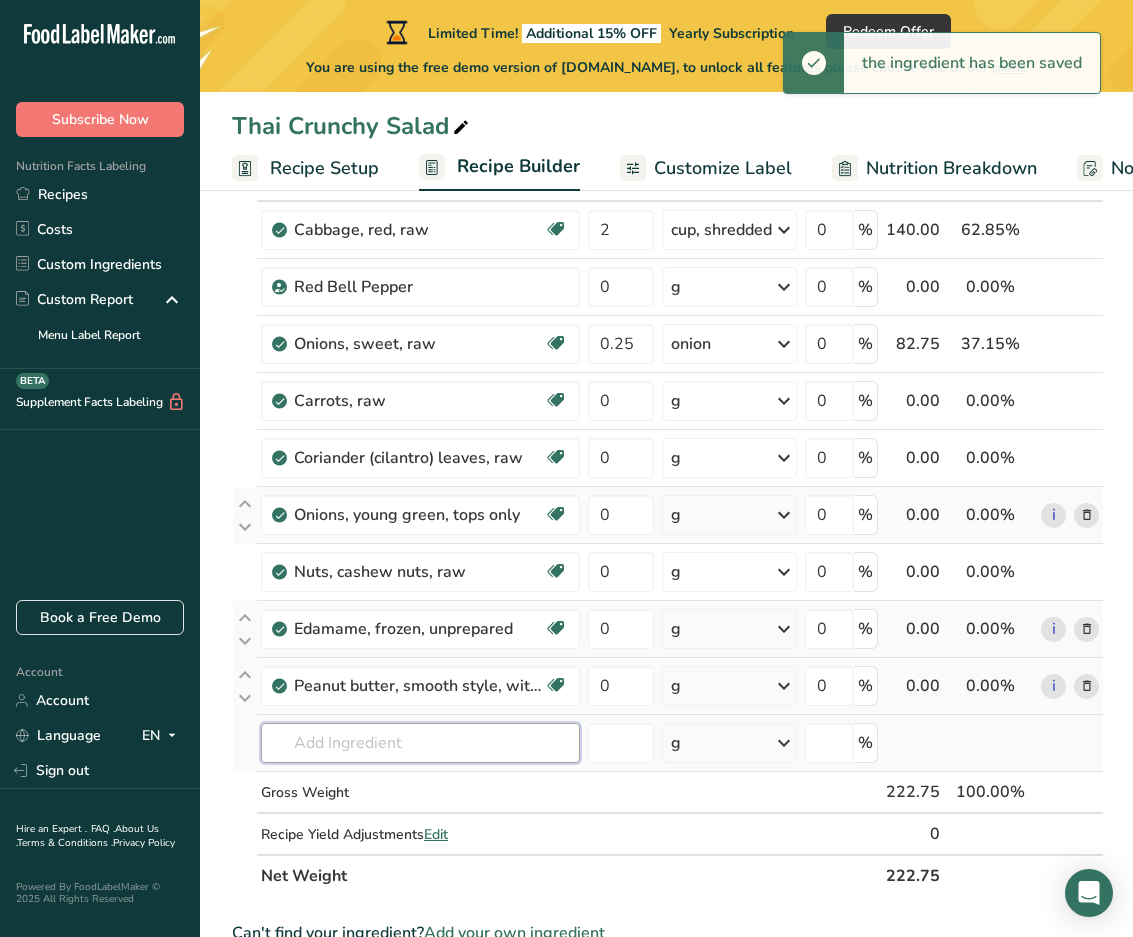 click at bounding box center (420, 743) 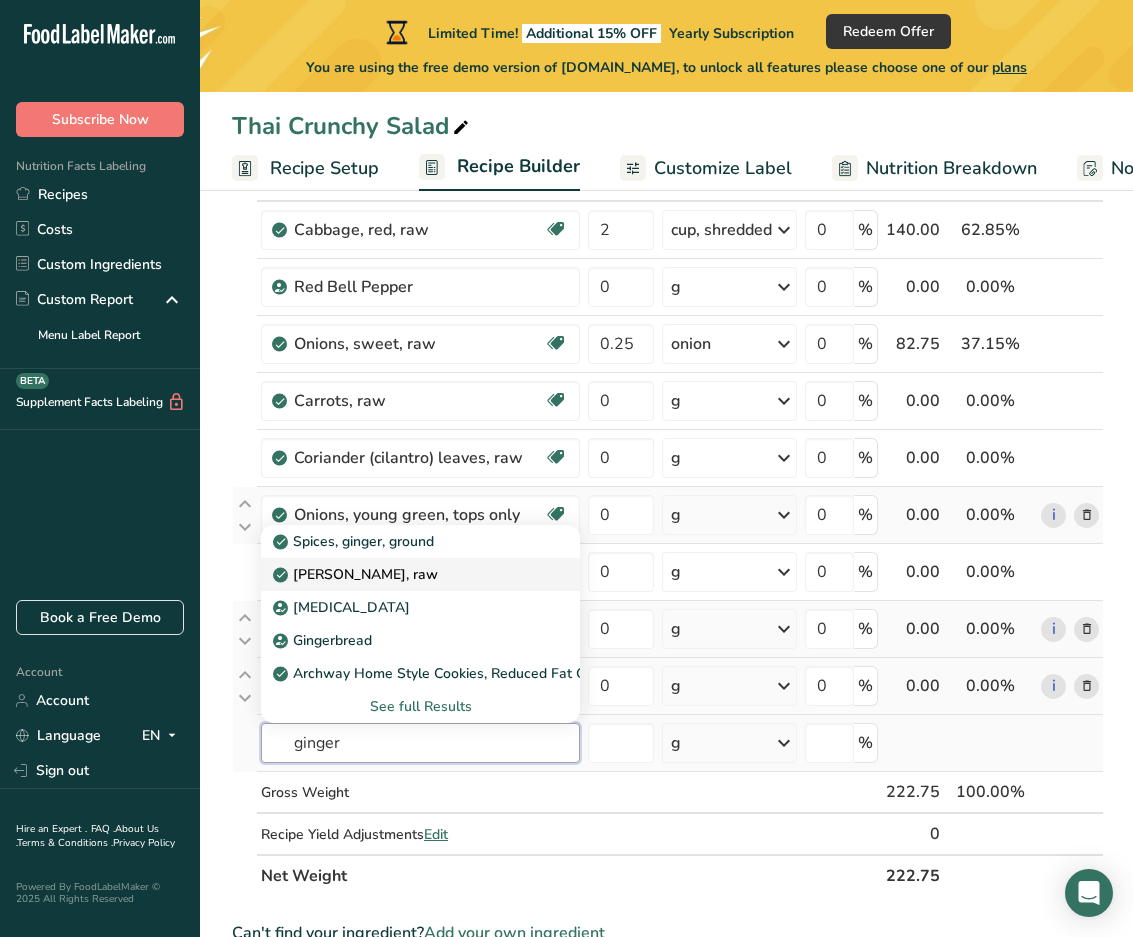 type on "ginger" 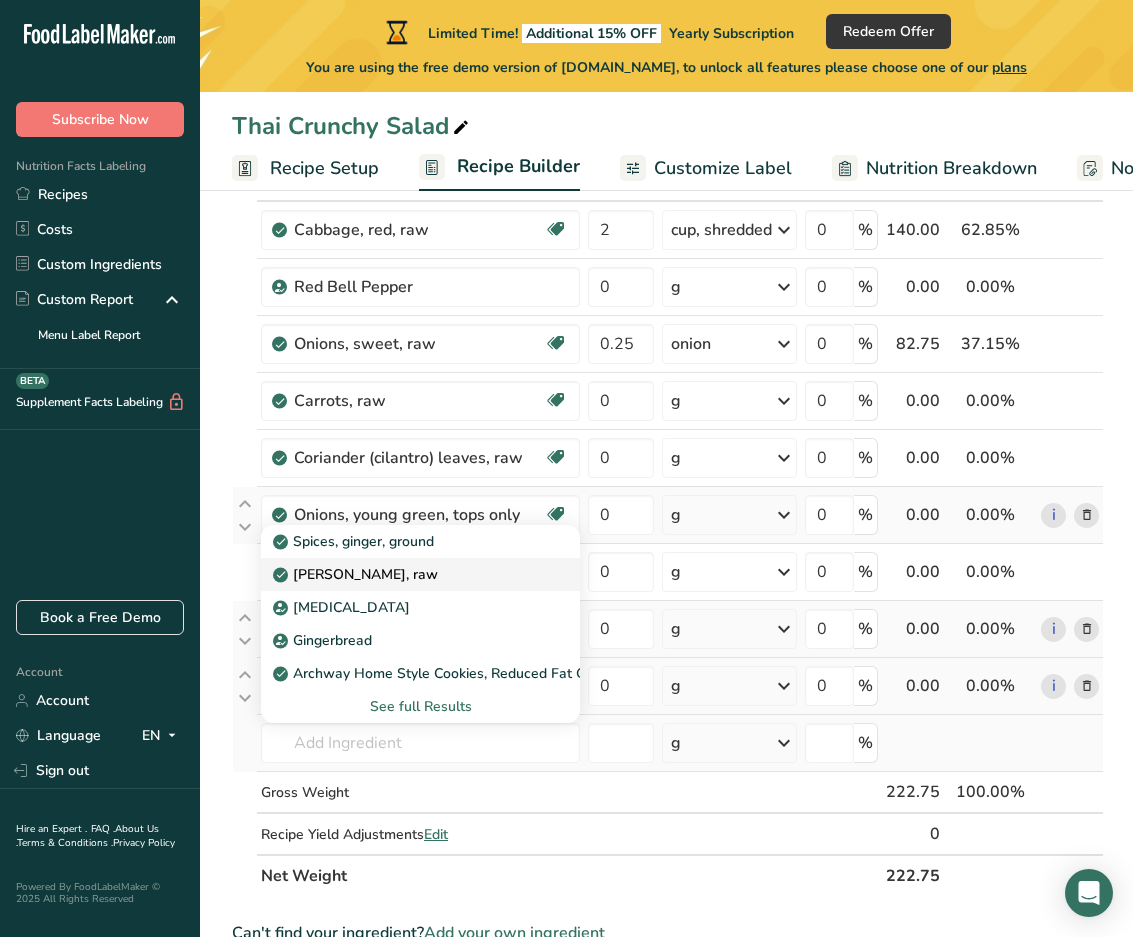 click on "[PERSON_NAME], raw" at bounding box center [357, 574] 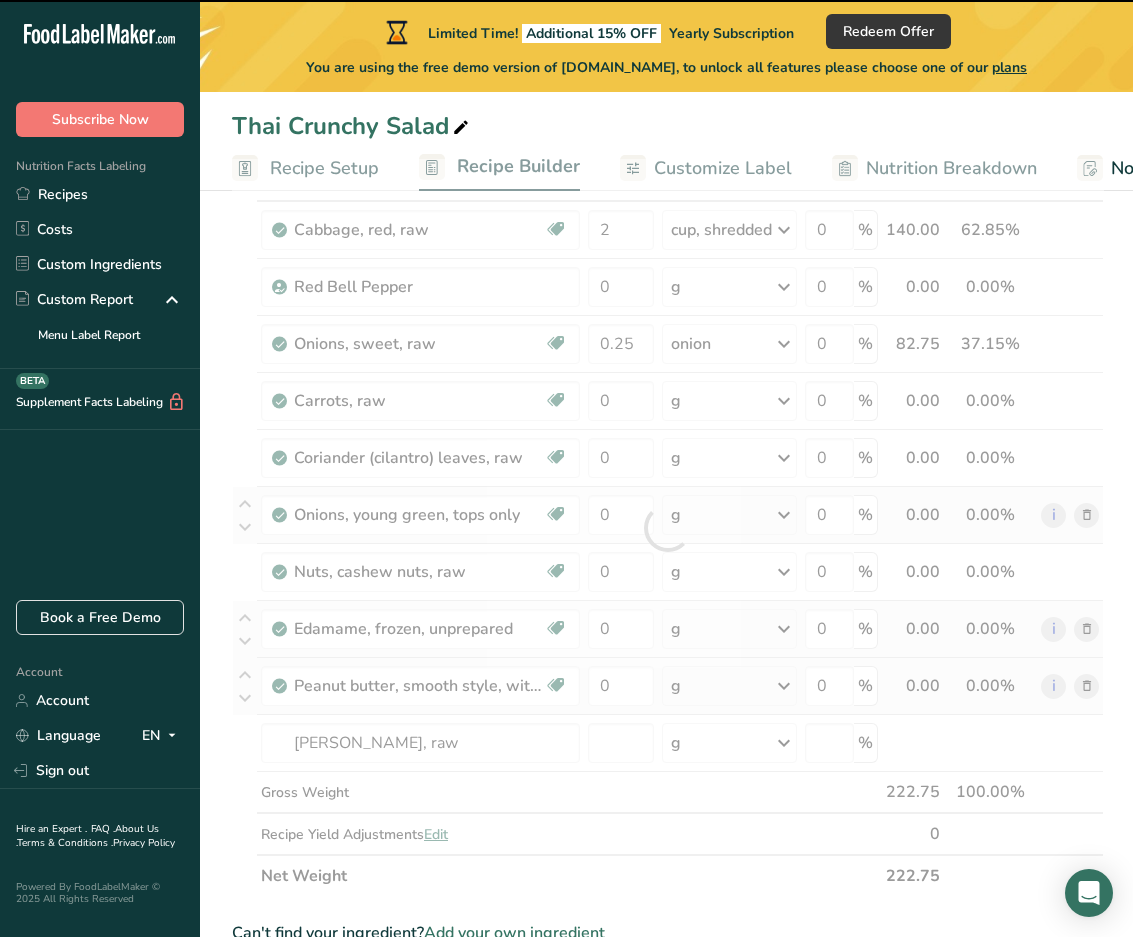 type on "0" 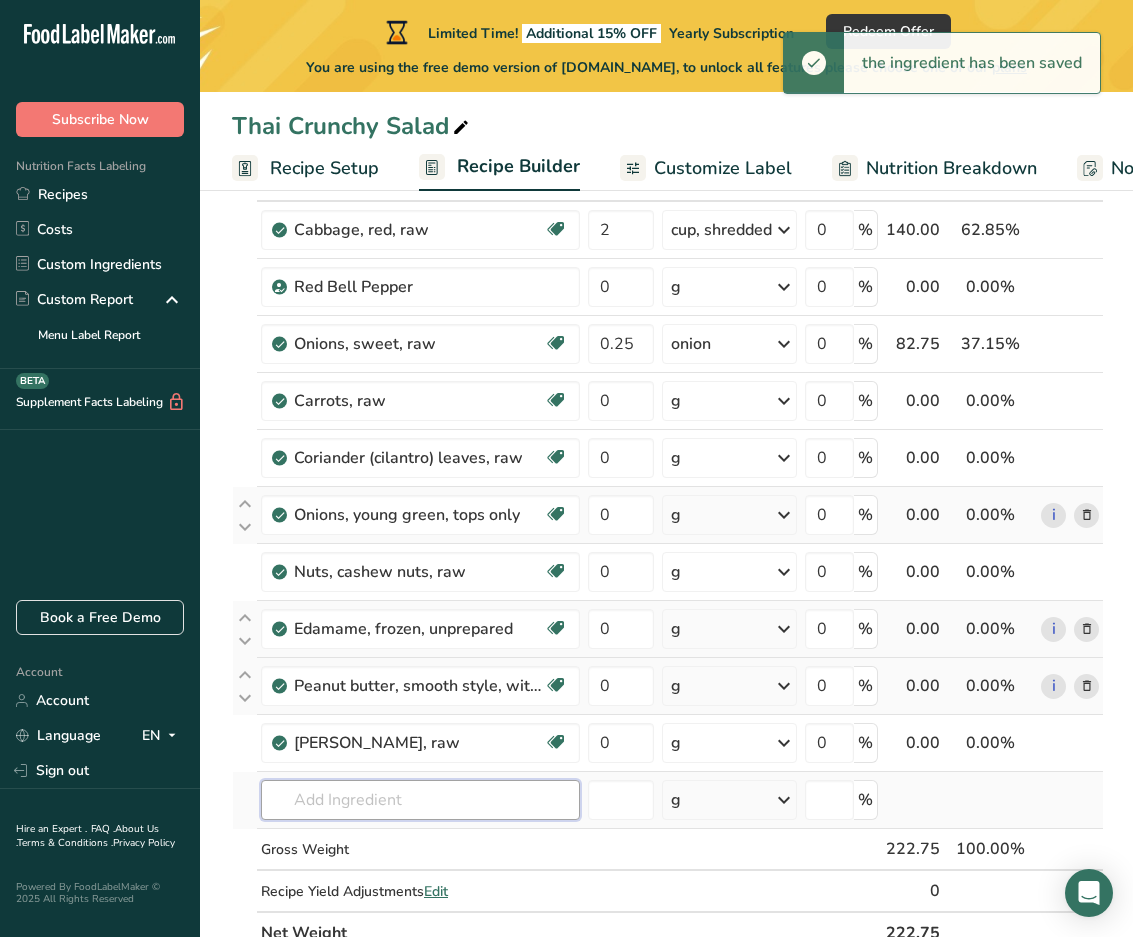 click at bounding box center [420, 800] 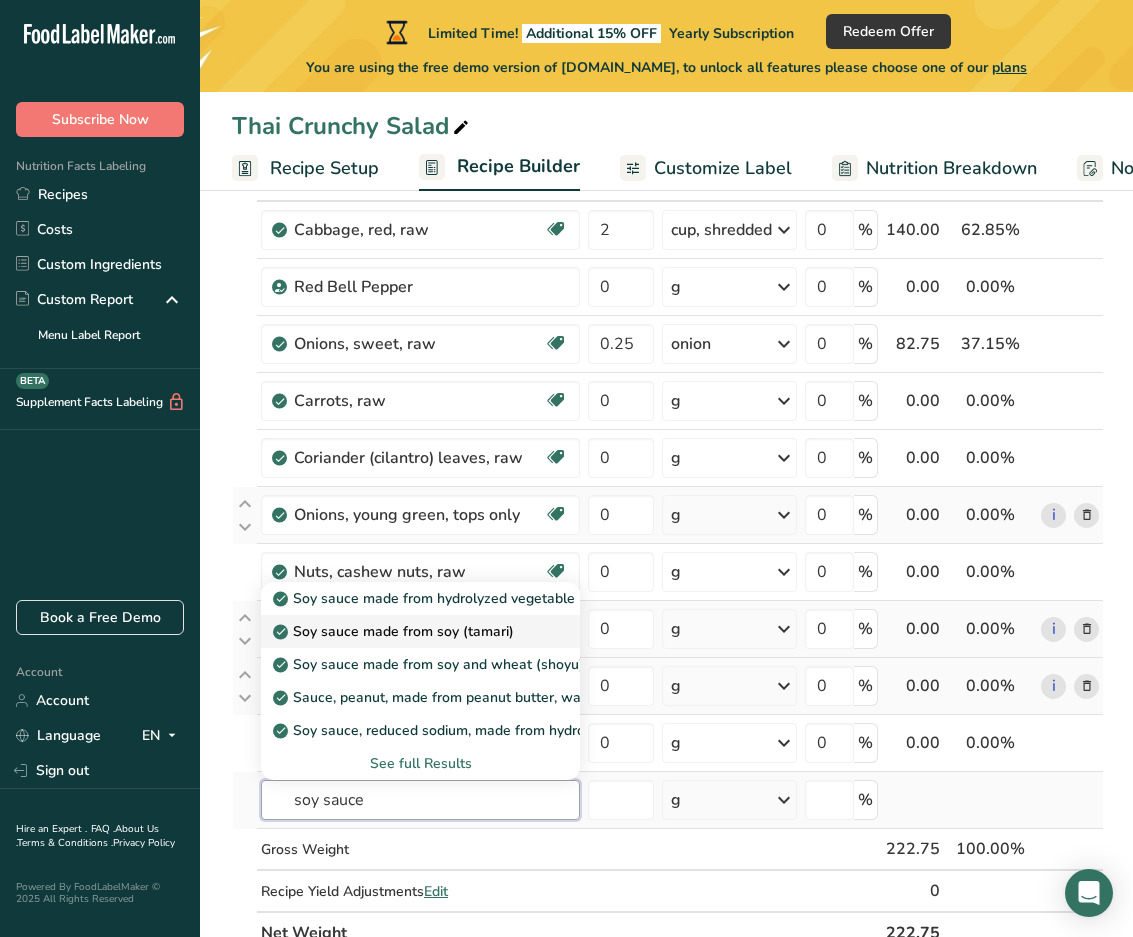 type on "soy sauce" 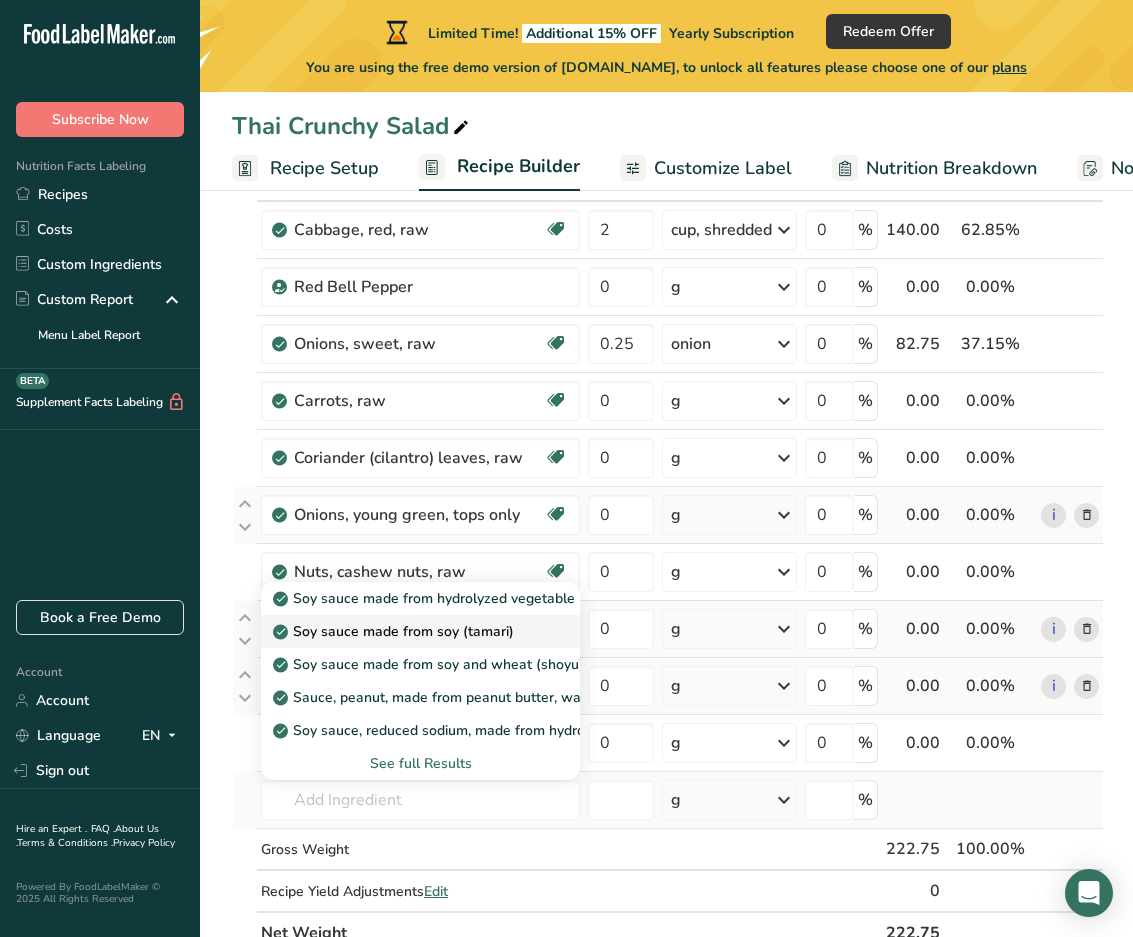click on "Soy sauce made from soy (tamari)" at bounding box center [395, 631] 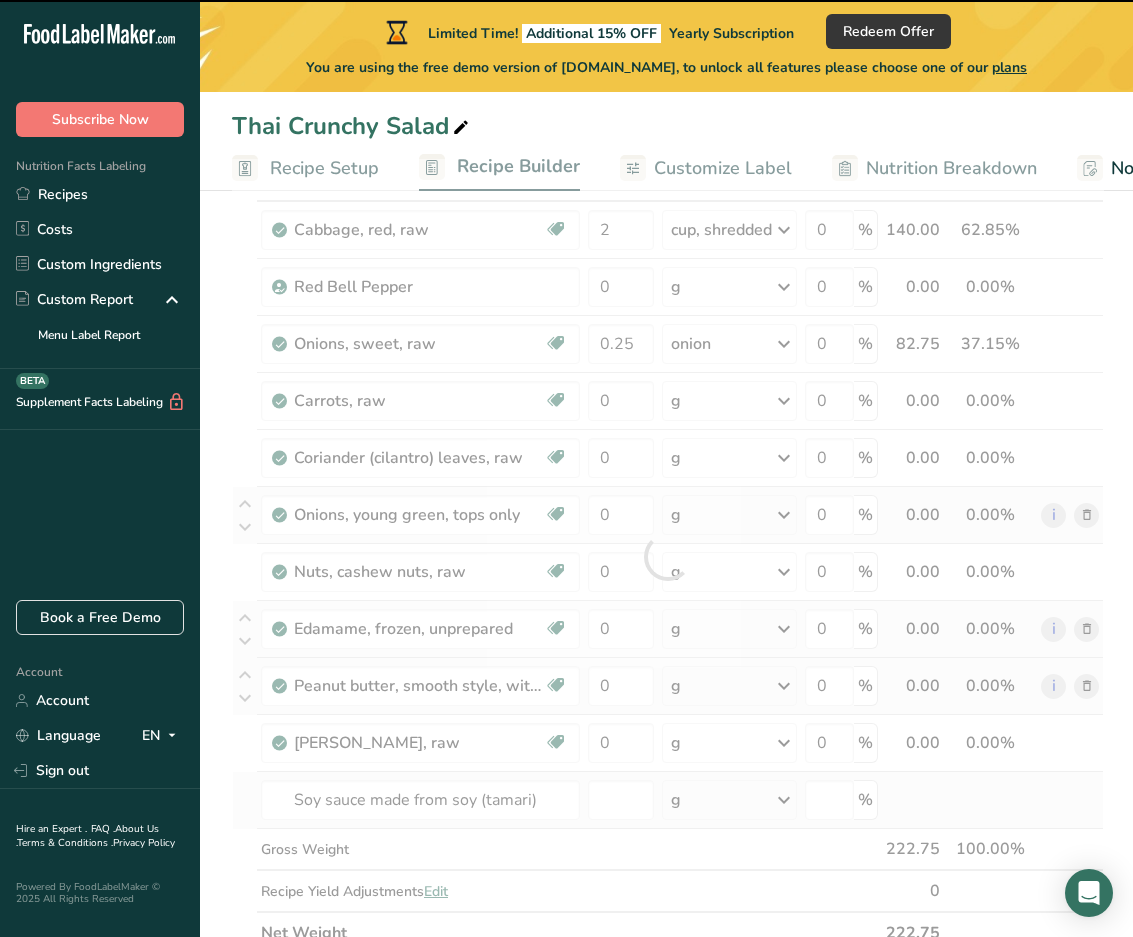 type on "0" 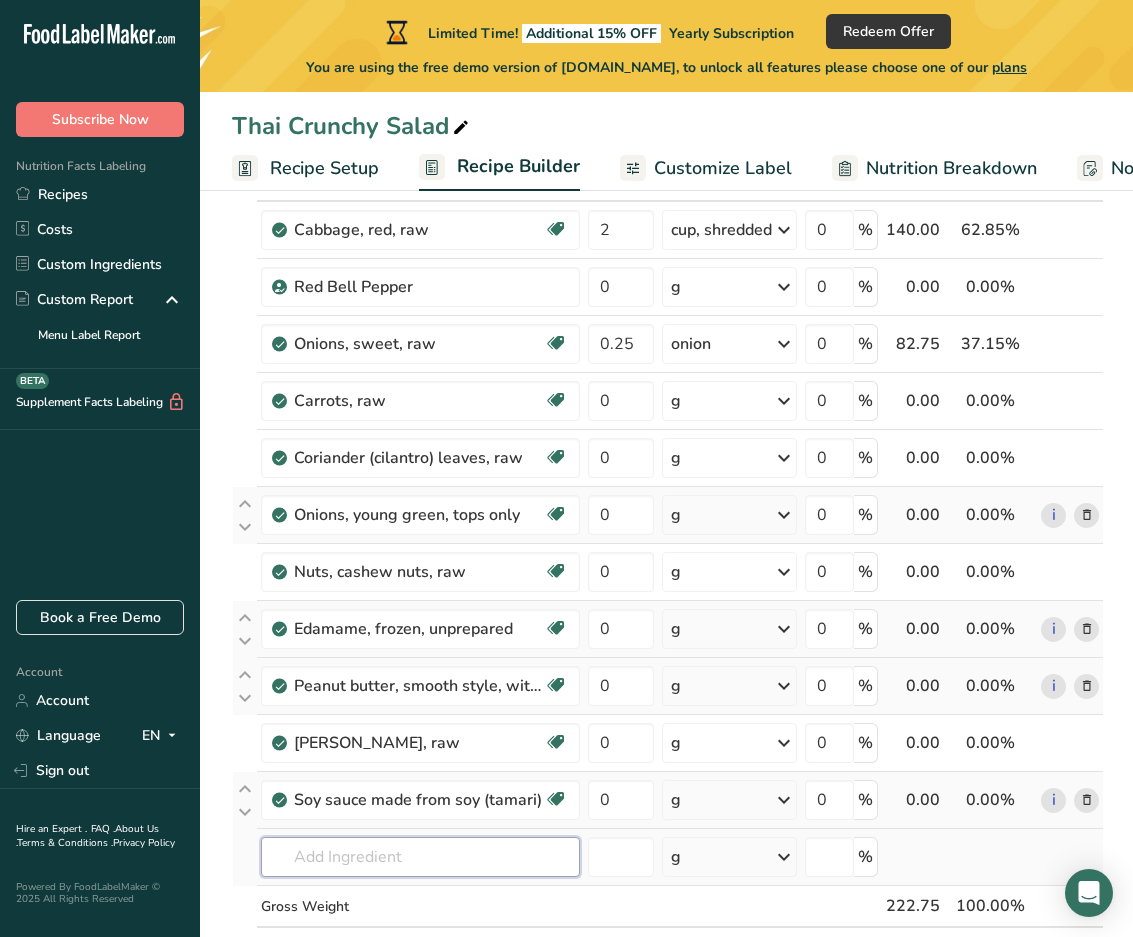 click at bounding box center [420, 857] 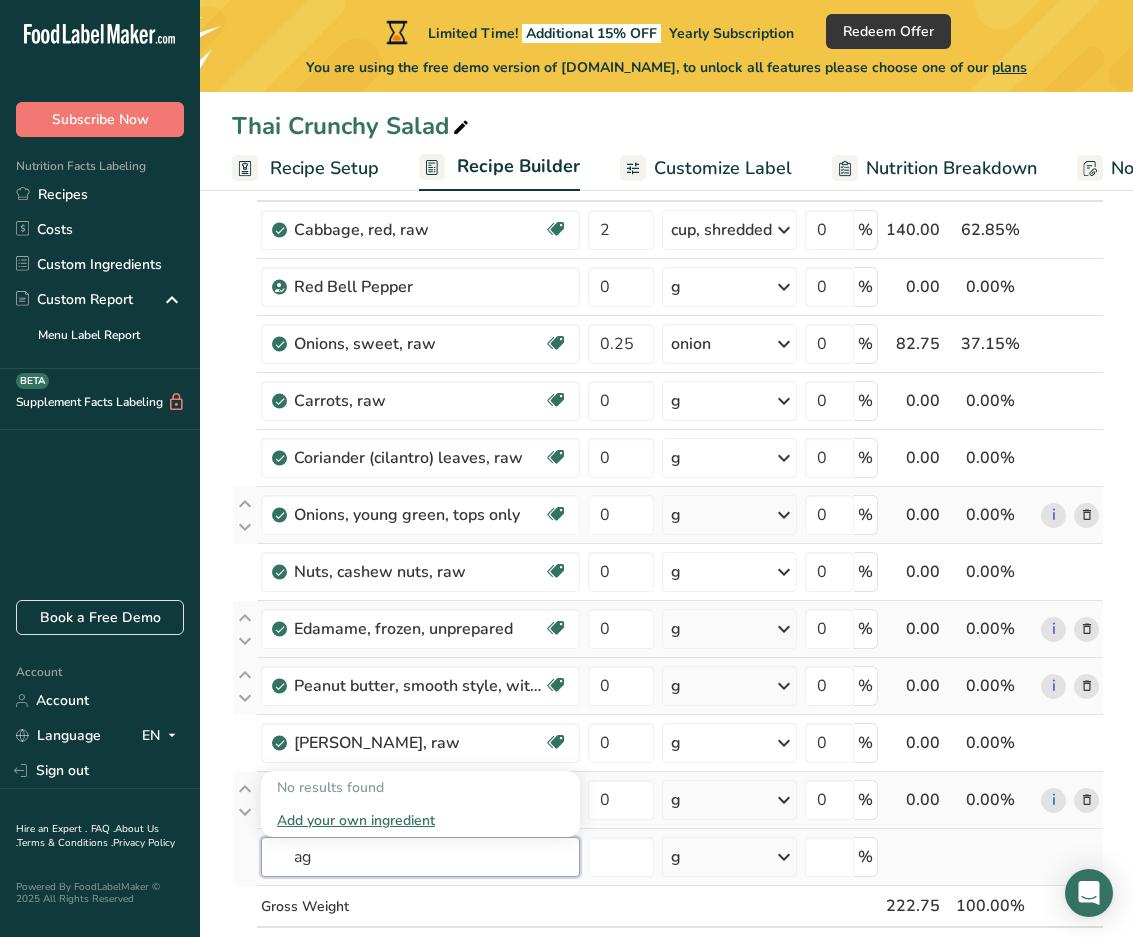 type on "a" 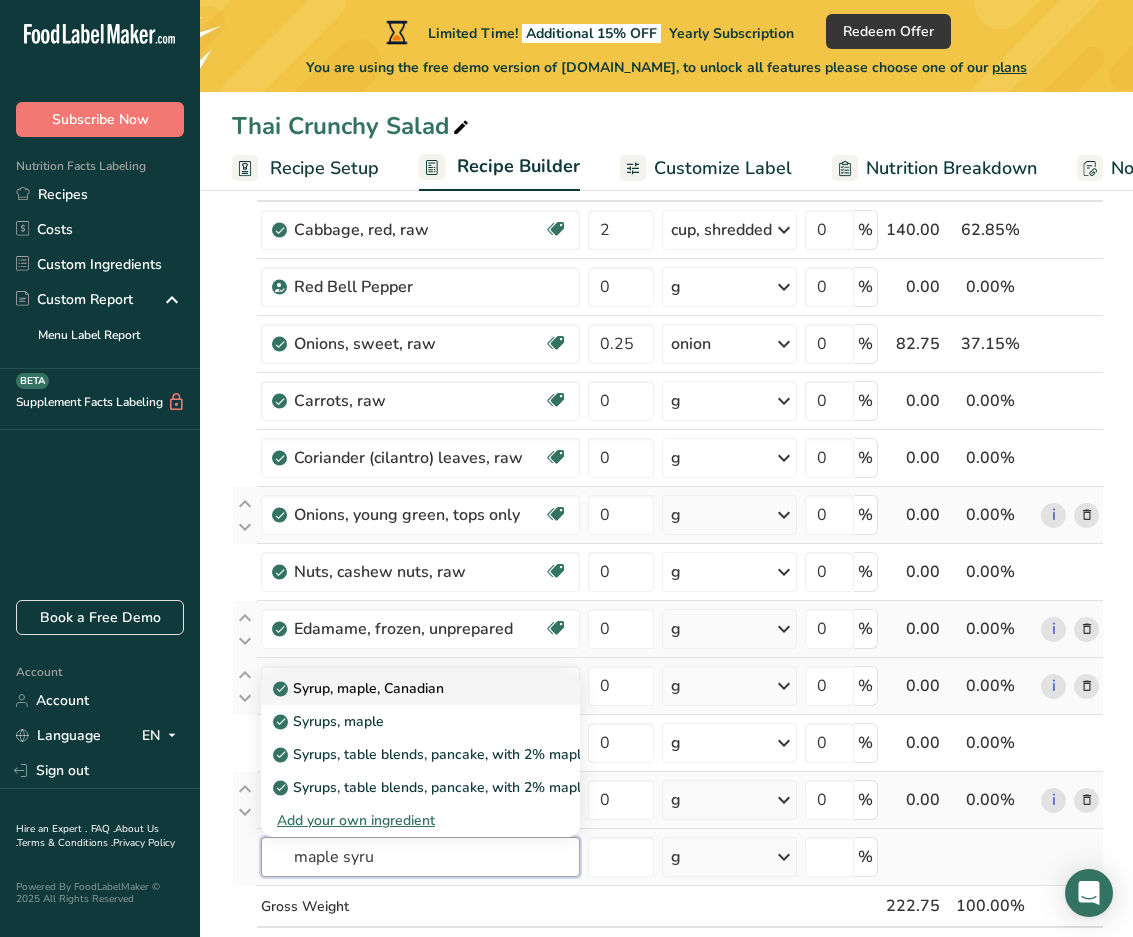 type on "maple syru" 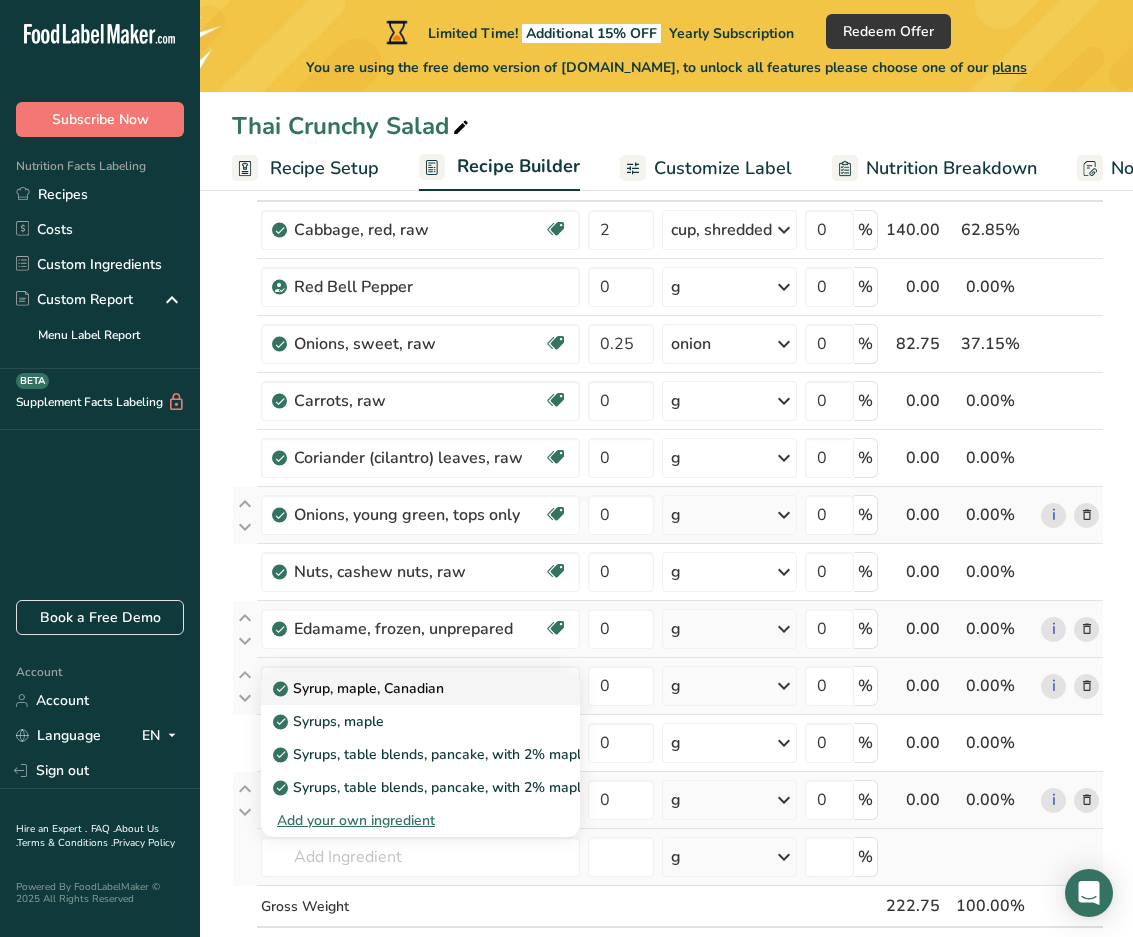 click on "Syrup, maple, Canadian" at bounding box center (360, 688) 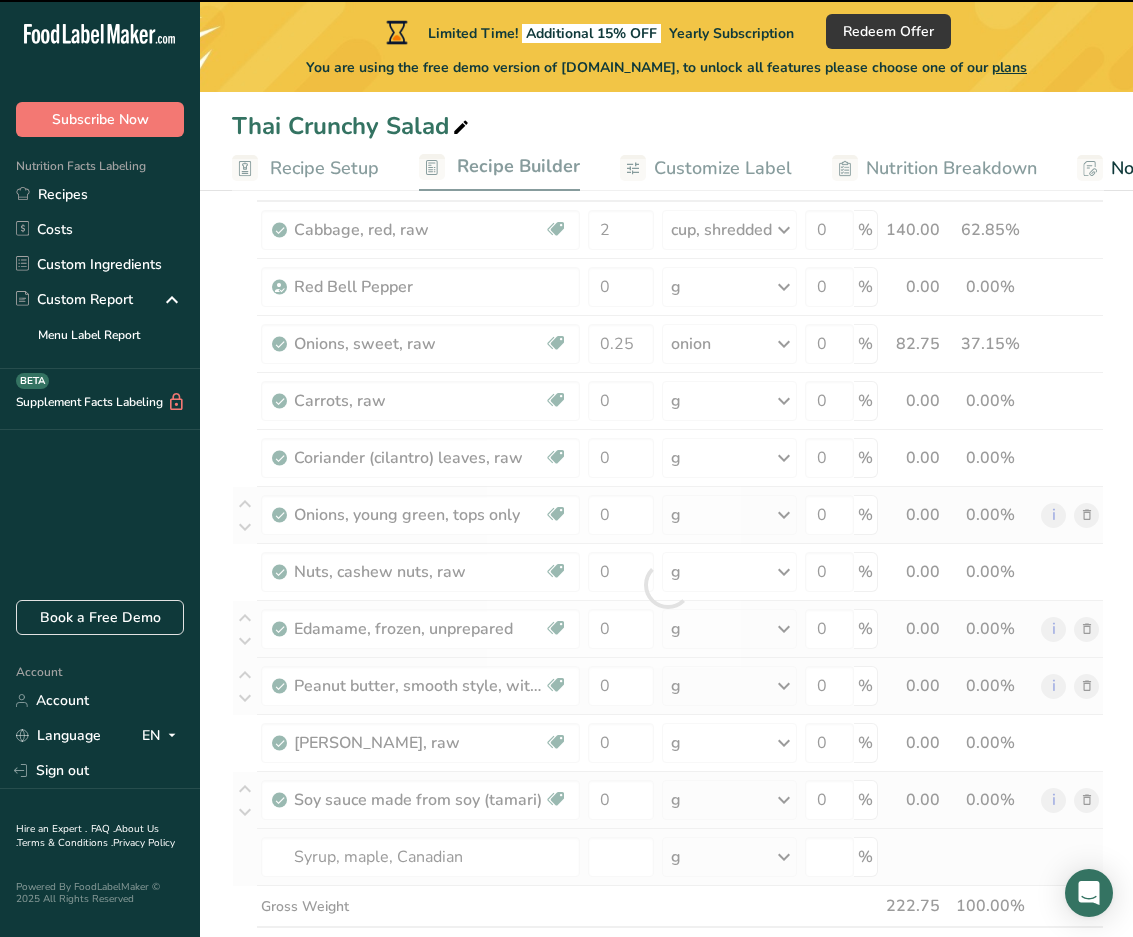 type on "0" 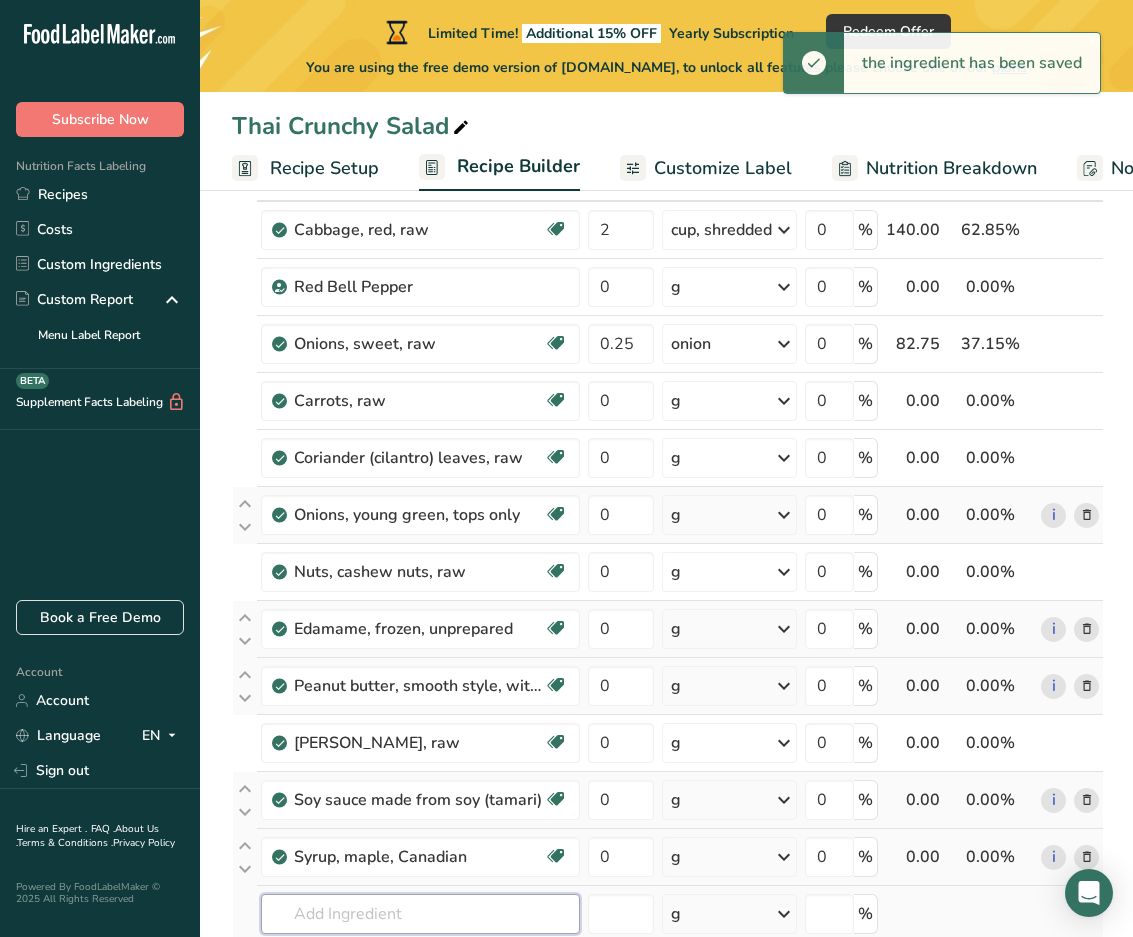click at bounding box center [420, 914] 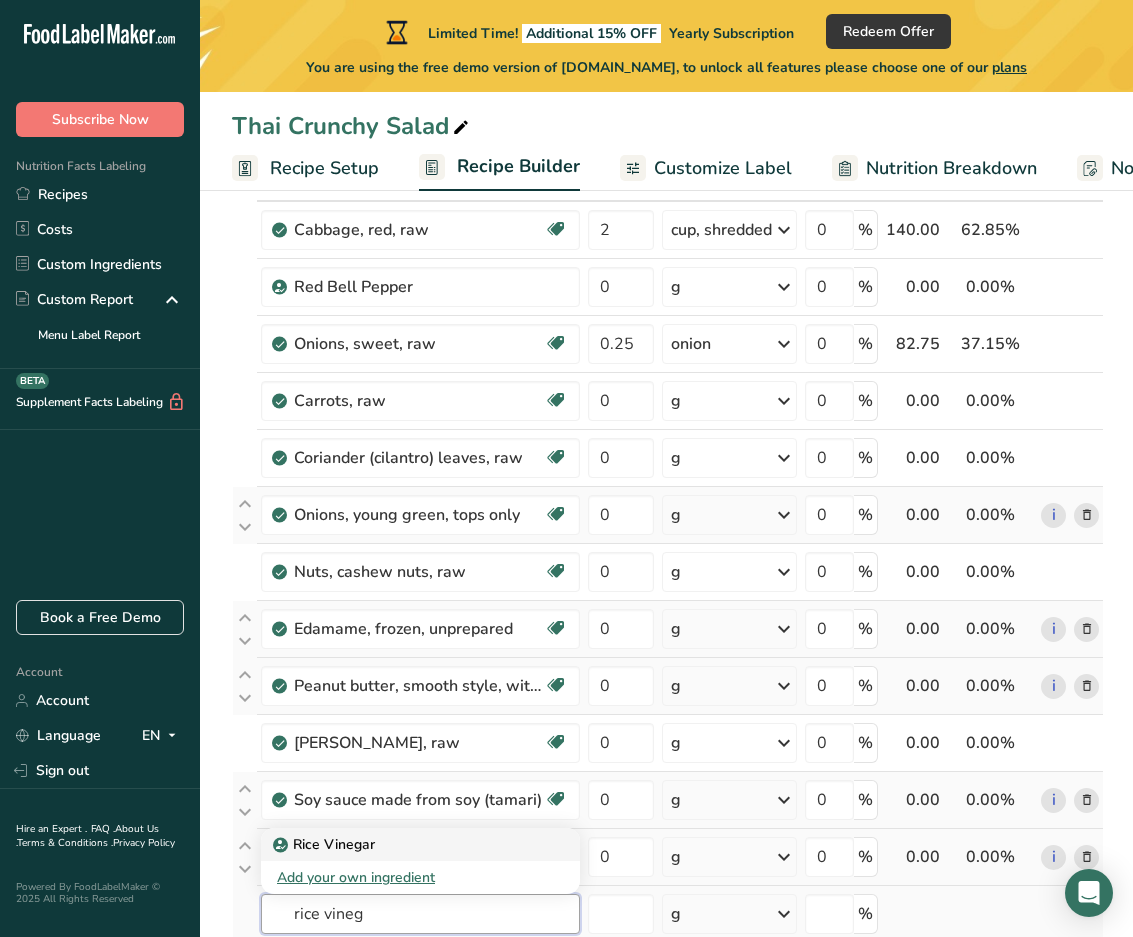 type on "rice vineg" 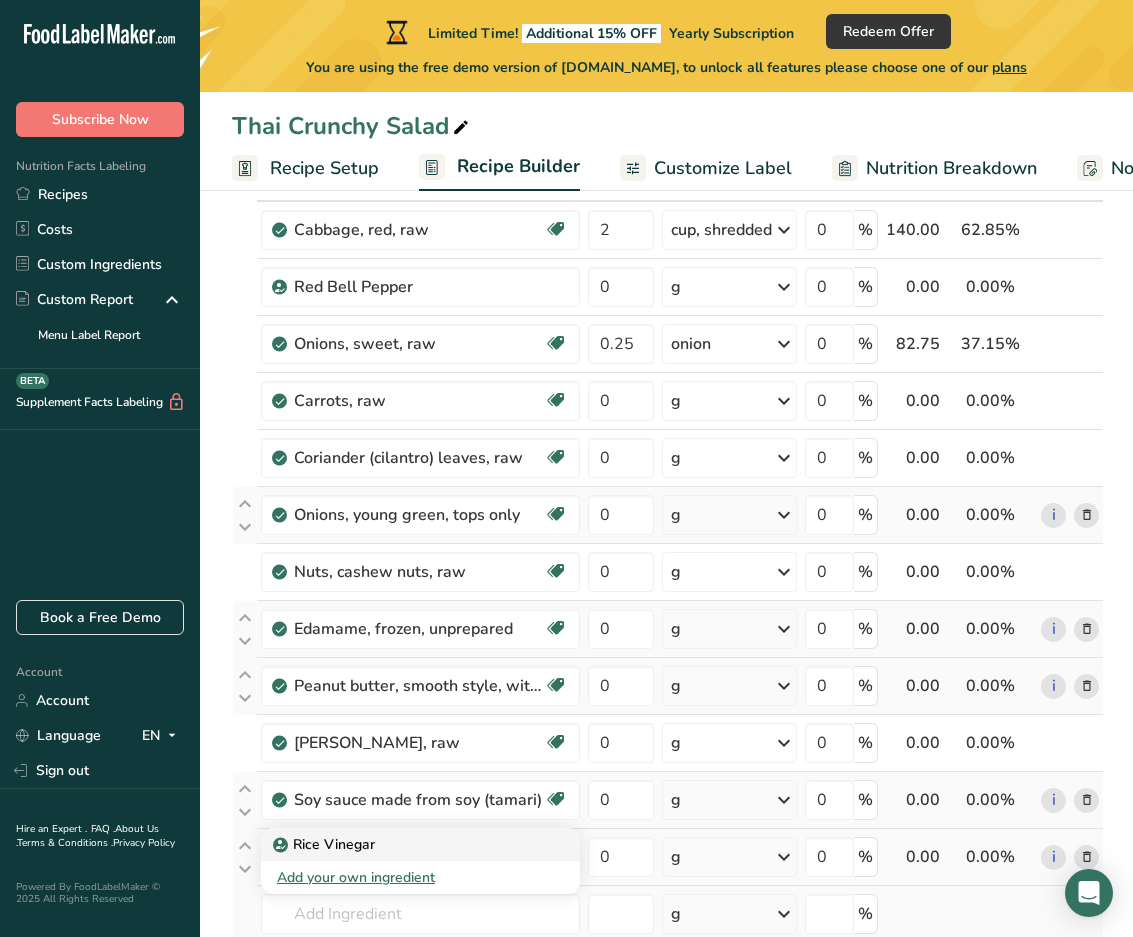 click on "Rice Vinegar" at bounding box center [326, 844] 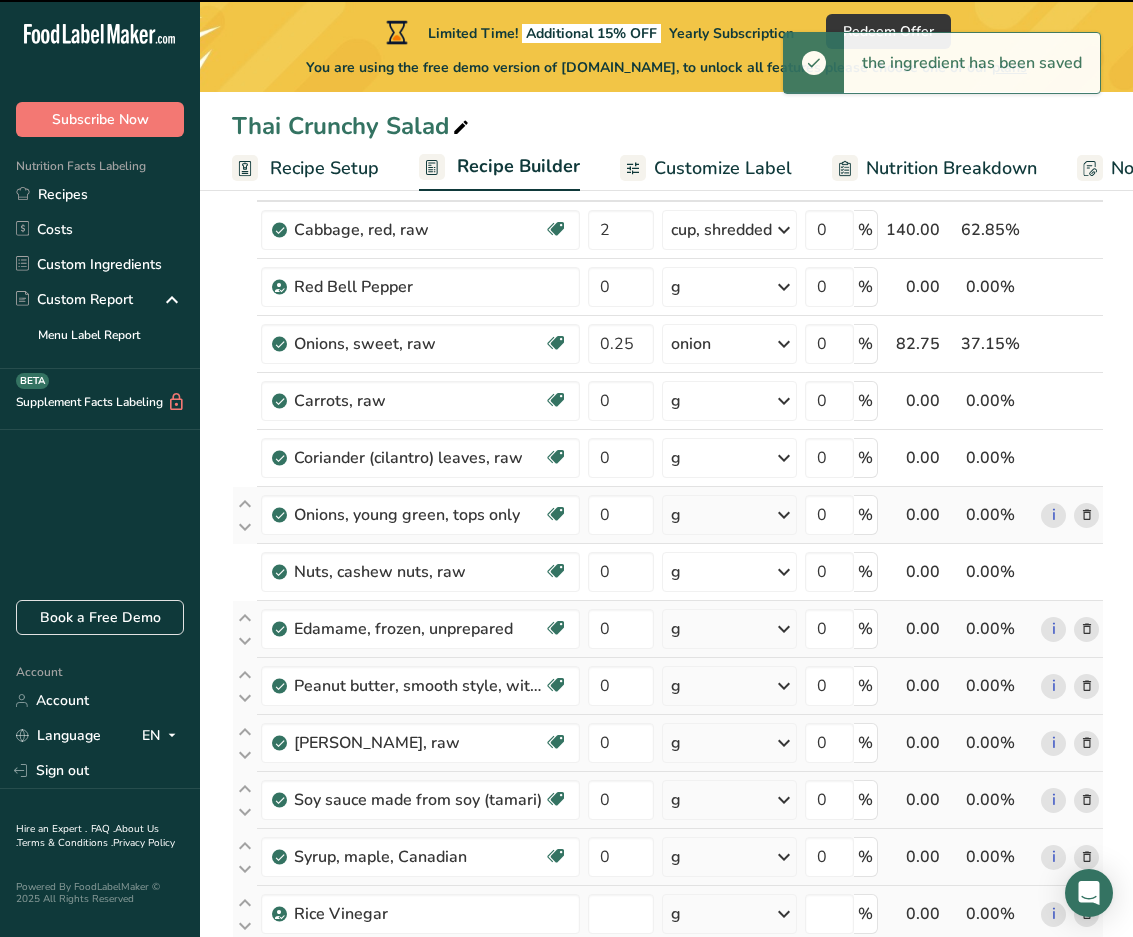 type on "0" 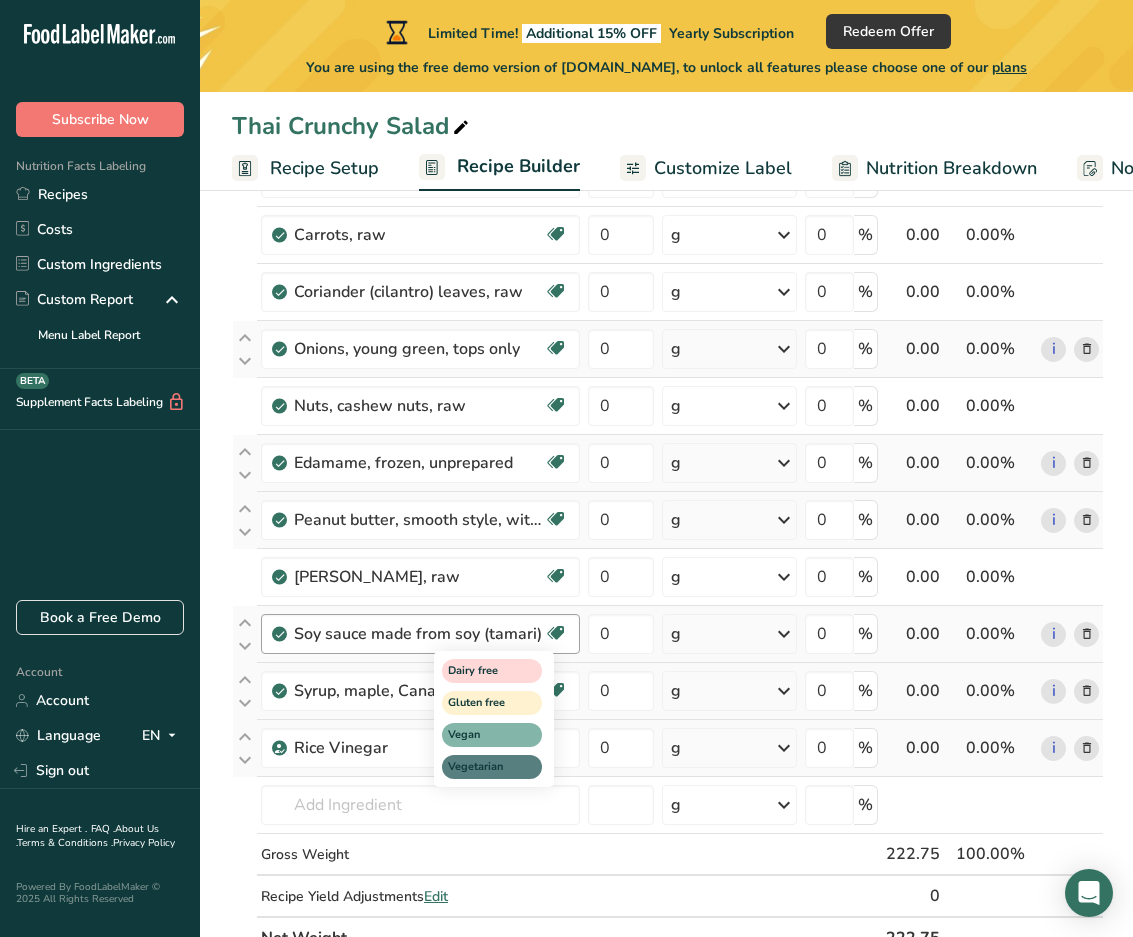 scroll, scrollTop: 317, scrollLeft: 0, axis: vertical 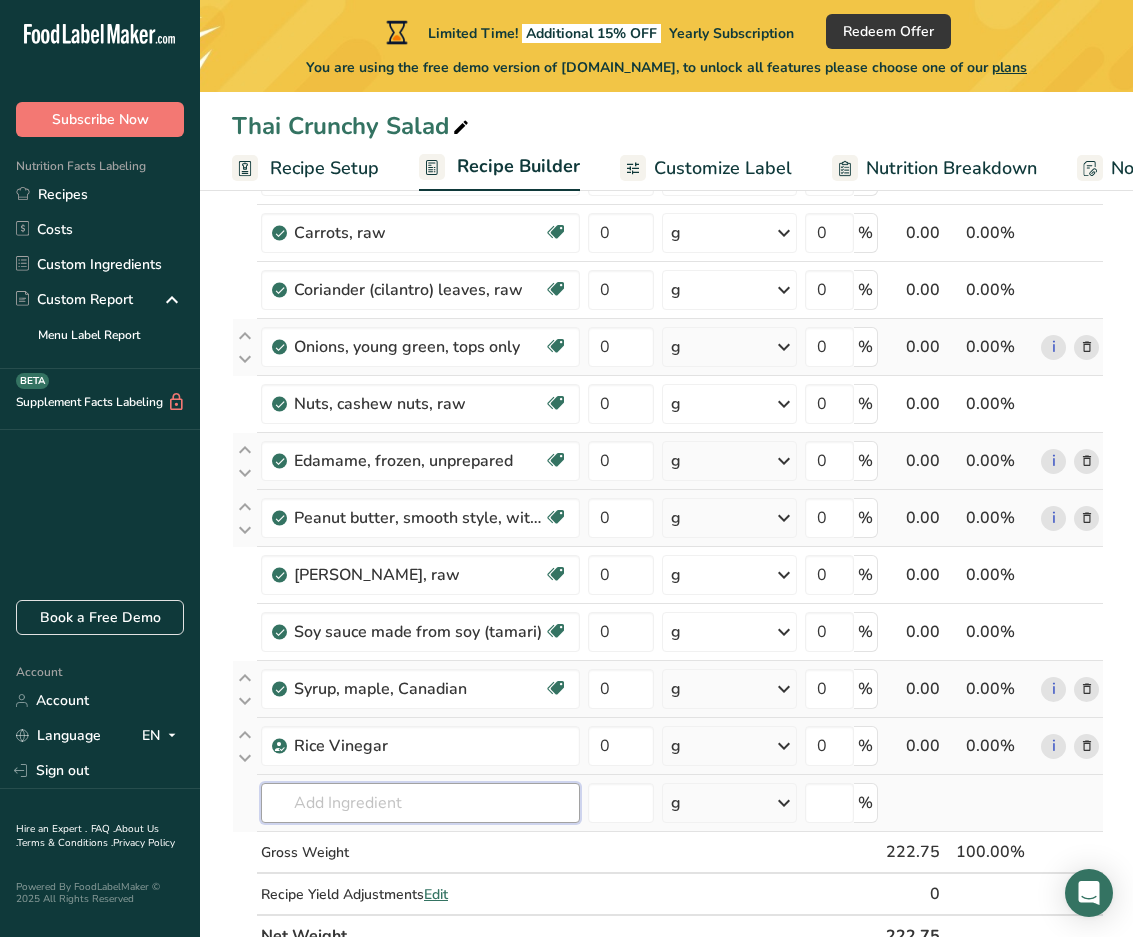 click at bounding box center [420, 803] 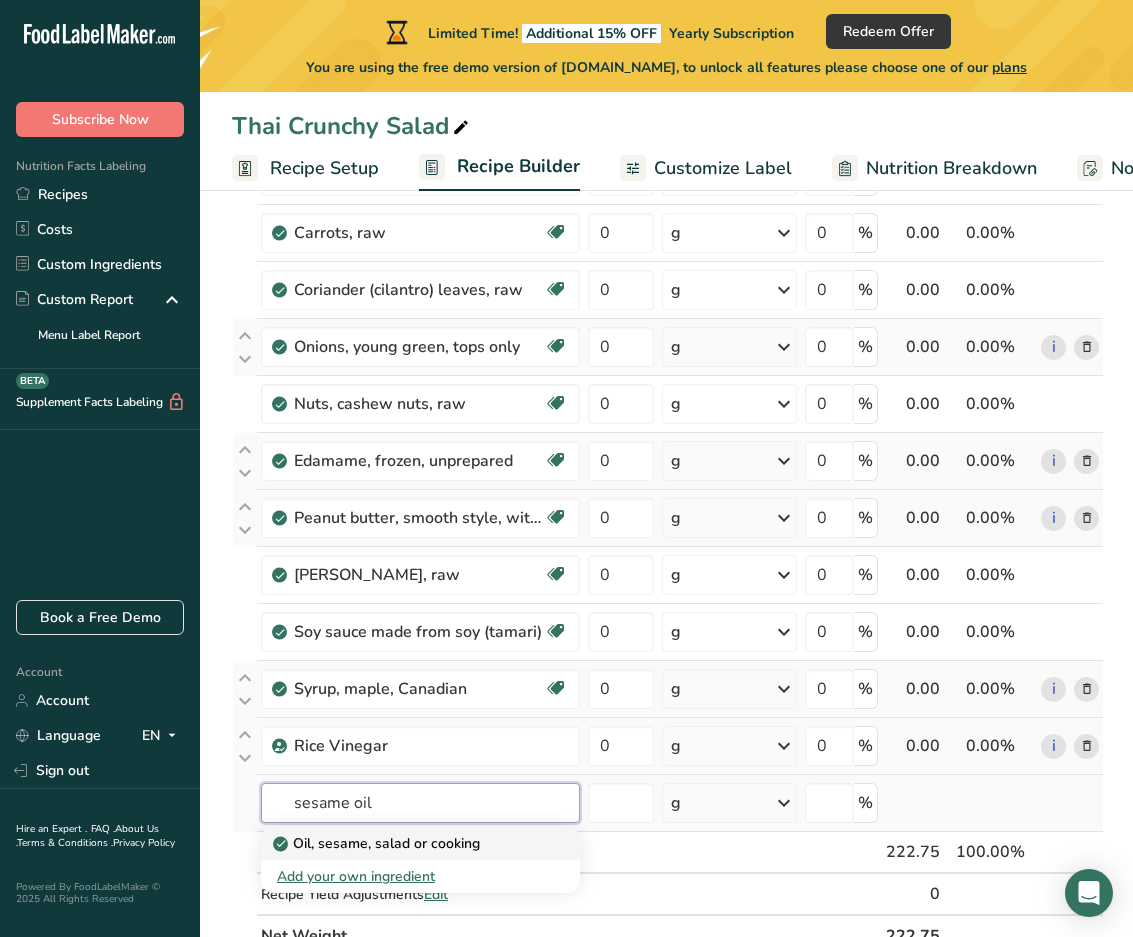 type on "sesame oil" 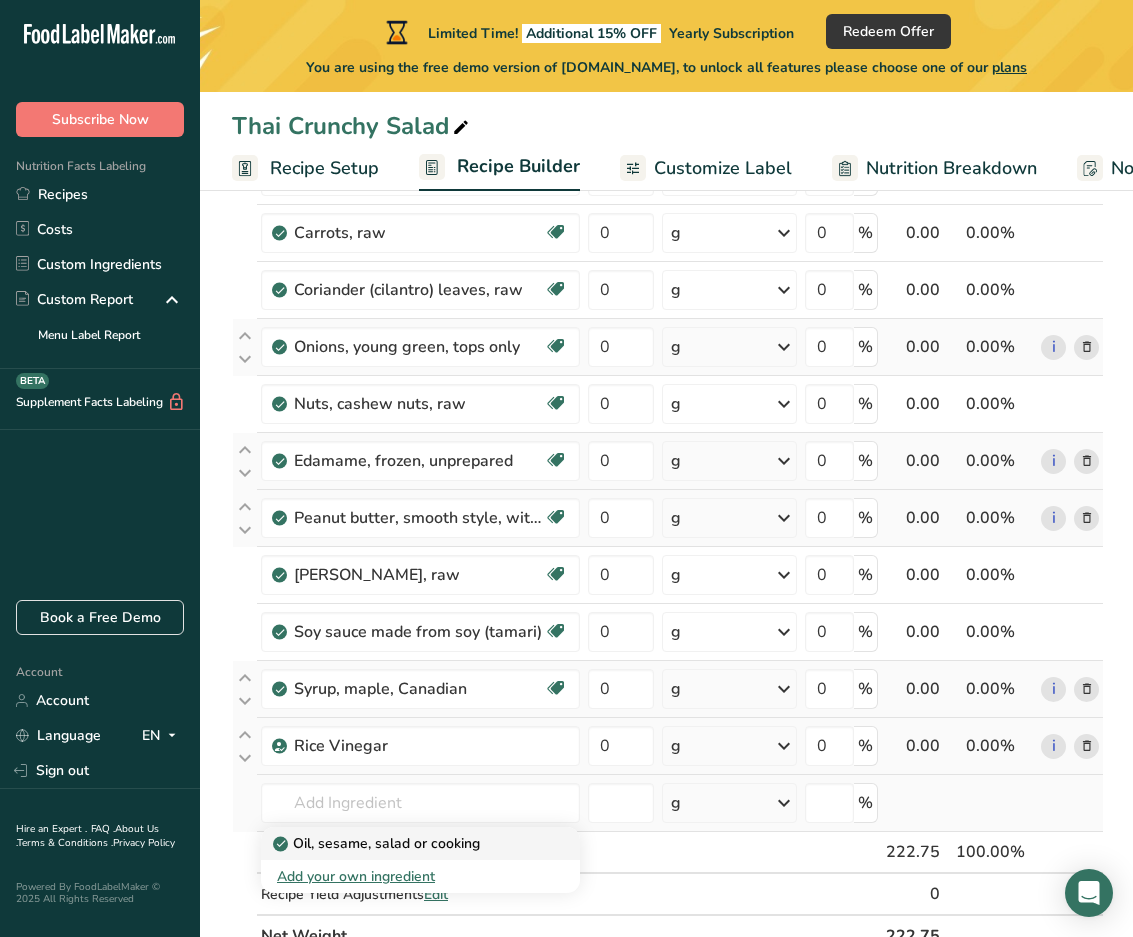 click on "Oil, sesame, salad or cooking" at bounding box center [378, 843] 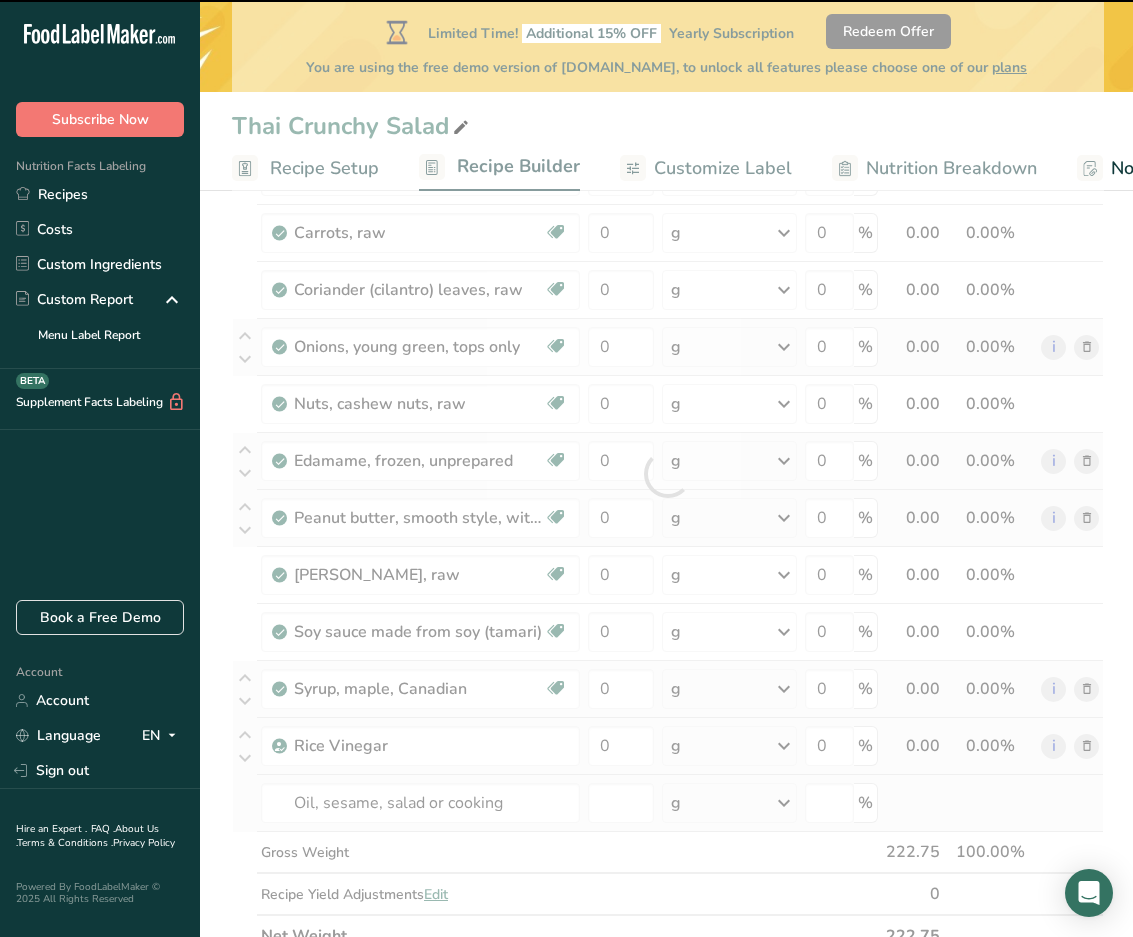 type on "0" 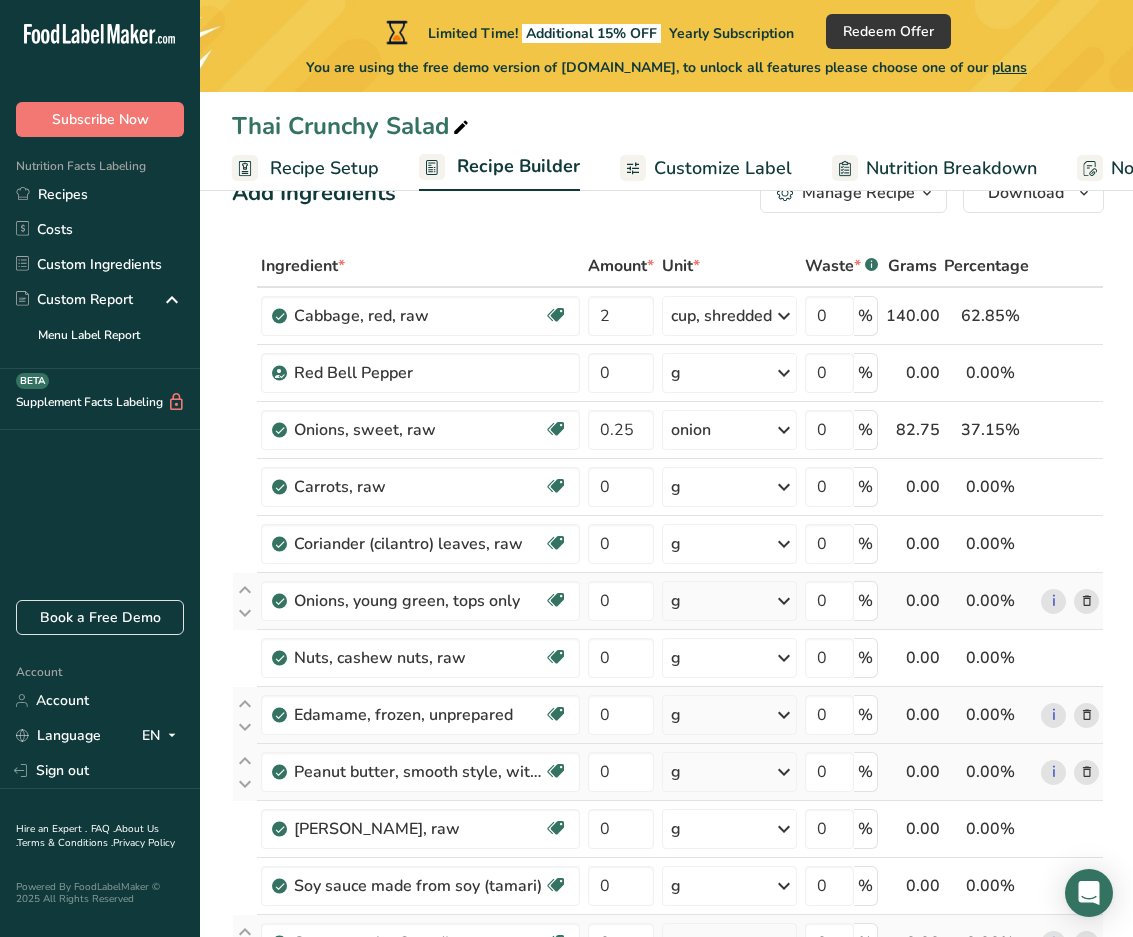 scroll, scrollTop: 0, scrollLeft: 0, axis: both 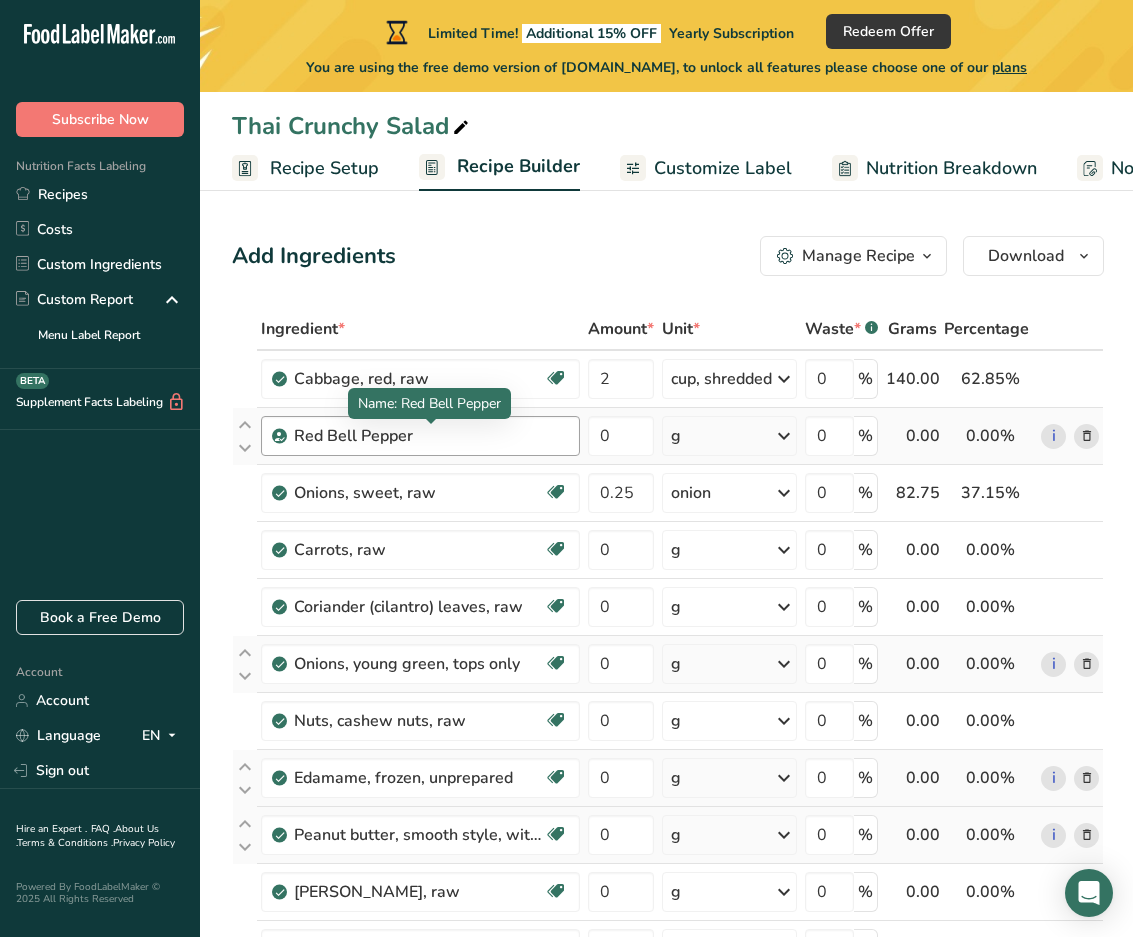 click on "Red Bell Pepper" at bounding box center [419, 436] 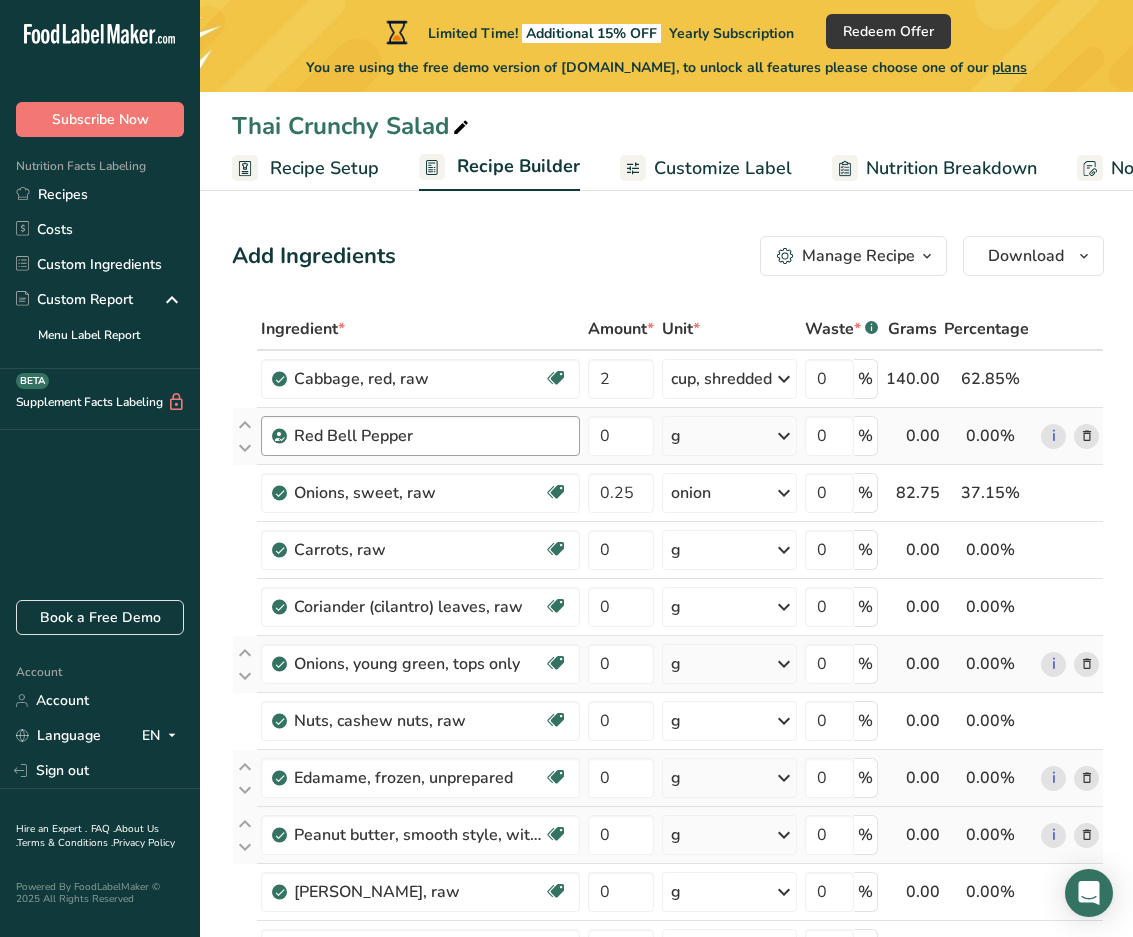 click on "Red Bell Pepper" at bounding box center [419, 436] 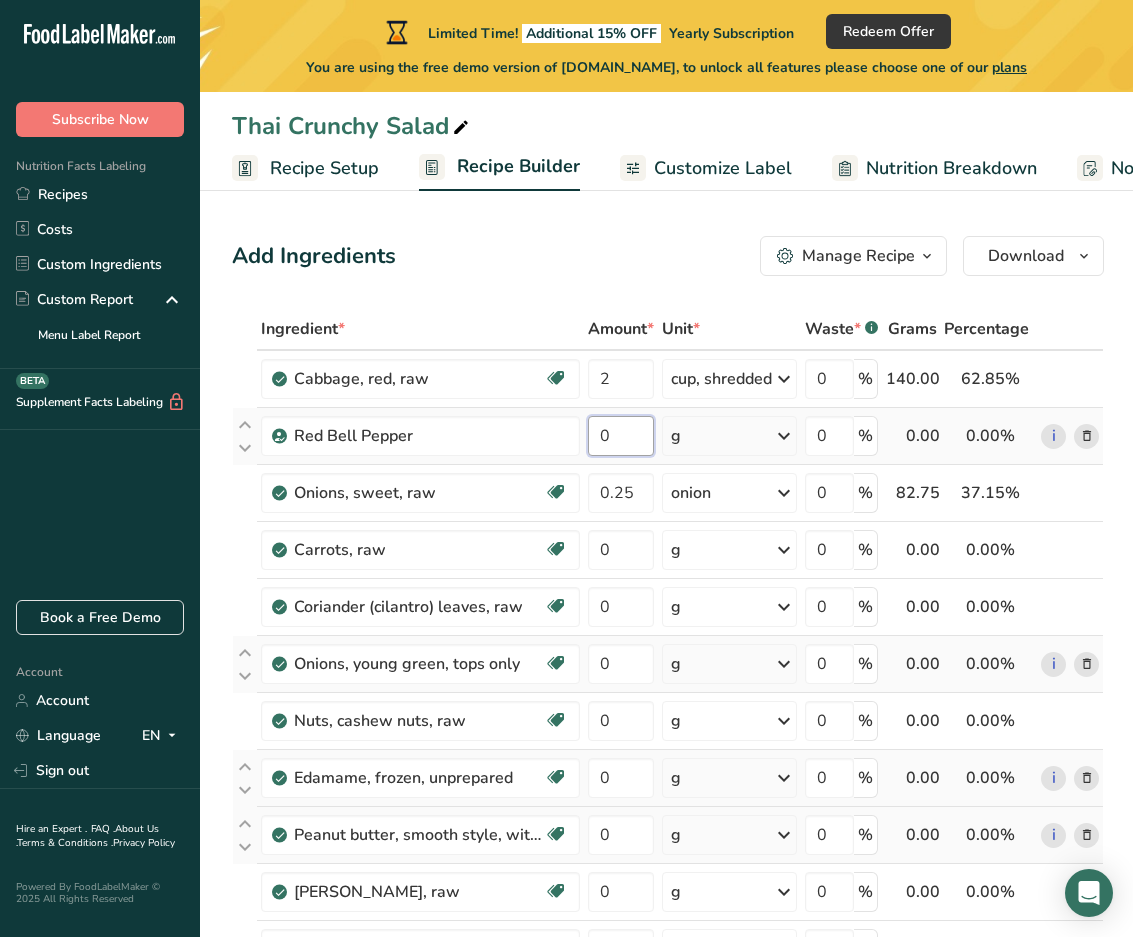 click on "0" at bounding box center (621, 436) 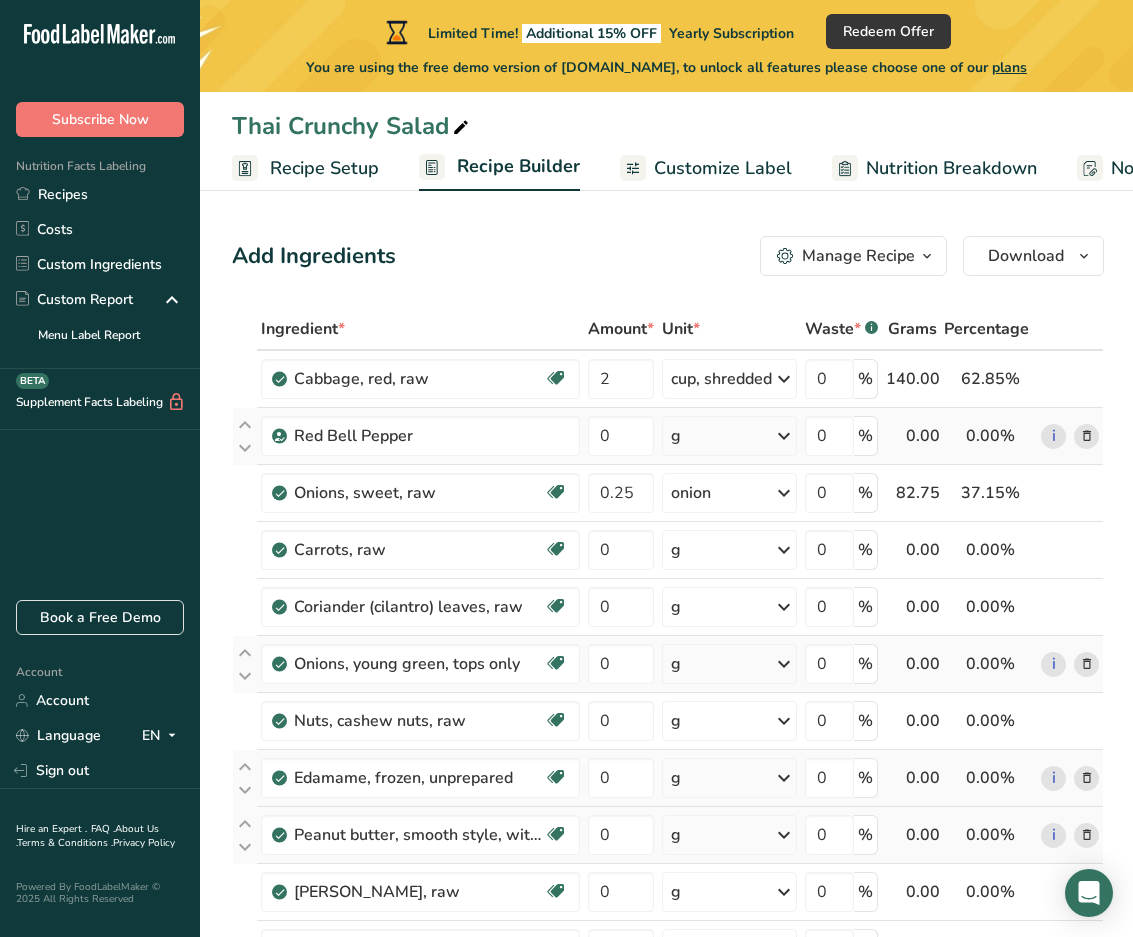 click on "Ingredient *
Amount *
Unit *
Waste *   .a-a{fill:#347362;}.b-a{fill:#fff;}          Grams
Percentage
Cabbage, red, raw
Source of Antioxidants
Dairy free
Gluten free
Vegan
Vegetarian
Soy free
2
cup, shredded
Portions
1 cup, chopped
1 cup, shredded
1 head, large (about 5-1/2" dia)
See more
Weight Units
g
kg
mg
See more
Volume Units
l
Volume units require a density conversion. If you know your ingredient's density enter it below. Otherwise, click on "RIA" our AI Regulatory bot - she will be able to help you
lb/ft3
g/cm3" at bounding box center [668, 819] 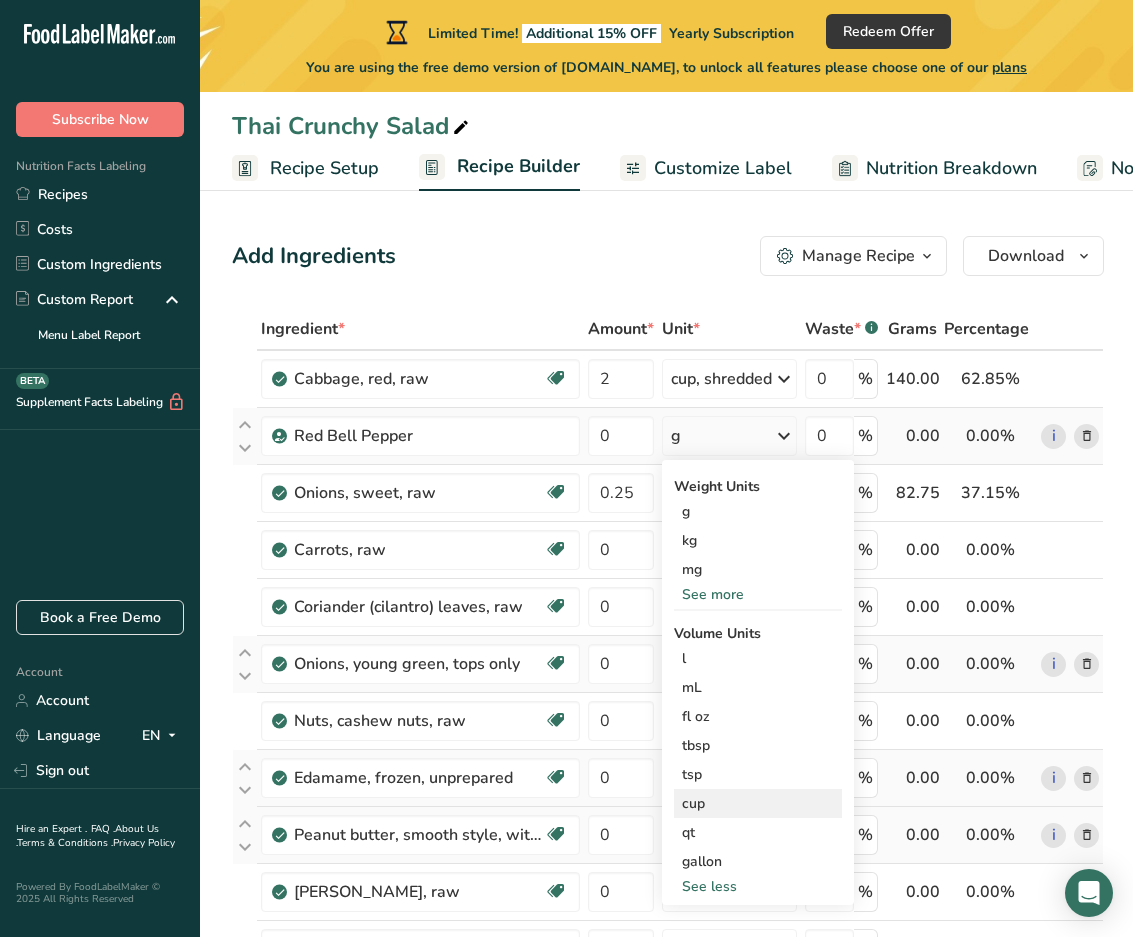 click on "cup" at bounding box center [758, 803] 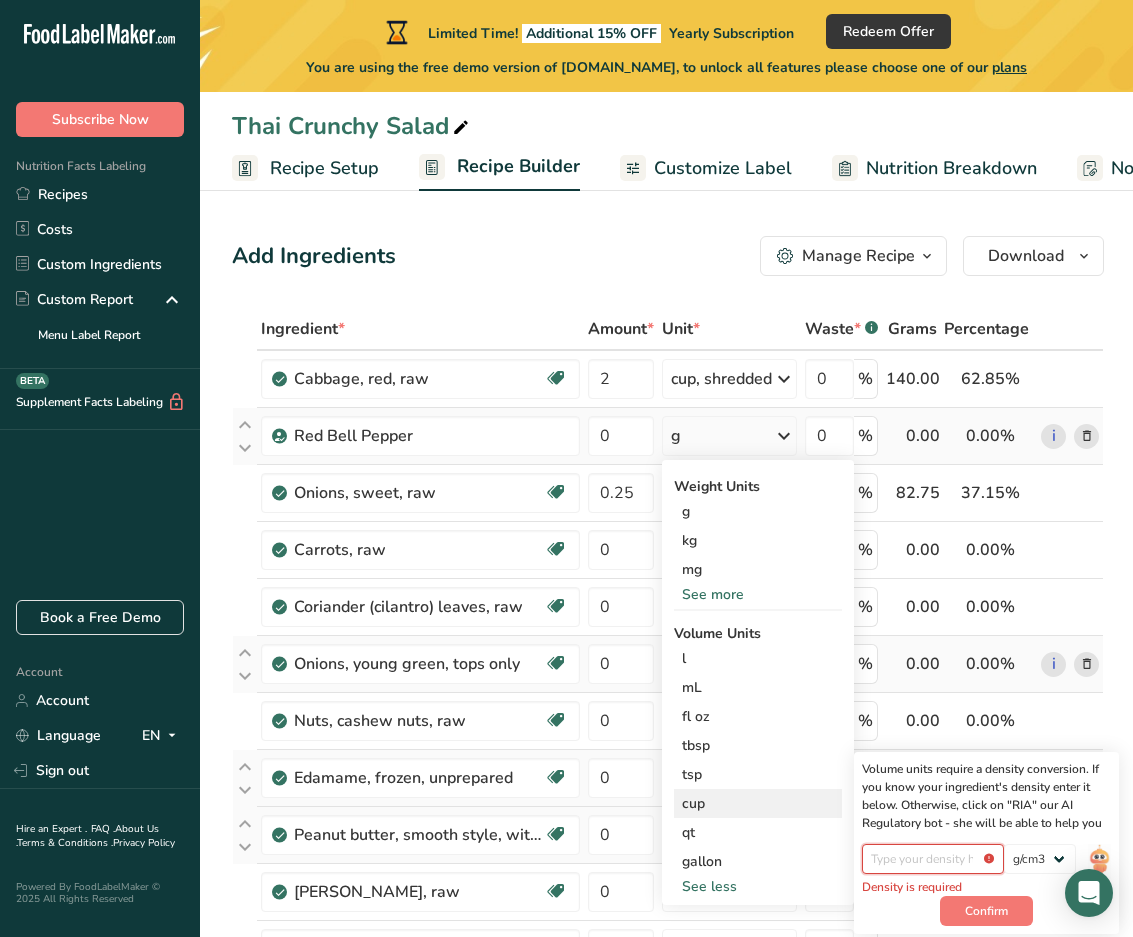 click at bounding box center (933, 859) 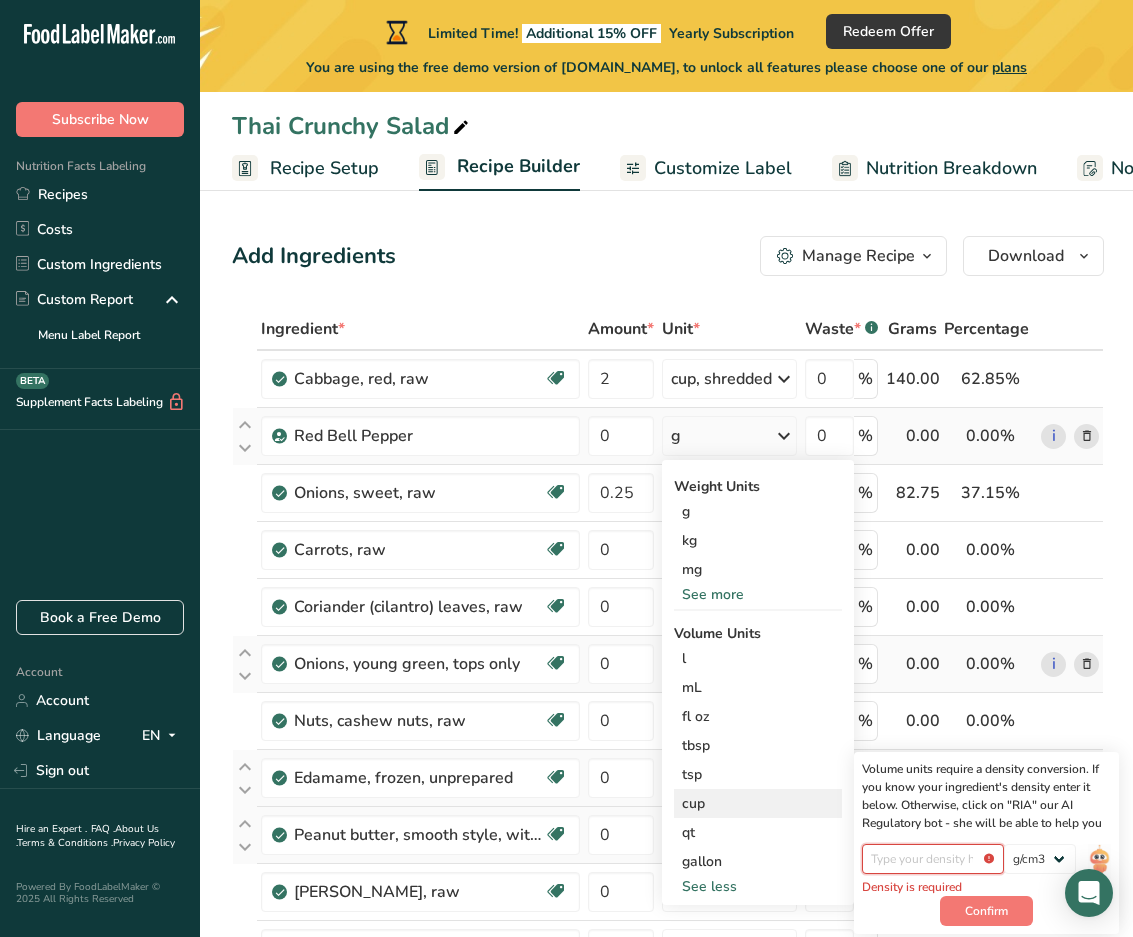 click at bounding box center [933, 859] 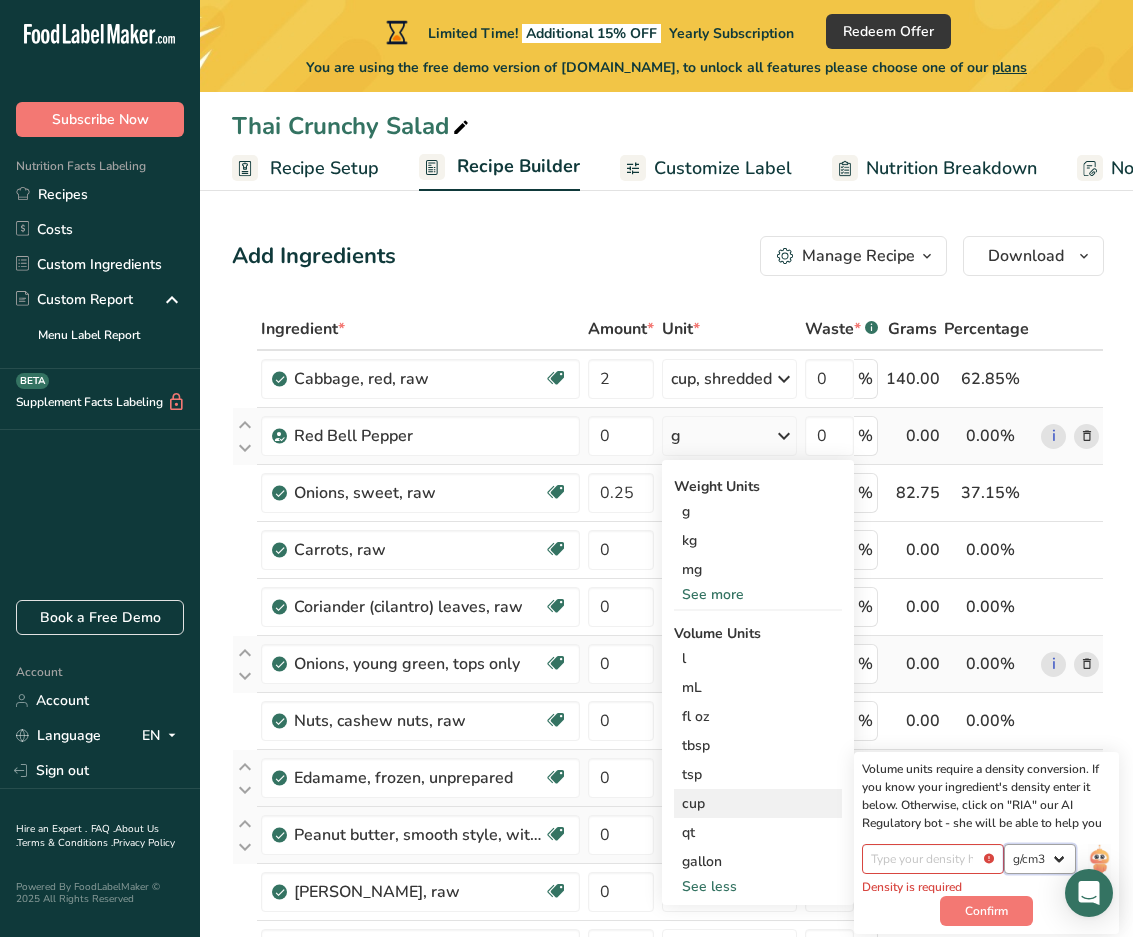 click on "lb/ft3
g/cm3" at bounding box center (1040, 859) 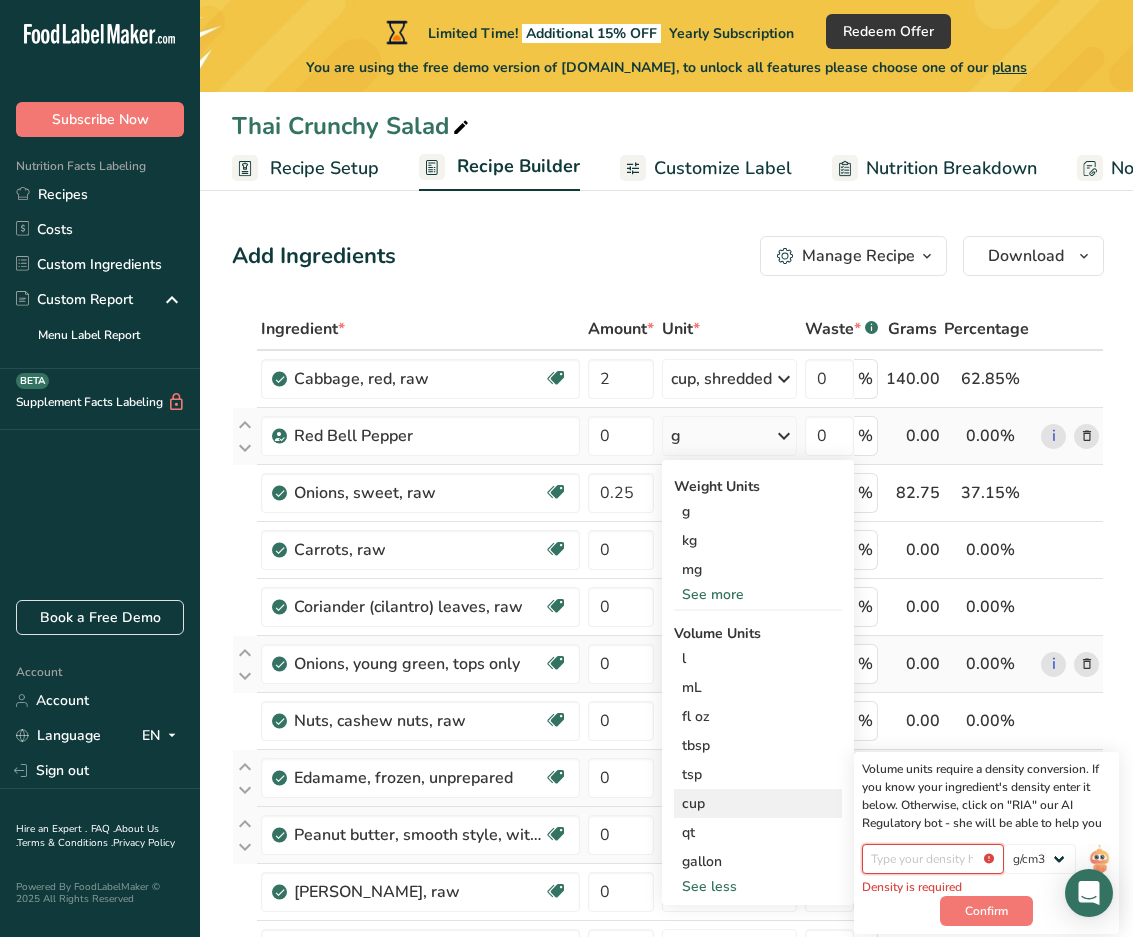 click at bounding box center (933, 859) 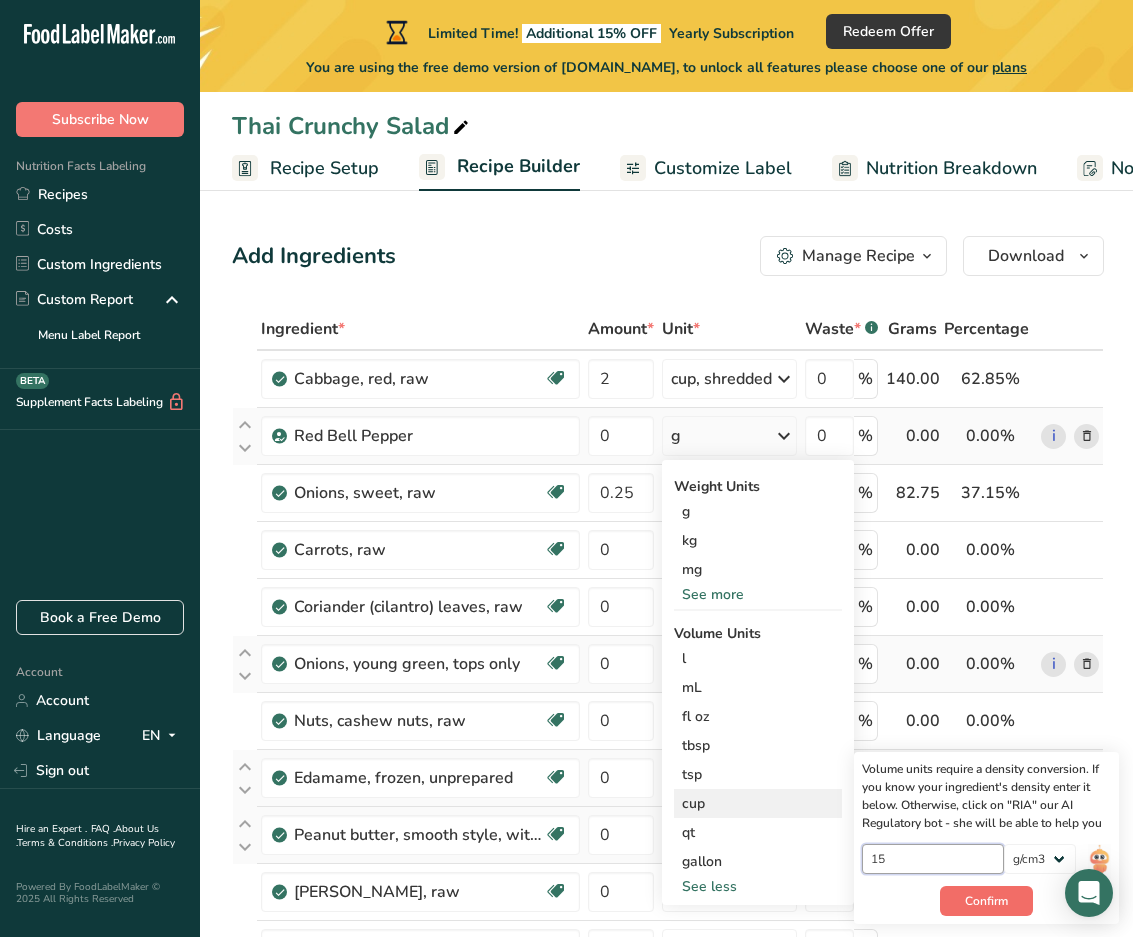 type on "15" 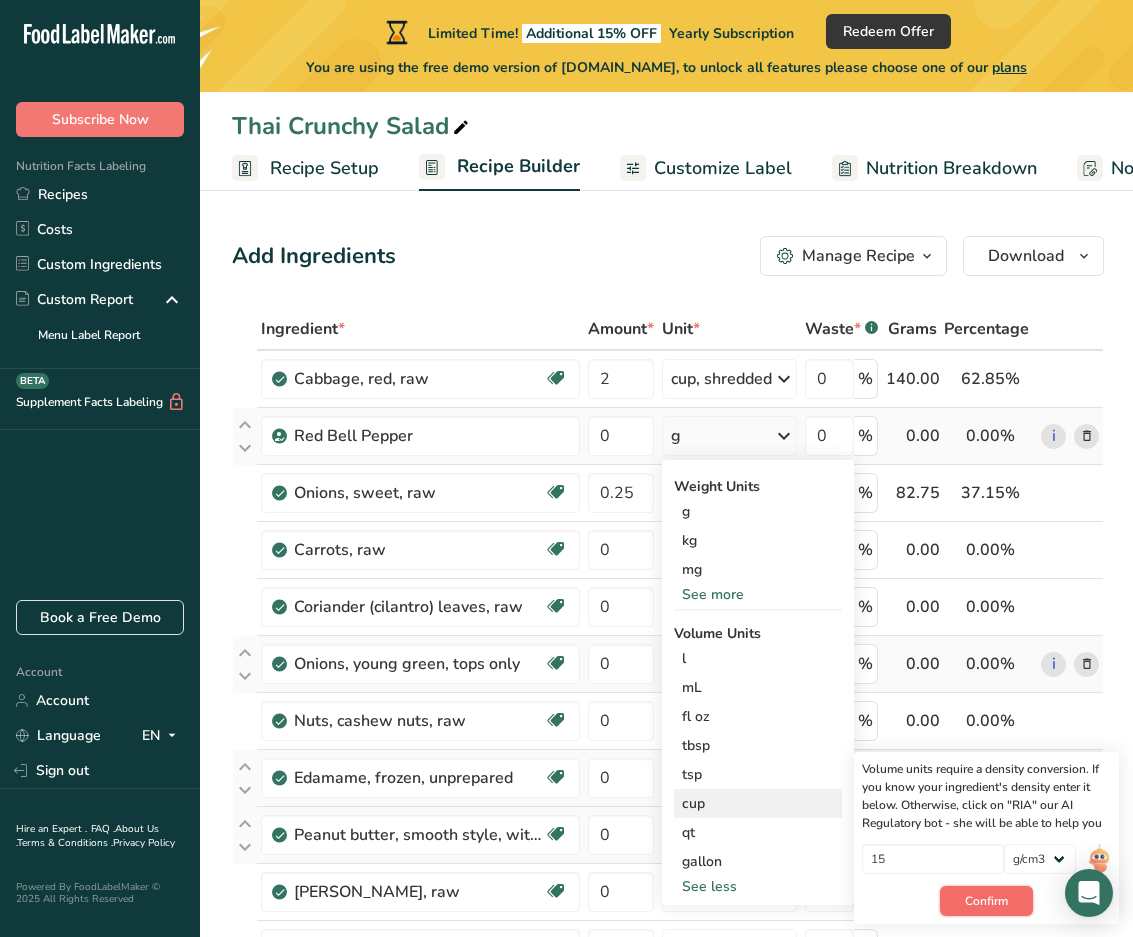 click on "Confirm" at bounding box center [986, 901] 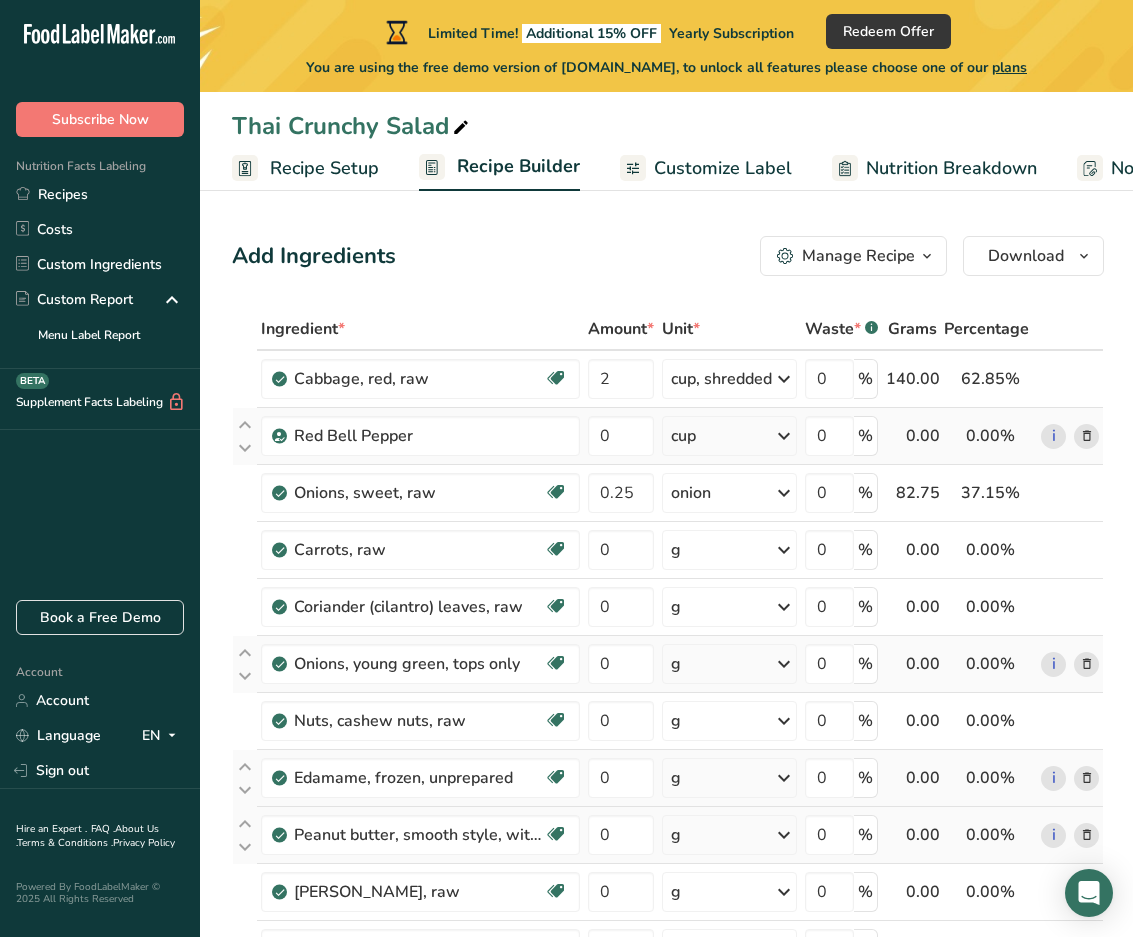 click on "0" at bounding box center (621, 436) 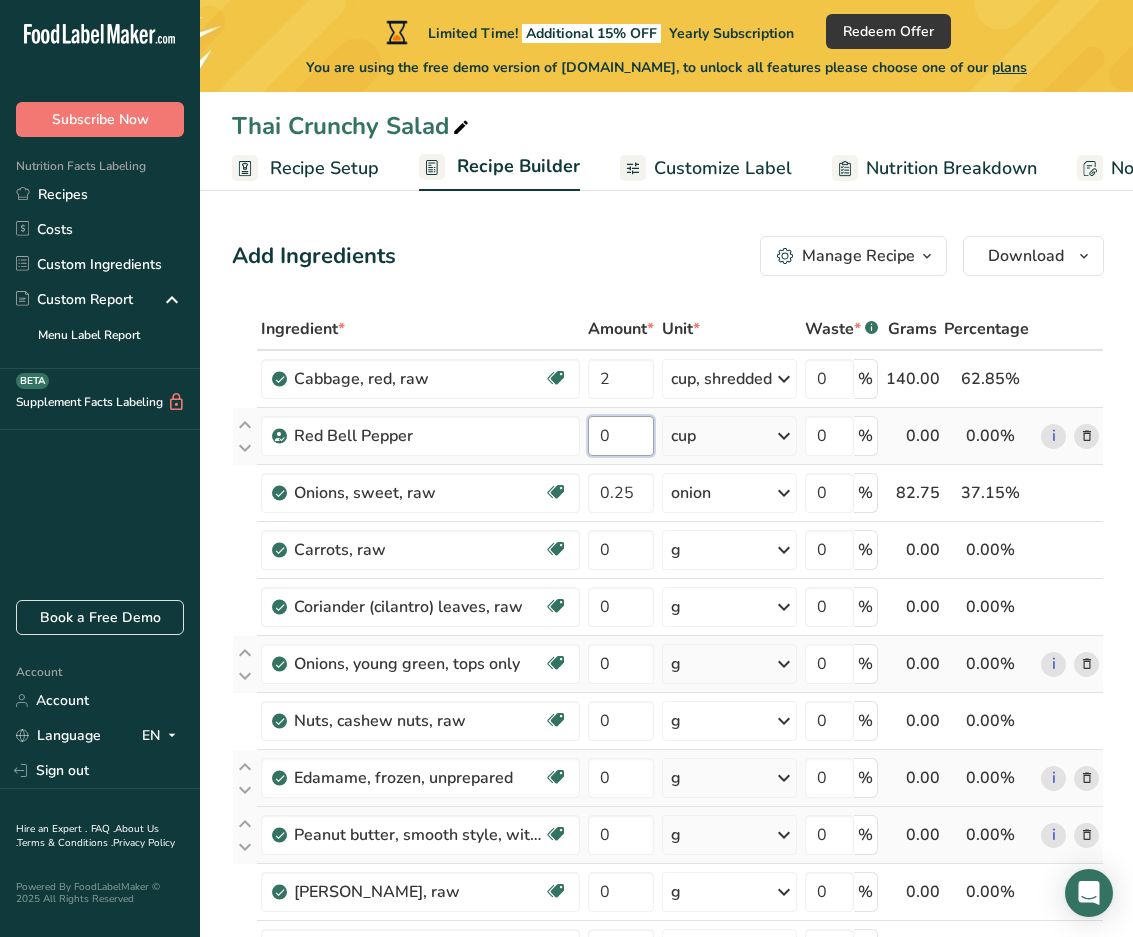 click on "0" at bounding box center (621, 436) 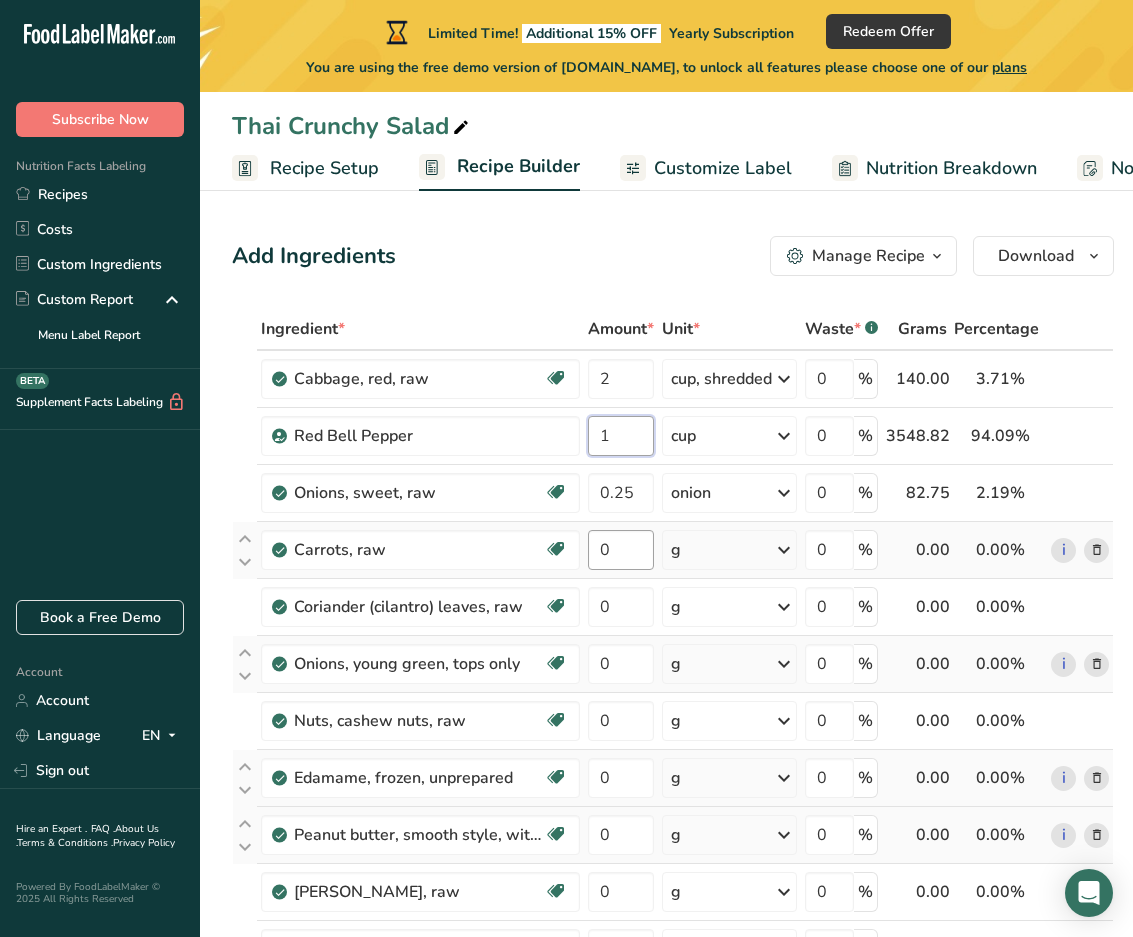 type on "1" 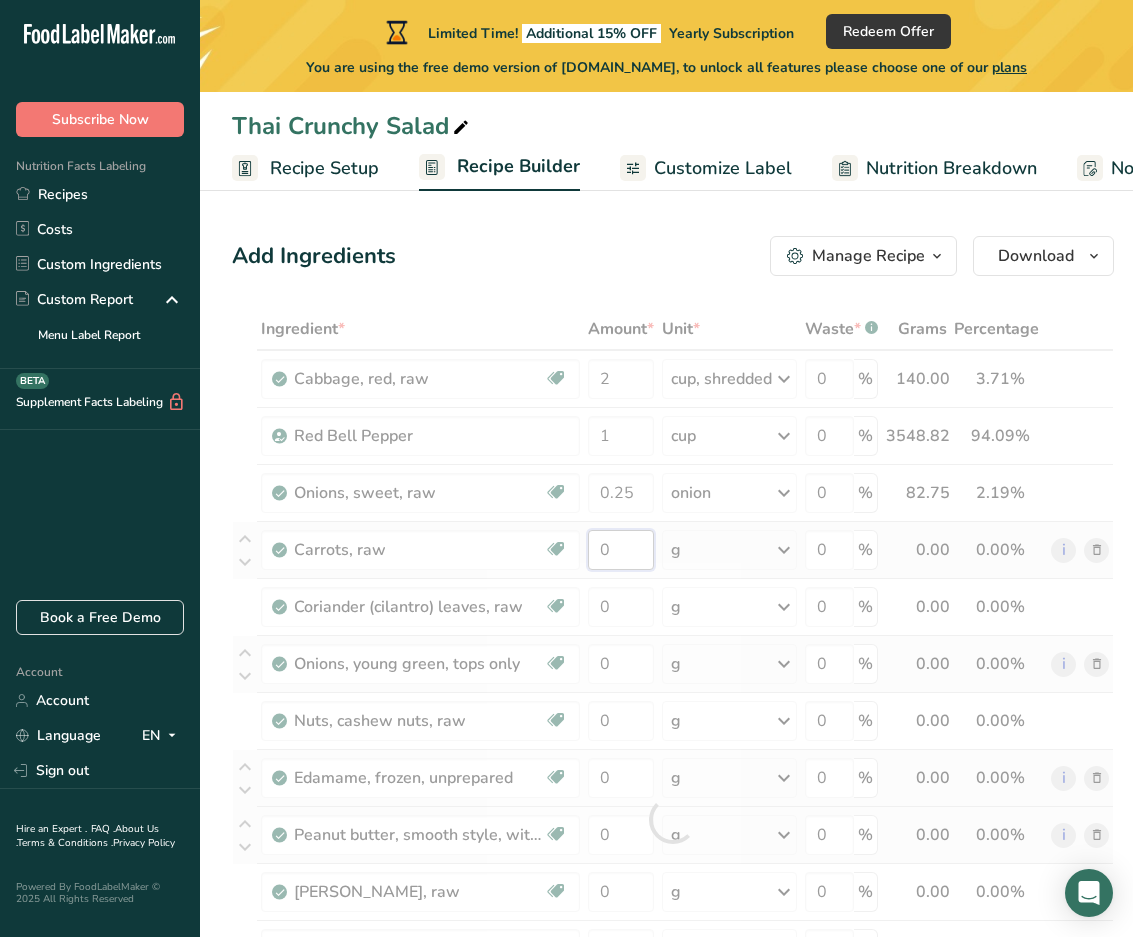 click on "Ingredient *
Amount *
Unit *
Waste *   .a-a{fill:#347362;}.b-a{fill:#fff;}          Grams
Percentage
Cabbage, red, raw
Source of Antioxidants
Dairy free
Gluten free
Vegan
Vegetarian
Soy free
2
cup, shredded
Portions
1 cup, chopped
1 cup, shredded
1 head, large (about 5-1/2" dia)
See more
Weight Units
g
kg
mg
See more
Volume Units
l
Volume units require a density conversion. If you know your ingredient's density enter it below. Otherwise, click on "RIA" our AI Regulatory bot - she will be able to help you
lb/ft3
g/cm3" at bounding box center (673, 819) 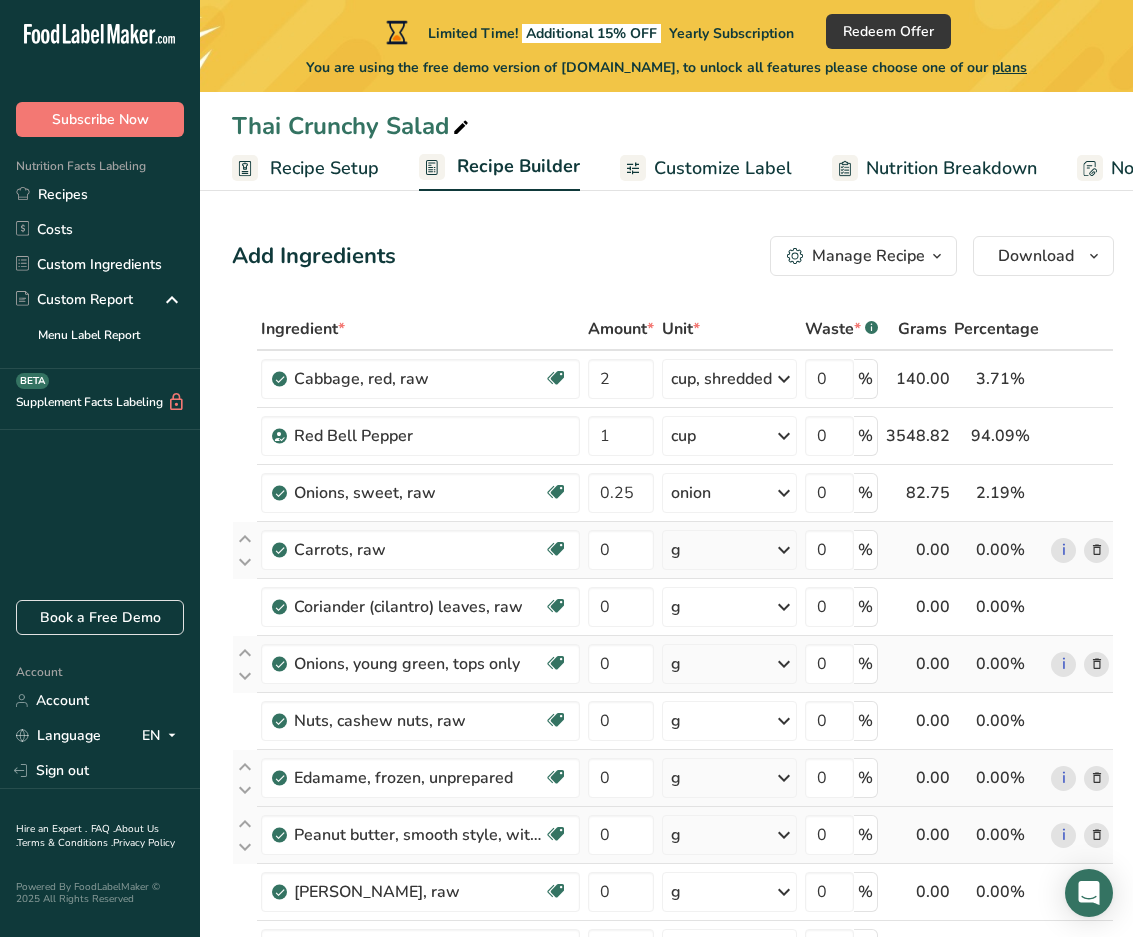click on "Ingredient *
Amount *
Unit *
Waste *   .a-a{fill:#347362;}.b-a{fill:#fff;}          Grams
Percentage
Cabbage, red, raw
Source of Antioxidants
Dairy free
Gluten free
Vegan
Vegetarian
Soy free
2
cup, shredded
Portions
1 cup, chopped
1 cup, shredded
1 head, large (about 5-1/2" dia)
See more
Weight Units
g
kg
mg
See more
Volume Units
l
Volume units require a density conversion. If you know your ingredient's density enter it below. Otherwise, click on "RIA" our AI Regulatory bot - she will be able to help you
lb/ft3
g/cm3" at bounding box center [673, 819] 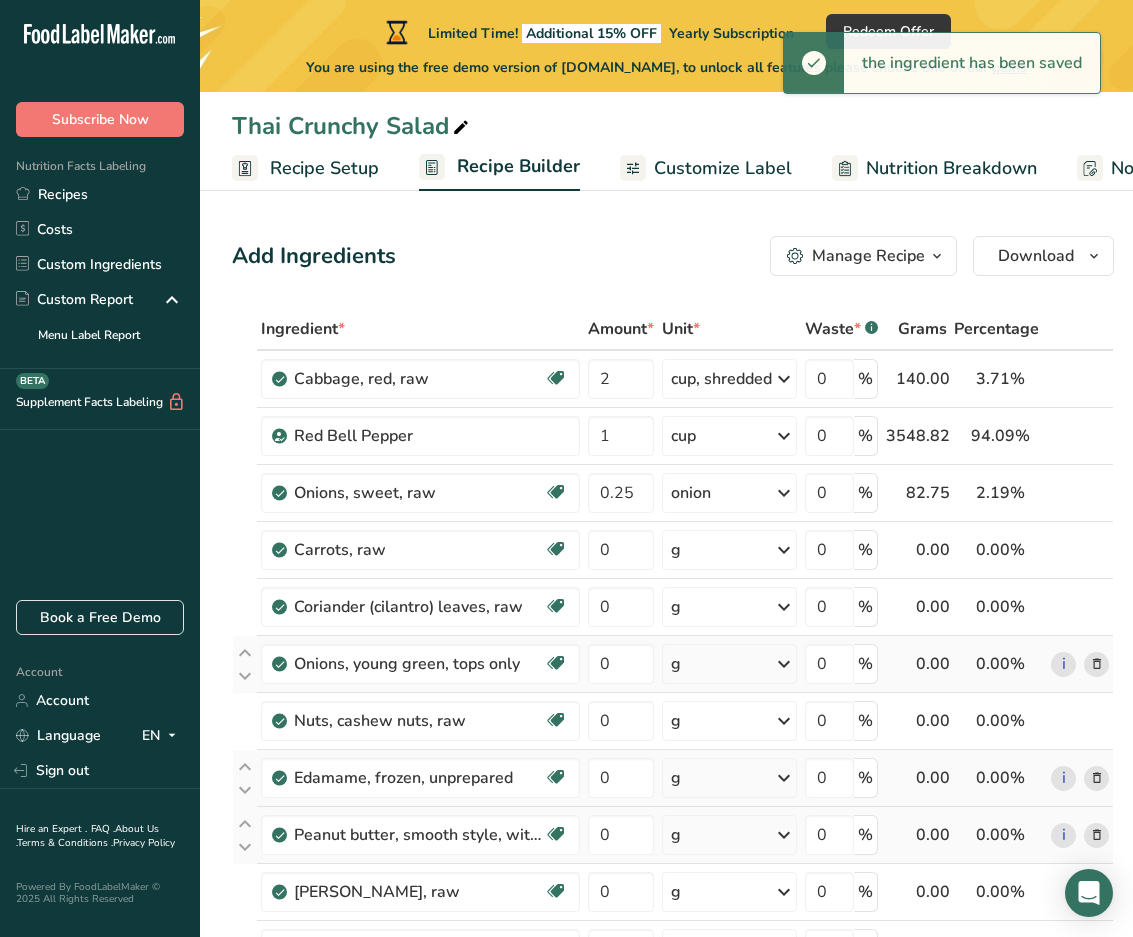 click at bounding box center [784, 550] 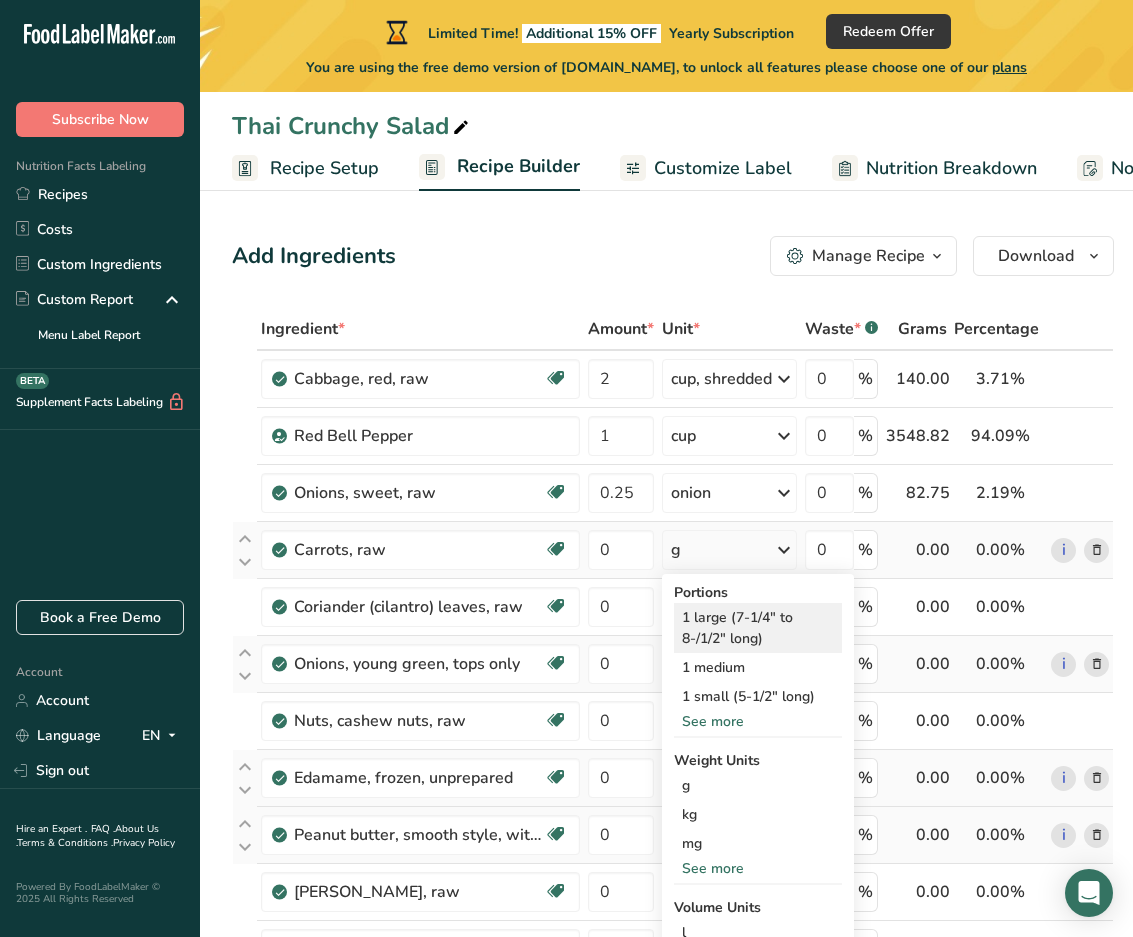 click on "1 large (7-1/4" to 8-/1/2" long)" at bounding box center (758, 628) 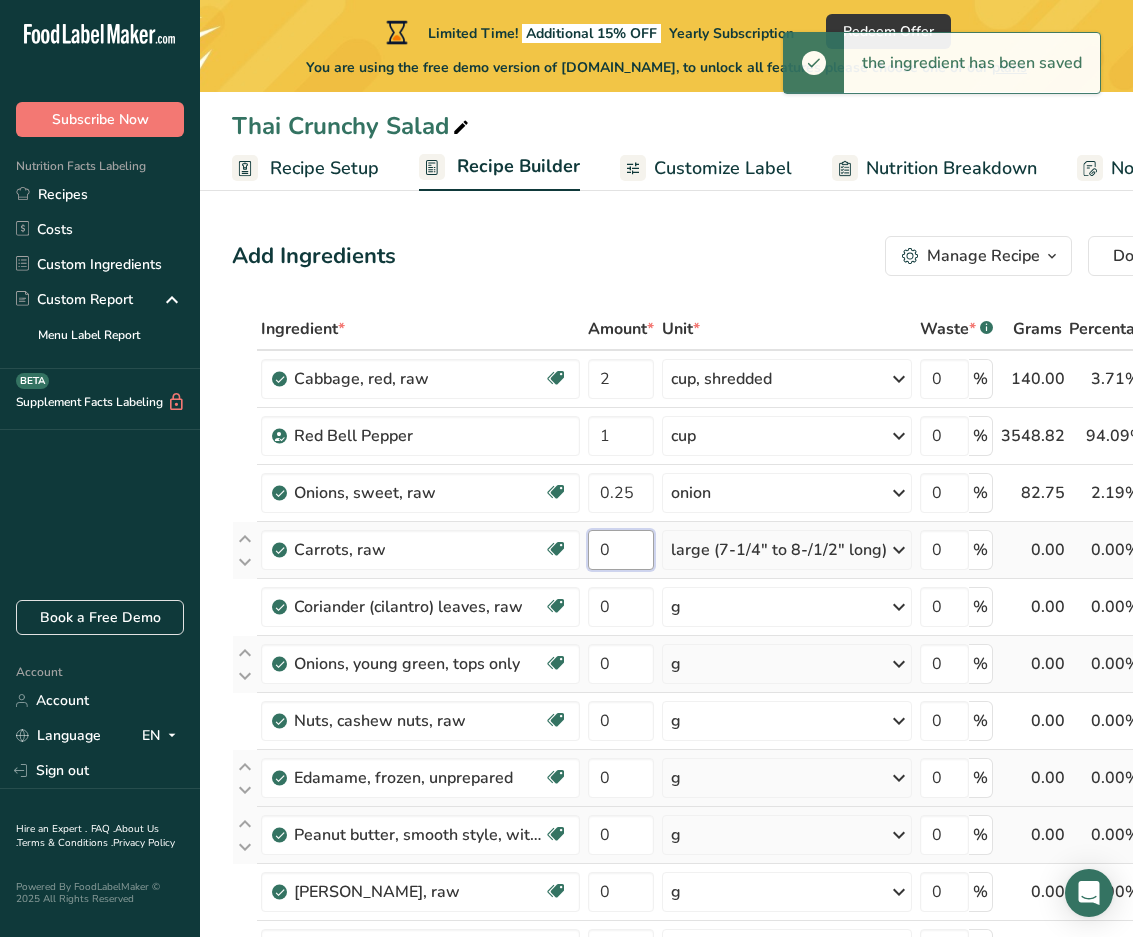 click on "0" at bounding box center (621, 550) 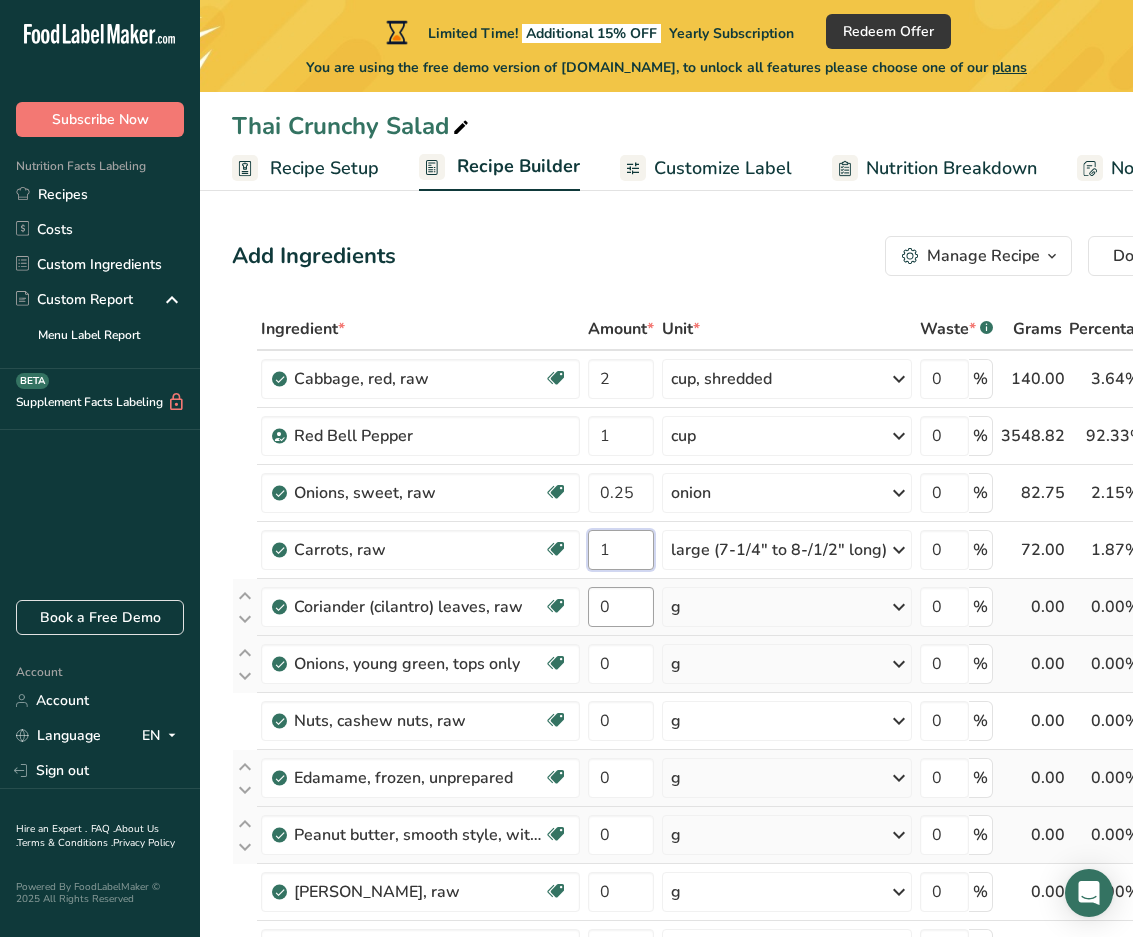 type on "1" 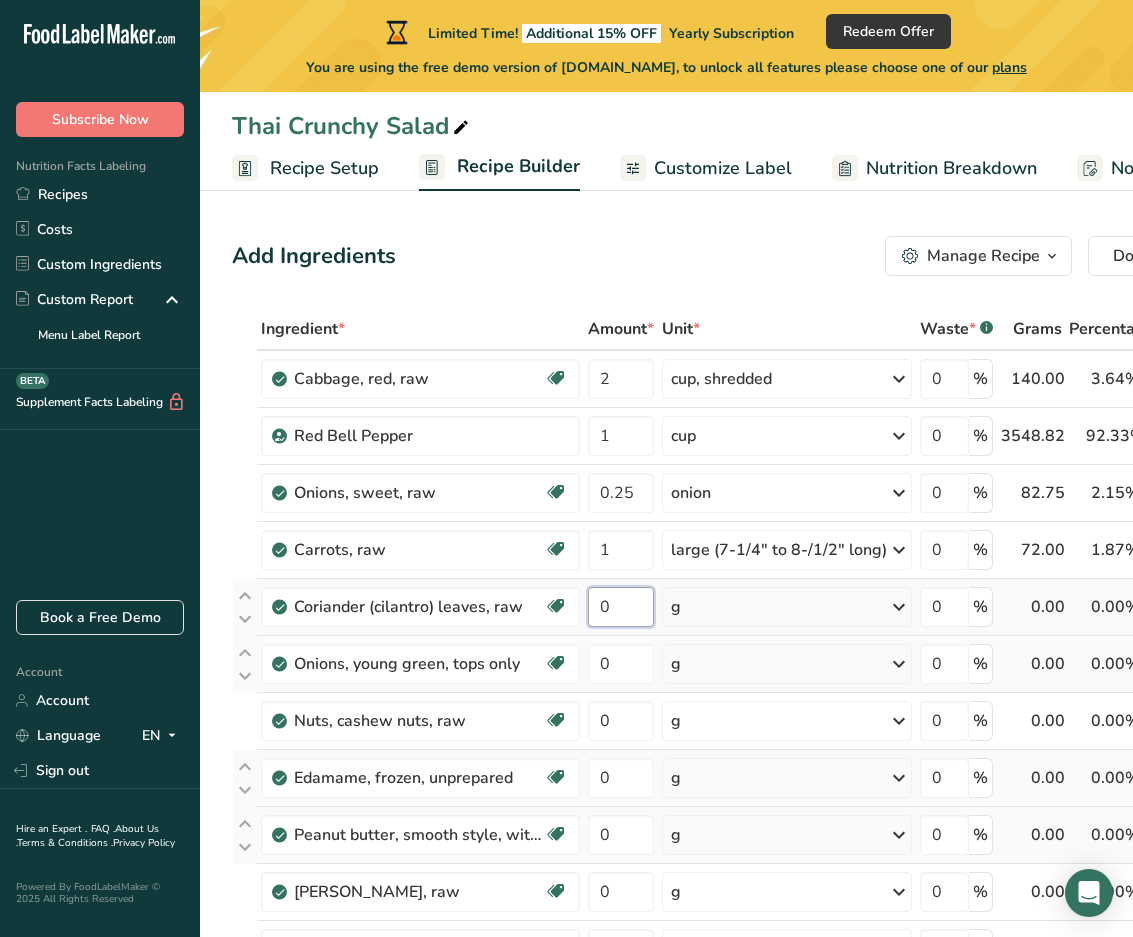 click on "Ingredient *
Amount *
Unit *
Waste *   .a-a{fill:#347362;}.b-a{fill:#fff;}          Grams
Percentage
Cabbage, red, raw
Source of Antioxidants
Dairy free
Gluten free
Vegan
Vegetarian
Soy free
2
cup, shredded
Portions
1 cup, chopped
1 cup, shredded
1 head, large (about 5-1/2" dia)
See more
Weight Units
g
kg
mg
See more
Volume Units
l
Volume units require a density conversion. If you know your ingredient's density enter it below. Otherwise, click on "RIA" our AI Regulatory bot - she will be able to help you
lb/ft3
g/cm3" at bounding box center [730, 819] 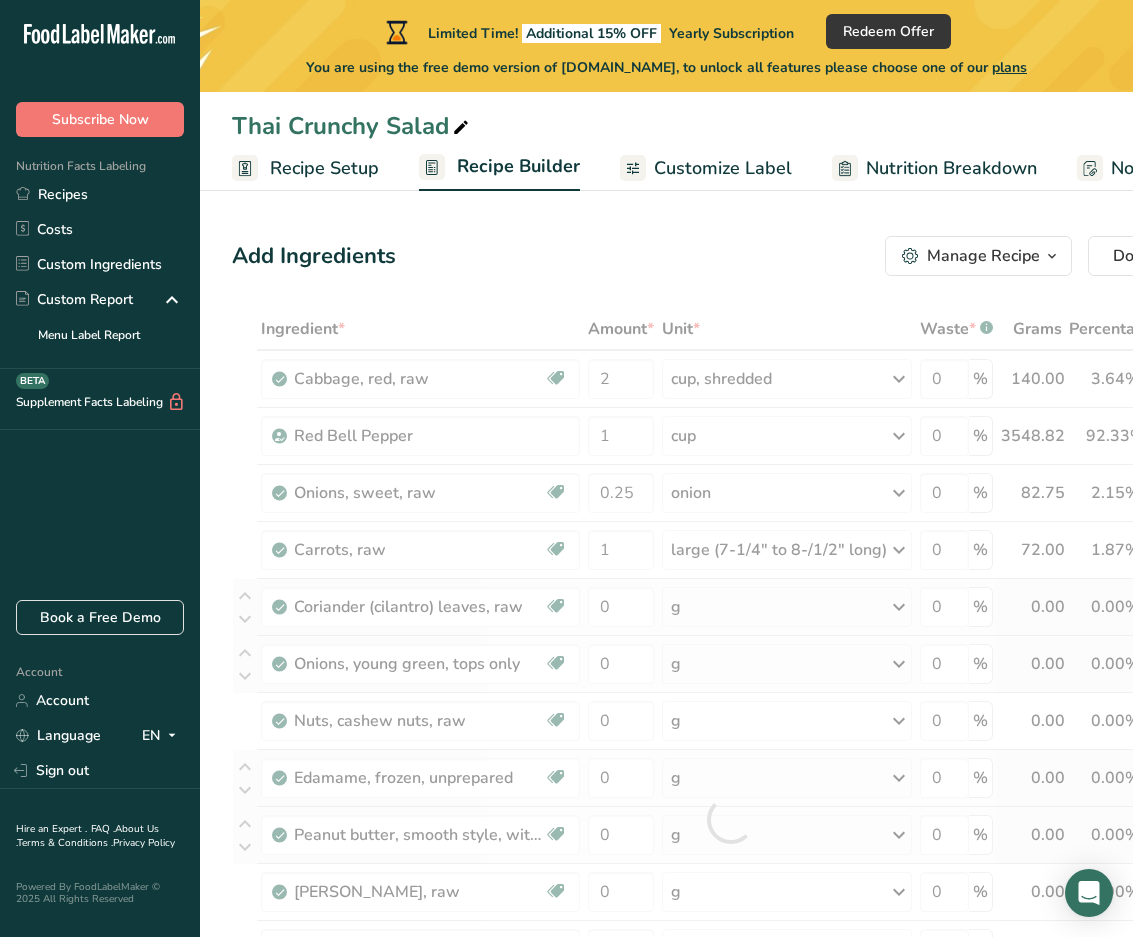 click on "Ingredient *
Amount *
Unit *
Waste *   .a-a{fill:#347362;}.b-a{fill:#fff;}          Grams
Percentage
Cabbage, red, raw
Source of Antioxidants
Dairy free
Gluten free
Vegan
Vegetarian
Soy free
2
cup, shredded
Portions
1 cup, chopped
1 cup, shredded
1 head, large (about 5-1/2" dia)
See more
Weight Units
g
kg
mg
See more
Volume Units
l
Volume units require a density conversion. If you know your ingredient's density enter it below. Otherwise, click on "RIA" our AI Regulatory bot - she will be able to help you
lb/ft3
g/cm3" at bounding box center [730, 819] 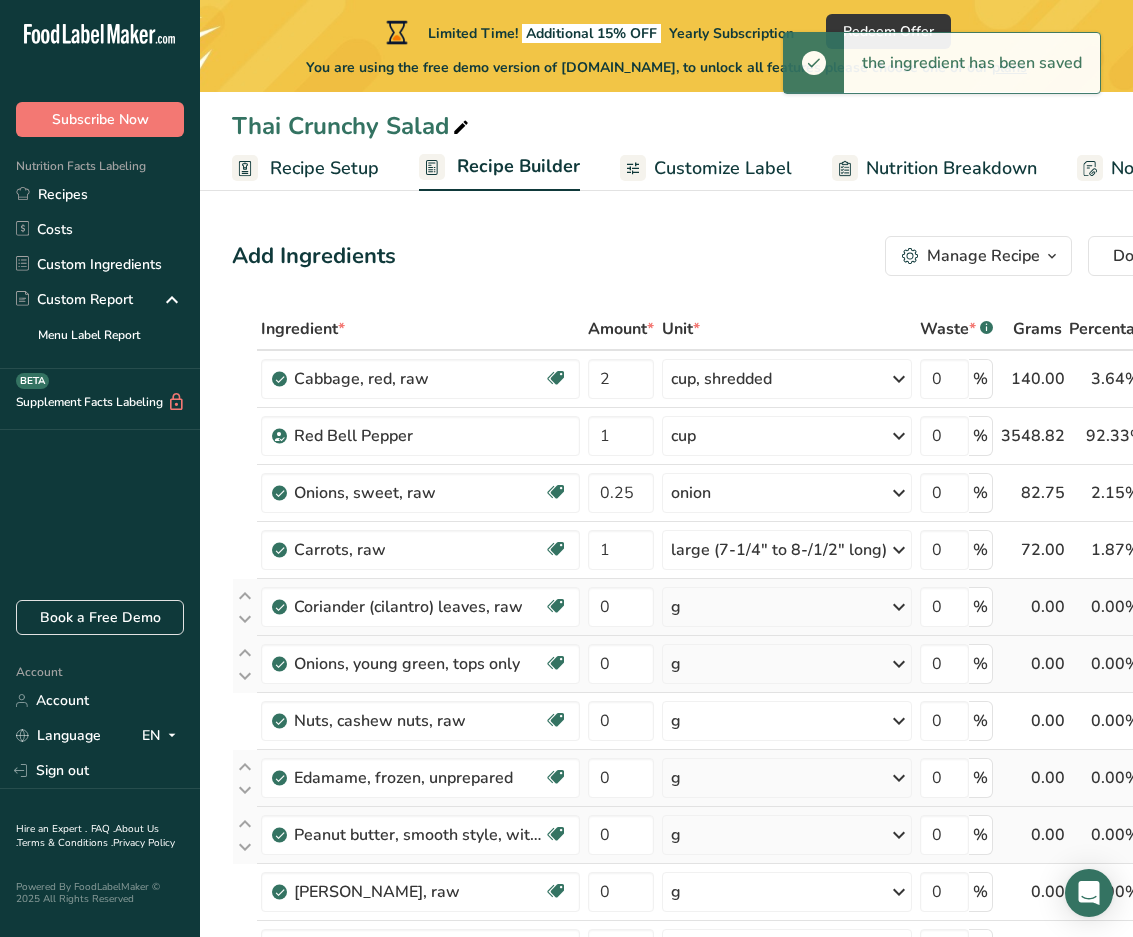 click at bounding box center [899, 607] 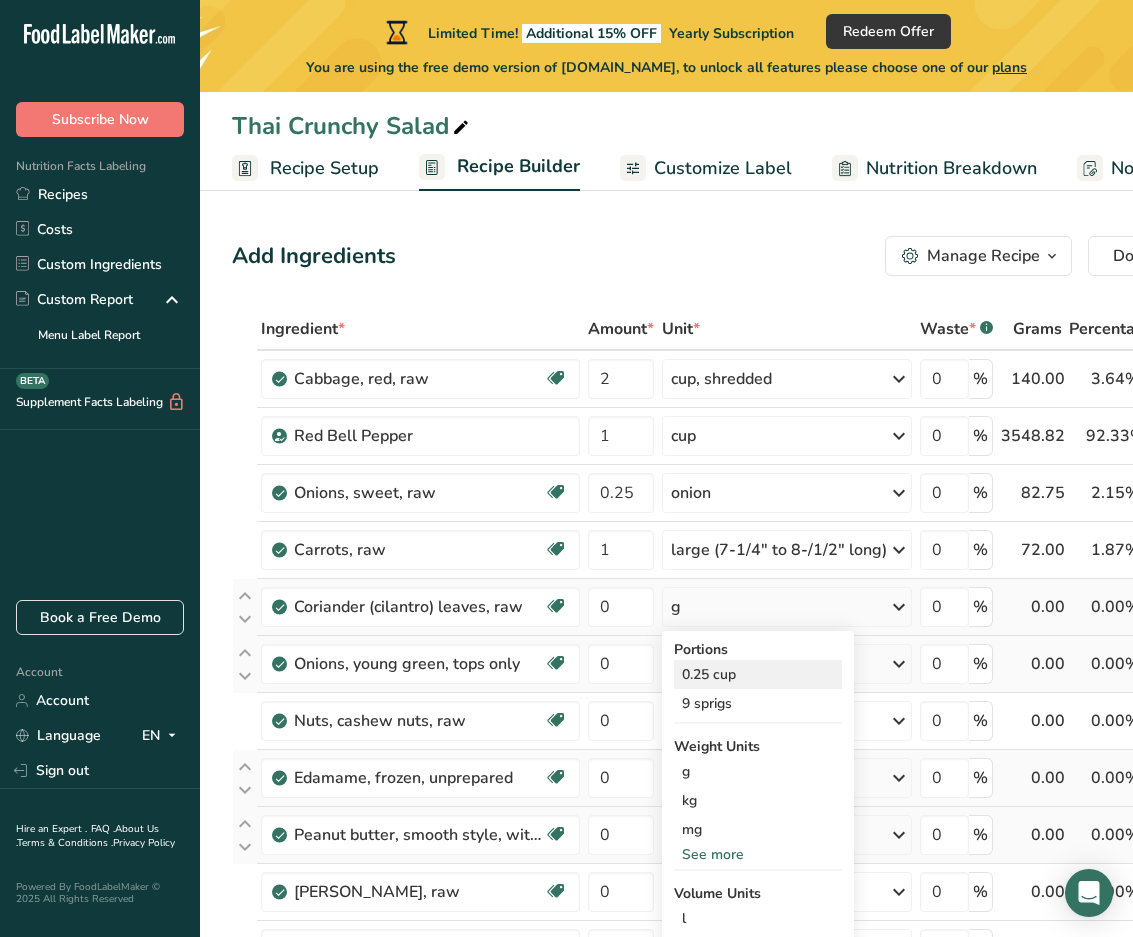 click on "0.25 cup" at bounding box center [758, 674] 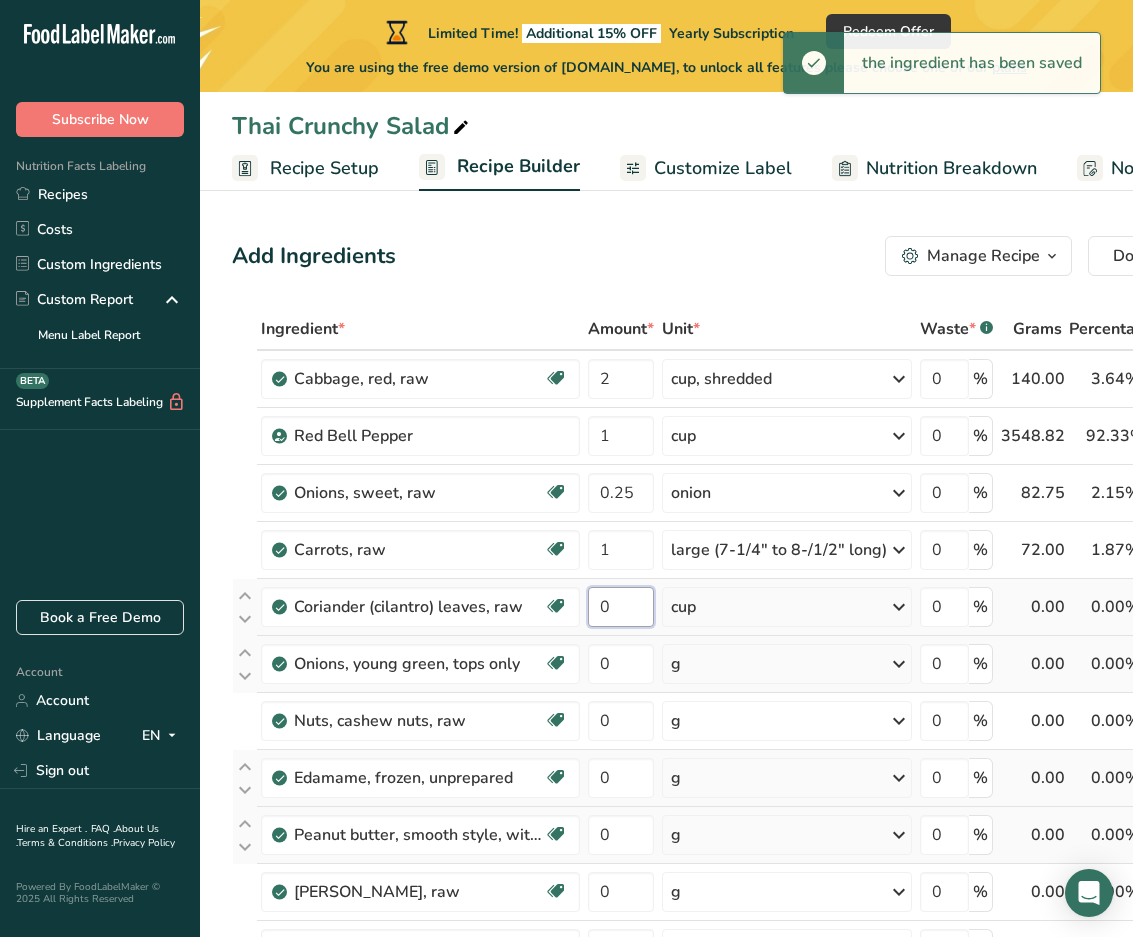 click on "0" at bounding box center (621, 607) 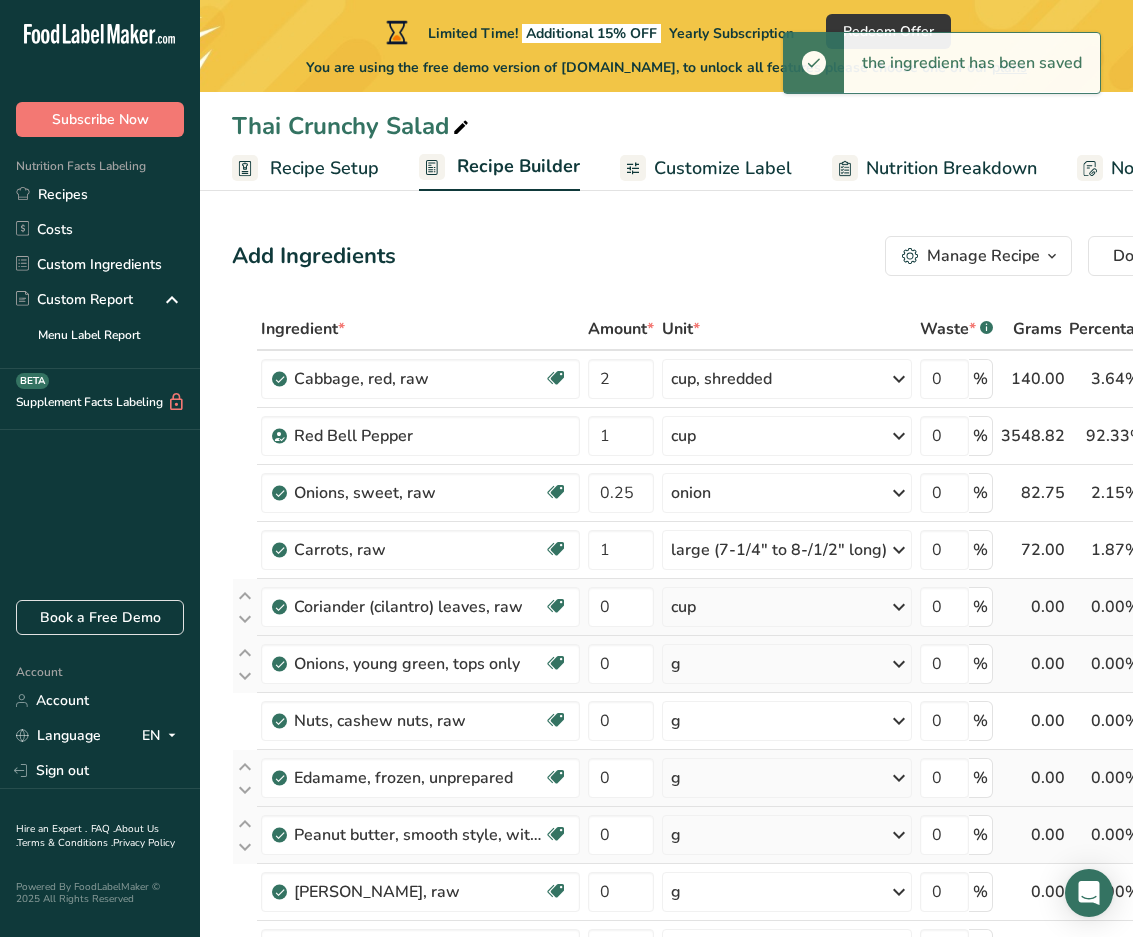 click on "Ingredient *
Amount *
Unit *
Waste *   .a-a{fill:#347362;}.b-a{fill:#fff;}          Grams
Percentage
Cabbage, red, raw
Source of Antioxidants
Dairy free
Gluten free
Vegan
Vegetarian
Soy free
2
cup, shredded
Portions
1 cup, chopped
1 cup, shredded
1 head, large (about 5-1/2" dia)
See more
Weight Units
g
kg
mg
See more
Volume Units
l
Volume units require a density conversion. If you know your ingredient's density enter it below. Otherwise, click on "RIA" our AI Regulatory bot - she will be able to help you
lb/ft3
g/cm3" at bounding box center [730, 819] 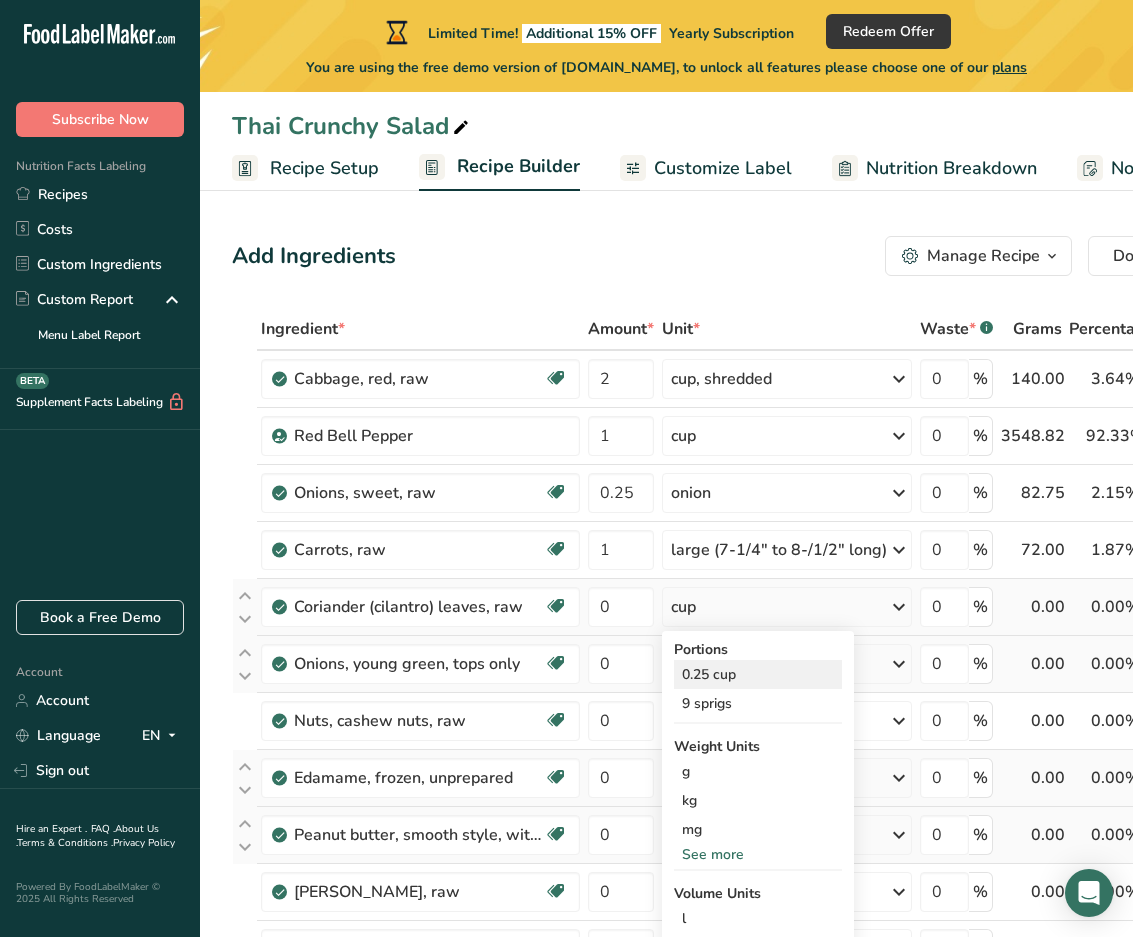 click on "0.25 cup" at bounding box center (758, 674) 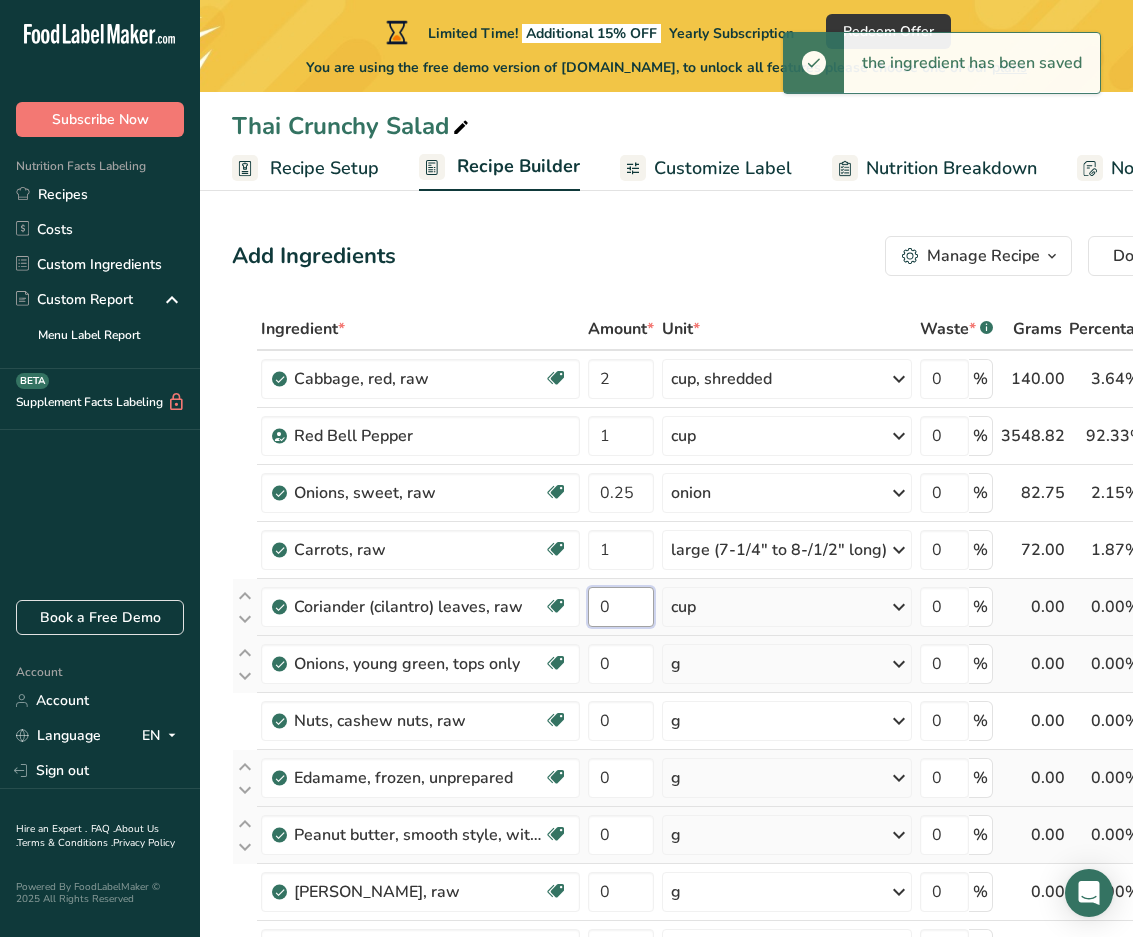 click on "0" at bounding box center [621, 607] 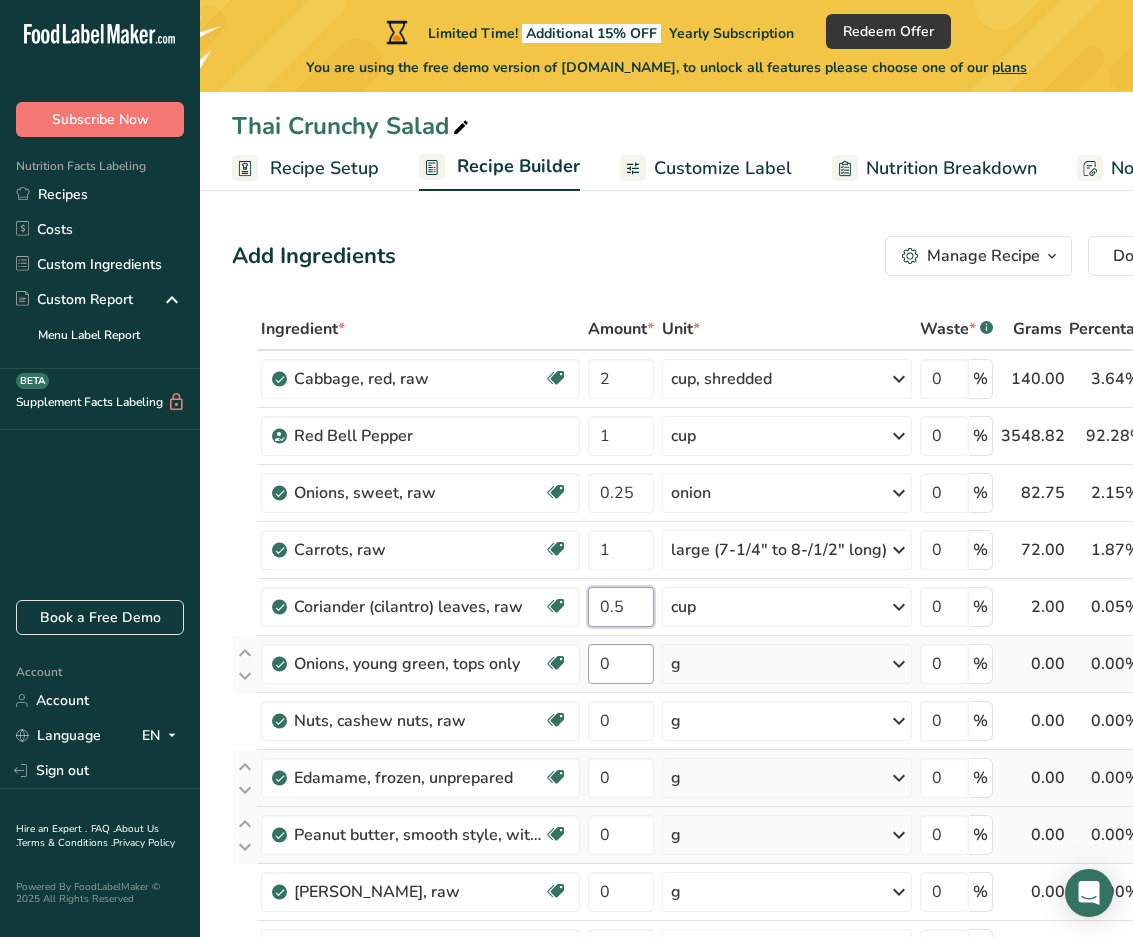 type on "0.5" 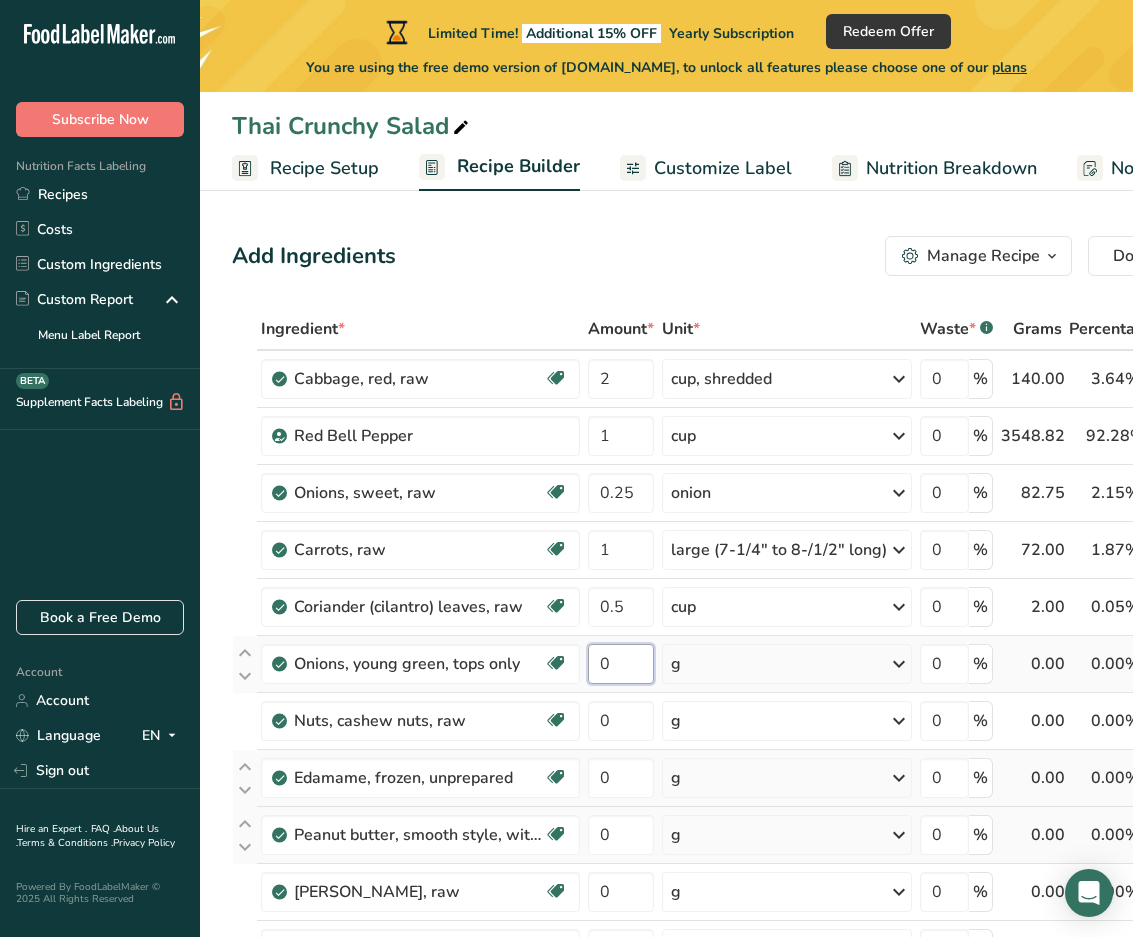 click on "Ingredient *
Amount *
Unit *
Waste *   .a-a{fill:#347362;}.b-a{fill:#fff;}          Grams
Percentage
Cabbage, red, raw
Source of Antioxidants
Dairy free
Gluten free
Vegan
Vegetarian
Soy free
2
cup, shredded
Portions
1 cup, chopped
1 cup, shredded
1 head, large (about 5-1/2" dia)
See more
Weight Units
g
kg
mg
See more
Volume Units
l
Volume units require a density conversion. If you know your ingredient's density enter it below. Otherwise, click on "RIA" our AI Regulatory bot - she will be able to help you
lb/ft3
g/cm3" at bounding box center (730, 819) 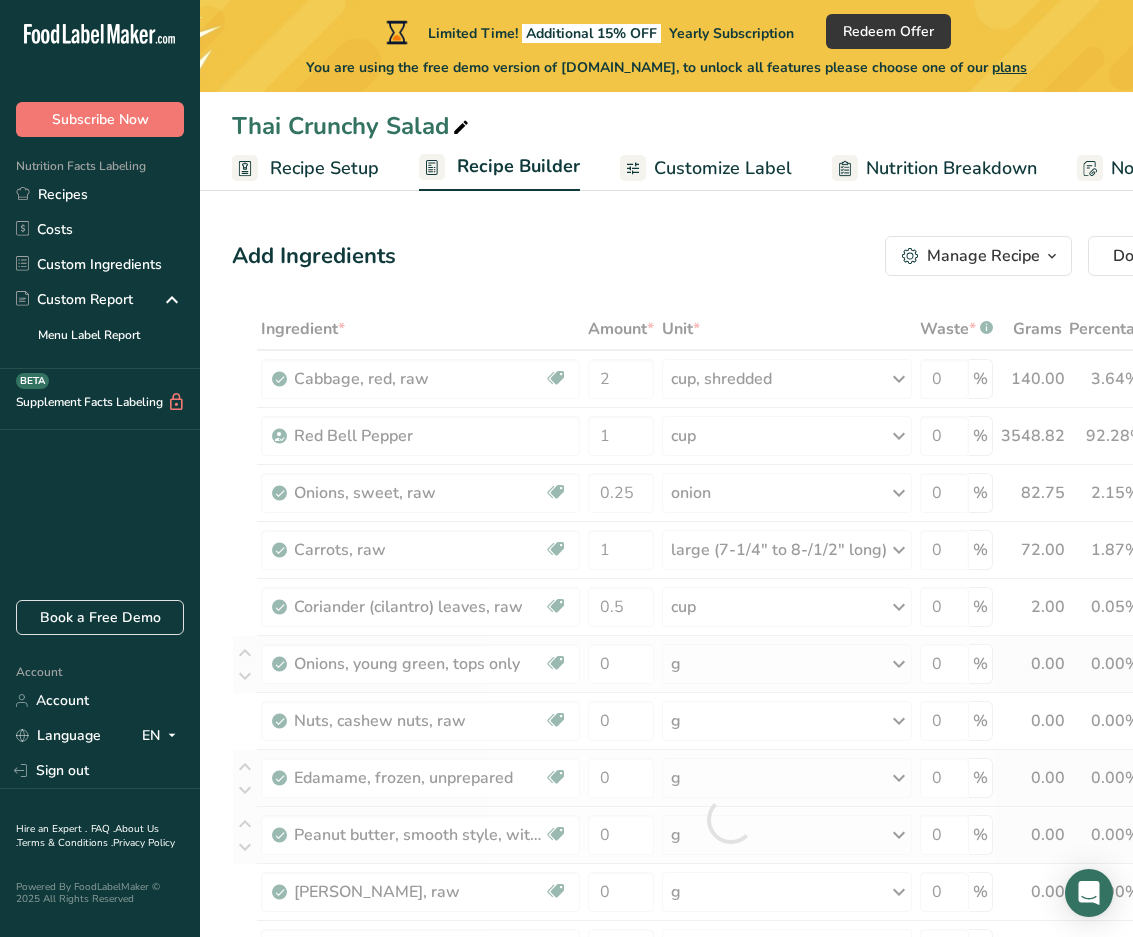 click on "Ingredient *
Amount *
Unit *
Waste *   .a-a{fill:#347362;}.b-a{fill:#fff;}          Grams
Percentage
Cabbage, red, raw
Source of Antioxidants
Dairy free
Gluten free
Vegan
Vegetarian
Soy free
2
cup, shredded
Portions
1 cup, chopped
1 cup, shredded
1 head, large (about 5-1/2" dia)
See more
Weight Units
g
kg
mg
See more
Volume Units
l
Volume units require a density conversion. If you know your ingredient's density enter it below. Otherwise, click on "RIA" our AI Regulatory bot - she will be able to help you
lb/ft3
g/cm3" at bounding box center [730, 819] 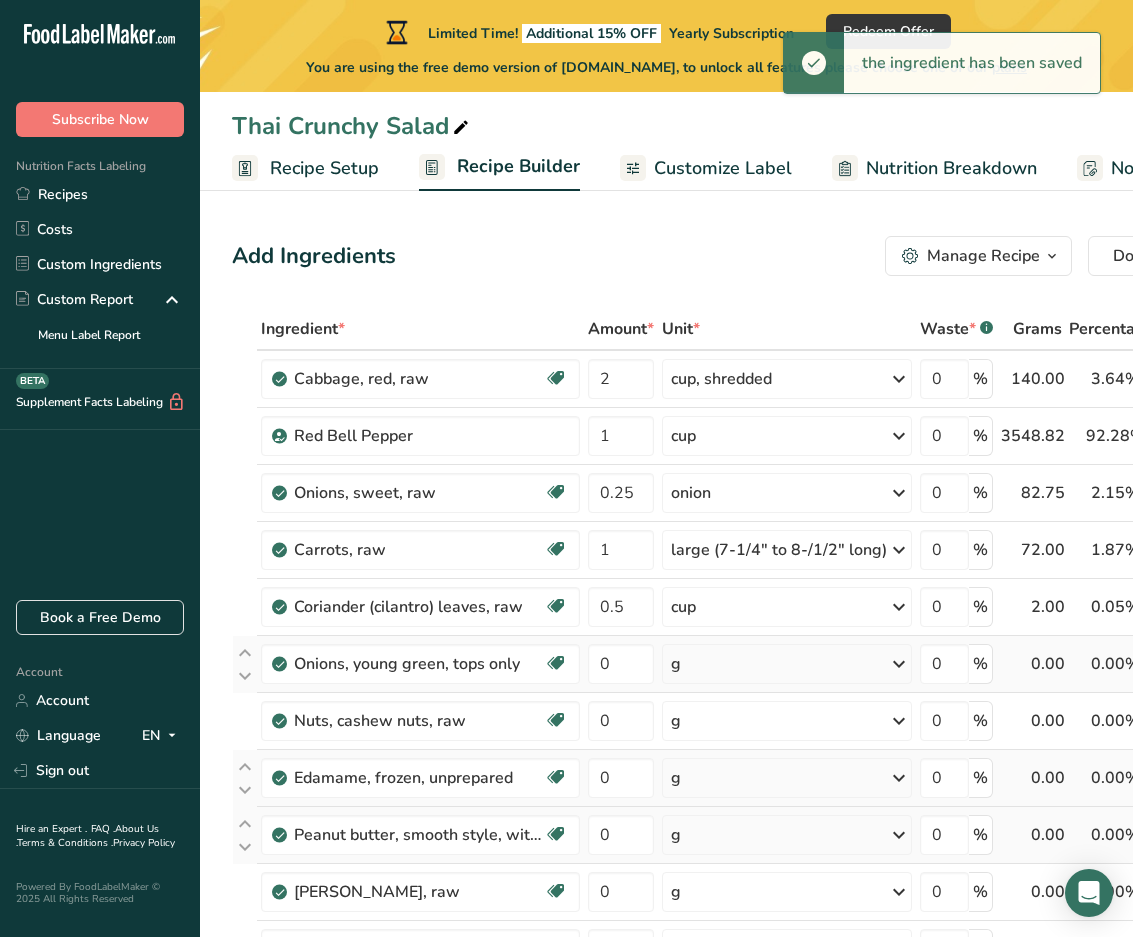 click on "g" at bounding box center [787, 664] 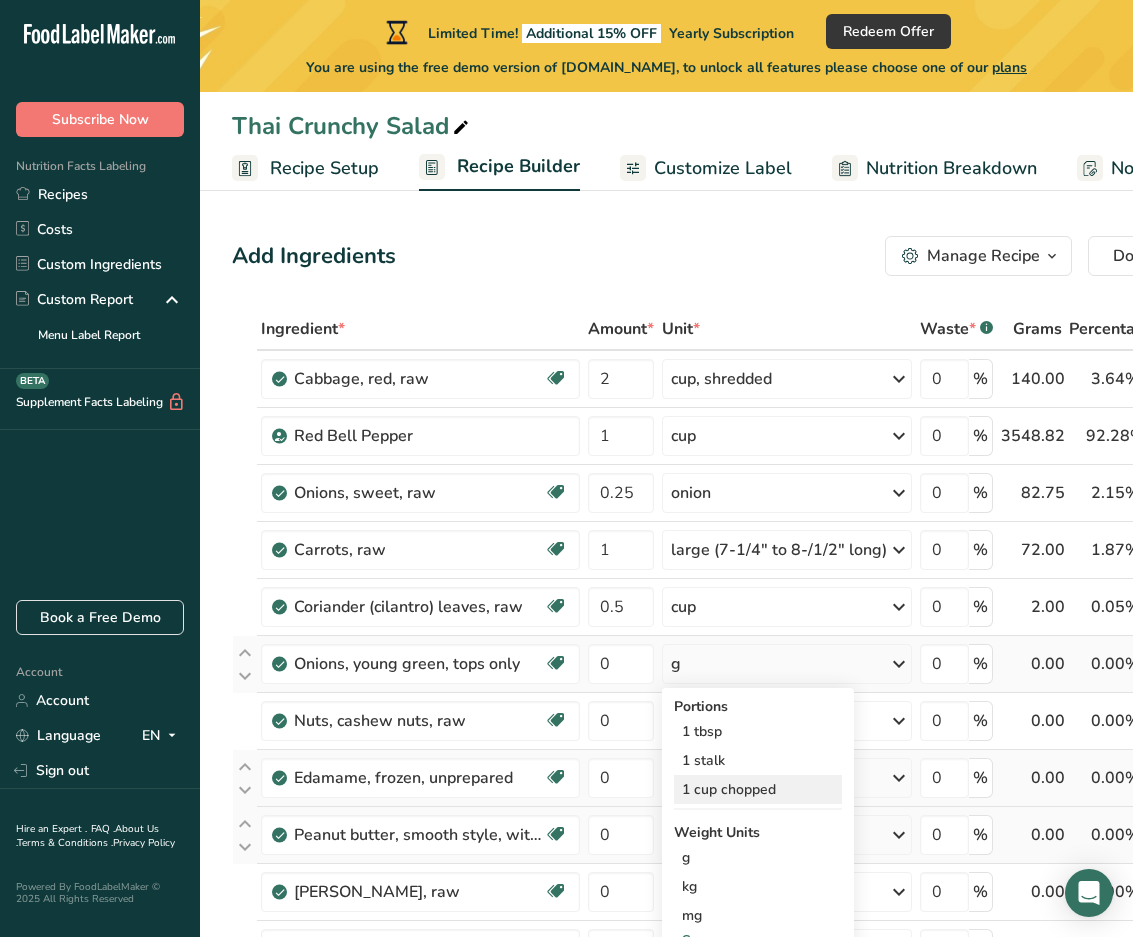 click on "1 cup chopped" at bounding box center [758, 789] 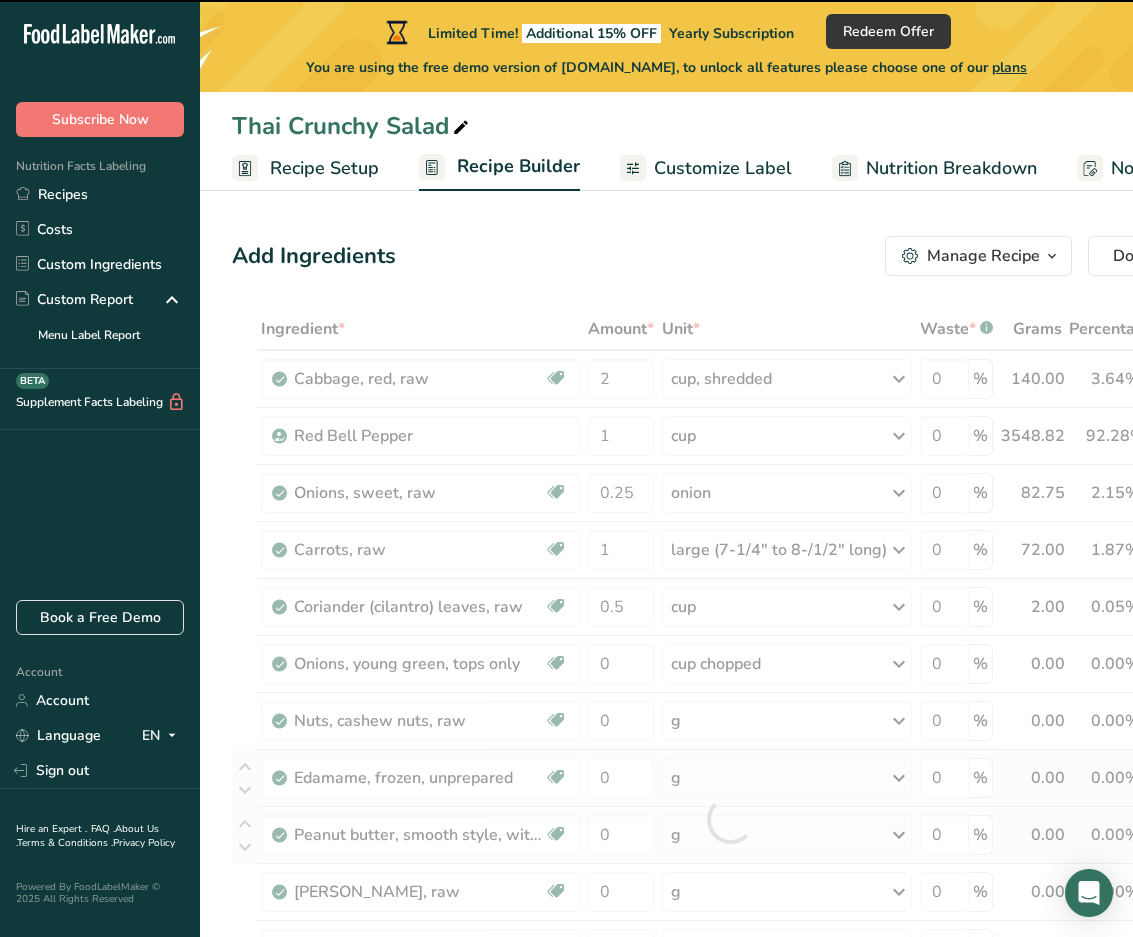 click at bounding box center (730, 819) 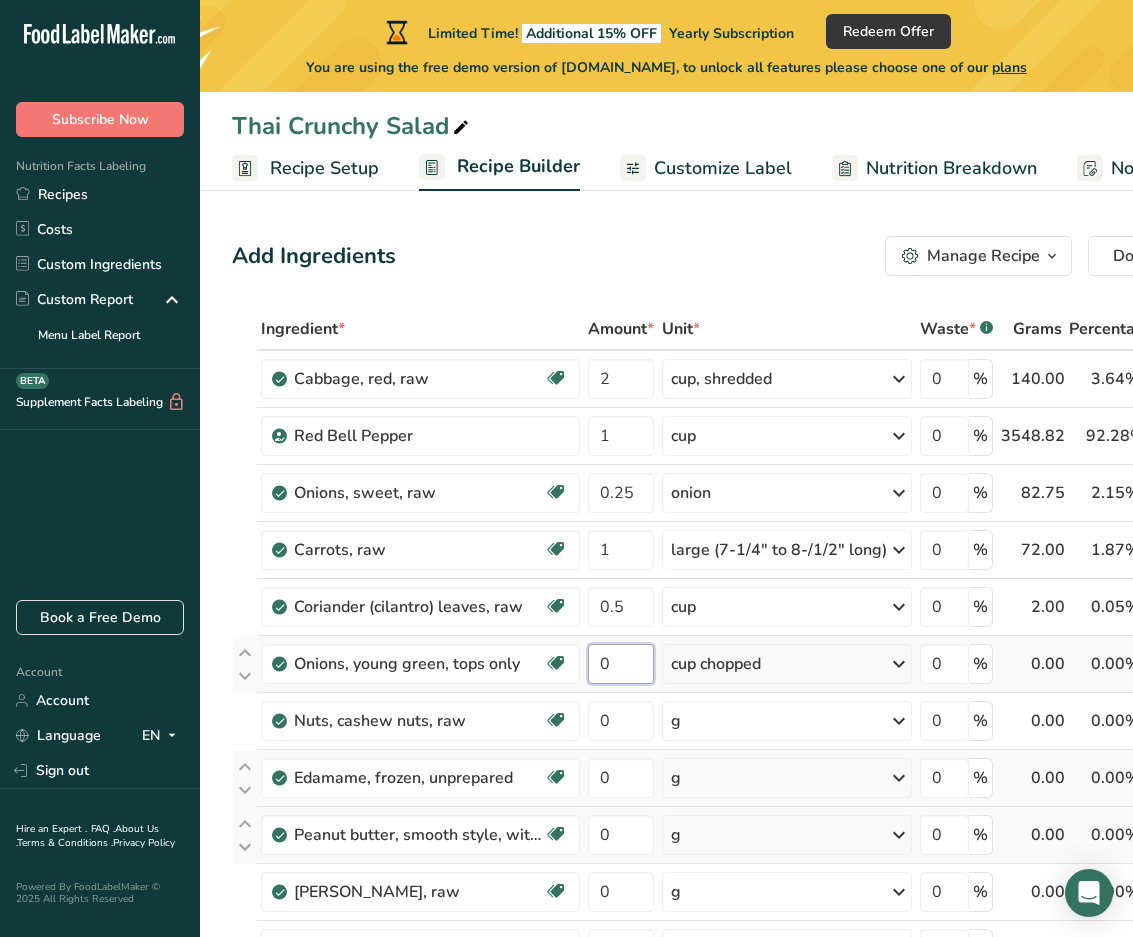 click on "0" at bounding box center [621, 664] 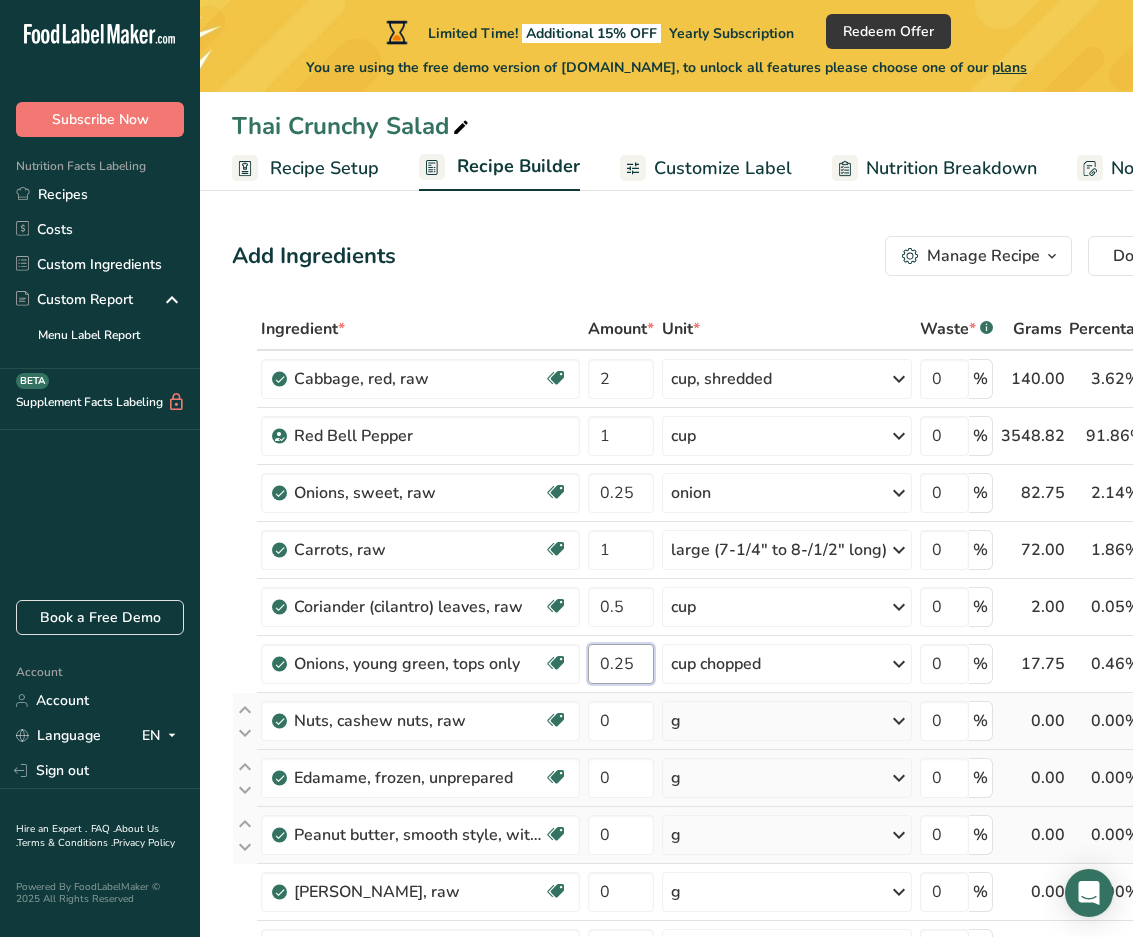 type on "0.25" 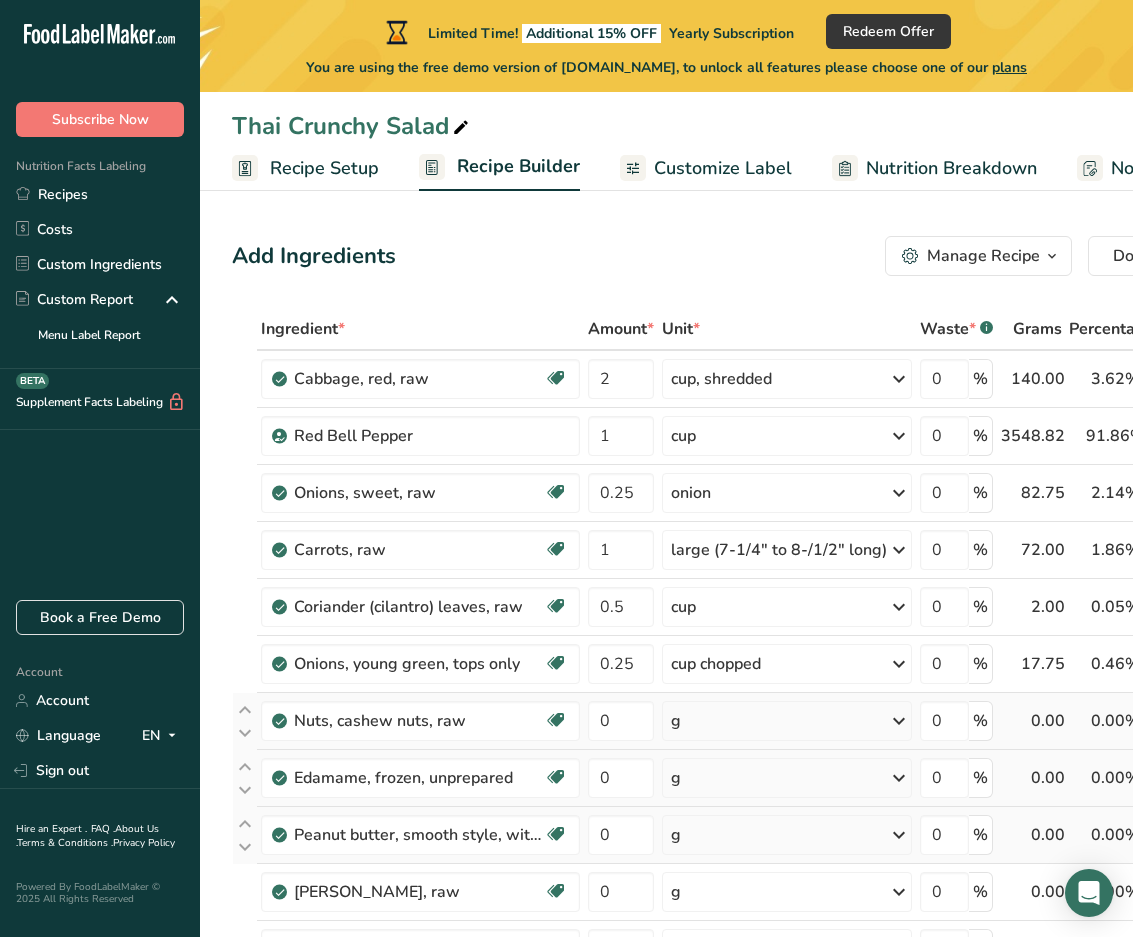 click on "Ingredient *
Amount *
Unit *
Waste *   .a-a{fill:#347362;}.b-a{fill:#fff;}          Grams
Percentage
Cabbage, red, raw
Source of Antioxidants
Dairy free
Gluten free
Vegan
Vegetarian
Soy free
2
cup, shredded
Portions
1 cup, chopped
1 cup, shredded
1 head, large (about 5-1/2" dia)
See more
Weight Units
g
kg
mg
See more
Volume Units
l
Volume units require a density conversion. If you know your ingredient's density enter it below. Otherwise, click on "RIA" our AI Regulatory bot - she will be able to help you
lb/ft3
g/cm3" at bounding box center [730, 819] 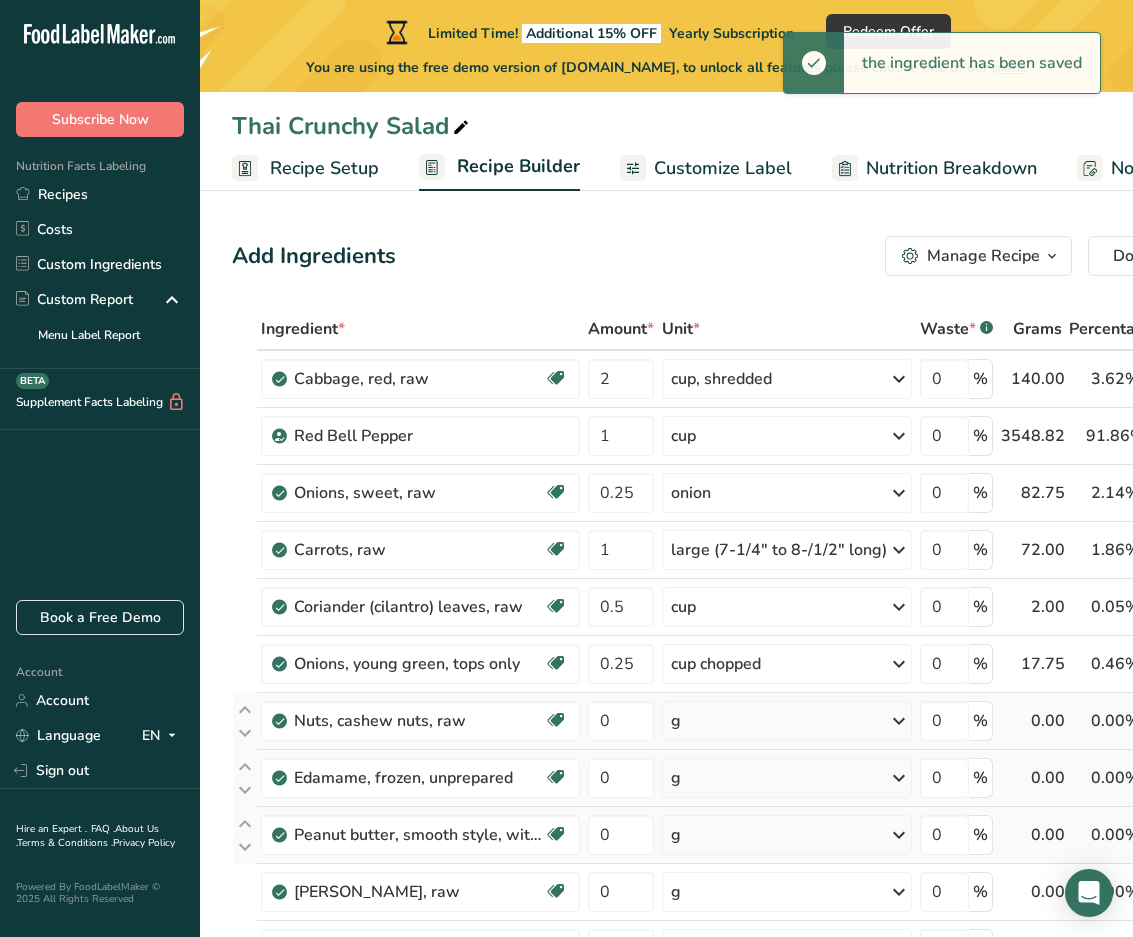 click on "g" at bounding box center (787, 721) 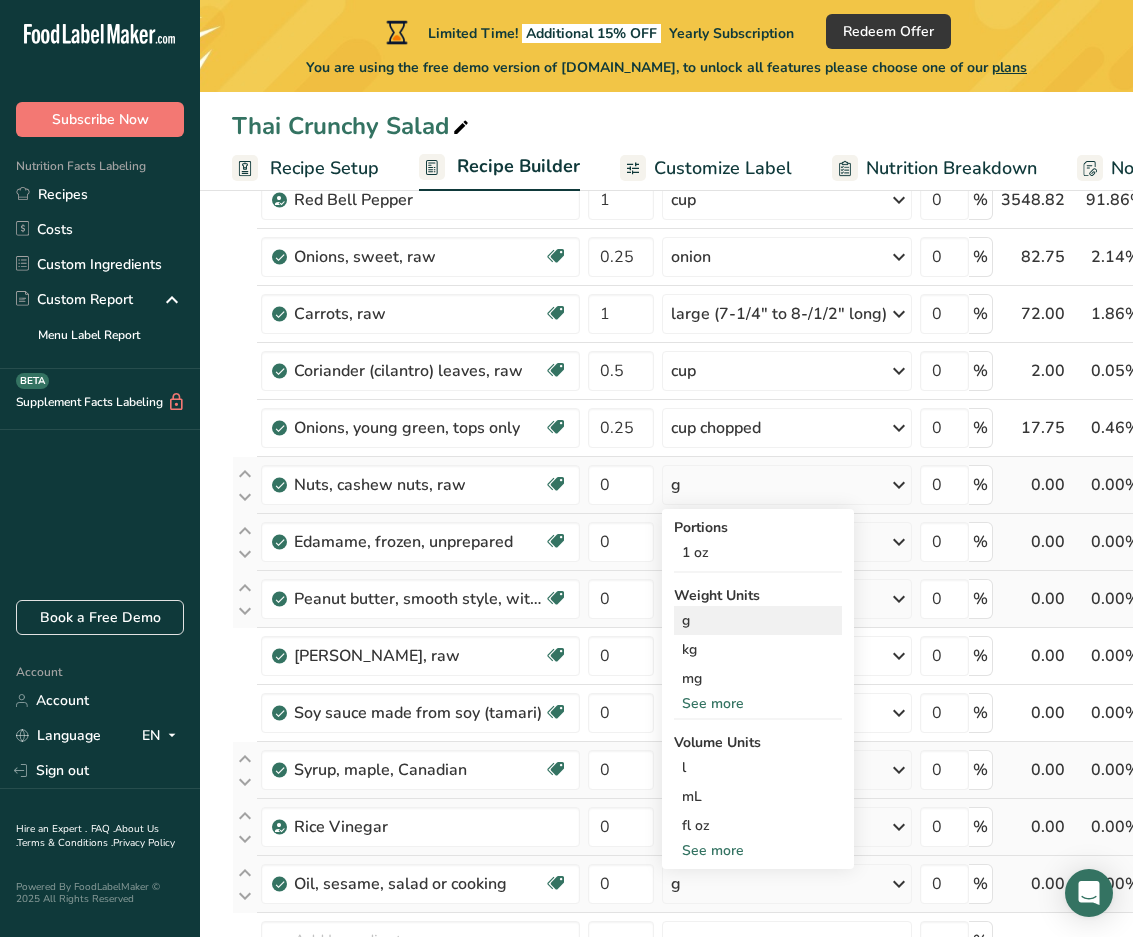 scroll, scrollTop: 240, scrollLeft: 0, axis: vertical 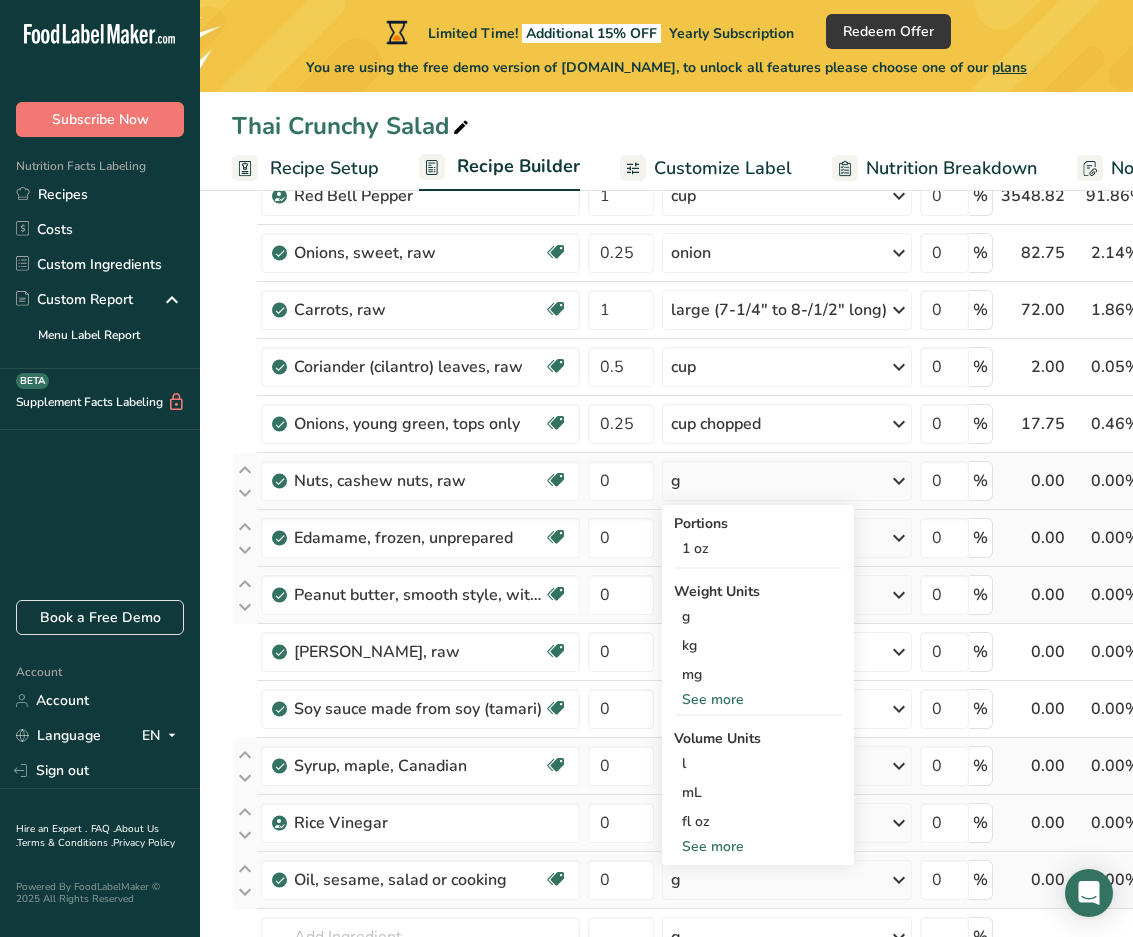 click on "See more" at bounding box center [758, 846] 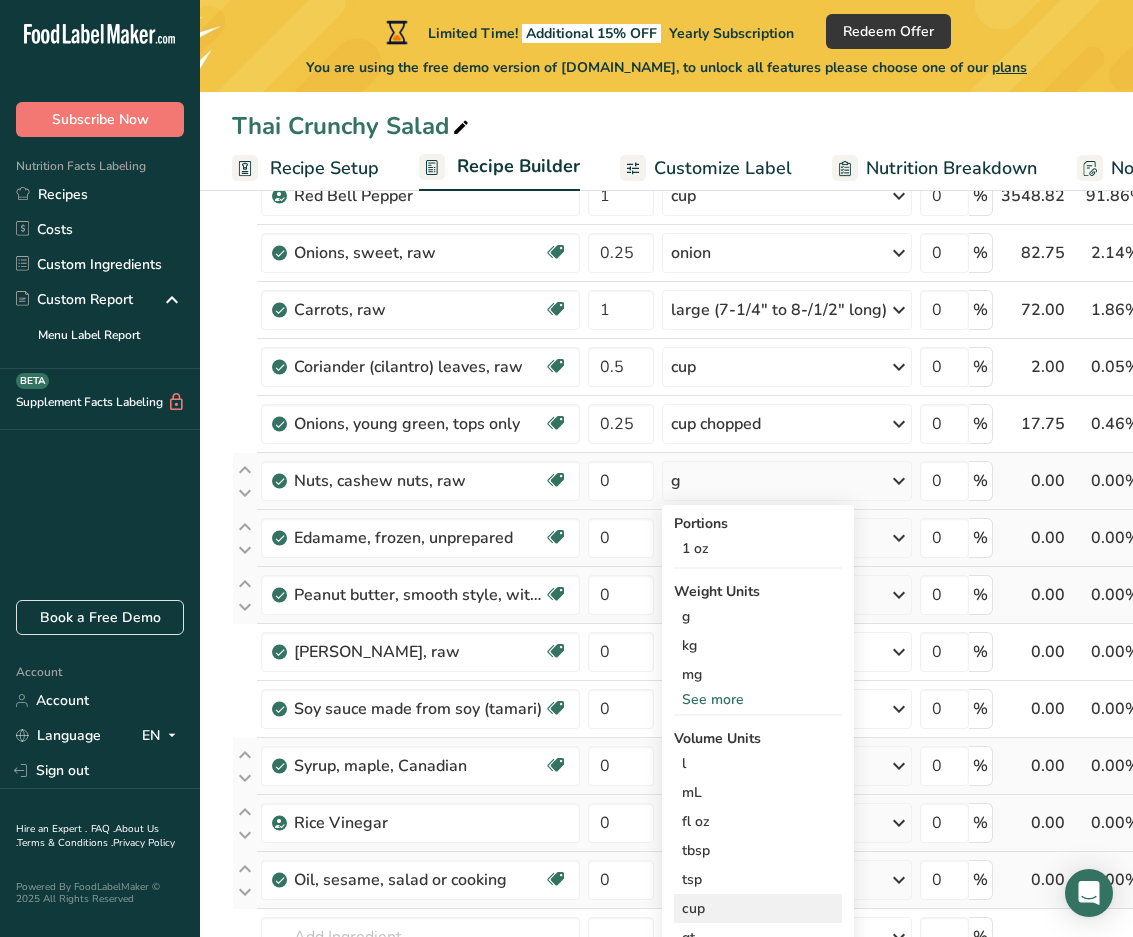 click on "cup" at bounding box center [758, 908] 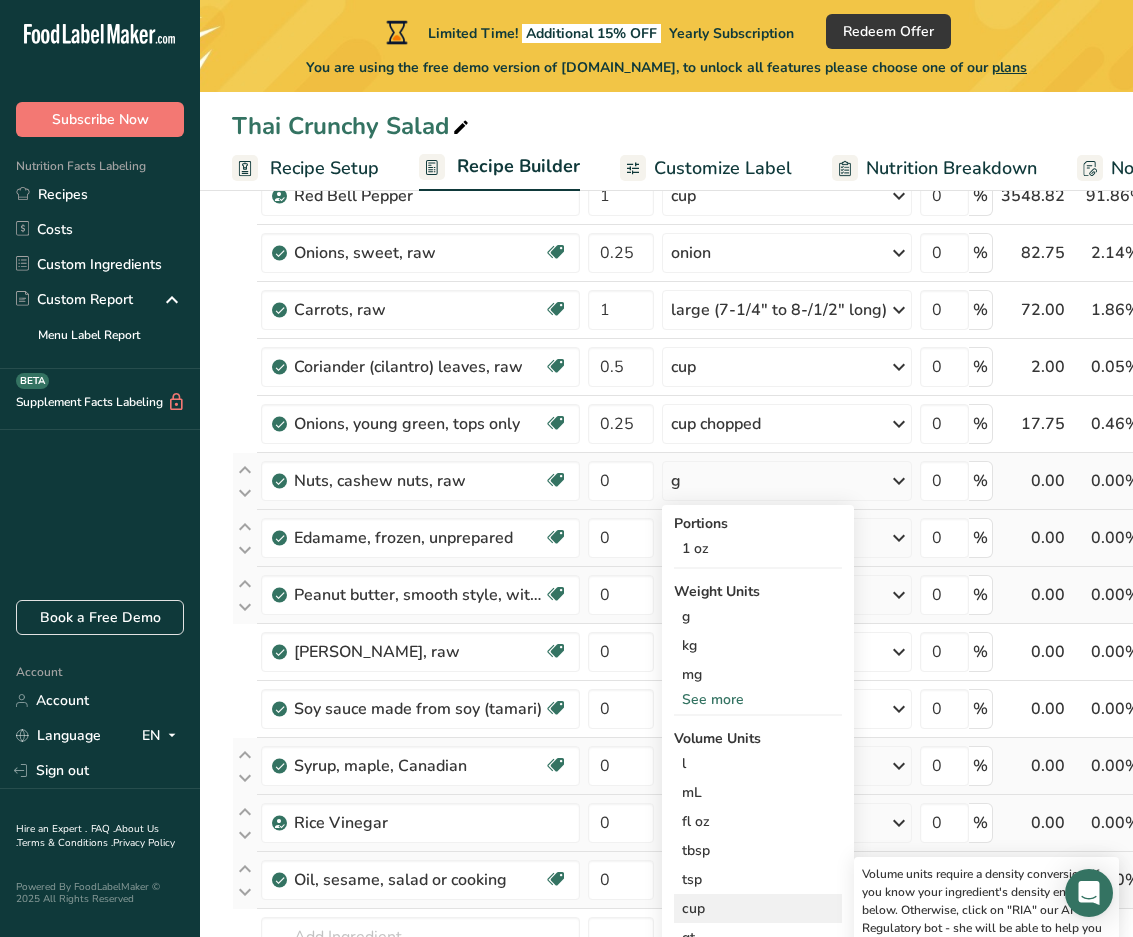 click on "cup" at bounding box center (758, 908) 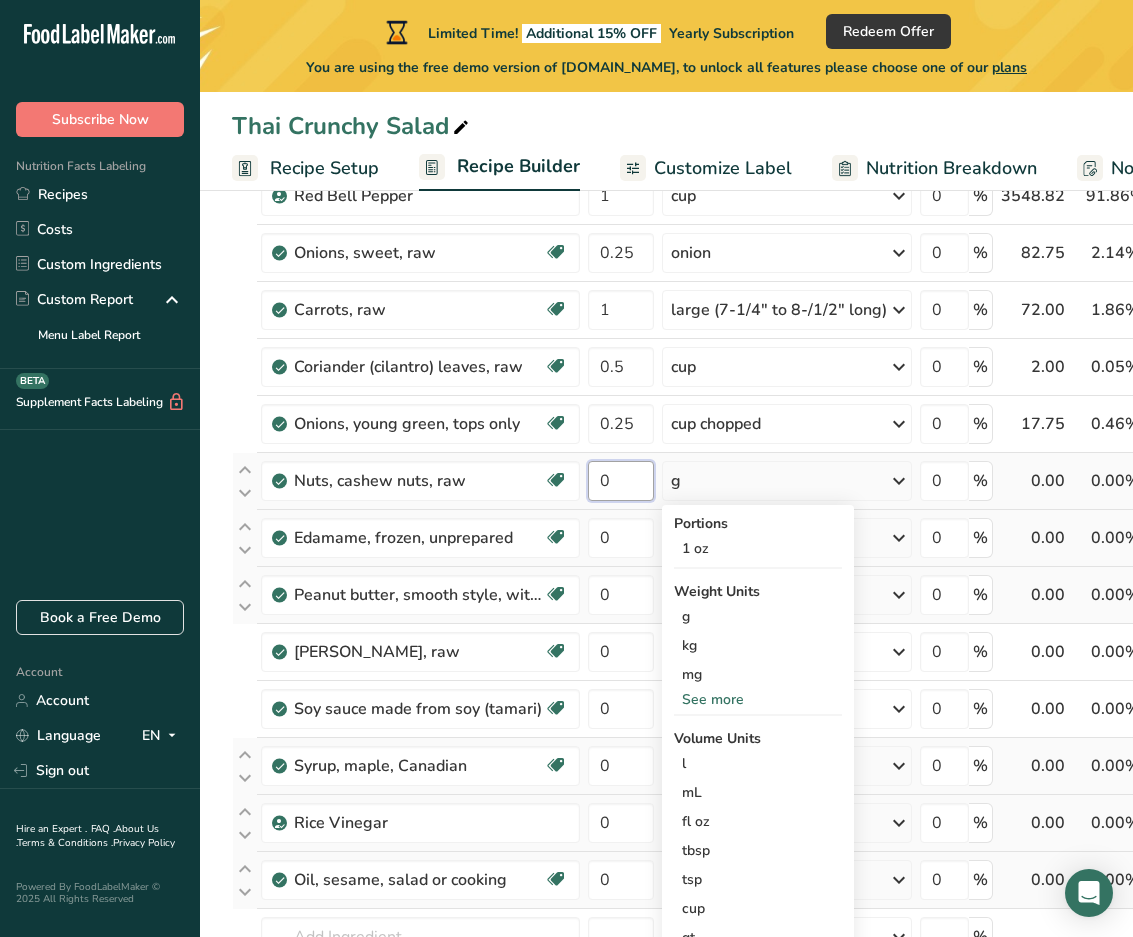 click on "0" at bounding box center [621, 481] 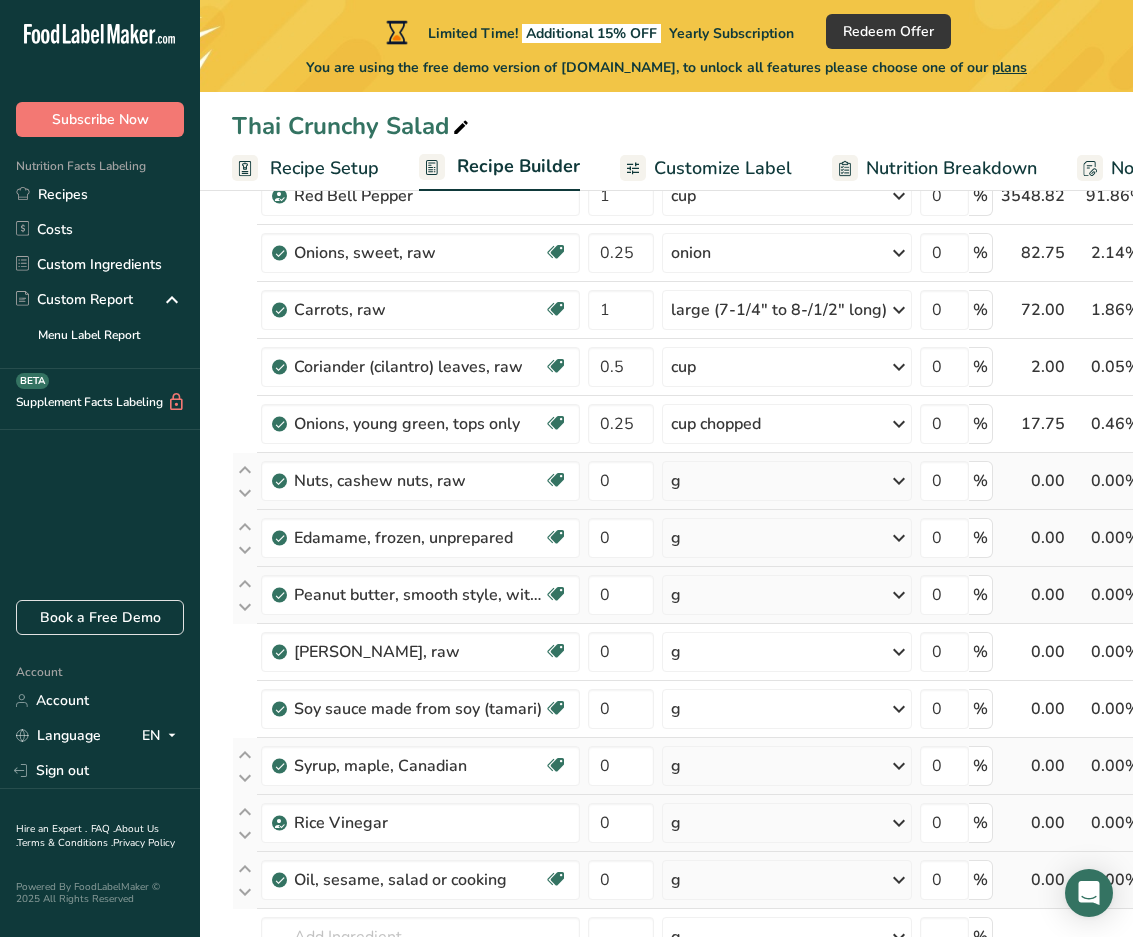 click on "Ingredient *
Amount *
Unit *
Waste *   .a-a{fill:#347362;}.b-a{fill:#fff;}          Grams
Percentage
Cabbage, red, raw
Source of Antioxidants
Dairy free
Gluten free
Vegan
Vegetarian
Soy free
2
cup, shredded
Portions
1 cup, chopped
1 cup, shredded
1 head, large (about 5-1/2" dia)
See more
Weight Units
g
kg
mg
See more
Volume Units
l
Volume units require a density conversion. If you know your ingredient's density enter it below. Otherwise, click on "RIA" our AI Regulatory bot - she will be able to help you
lb/ft3
g/cm3" at bounding box center (730, 579) 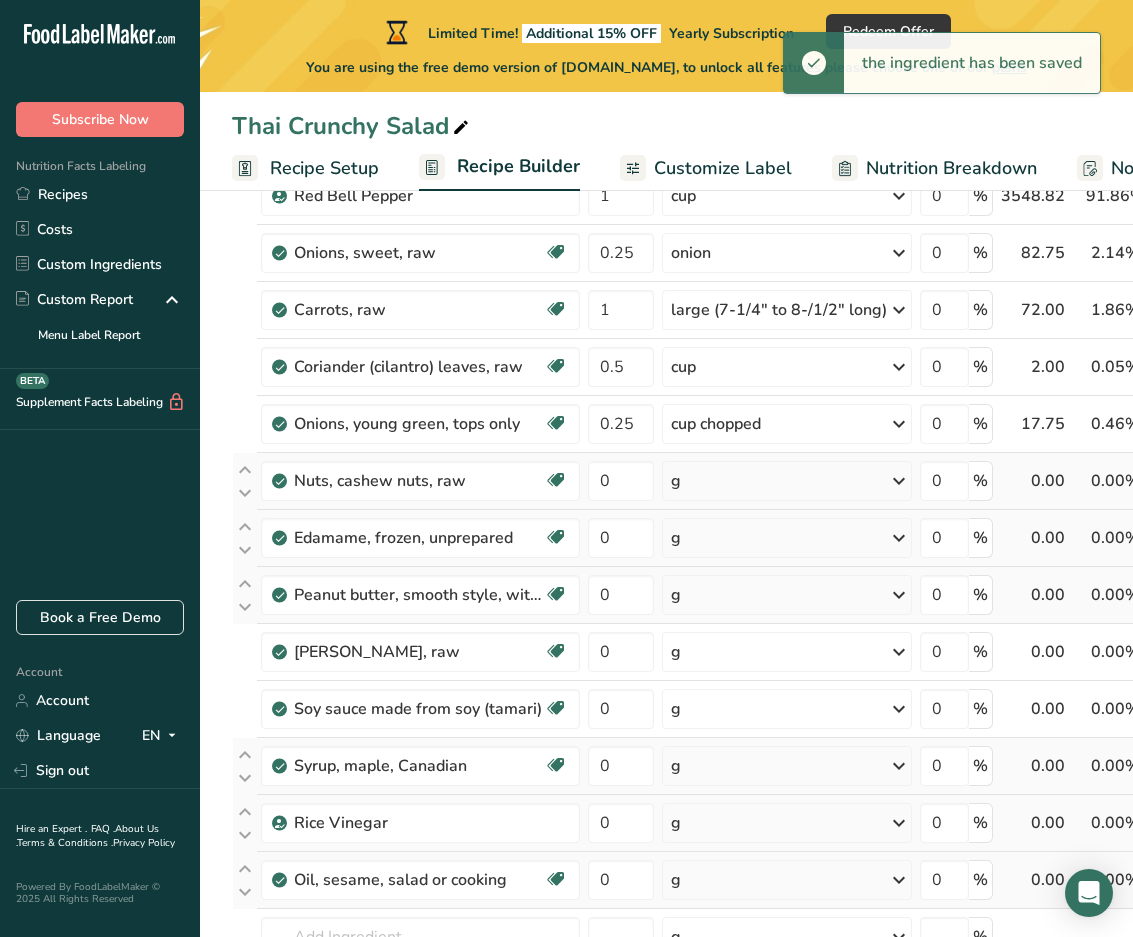 click at bounding box center (899, 481) 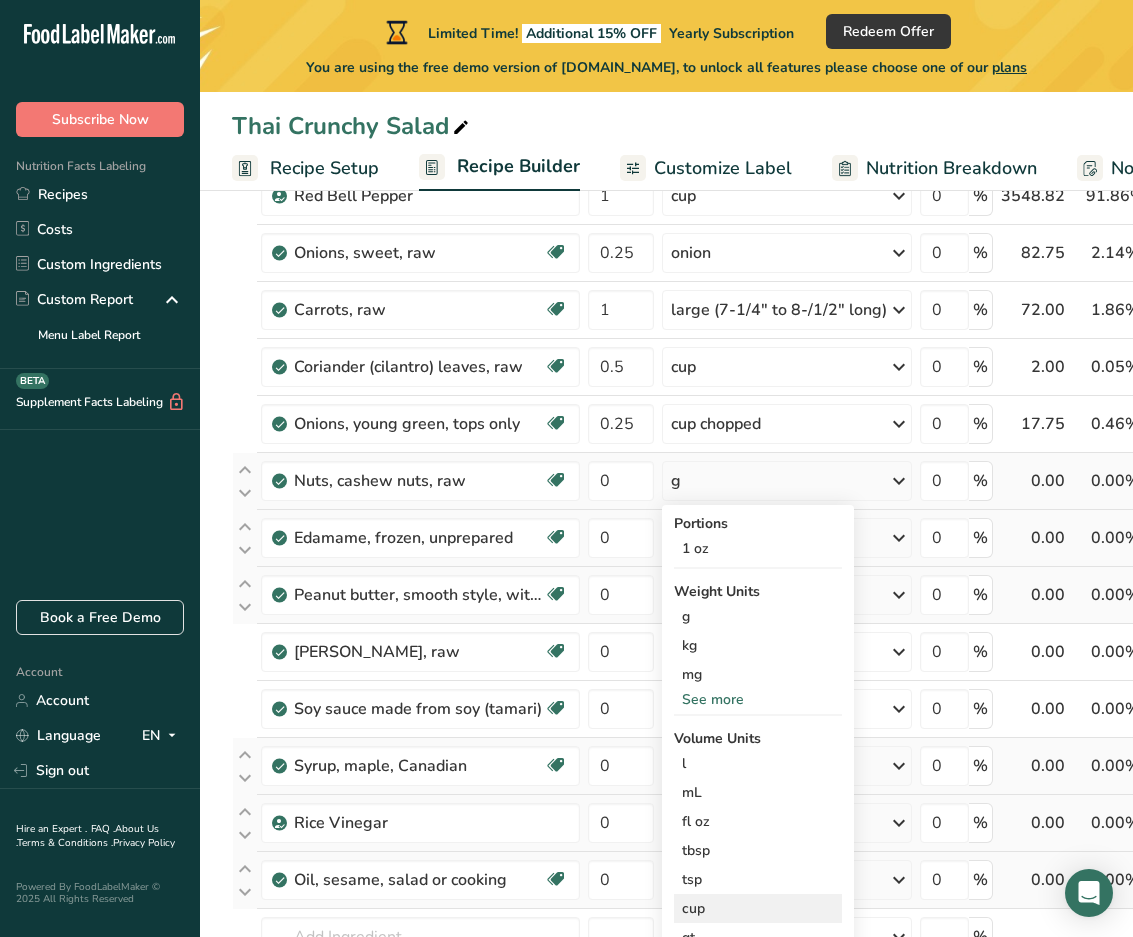 click on "cup" at bounding box center [758, 908] 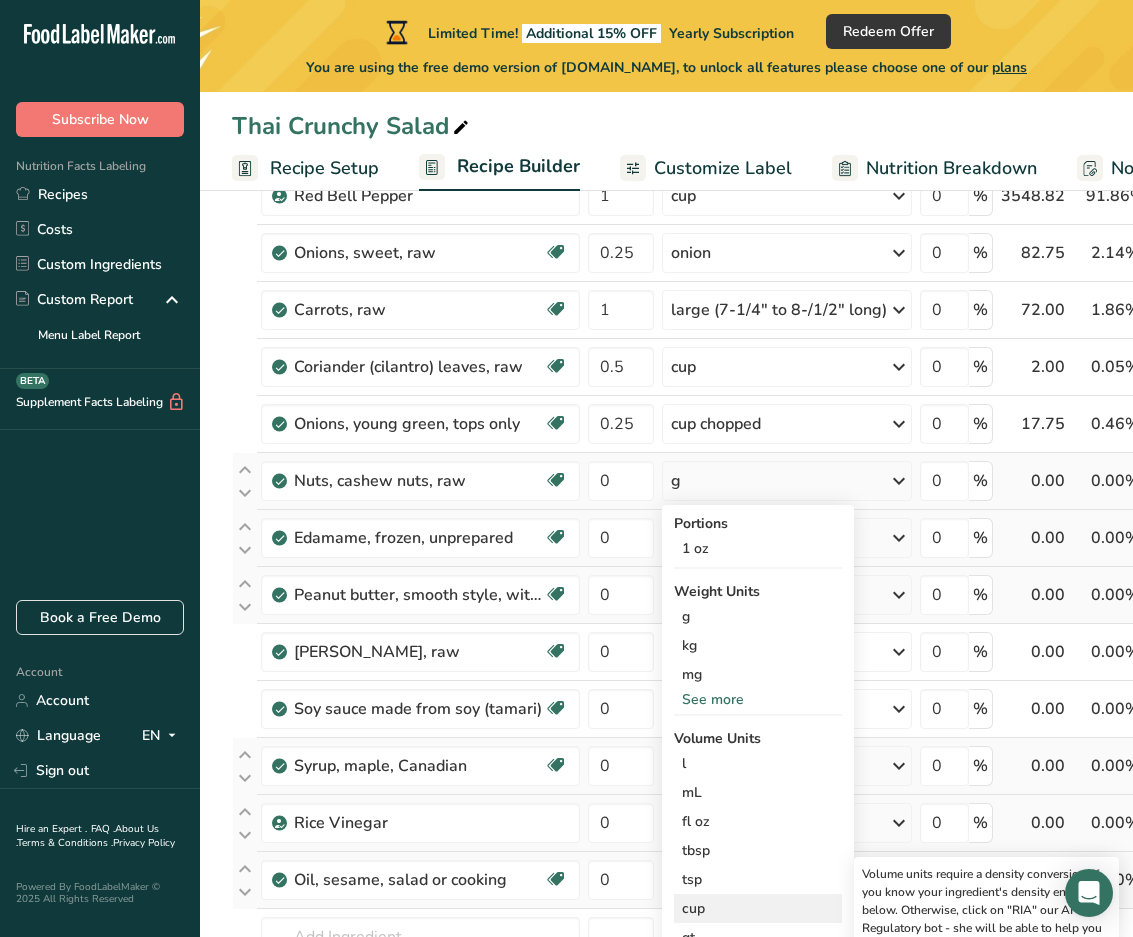 click on "cup" at bounding box center [758, 908] 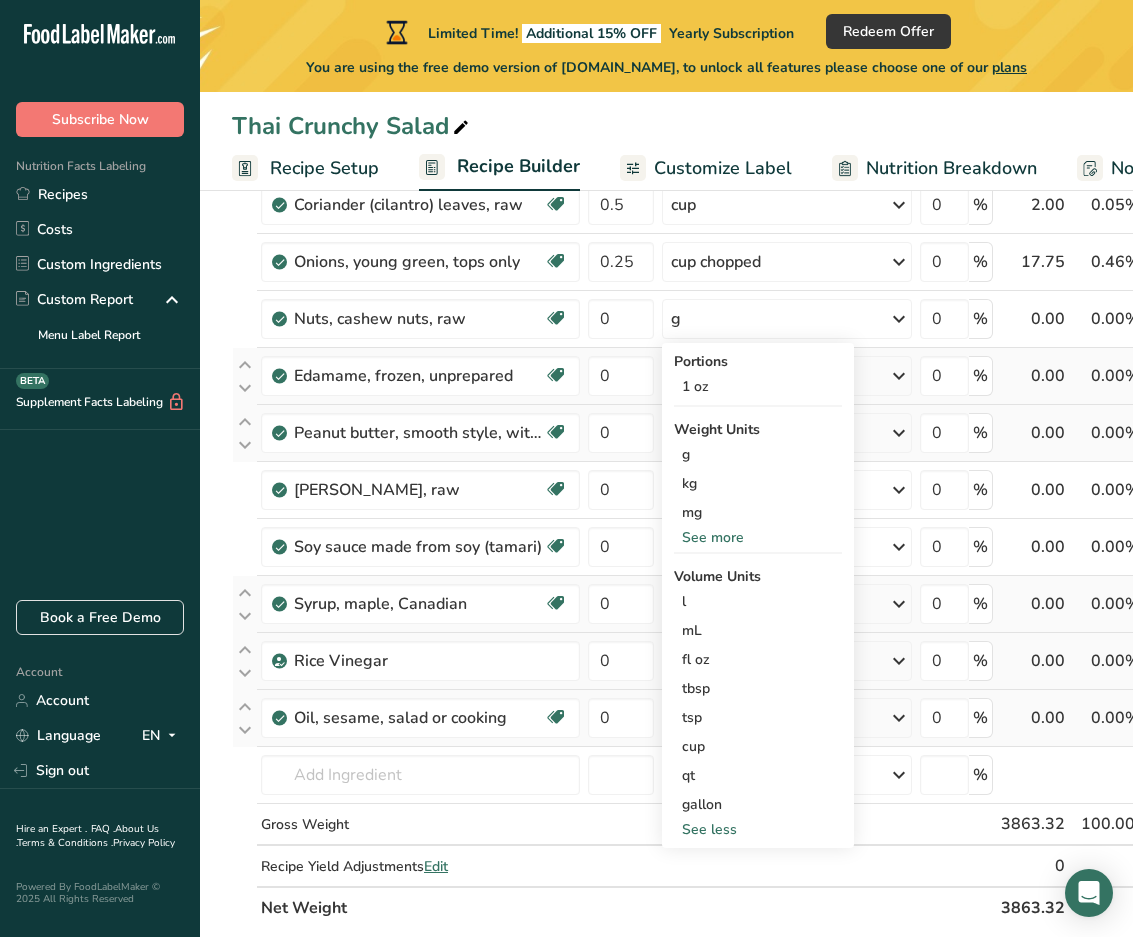 scroll, scrollTop: 416, scrollLeft: 0, axis: vertical 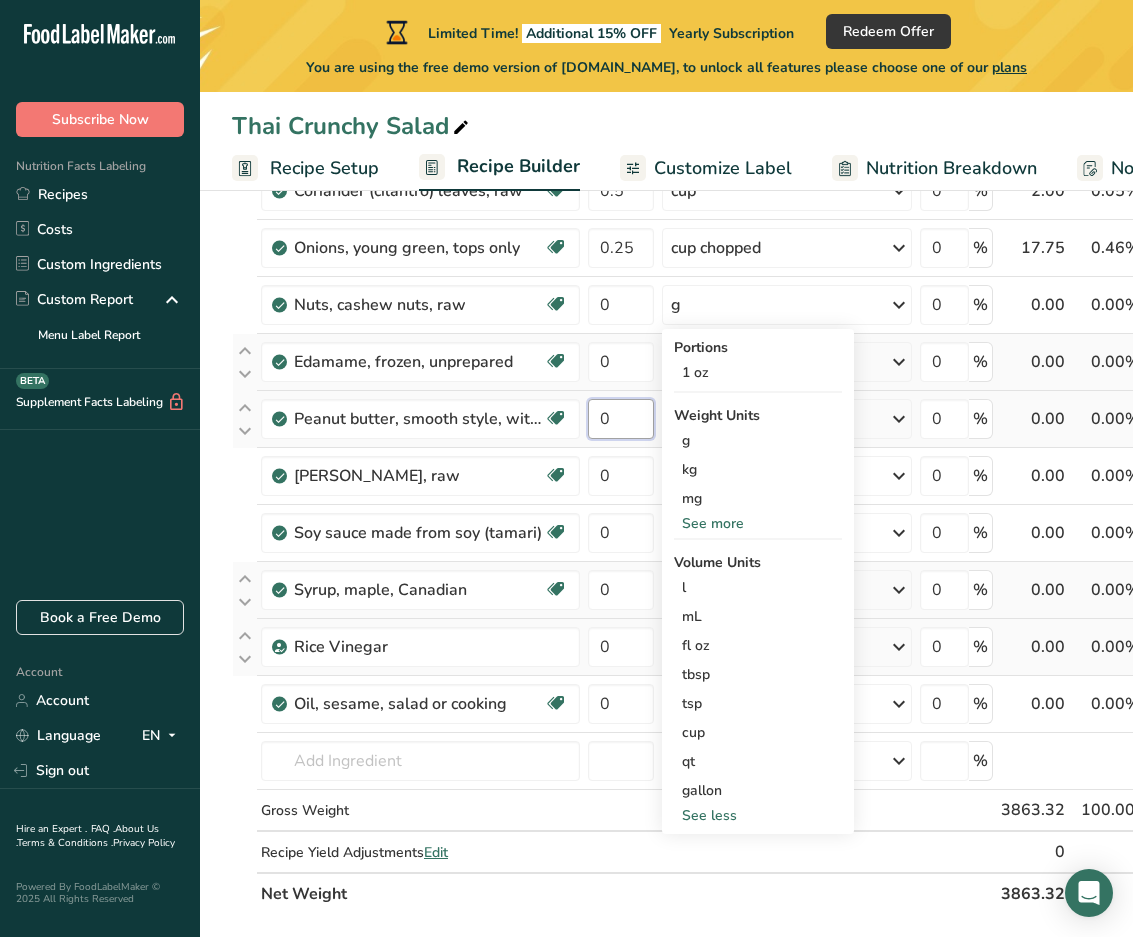 click on "0" at bounding box center (621, 419) 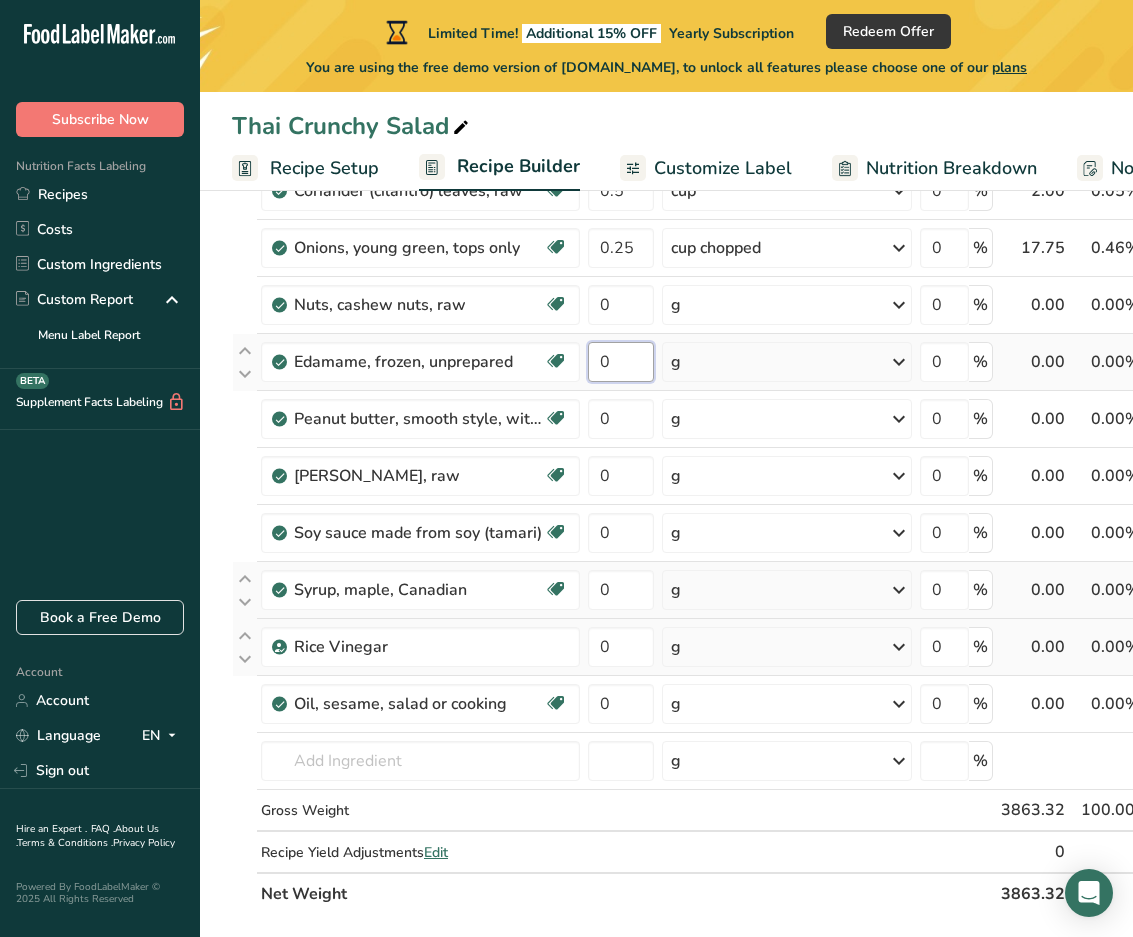 click on "Ingredient *
Amount *
Unit *
Waste *   .a-a{fill:#347362;}.b-a{fill:#fff;}          Grams
Percentage
Cabbage, red, raw
Source of Antioxidants
Dairy free
Gluten free
Vegan
Vegetarian
Soy free
2
cup, shredded
Portions
1 cup, chopped
1 cup, shredded
1 head, large (about 5-1/2" dia)
See more
Weight Units
g
kg
mg
See more
Volume Units
l
Volume units require a density conversion. If you know your ingredient's density enter it below. Otherwise, click on "RIA" our AI Regulatory bot - she will be able to help you
lb/ft3
g/cm3" at bounding box center [730, 403] 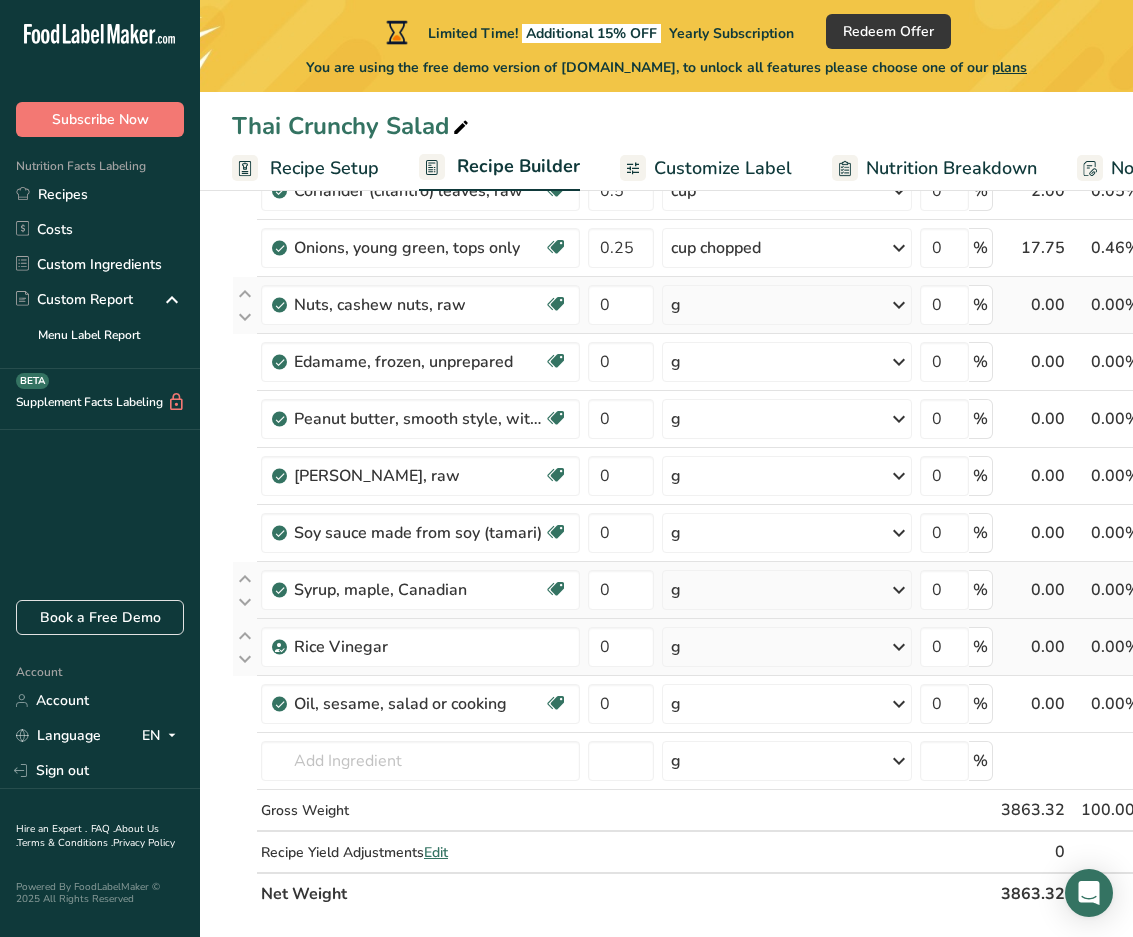 click on "Ingredient *
Amount *
Unit *
Waste *   .a-a{fill:#347362;}.b-a{fill:#fff;}          Grams
Percentage
Cabbage, red, raw
Source of Antioxidants
Dairy free
Gluten free
Vegan
Vegetarian
Soy free
2
cup, shredded
Portions
1 cup, chopped
1 cup, shredded
1 head, large (about 5-1/2" dia)
See more
Weight Units
g
kg
mg
See more
Volume Units
l
Volume units require a density conversion. If you know your ingredient's density enter it below. Otherwise, click on "RIA" our AI Regulatory bot - she will be able to help you
lb/ft3
g/cm3" at bounding box center (730, 403) 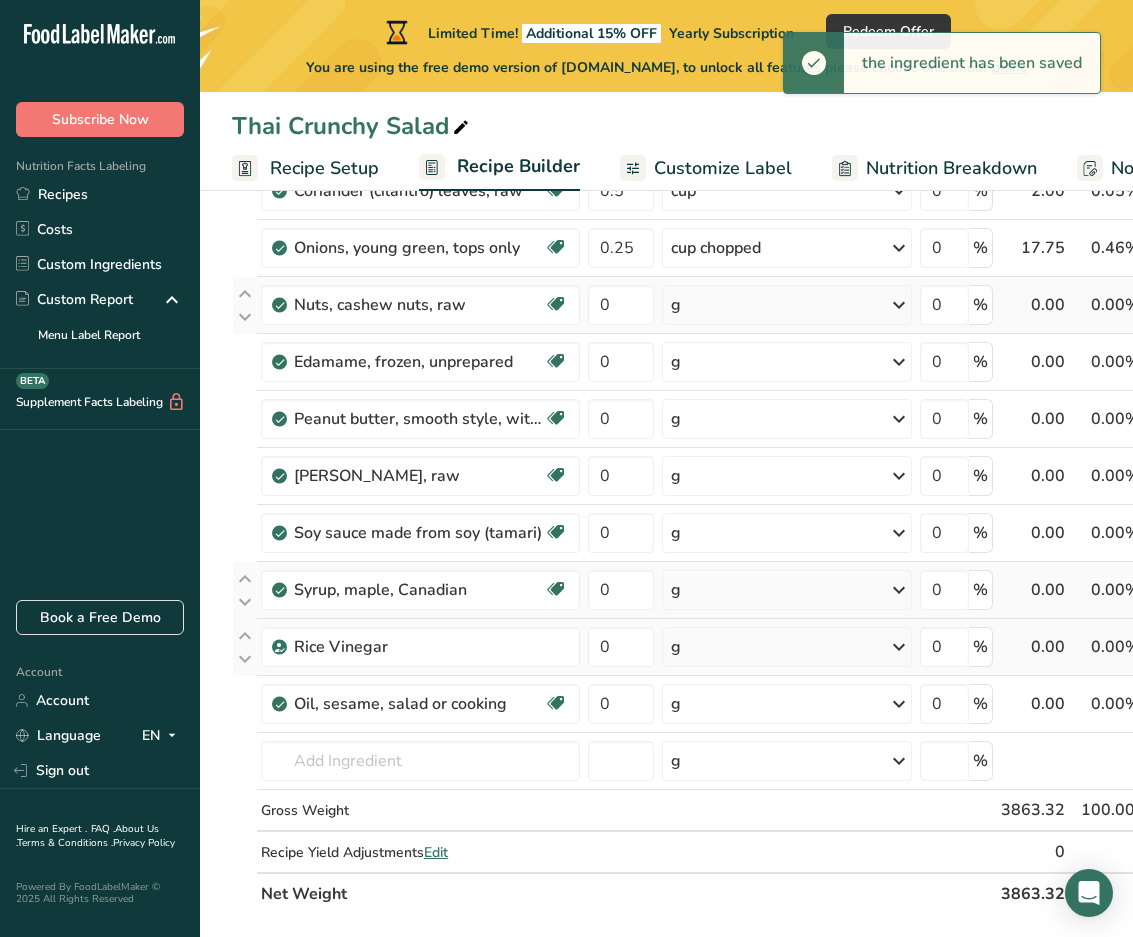 click at bounding box center [899, 305] 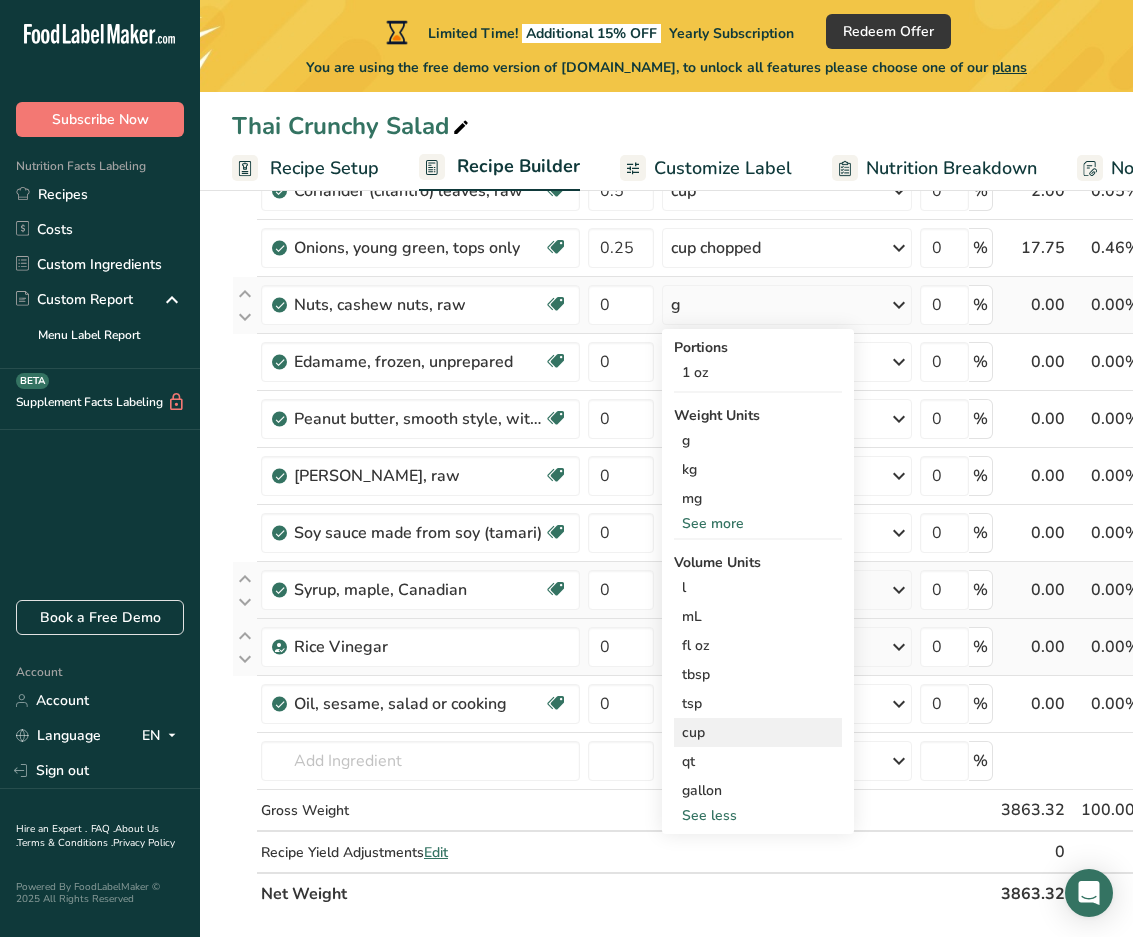 click on "cup" at bounding box center (758, 732) 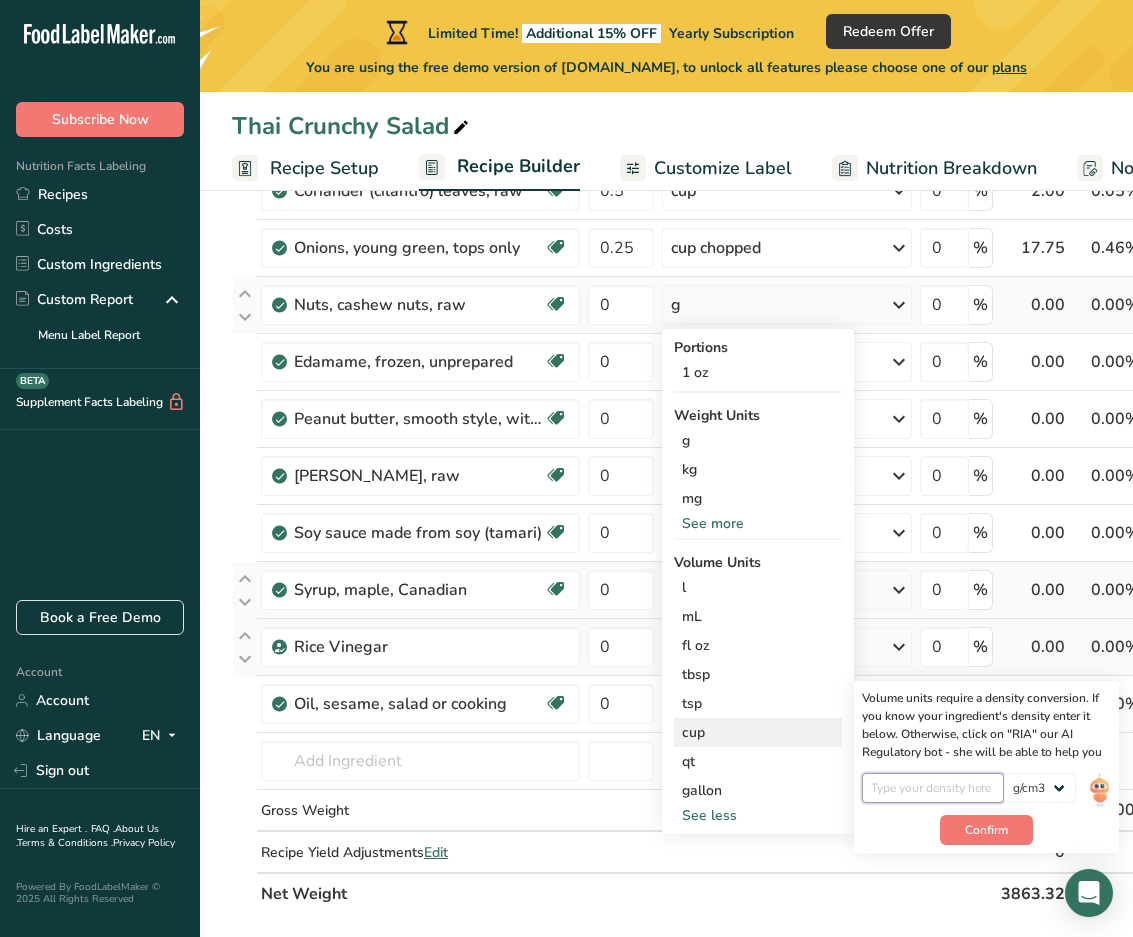 click at bounding box center (933, 788) 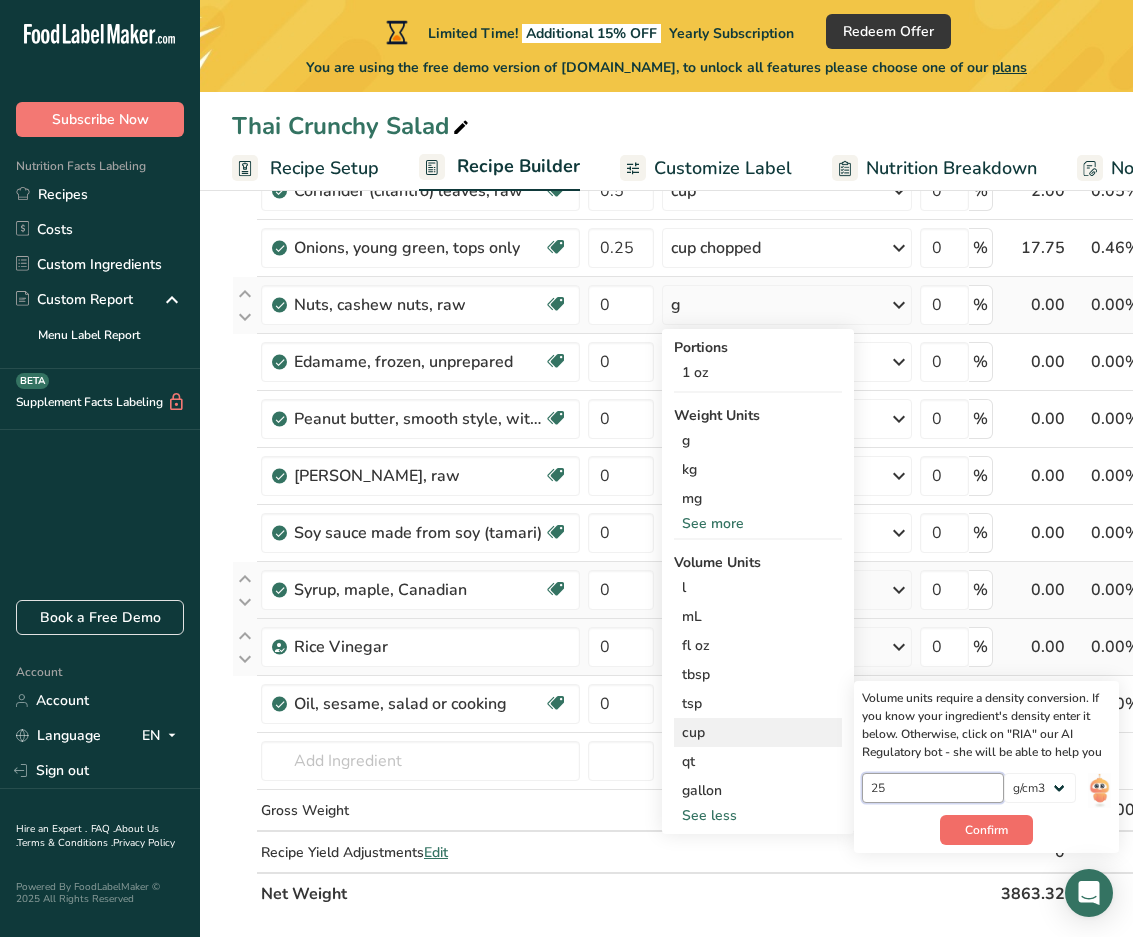 type on "25" 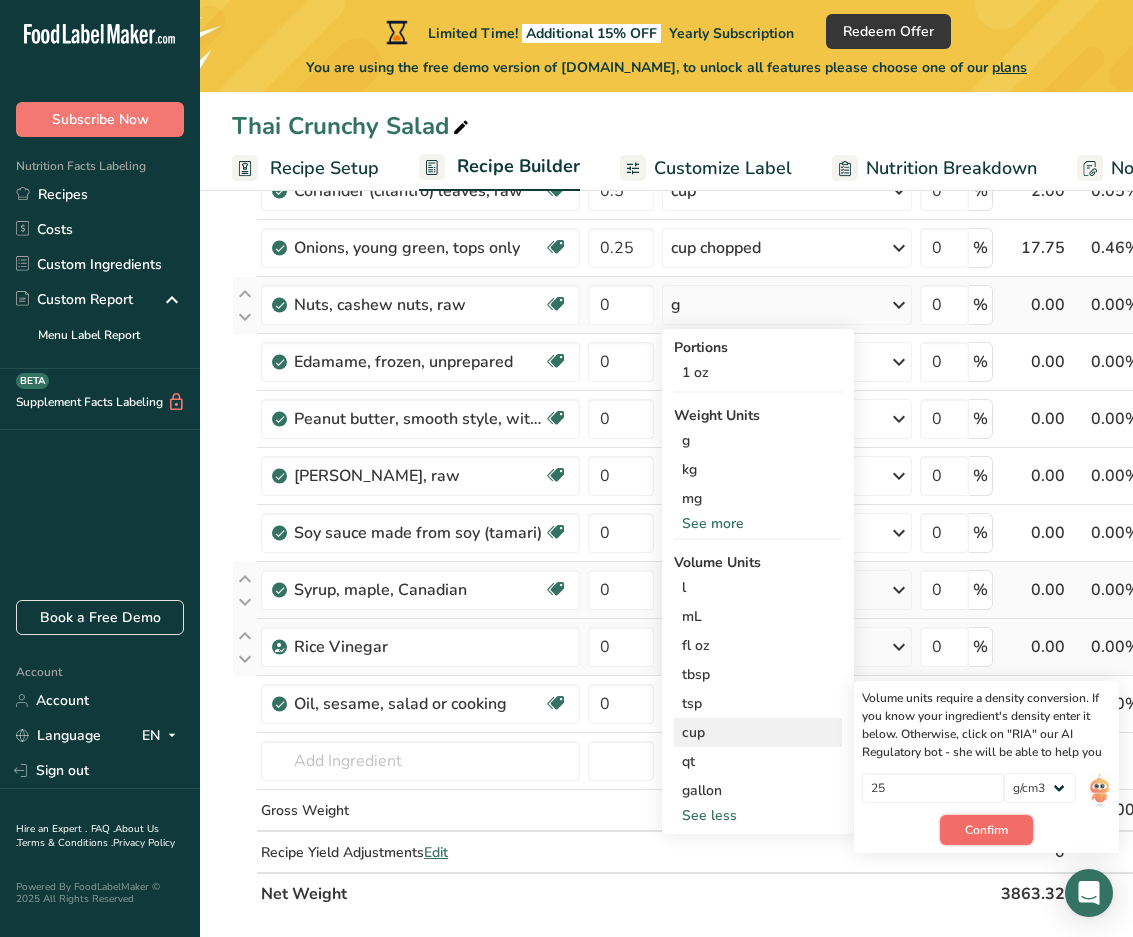 click on "Confirm" at bounding box center (986, 830) 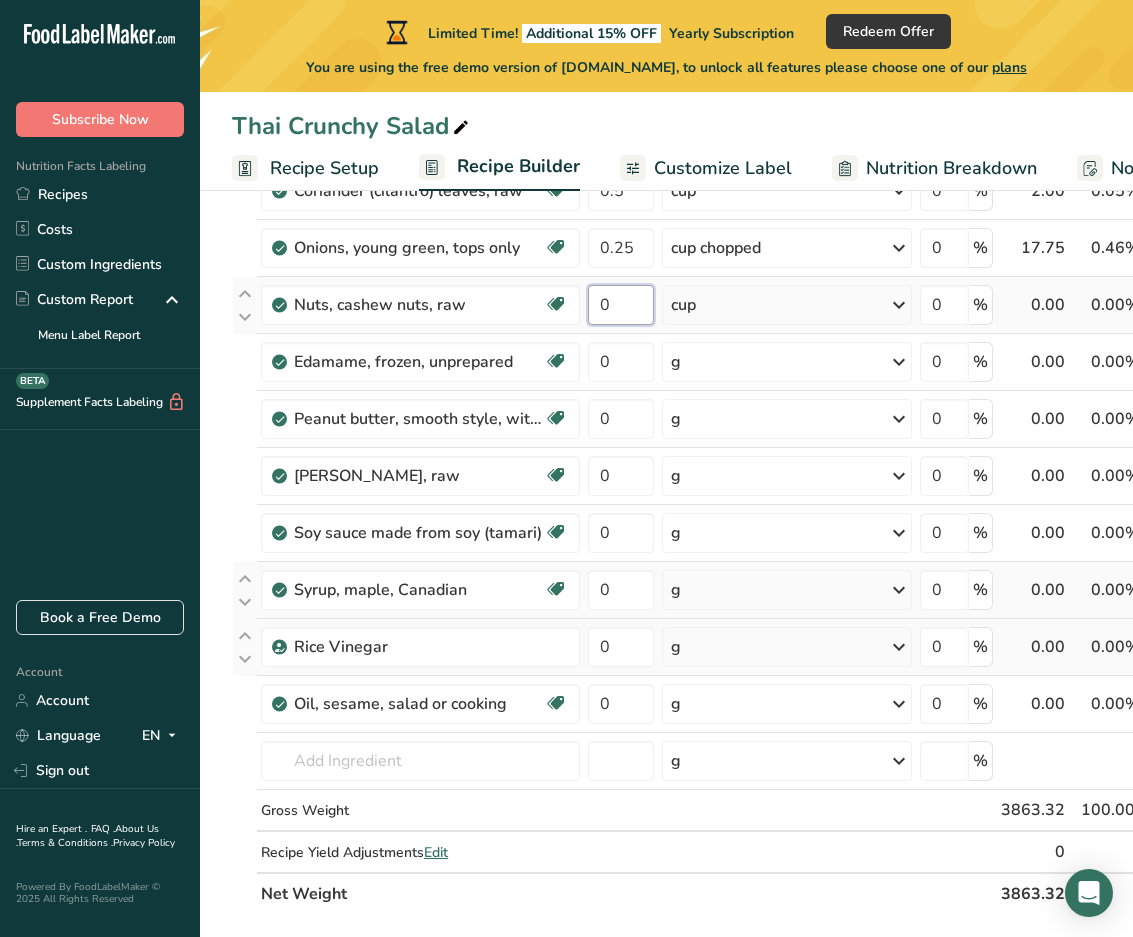 click on "0" at bounding box center (621, 305) 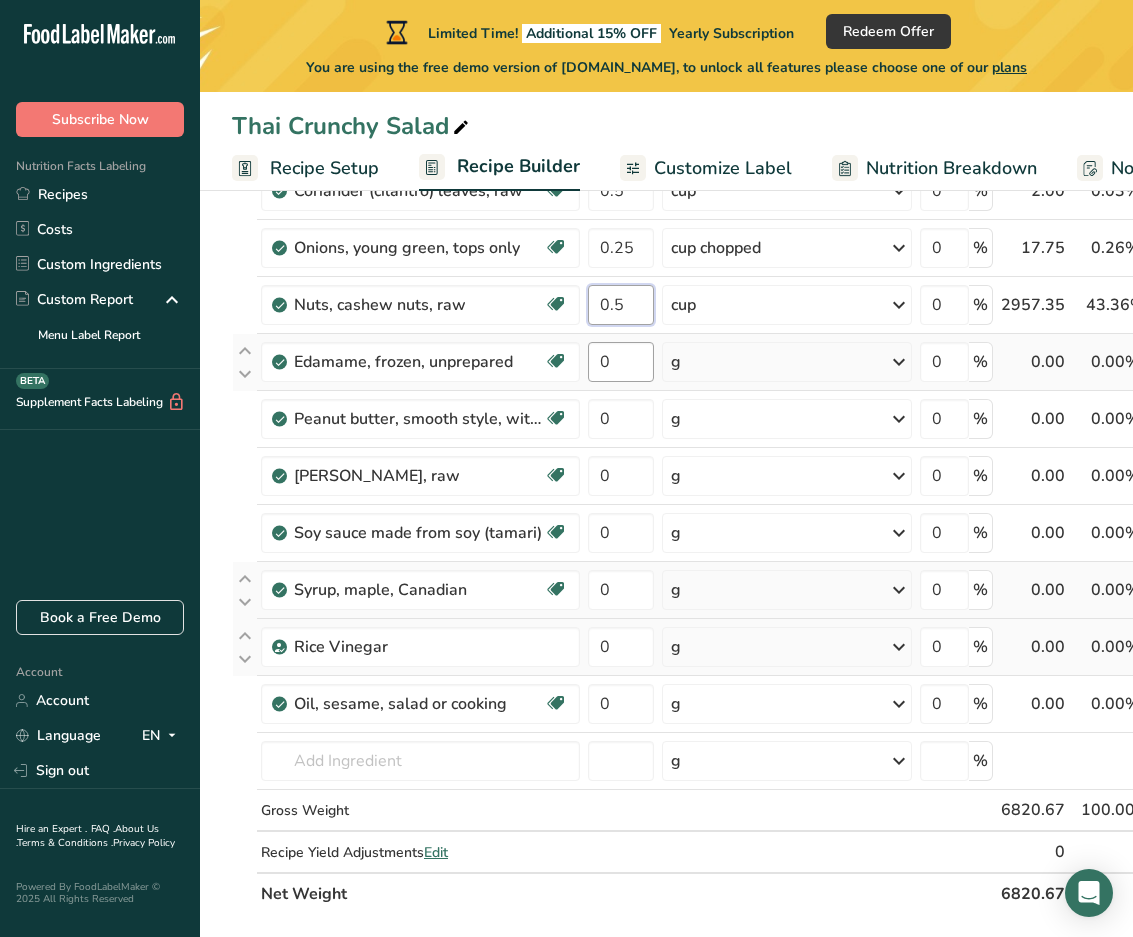 type on "0.5" 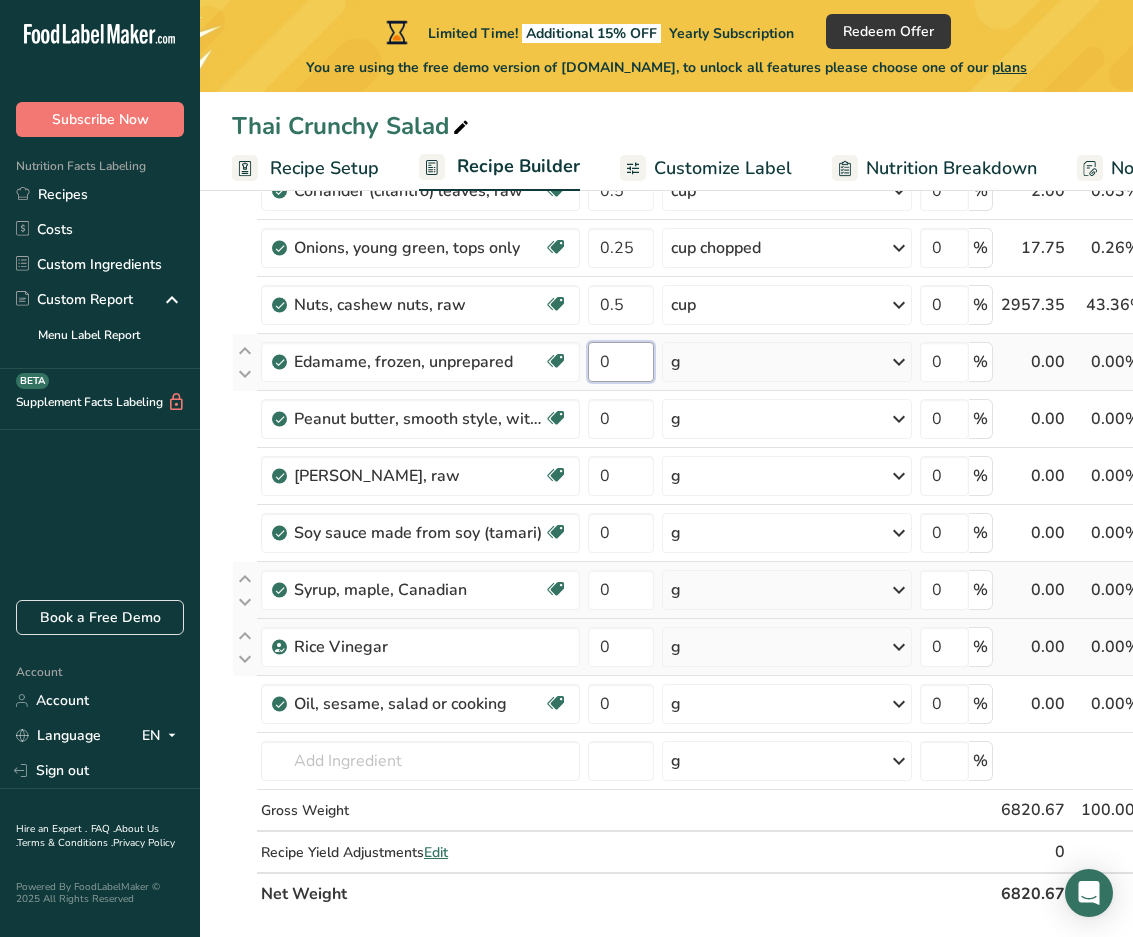 click on "Ingredient *
Amount *
Unit *
Waste *   .a-a{fill:#347362;}.b-a{fill:#fff;}          Grams
Percentage
Cabbage, red, raw
Source of Antioxidants
Dairy free
Gluten free
Vegan
Vegetarian
Soy free
2
cup, shredded
Portions
1 cup, chopped
1 cup, shredded
1 head, large (about 5-1/2" dia)
See more
Weight Units
g
kg
mg
See more
Volume Units
l
Volume units require a density conversion. If you know your ingredient's density enter it below. Otherwise, click on "RIA" our AI Regulatory bot - she will be able to help you
lb/ft3
g/cm3" at bounding box center (730, 403) 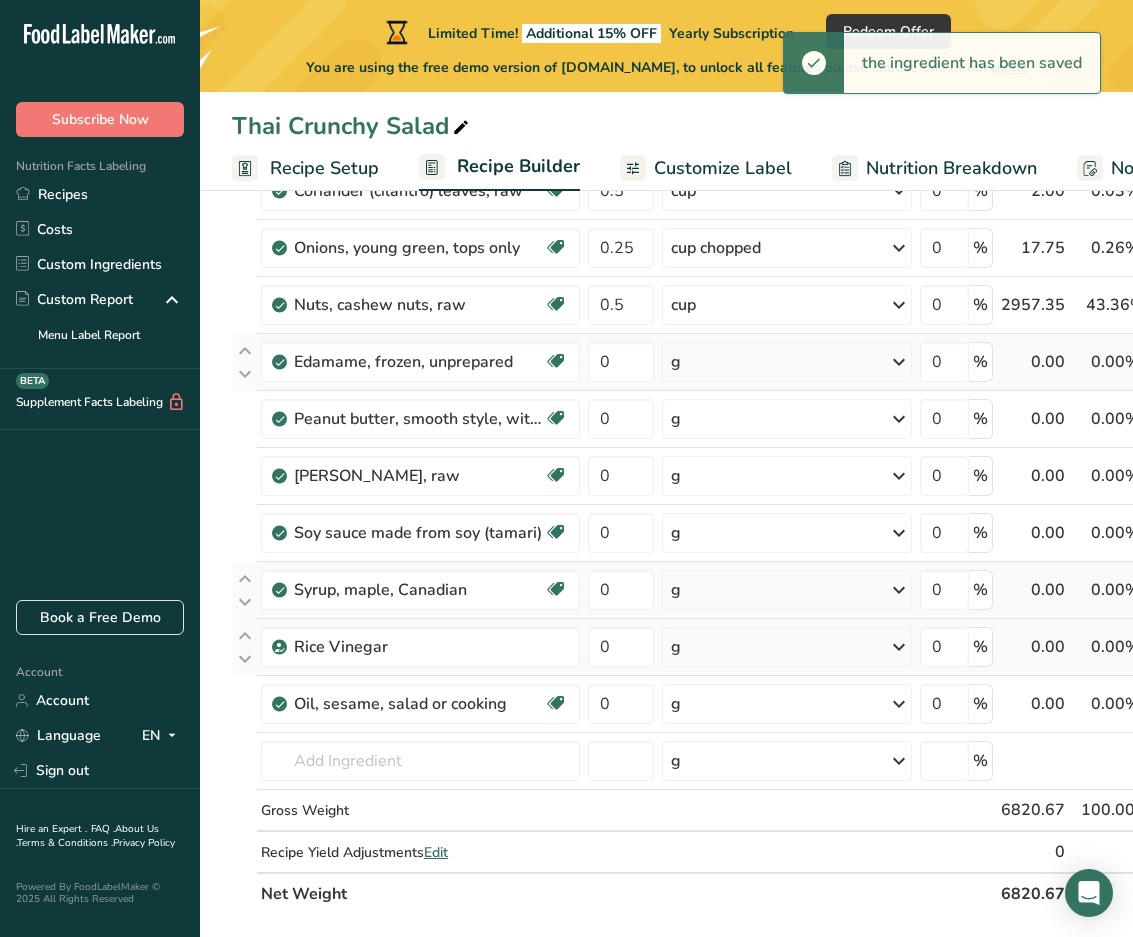 click on "Ingredient *
Amount *
Unit *
Waste *   .a-a{fill:#347362;}.b-a{fill:#fff;}          Grams
Percentage
Cabbage, red, raw
Source of Antioxidants
Dairy free
Gluten free
Vegan
Vegetarian
Soy free
2
cup, shredded
Portions
1 cup, chopped
1 cup, shredded
1 head, large (about 5-1/2" dia)
See more
Weight Units
g
kg
mg
See more
Volume Units
l
Volume units require a density conversion. If you know your ingredient's density enter it below. Otherwise, click on "RIA" our AI Regulatory bot - she will be able to help you
lb/ft3
g/cm3" at bounding box center (730, 403) 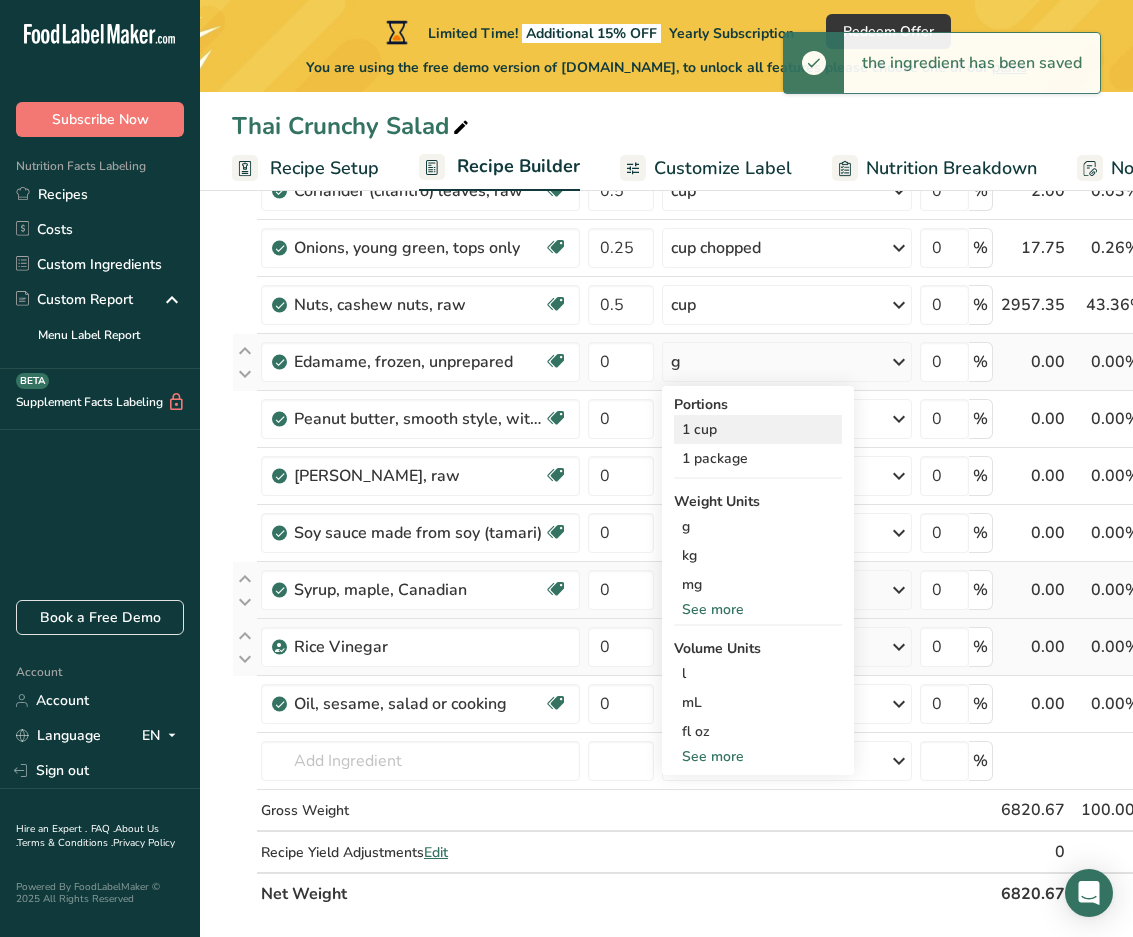 click on "1 cup" at bounding box center (758, 429) 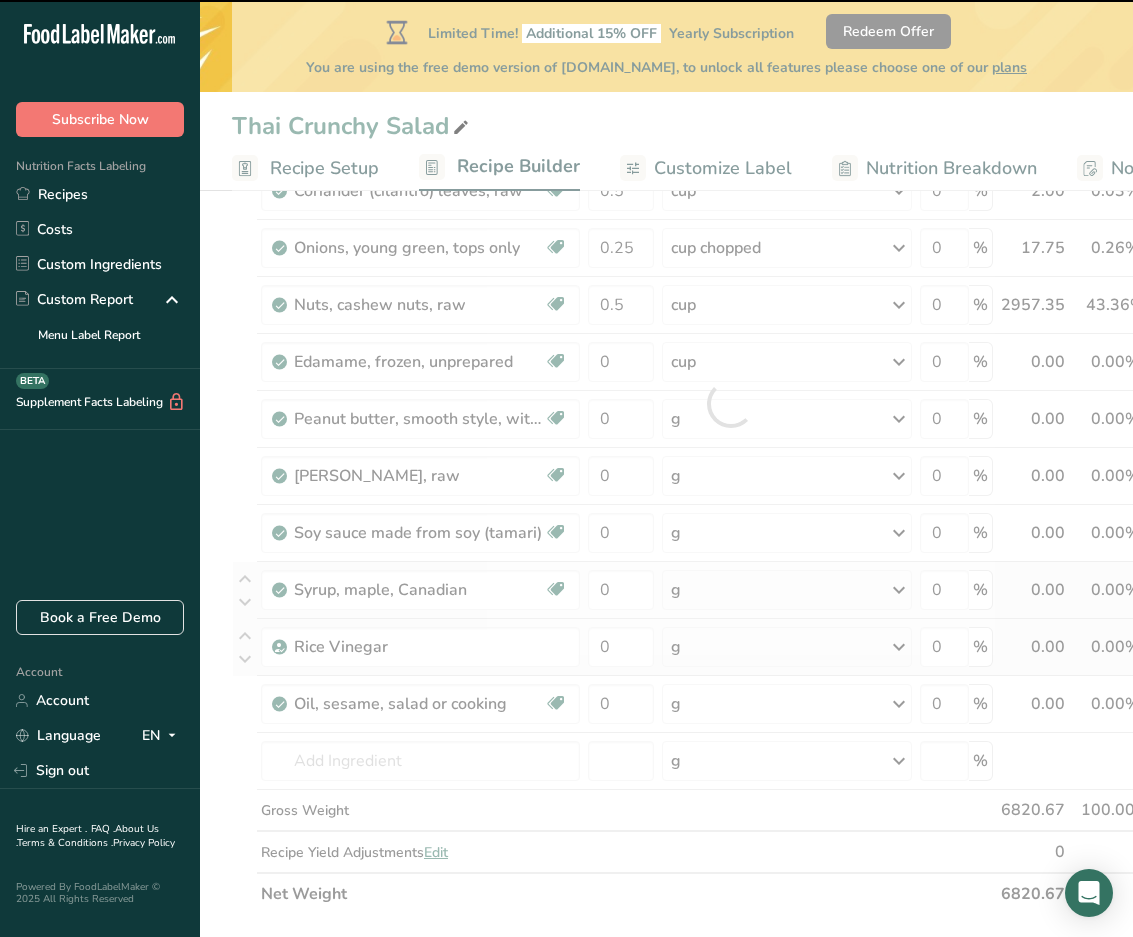 click at bounding box center [730, 403] 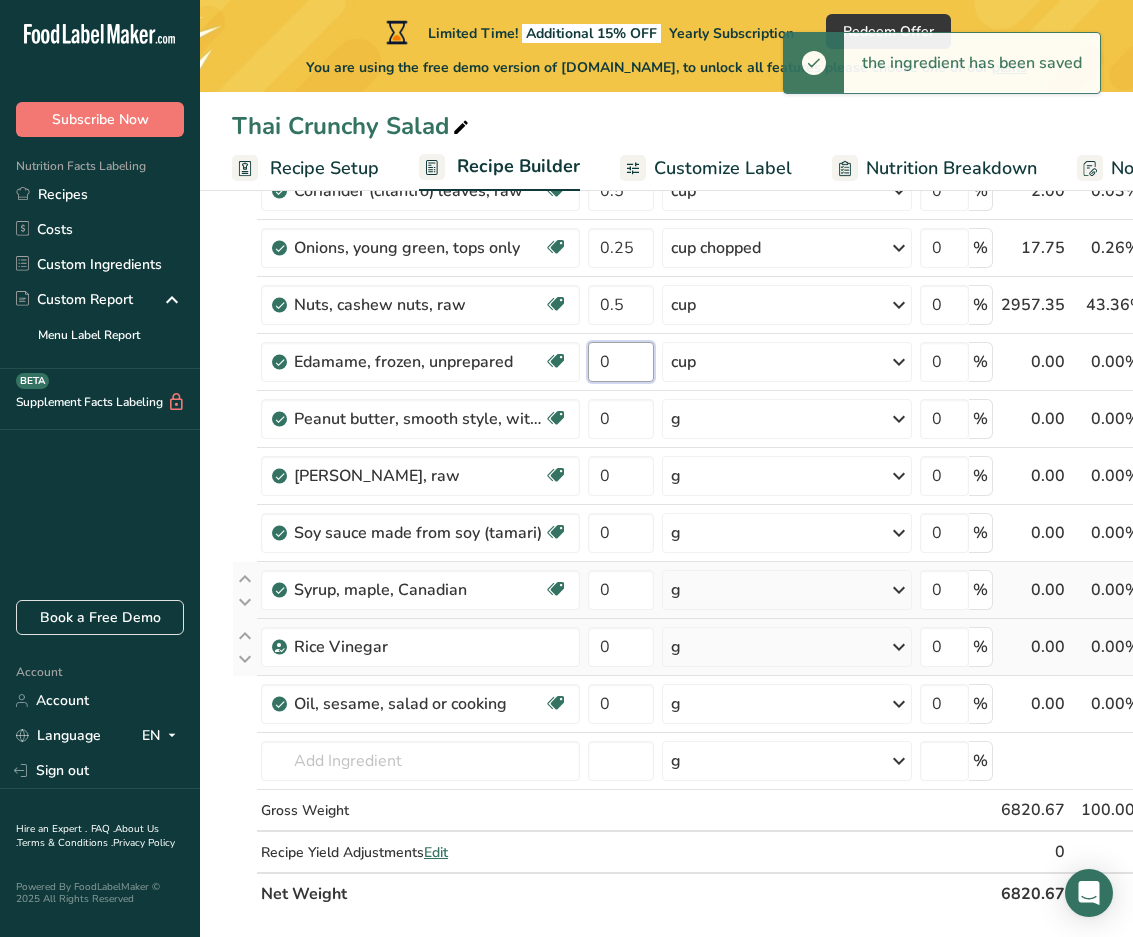 click on "0" at bounding box center [621, 362] 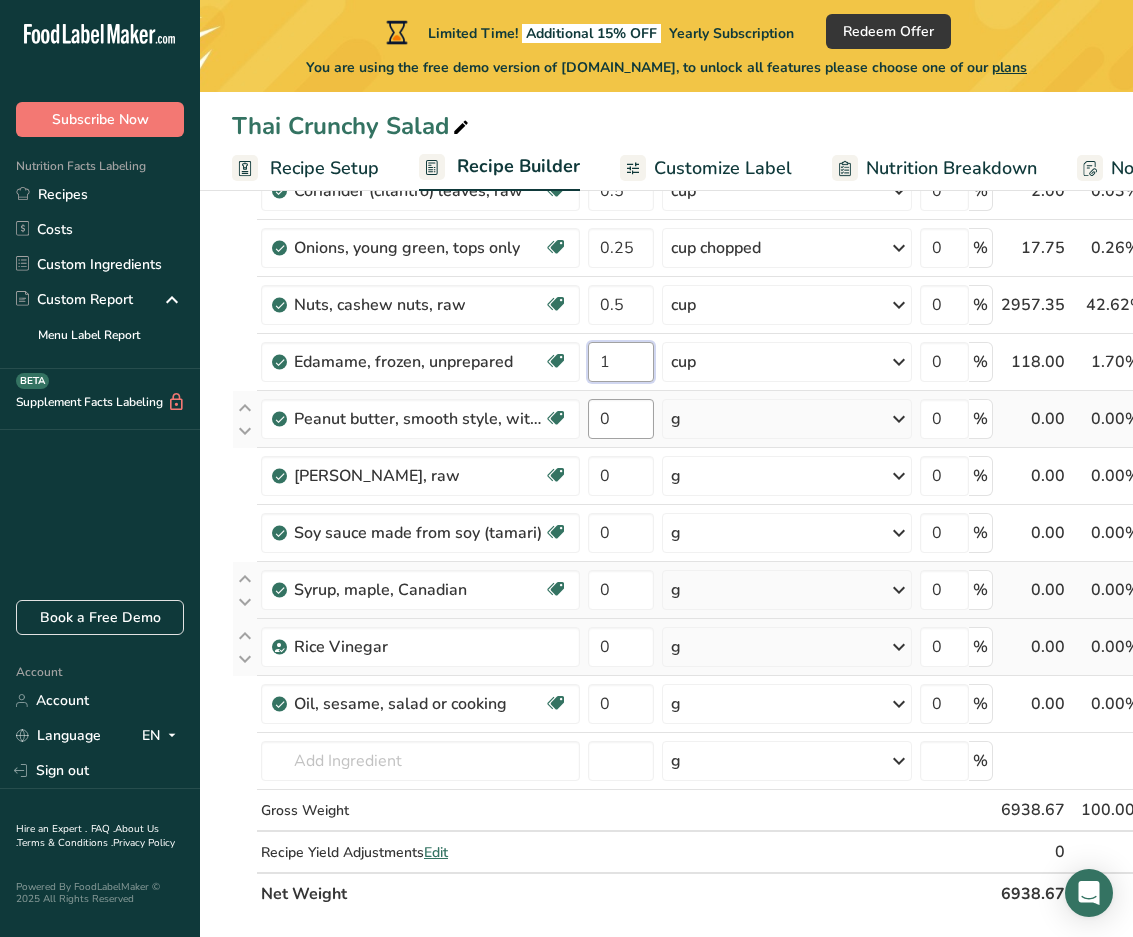 type on "1" 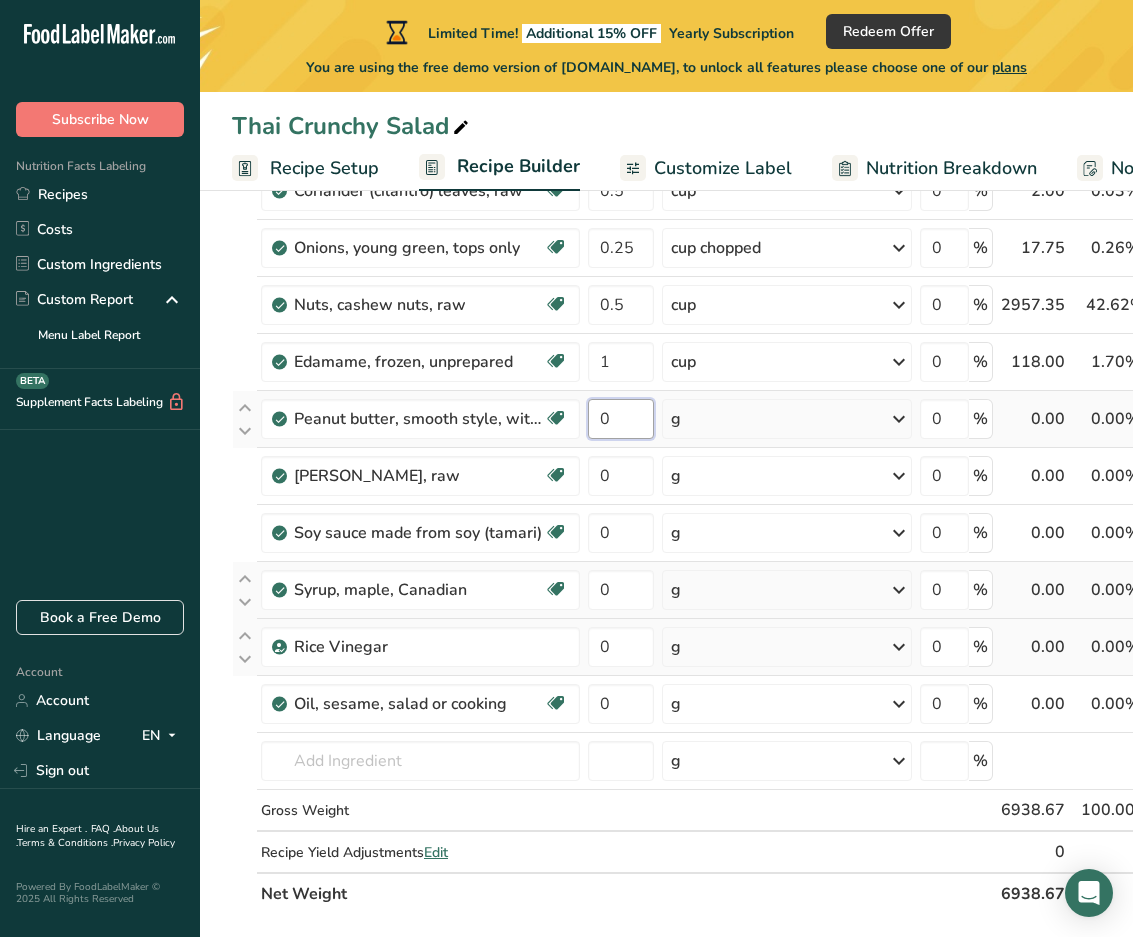 click on "Ingredient *
Amount *
Unit *
Waste *   .a-a{fill:#347362;}.b-a{fill:#fff;}          Grams
Percentage
Cabbage, red, raw
Source of Antioxidants
Dairy free
Gluten free
Vegan
Vegetarian
Soy free
2
cup, shredded
Portions
1 cup, chopped
1 cup, shredded
1 head, large (about 5-1/2" dia)
See more
Weight Units
g
kg
mg
See more
Volume Units
l
Volume units require a density conversion. If you know your ingredient's density enter it below. Otherwise, click on "RIA" our AI Regulatory bot - she will be able to help you
lb/ft3
g/cm3" at bounding box center [730, 403] 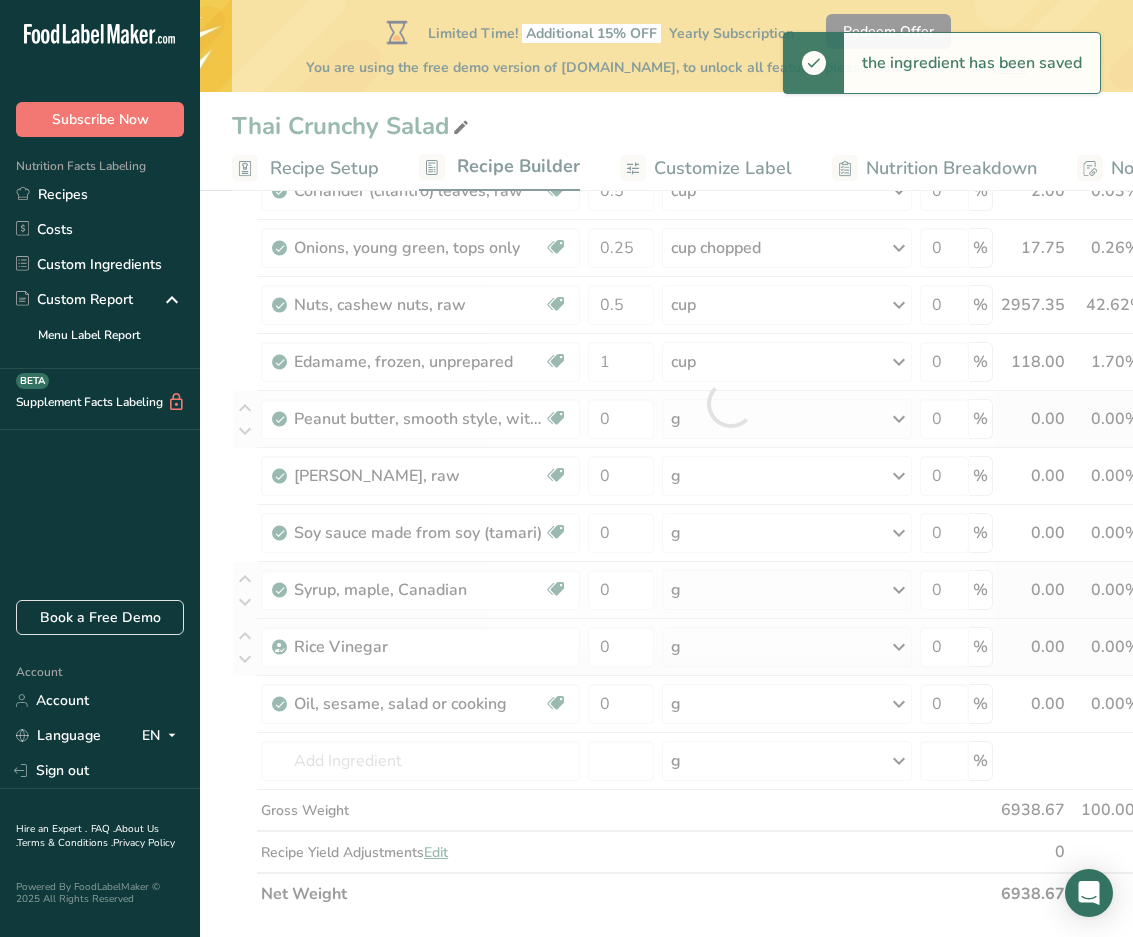 click on "Ingredient *
Amount *
Unit *
Waste *   .a-a{fill:#347362;}.b-a{fill:#fff;}          Grams
Percentage
Cabbage, red, raw
Source of Antioxidants
Dairy free
Gluten free
Vegan
Vegetarian
Soy free
2
cup, shredded
Portions
1 cup, chopped
1 cup, shredded
1 head, large (about 5-1/2" dia)
See more
Weight Units
g
kg
mg
See more
Volume Units
l
Volume units require a density conversion. If you know your ingredient's density enter it below. Otherwise, click on "RIA" our AI Regulatory bot - she will be able to help you
lb/ft3
g/cm3" at bounding box center [730, 403] 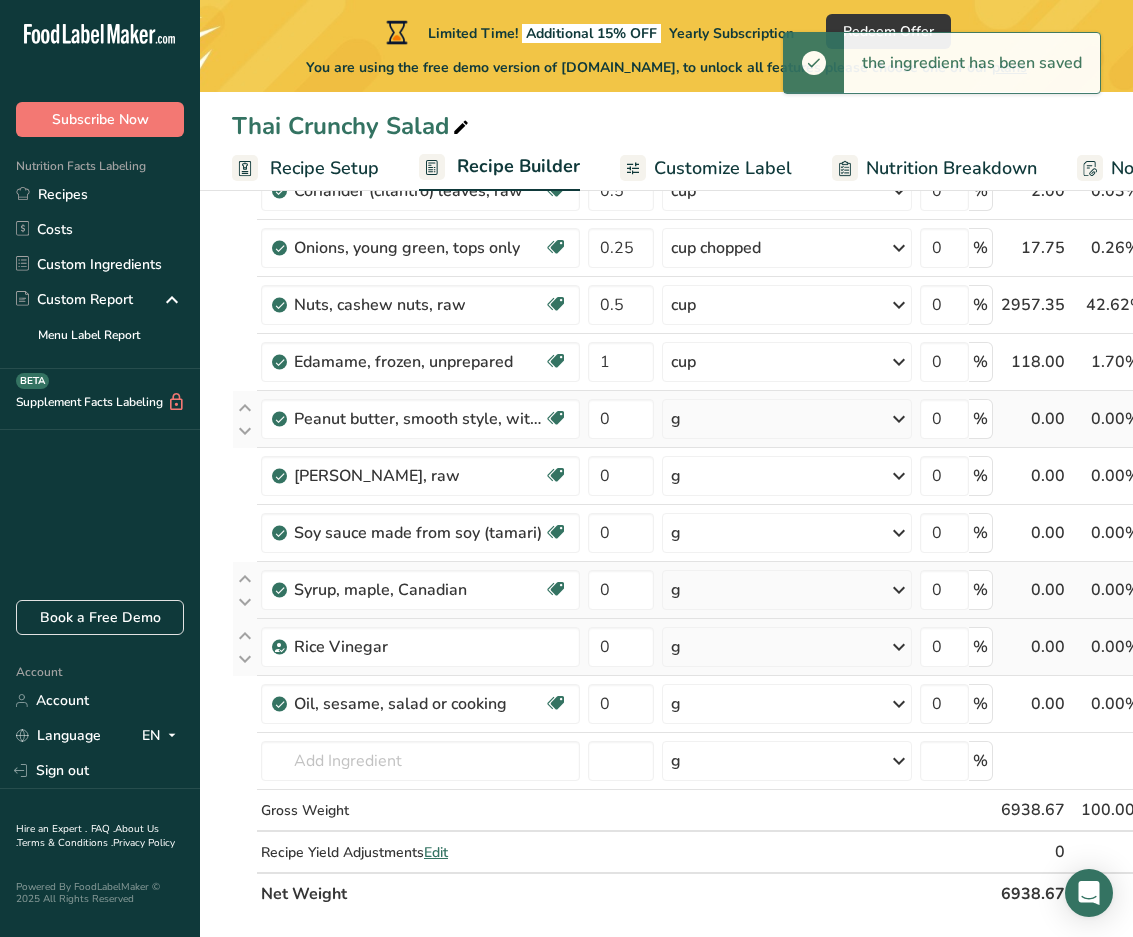 click on "g" at bounding box center (787, 419) 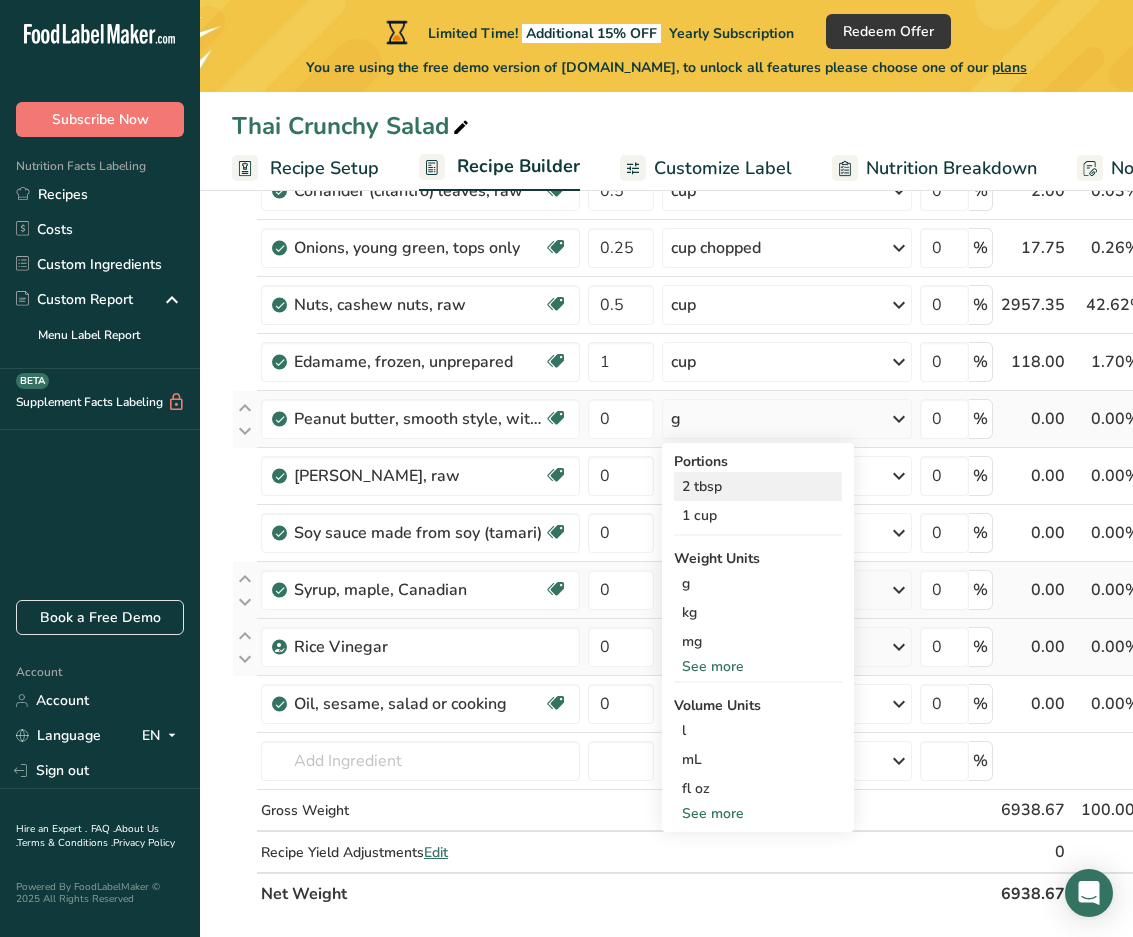 click on "2 tbsp" at bounding box center (758, 486) 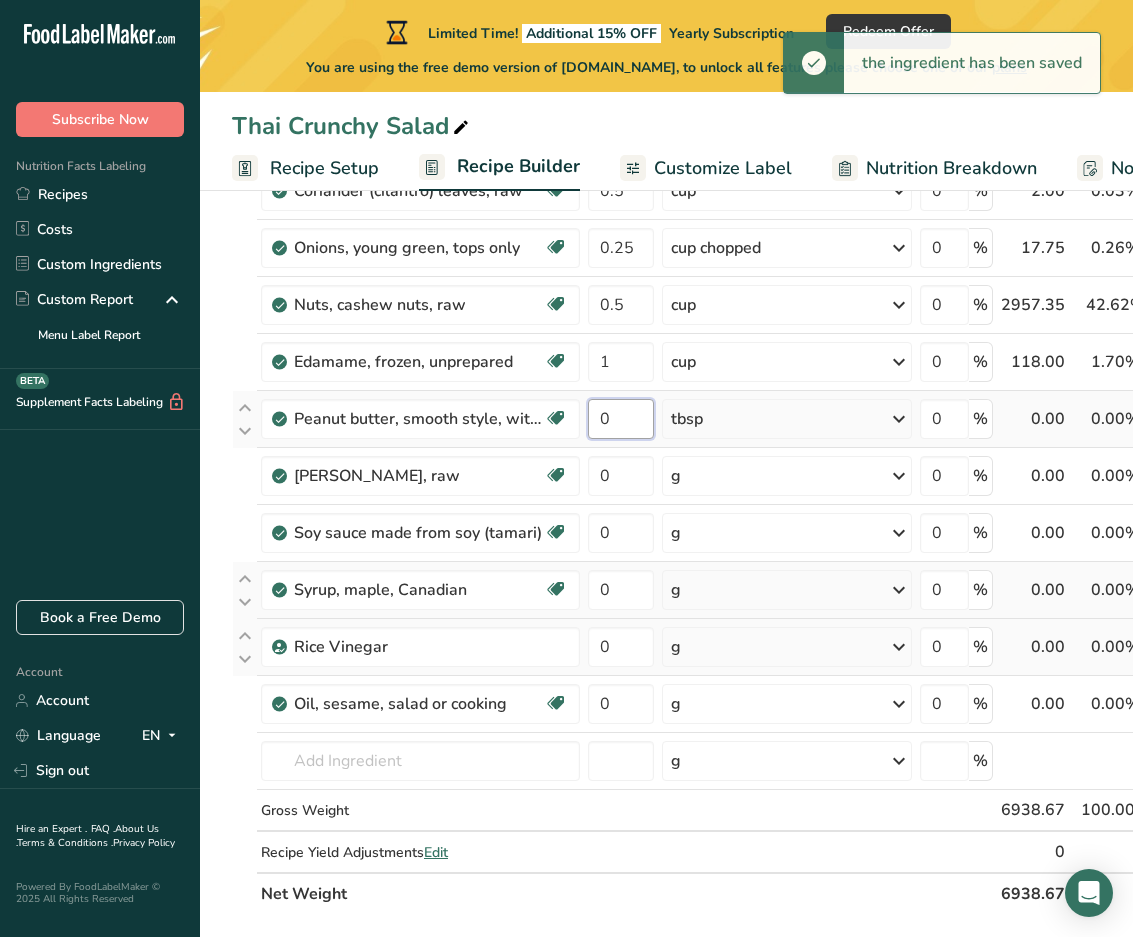 click on "0" at bounding box center [621, 419] 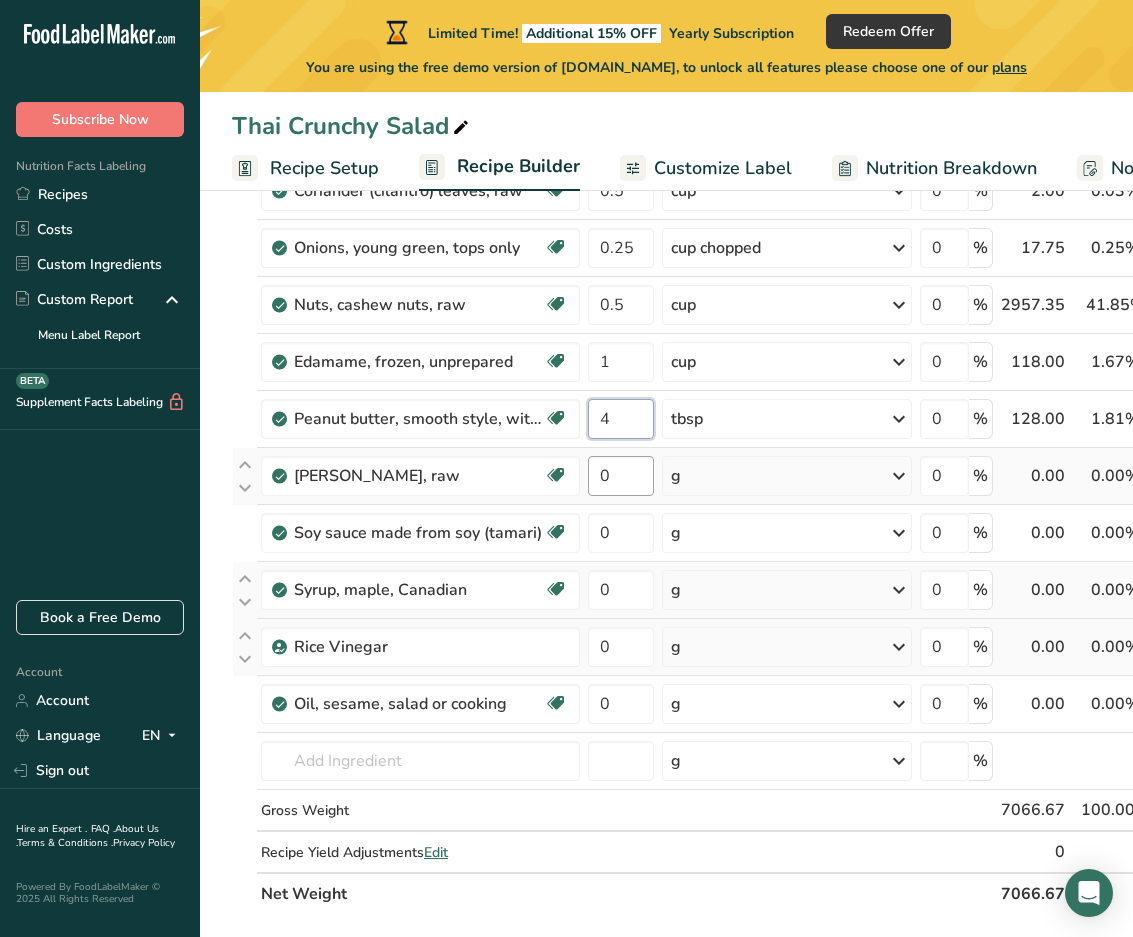 type on "4" 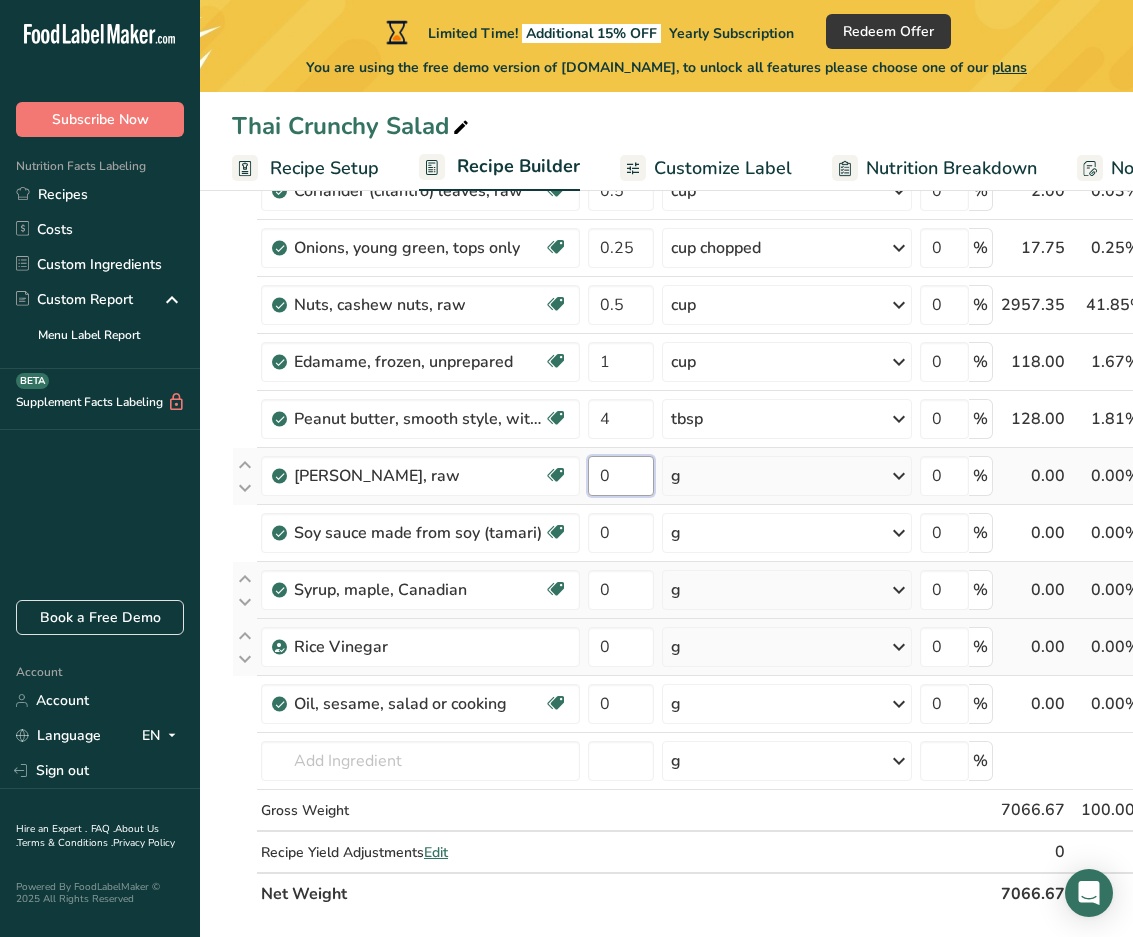 click on "Ingredient *
Amount *
Unit *
Waste *   .a-a{fill:#347362;}.b-a{fill:#fff;}          Grams
Percentage
Cabbage, red, raw
Source of Antioxidants
Dairy free
Gluten free
Vegan
Vegetarian
Soy free
2
cup, shredded
Portions
1 cup, chopped
1 cup, shredded
1 head, large (about 5-1/2" dia)
See more
Weight Units
g
kg
mg
See more
Volume Units
l
Volume units require a density conversion. If you know your ingredient's density enter it below. Otherwise, click on "RIA" our AI Regulatory bot - she will be able to help you
lb/ft3
g/cm3" at bounding box center [730, 403] 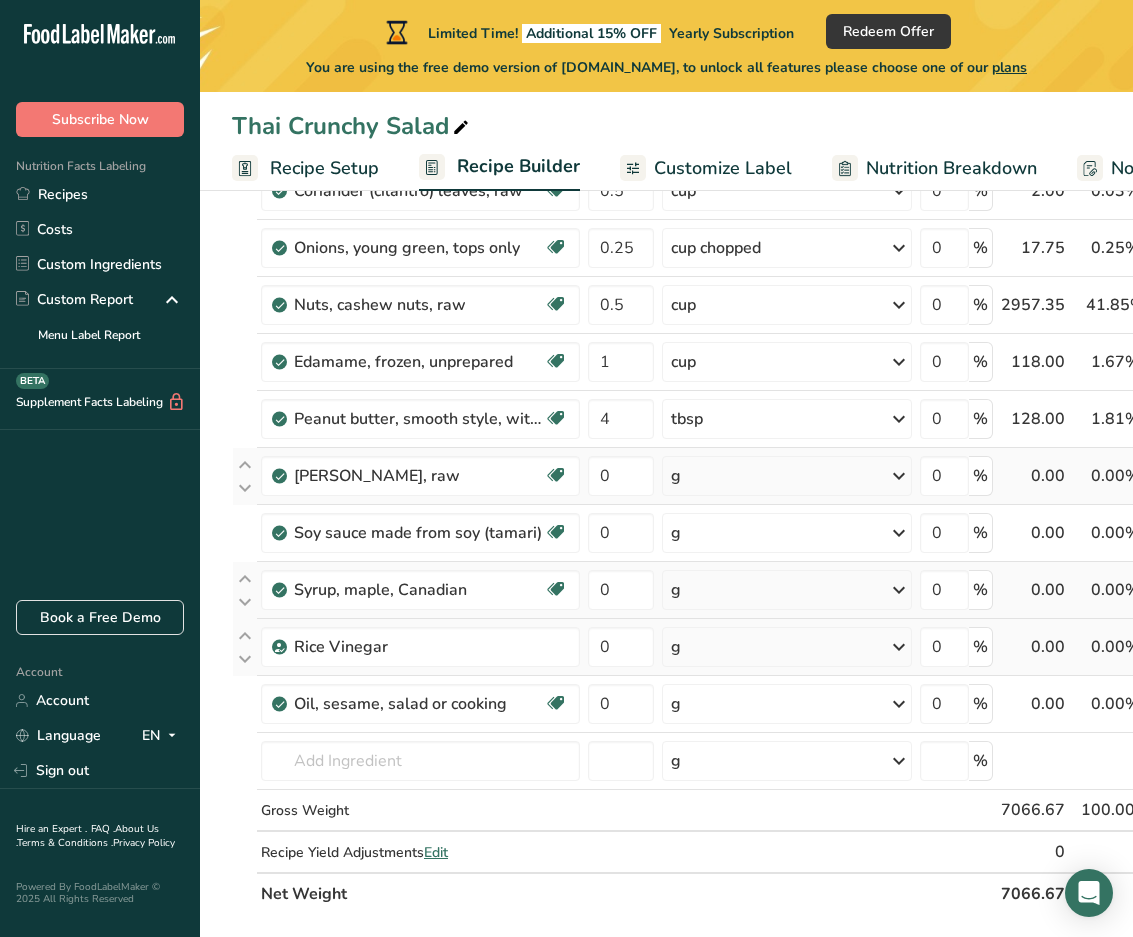 click on "Ingredient *
Amount *
Unit *
Waste *   .a-a{fill:#347362;}.b-a{fill:#fff;}          Grams
Percentage
Cabbage, red, raw
Source of Antioxidants
Dairy free
Gluten free
Vegan
Vegetarian
Soy free
2
cup, shredded
Portions
1 cup, chopped
1 cup, shredded
1 head, large (about 5-1/2" dia)
See more
Weight Units
g
kg
mg
See more
Volume Units
l
Volume units require a density conversion. If you know your ingredient's density enter it below. Otherwise, click on "RIA" our AI Regulatory bot - she will be able to help you
lb/ft3
g/cm3" at bounding box center [730, 403] 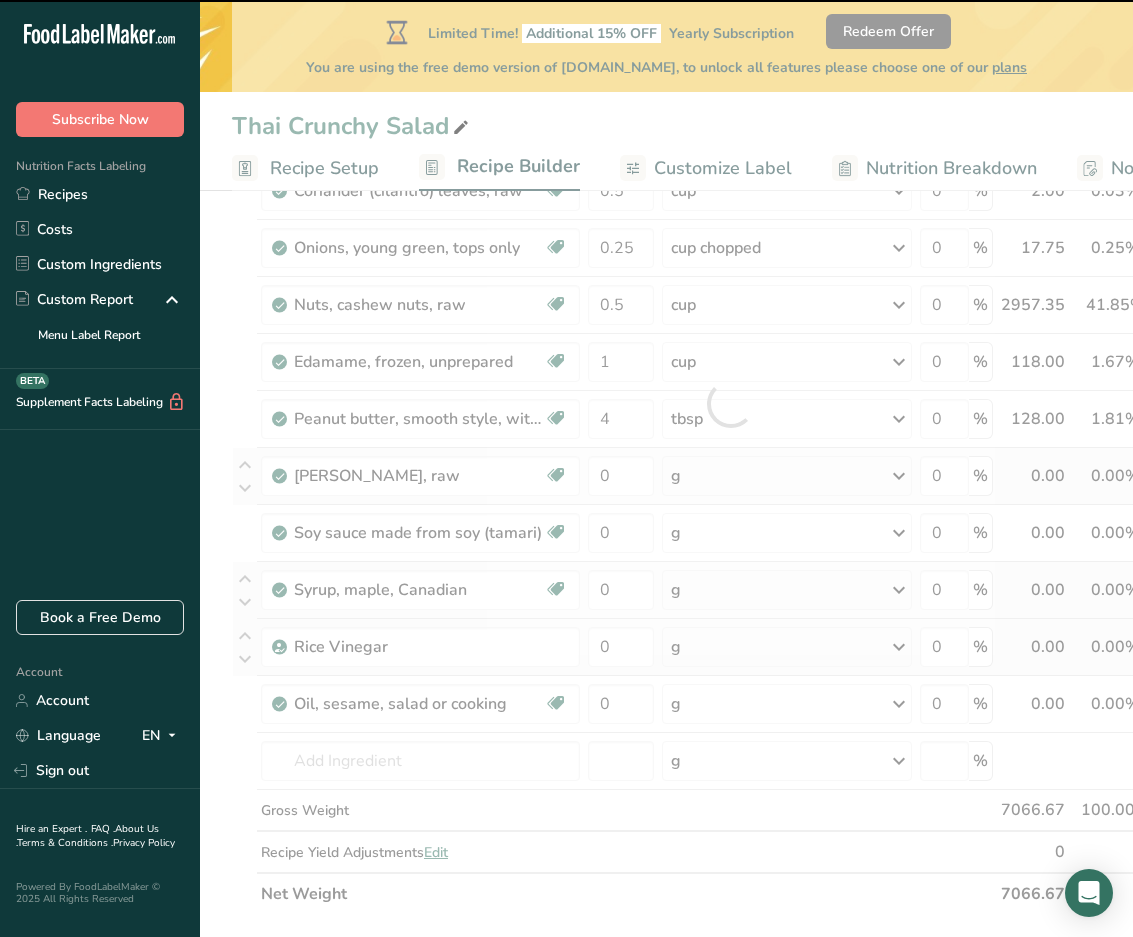 click at bounding box center [899, 476] 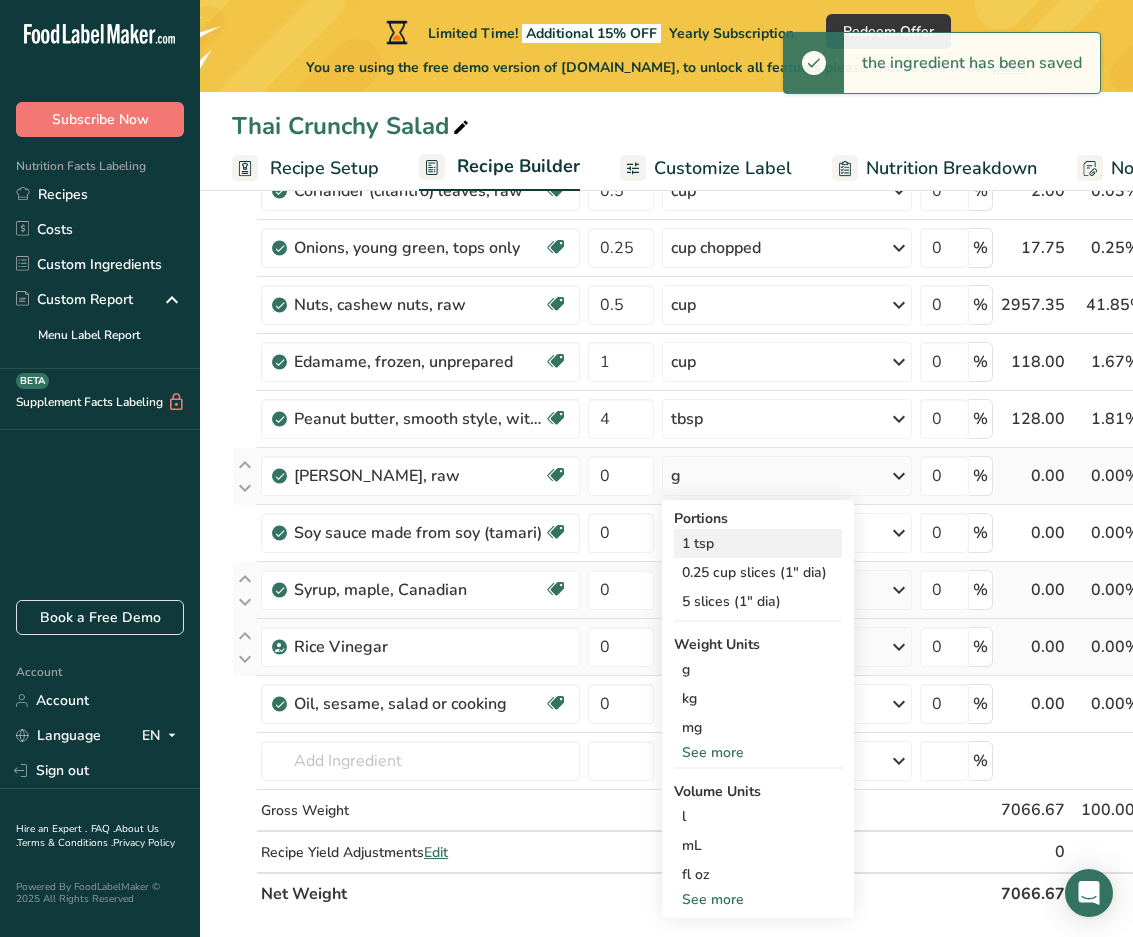 click on "1 tsp" at bounding box center (758, 543) 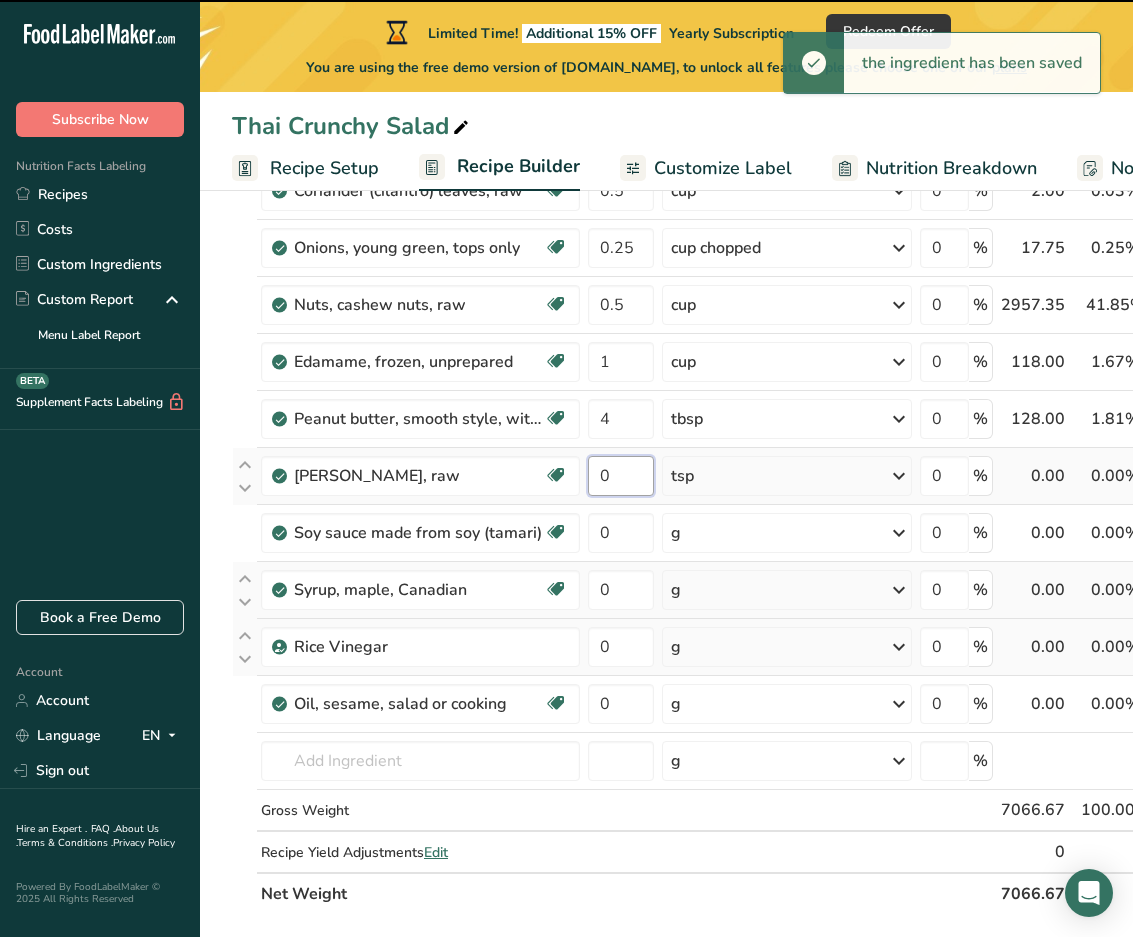 click on "0" at bounding box center (621, 476) 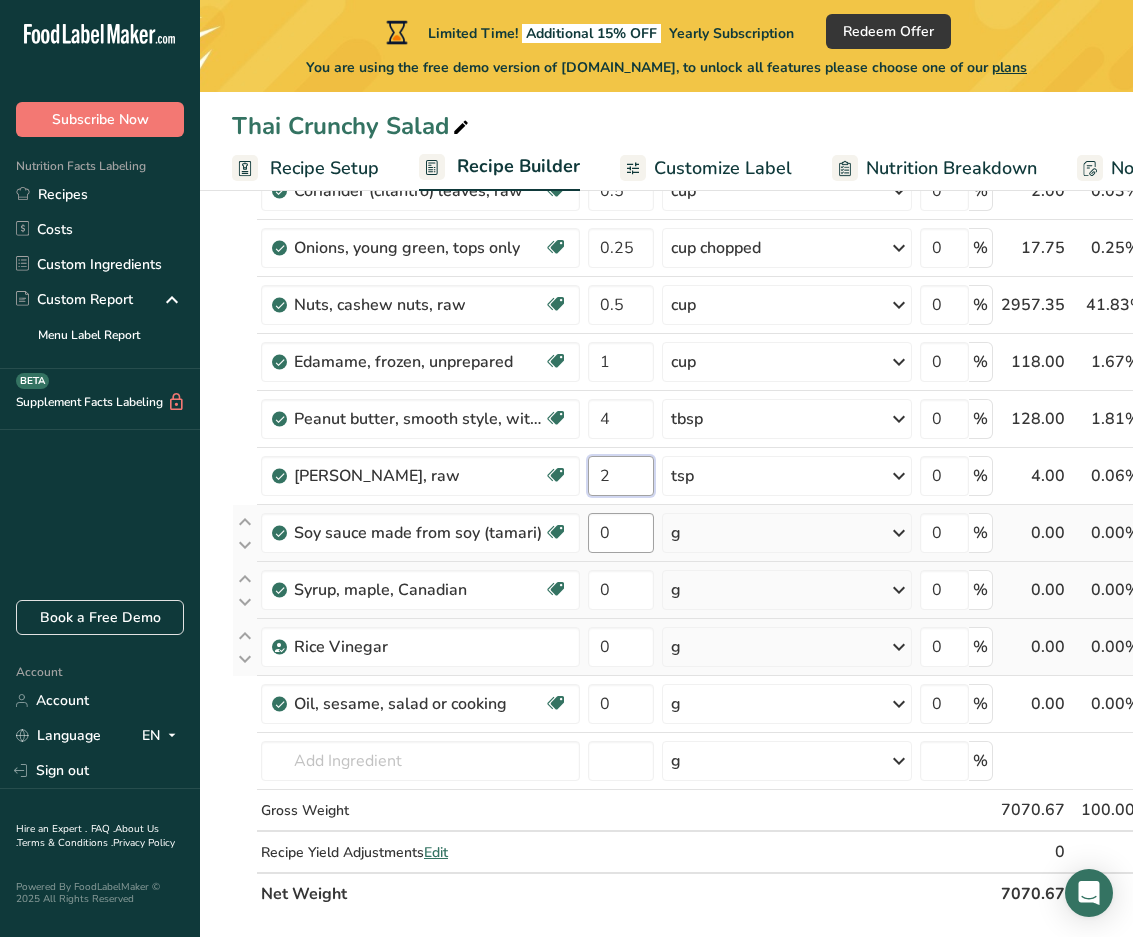 type on "2" 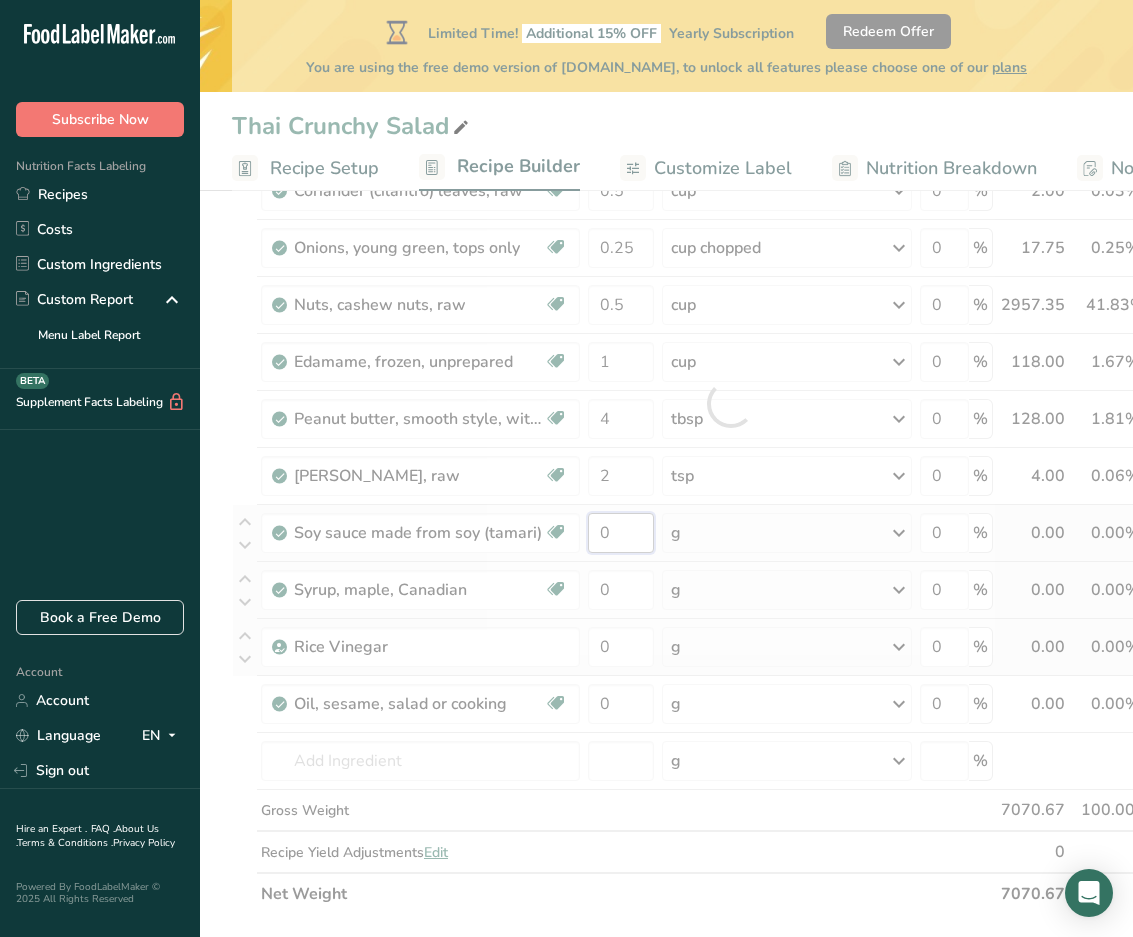 click on "Ingredient *
Amount *
Unit *
Waste *   .a-a{fill:#347362;}.b-a{fill:#fff;}          Grams
Percentage
Cabbage, red, raw
Source of Antioxidants
Dairy free
Gluten free
Vegan
Vegetarian
Soy free
2
cup, shredded
Portions
1 cup, chopped
1 cup, shredded
1 head, large (about 5-1/2" dia)
See more
Weight Units
g
kg
mg
See more
Volume Units
l
Volume units require a density conversion. If you know your ingredient's density enter it below. Otherwise, click on "RIA" our AI Regulatory bot - she will be able to help you
lb/ft3
g/cm3" at bounding box center [730, 403] 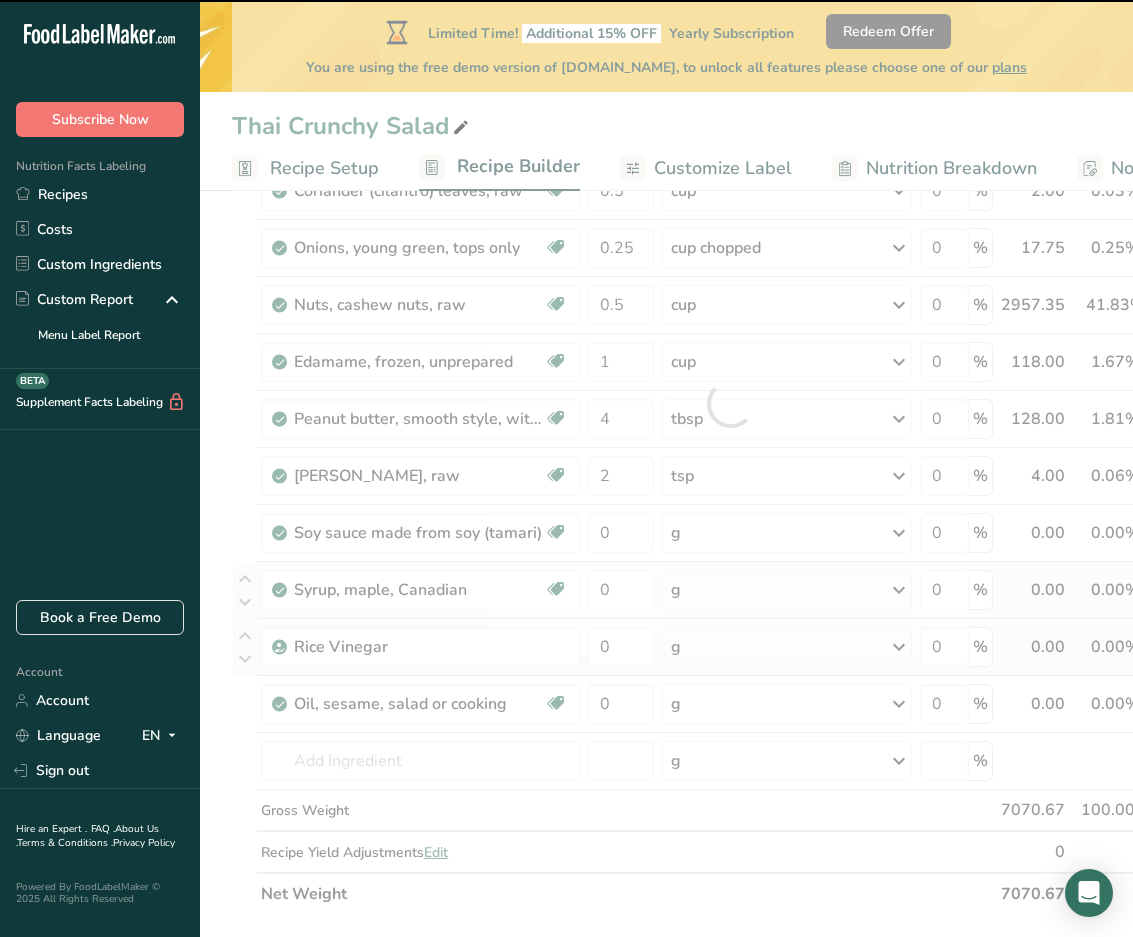 click at bounding box center (730, 403) 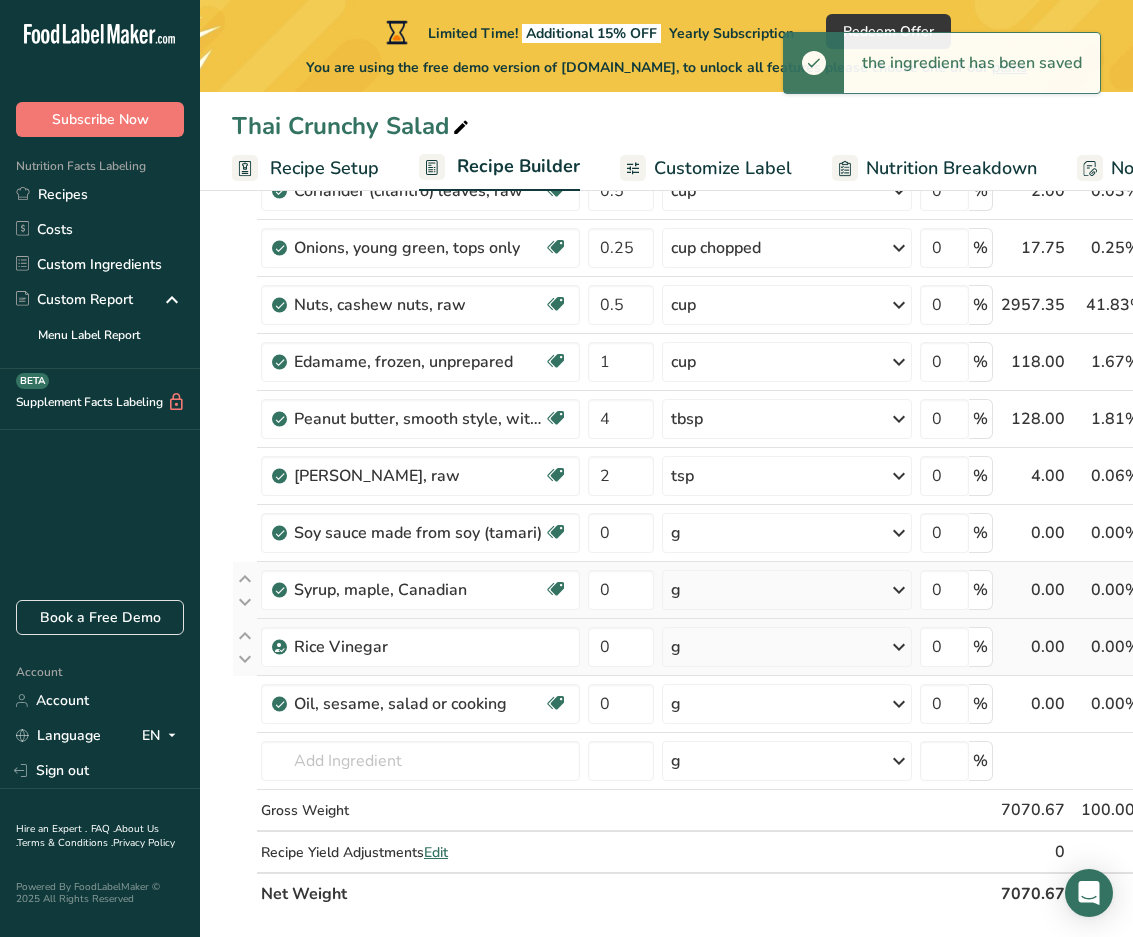 click on "g" at bounding box center (787, 533) 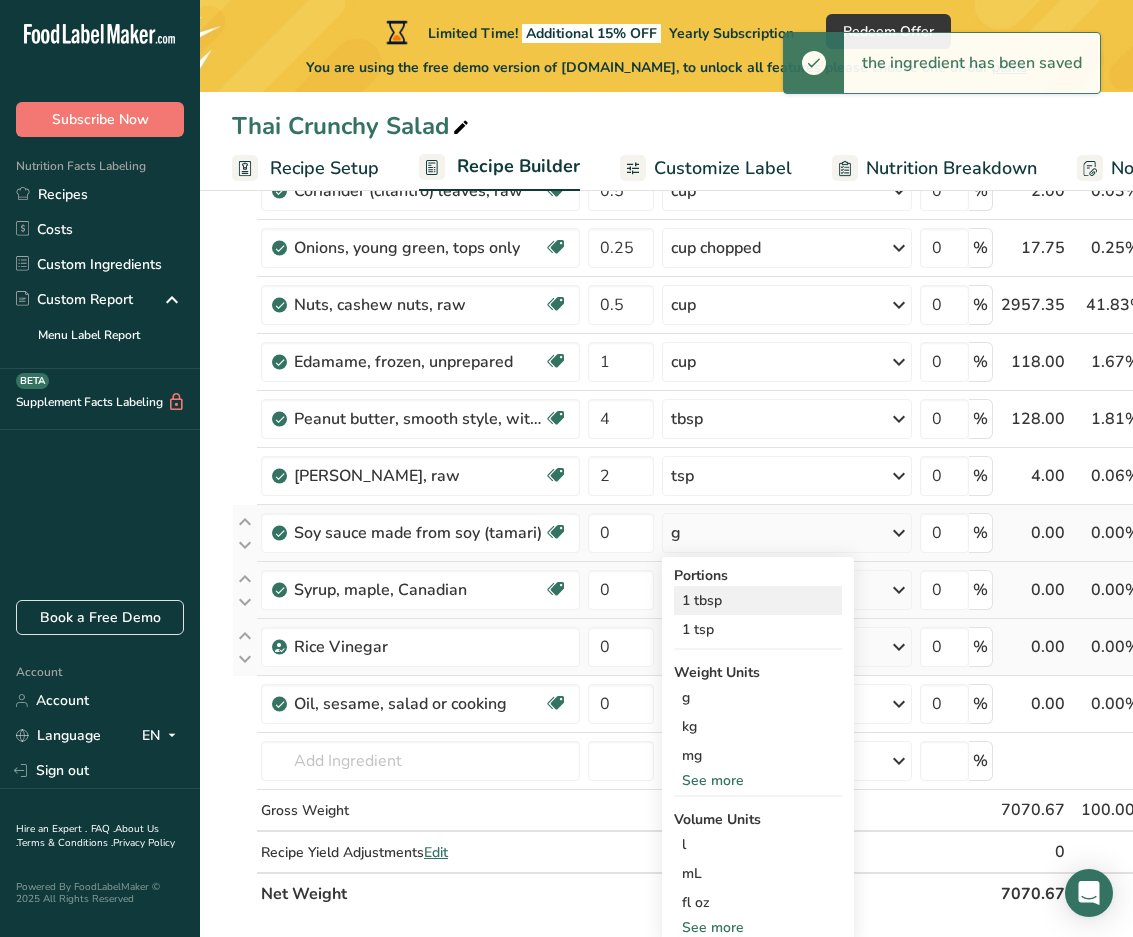 click on "1 tbsp" at bounding box center [758, 600] 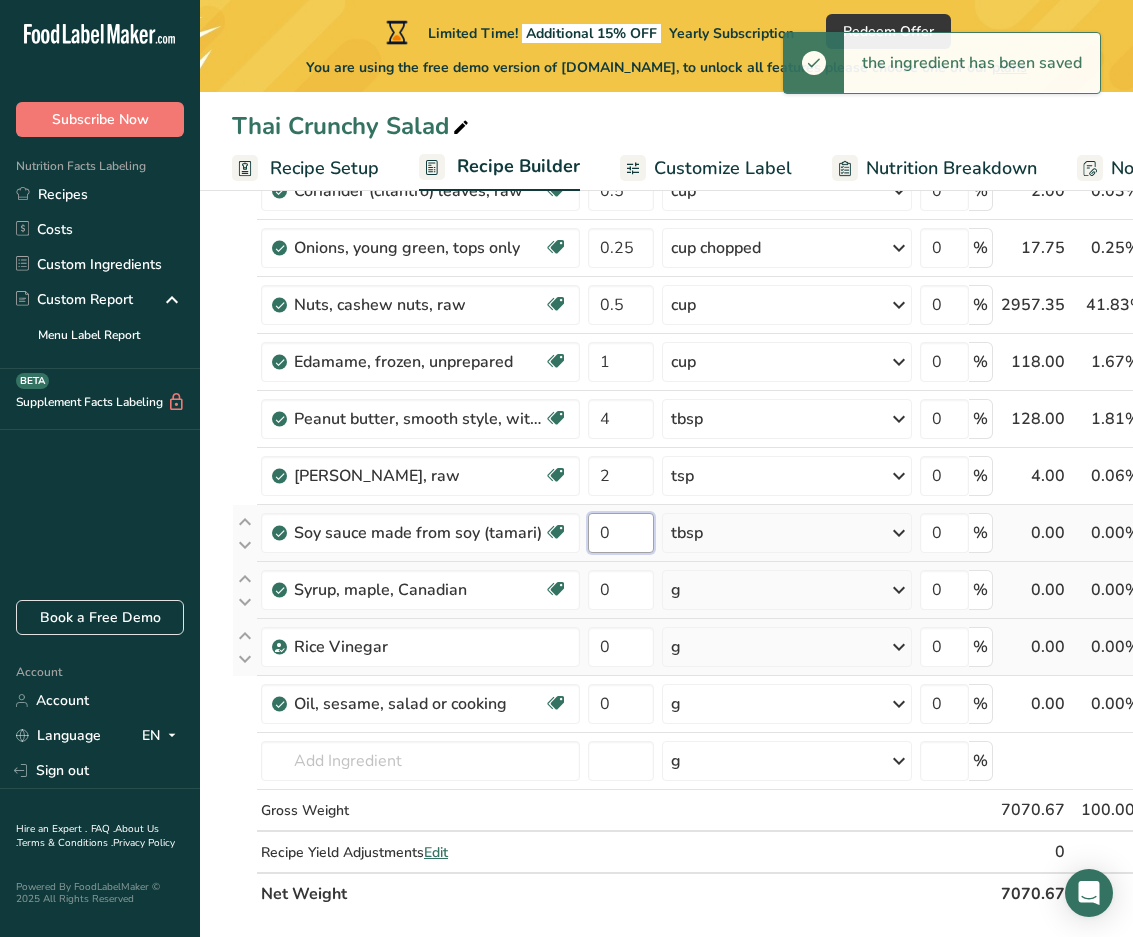click on "0" at bounding box center (621, 533) 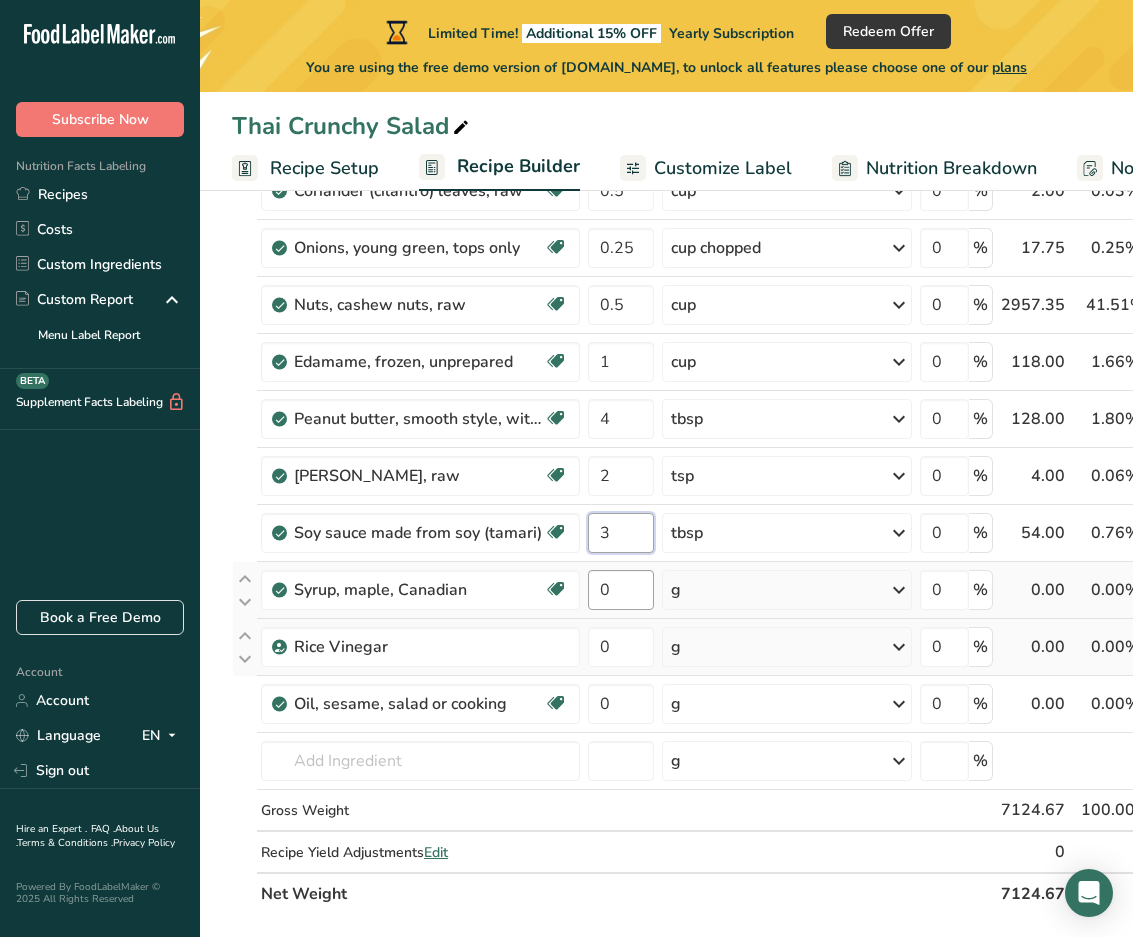 type on "3" 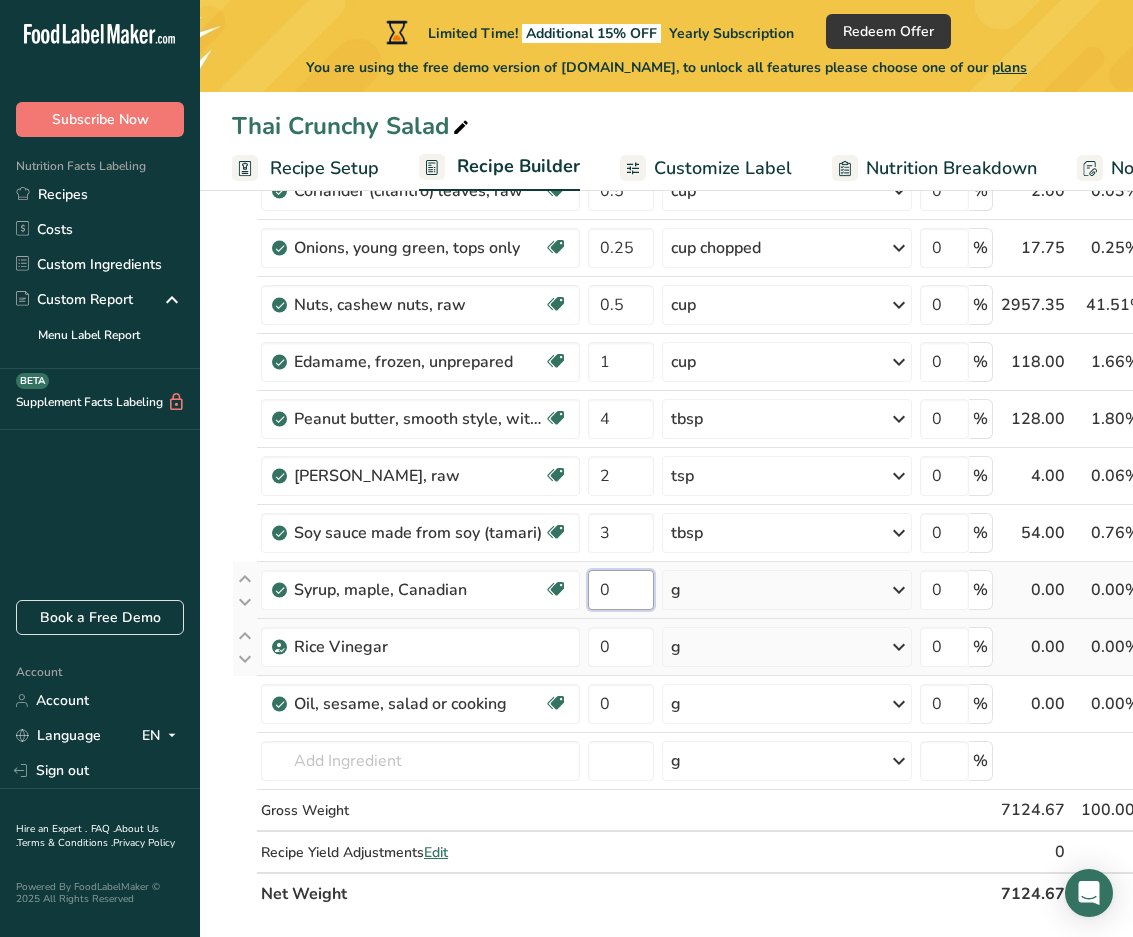 click on "Ingredient *
Amount *
Unit *
Waste *   .a-a{fill:#347362;}.b-a{fill:#fff;}          Grams
Percentage
Cabbage, red, raw
Source of Antioxidants
Dairy free
Gluten free
Vegan
Vegetarian
Soy free
2
cup, shredded
Portions
1 cup, chopped
1 cup, shredded
1 head, large (about 5-1/2" dia)
See more
Weight Units
g
kg
mg
See more
Volume Units
l
Volume units require a density conversion. If you know your ingredient's density enter it below. Otherwise, click on "RIA" our AI Regulatory bot - she will be able to help you
lb/ft3
g/cm3" at bounding box center [730, 403] 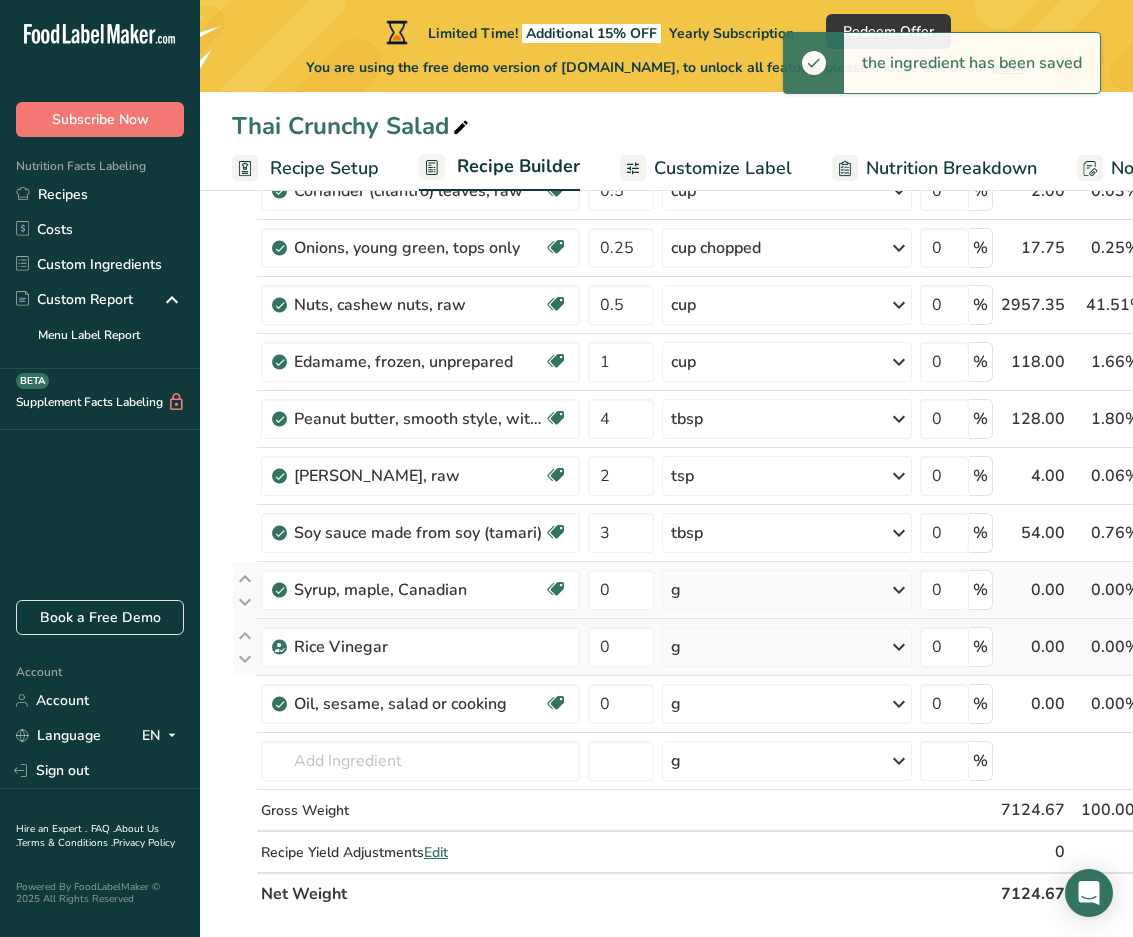 click on "Ingredient *
Amount *
Unit *
Waste *   .a-a{fill:#347362;}.b-a{fill:#fff;}          Grams
Percentage
Cabbage, red, raw
Source of Antioxidants
Dairy free
Gluten free
Vegan
Vegetarian
Soy free
2
cup, shredded
Portions
1 cup, chopped
1 cup, shredded
1 head, large (about 5-1/2" dia)
See more
Weight Units
g
kg
mg
See more
Volume Units
l
Volume units require a density conversion. If you know your ingredient's density enter it below. Otherwise, click on "RIA" our AI Regulatory bot - she will be able to help you
lb/ft3
g/cm3" at bounding box center (730, 403) 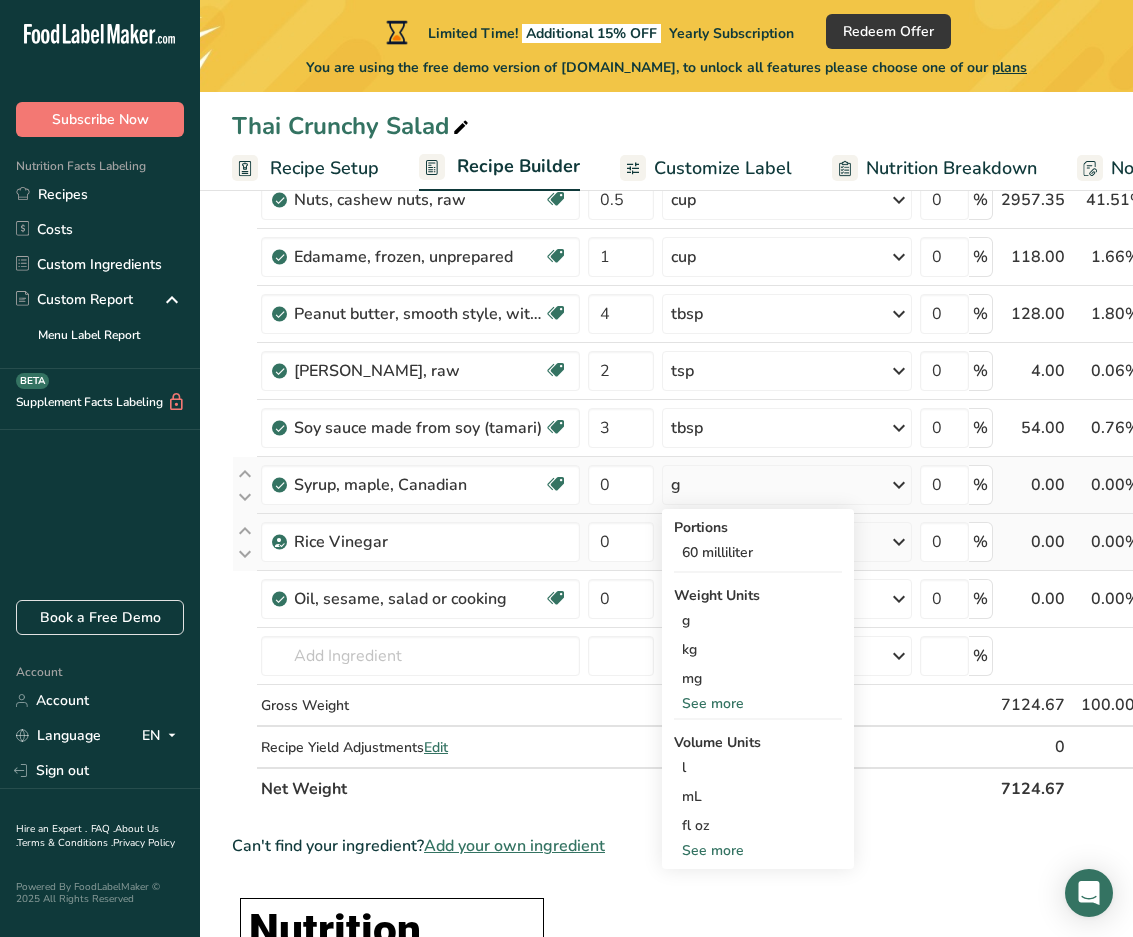scroll, scrollTop: 525, scrollLeft: 0, axis: vertical 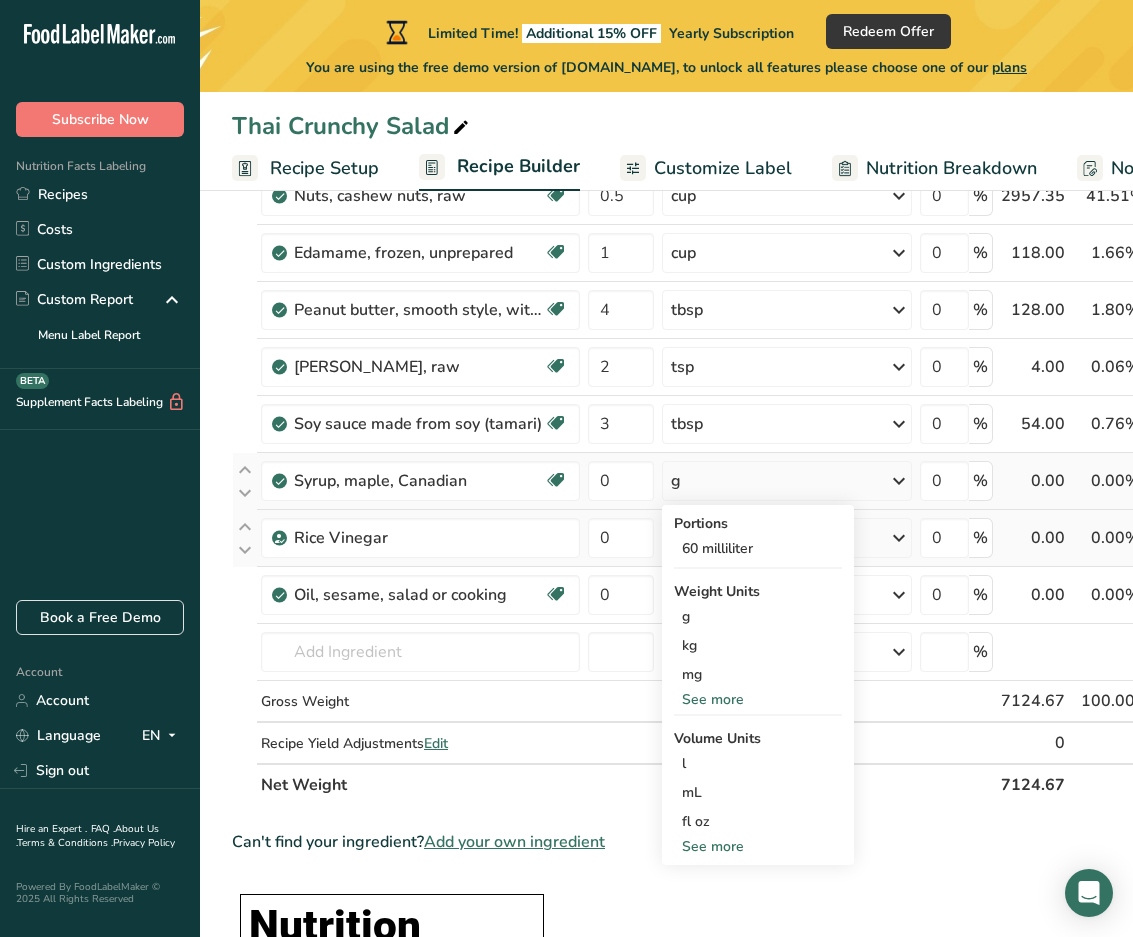 click on "g" at bounding box center (787, 481) 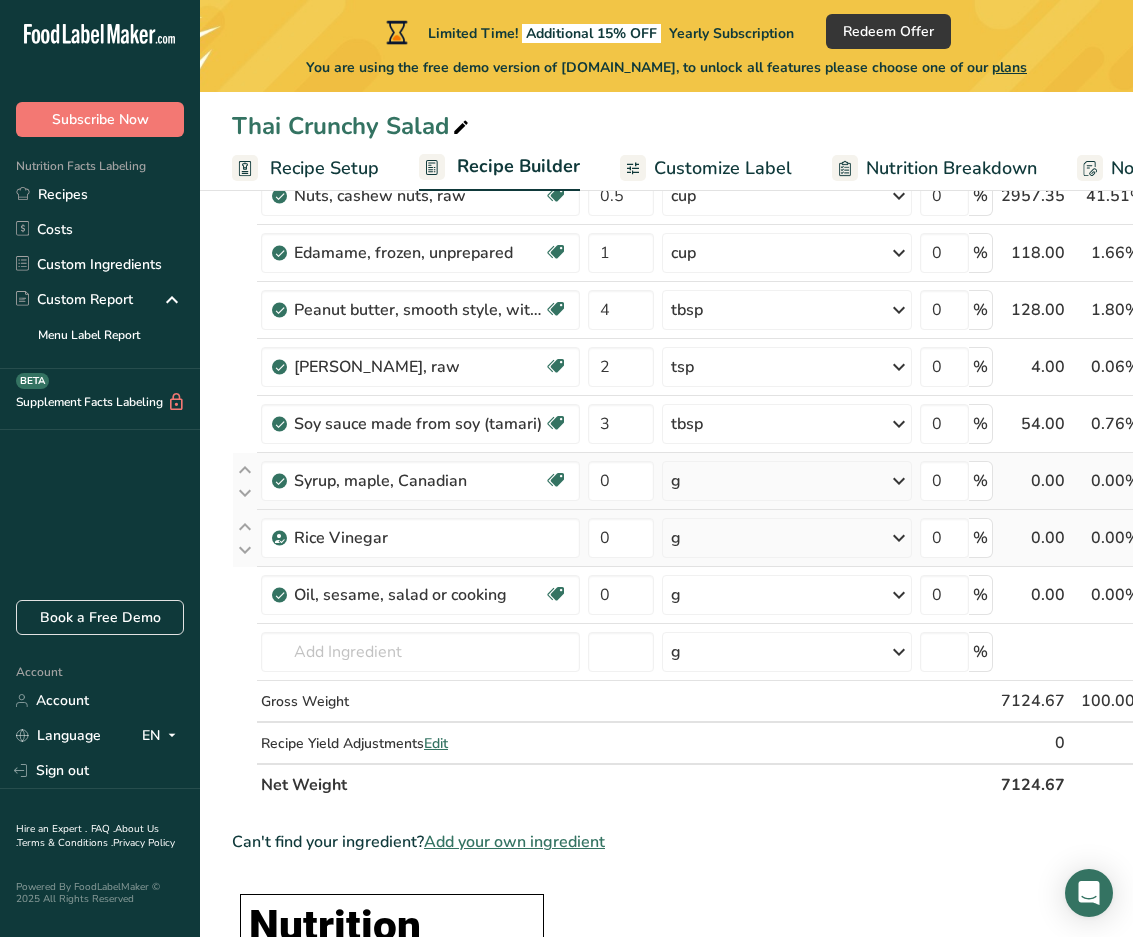 click at bounding box center [899, 481] 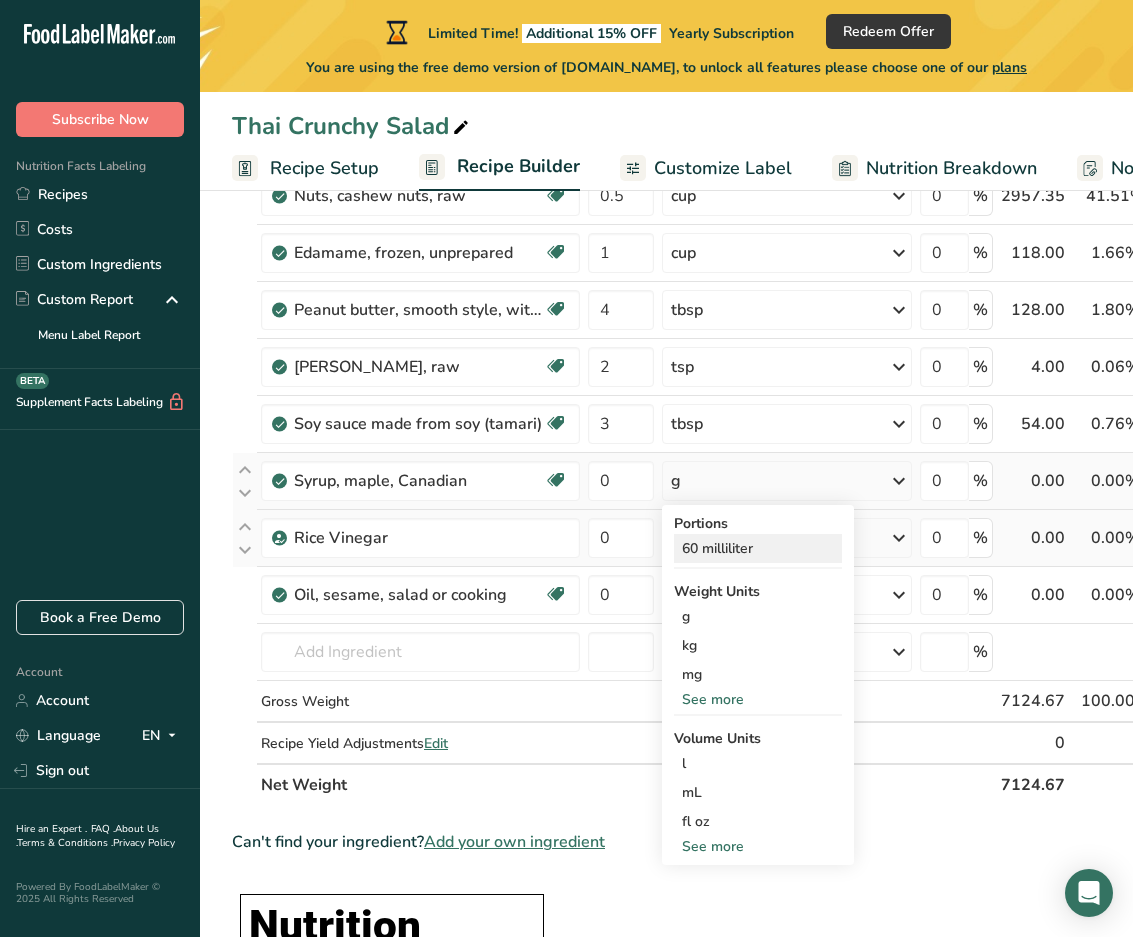 click on "60 milliliter" at bounding box center (758, 548) 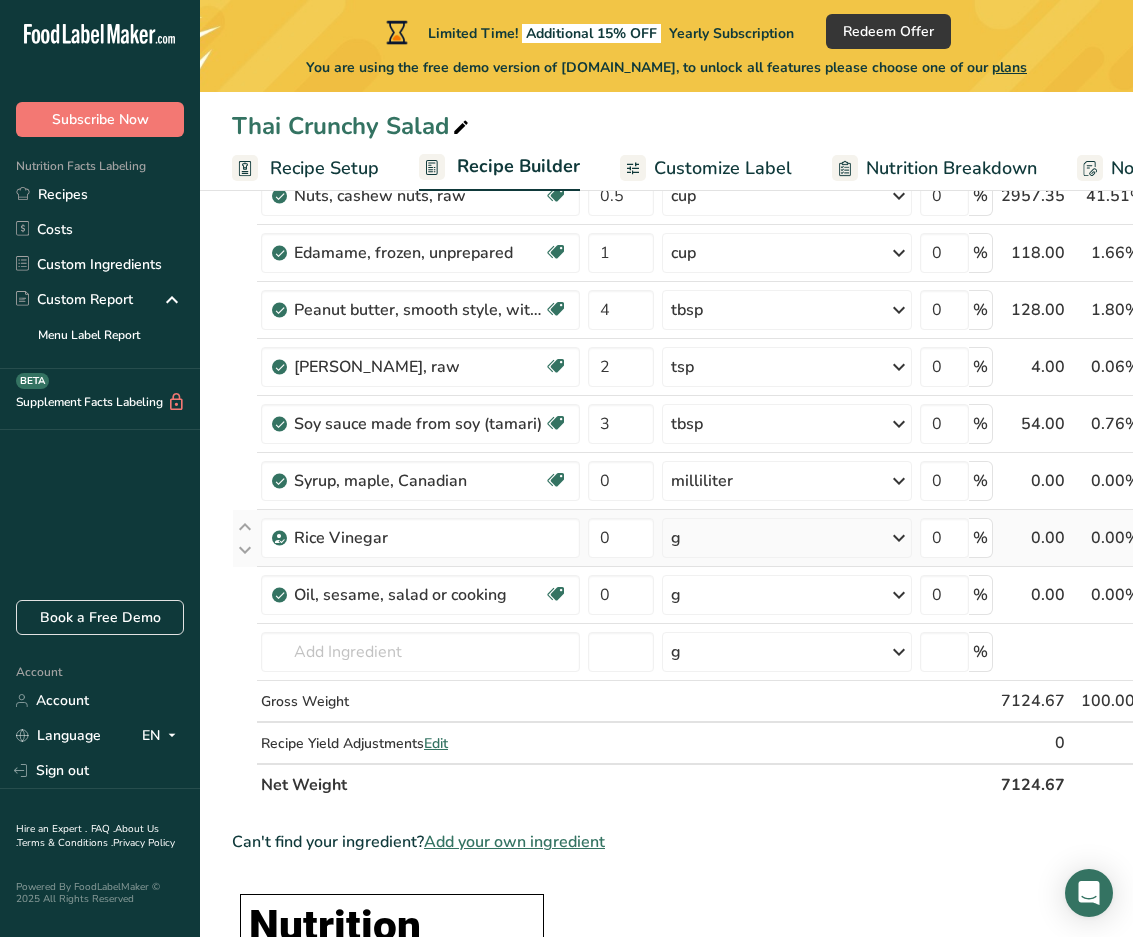 click on "g" at bounding box center [787, 538] 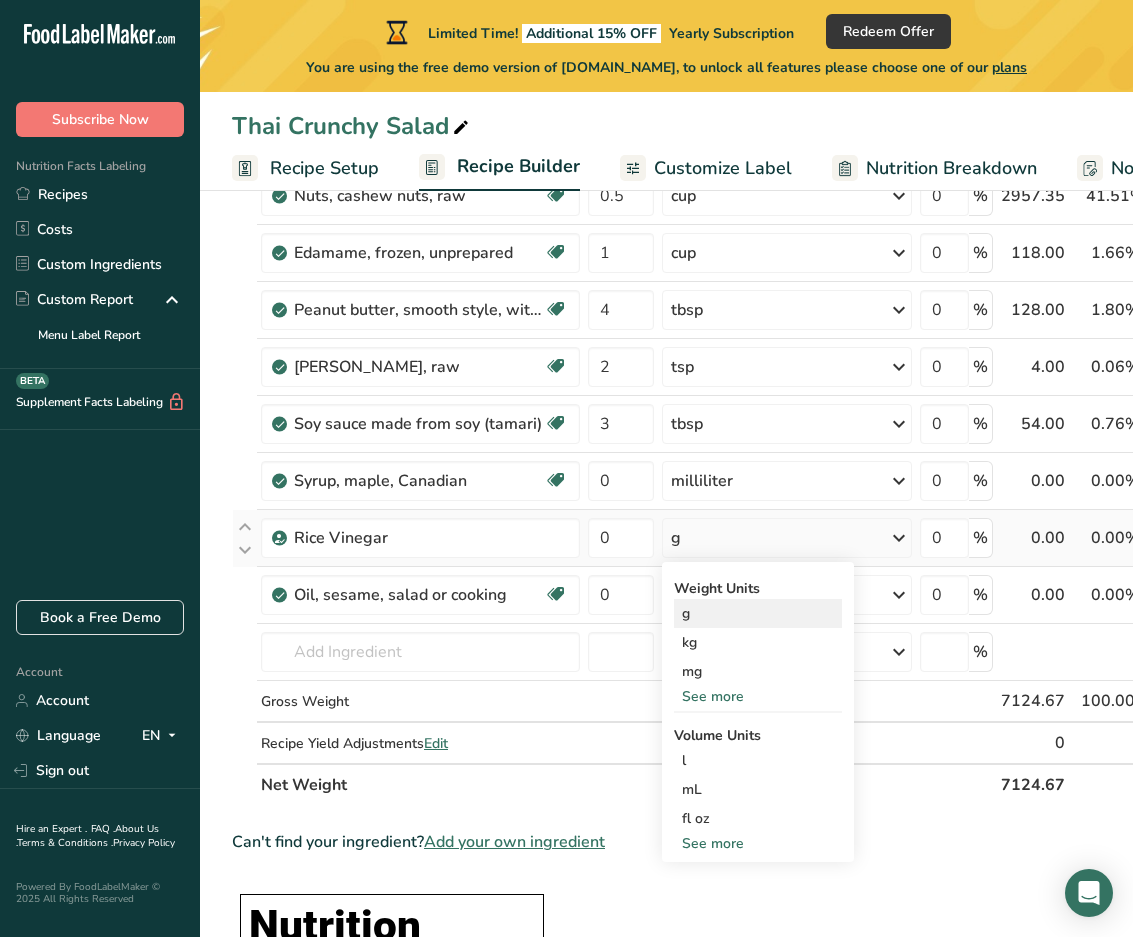 click on "g" at bounding box center (758, 613) 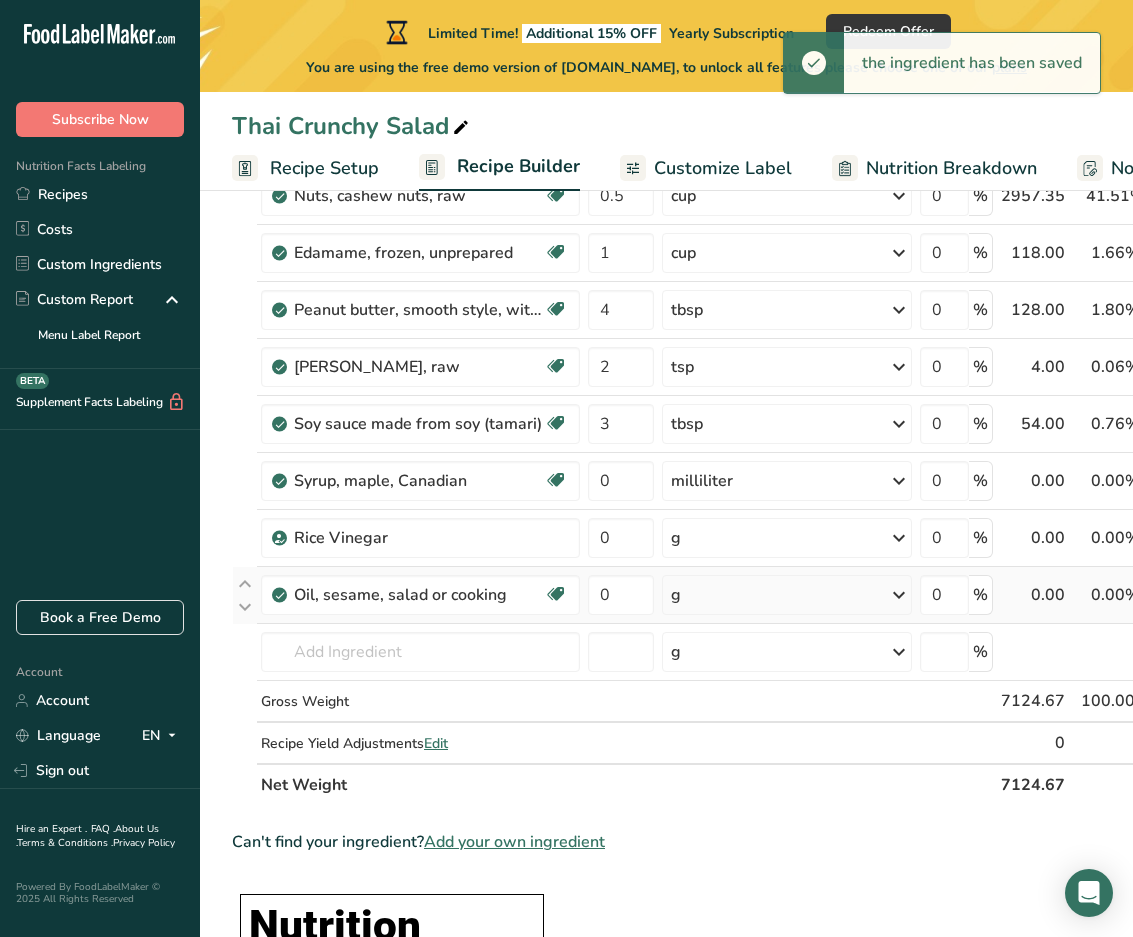 click on "g" at bounding box center (787, 595) 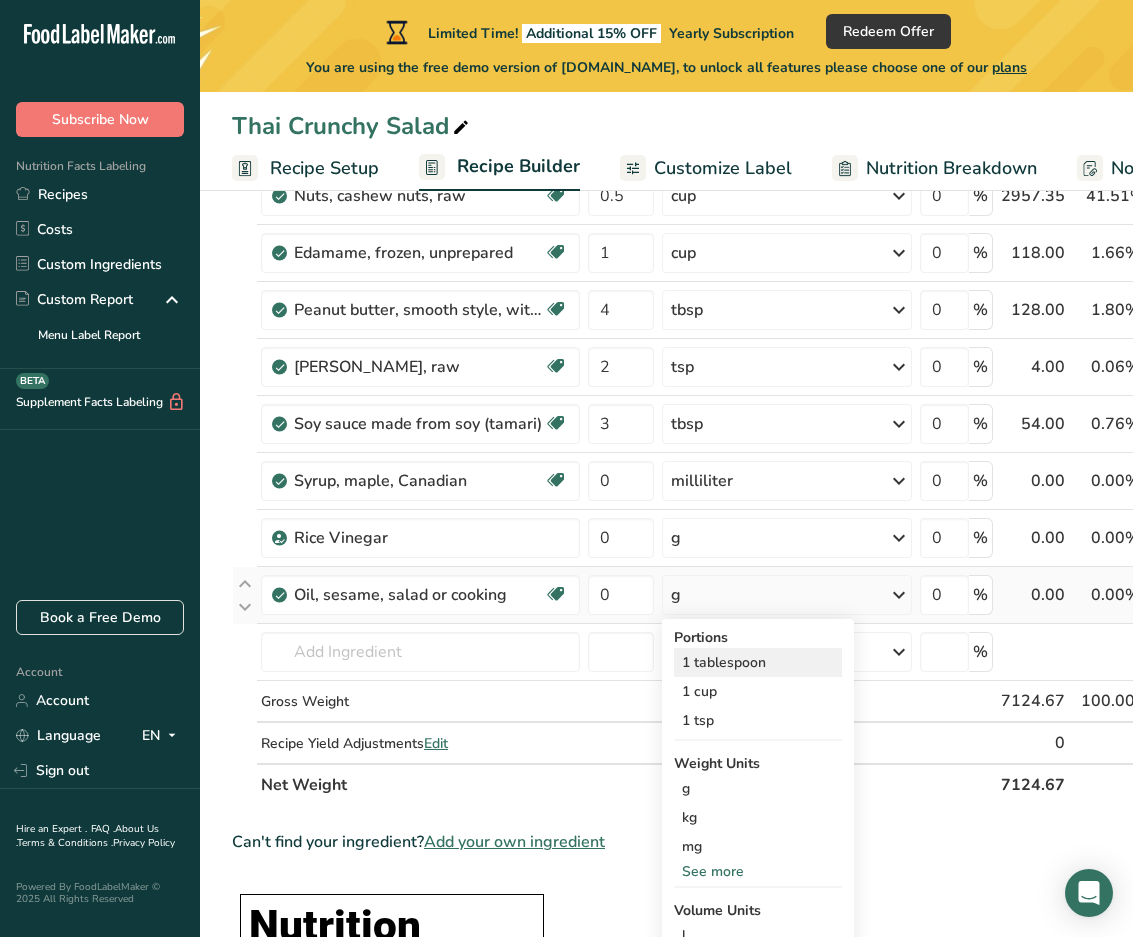 click on "1 tablespoon" at bounding box center [758, 662] 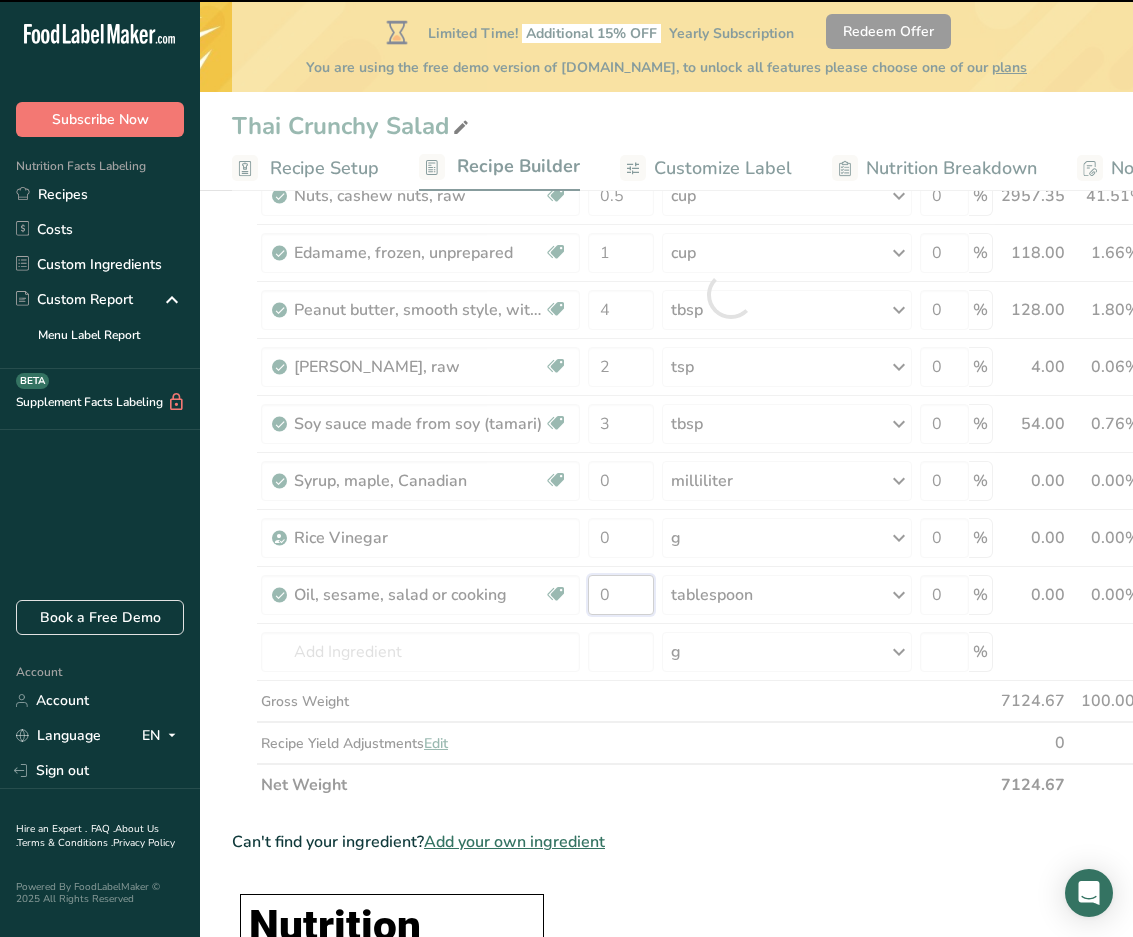 click on "0" at bounding box center [621, 595] 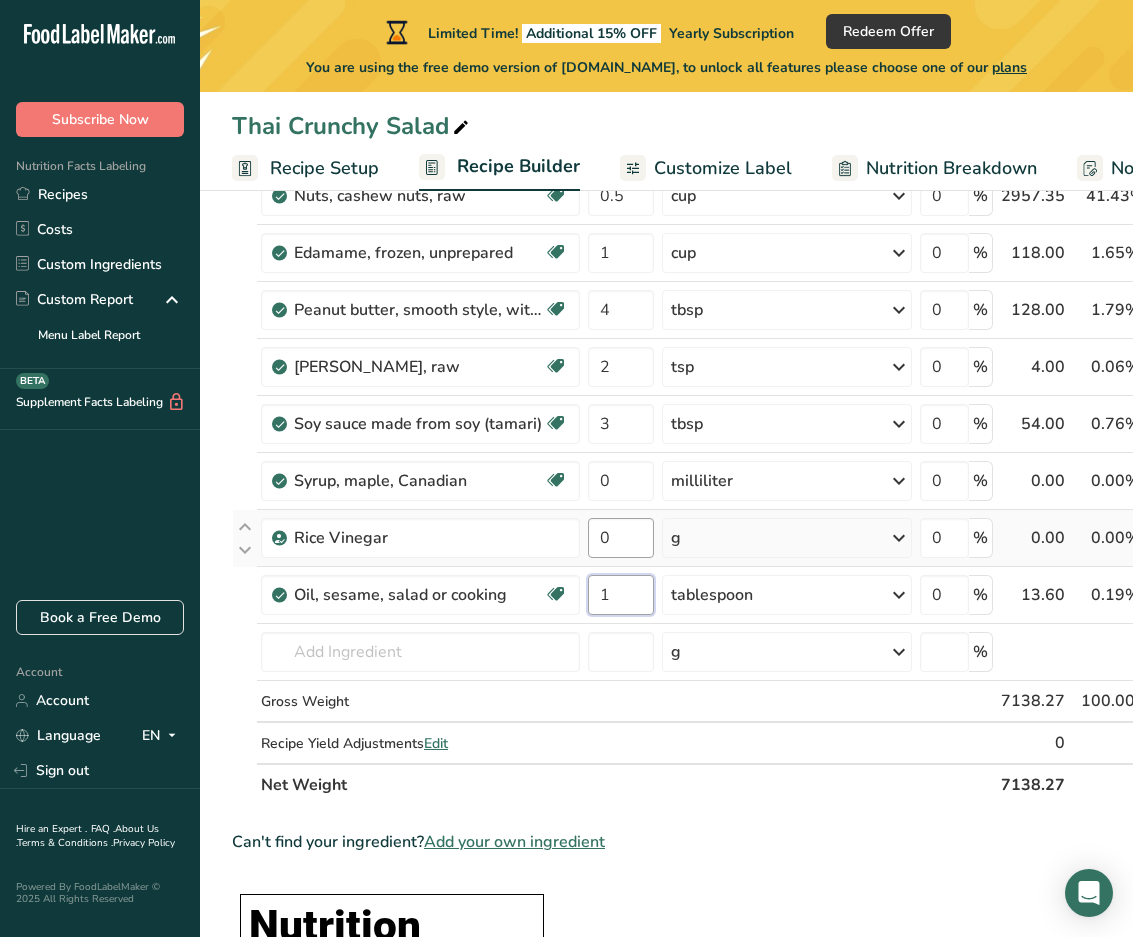 type on "1" 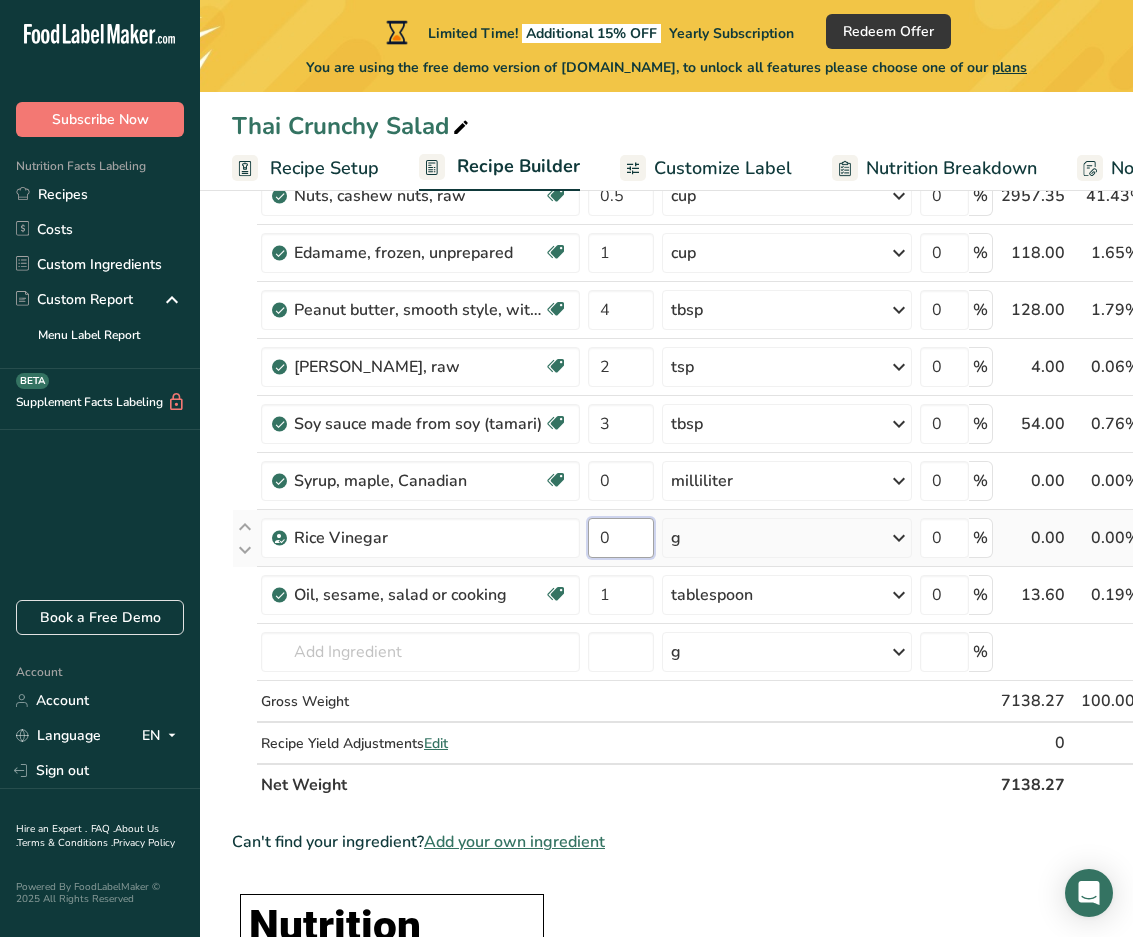 click on "Ingredient *
Amount *
Unit *
Waste *   .a-a{fill:#347362;}.b-a{fill:#fff;}          Grams
Percentage
Cabbage, red, raw
Source of Antioxidants
Dairy free
Gluten free
Vegan
Vegetarian
Soy free
2
cup, shredded
Portions
1 cup, chopped
1 cup, shredded
1 head, large (about 5-1/2" dia)
See more
Weight Units
g
kg
mg
See more
Volume Units
l
Volume units require a density conversion. If you know your ingredient's density enter it below. Otherwise, click on "RIA" our AI Regulatory bot - she will be able to help you
lb/ft3
g/cm3" at bounding box center [730, 294] 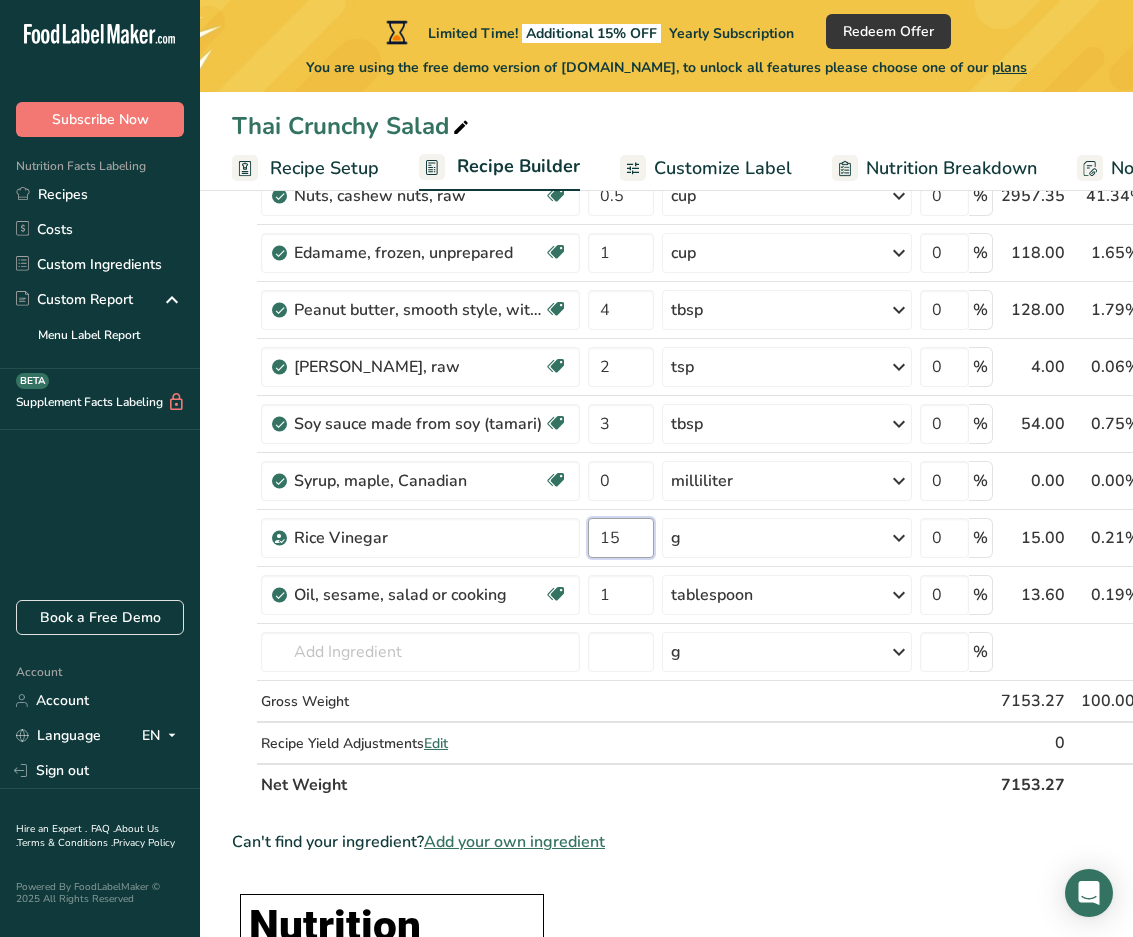 type on "15" 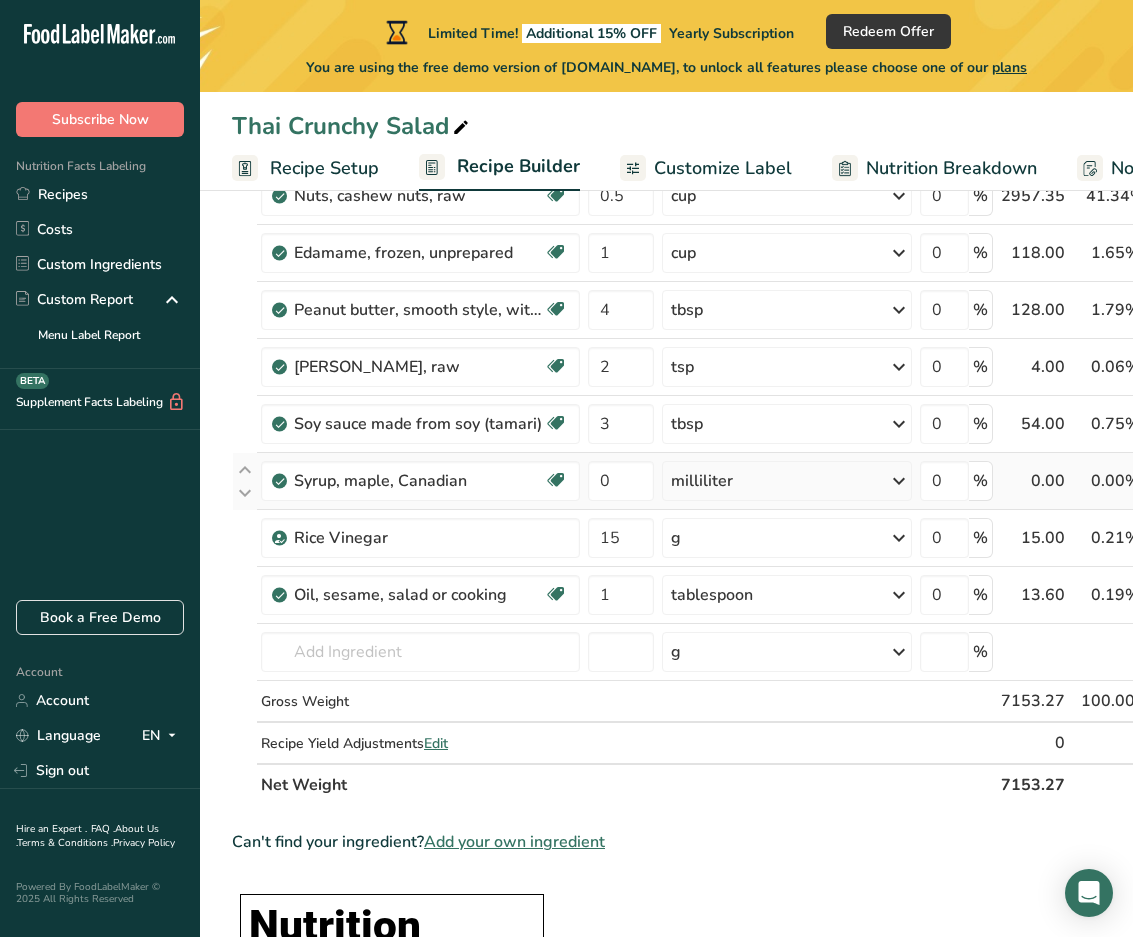 click on "Ingredient *
Amount *
Unit *
Waste *   .a-a{fill:#347362;}.b-a{fill:#fff;}          Grams
Percentage
Cabbage, red, raw
Source of Antioxidants
Dairy free
Gluten free
Vegan
Vegetarian
Soy free
2
cup, shredded
Portions
1 cup, chopped
1 cup, shredded
1 head, large (about 5-1/2" dia)
See more
Weight Units
g
kg
mg
See more
Volume Units
l
Volume units require a density conversion. If you know your ingredient's density enter it below. Otherwise, click on "RIA" our AI Regulatory bot - she will be able to help you
lb/ft3
g/cm3" at bounding box center [730, 294] 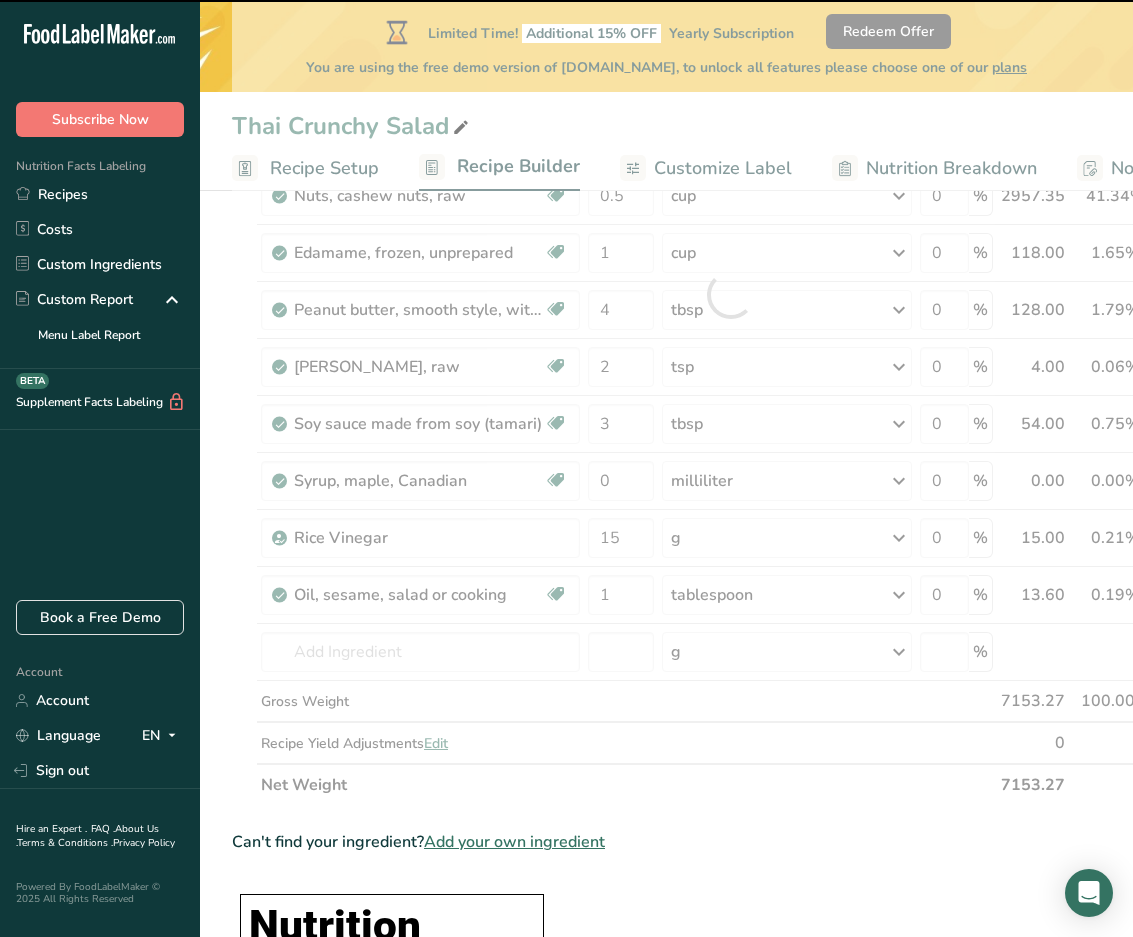 click at bounding box center [899, 481] 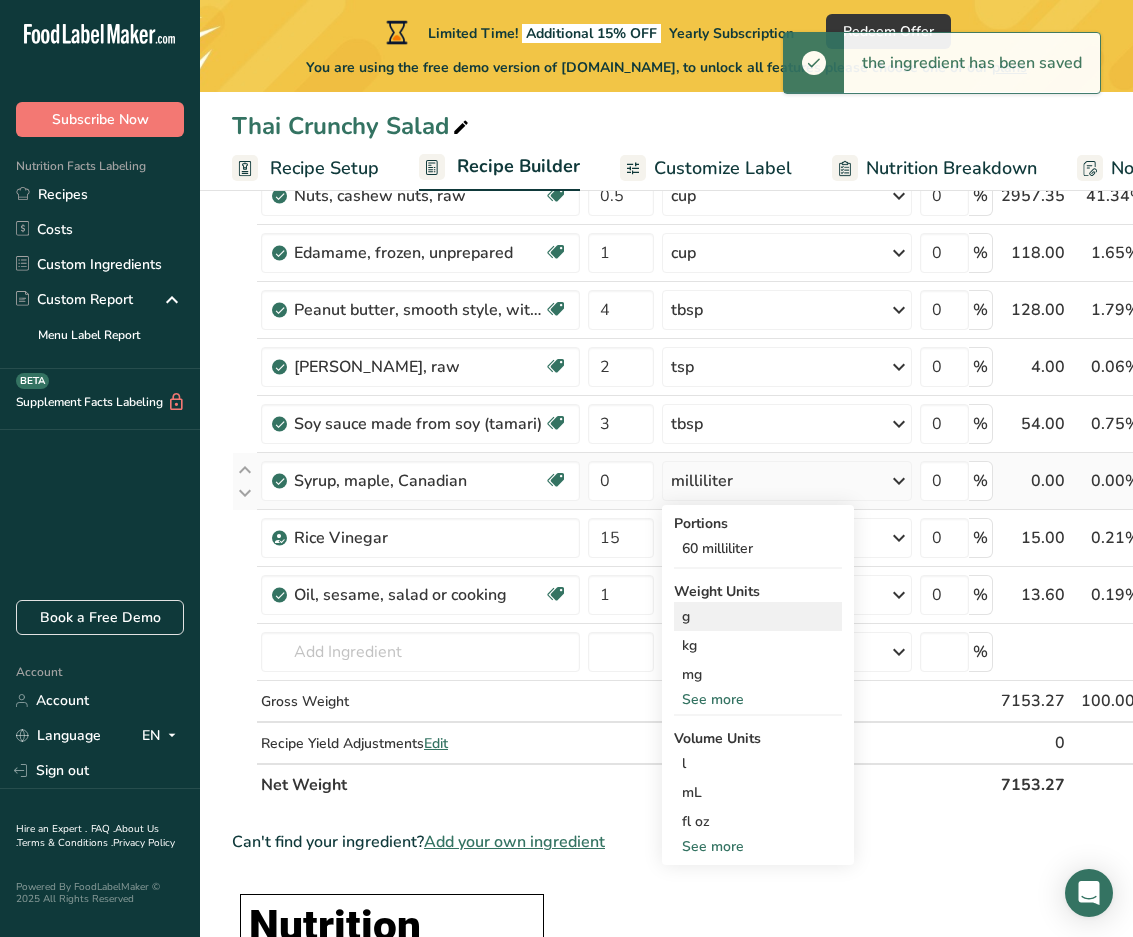 click on "g" at bounding box center [758, 616] 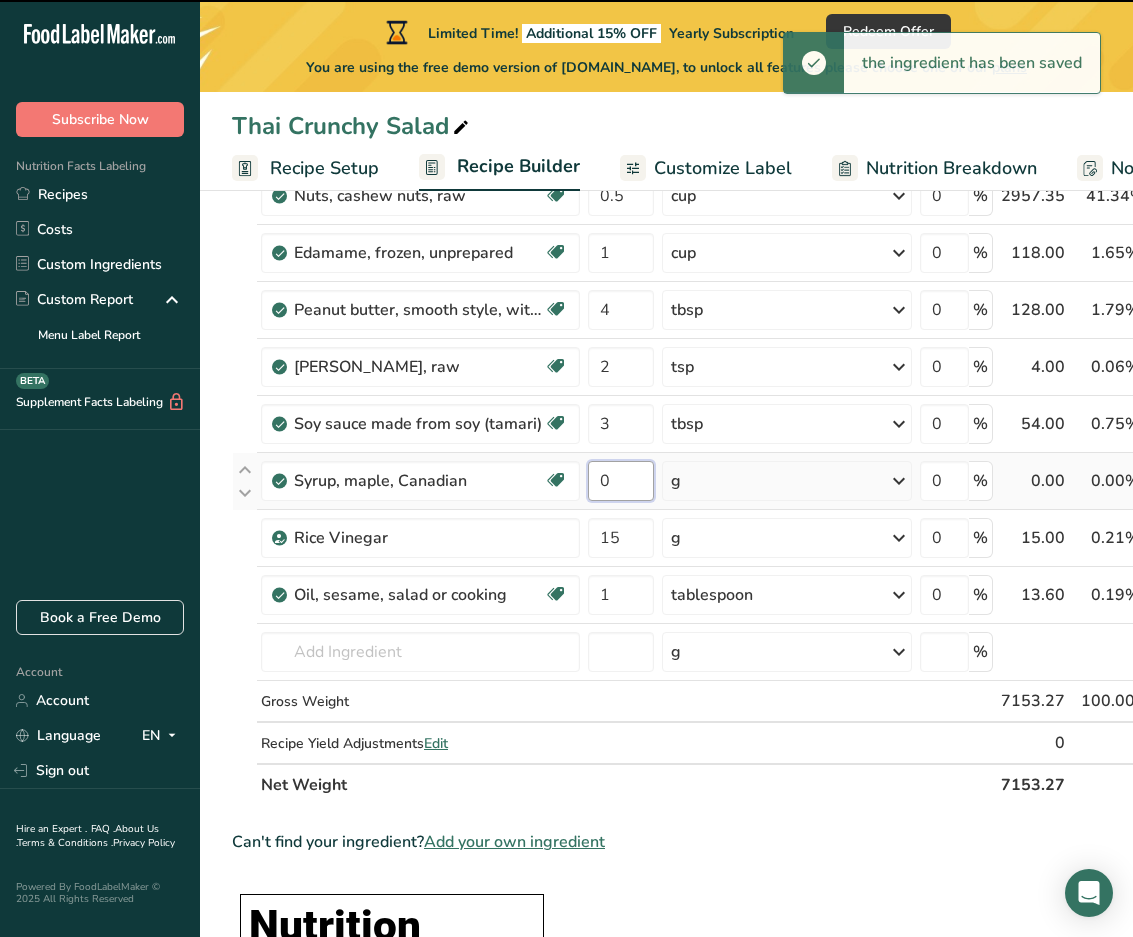 click on "0" at bounding box center [621, 481] 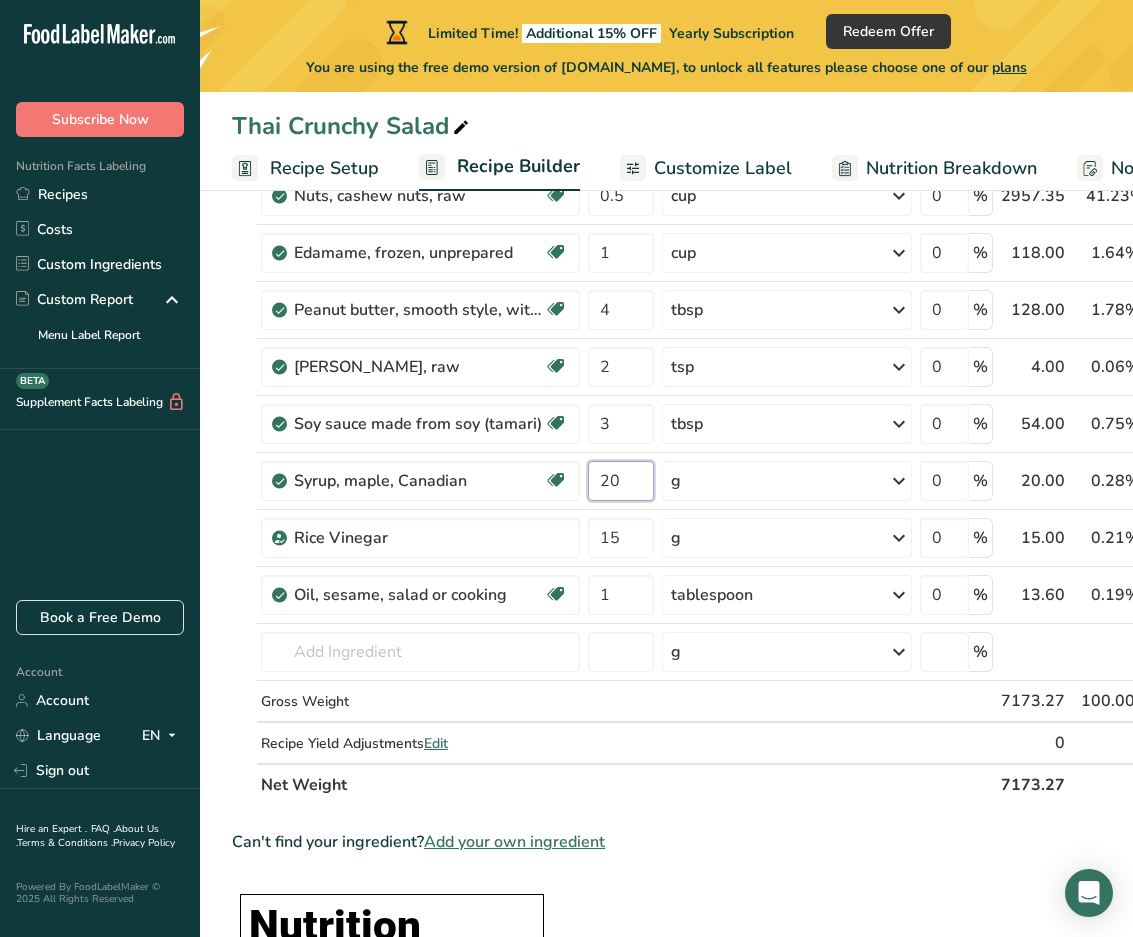 type on "20" 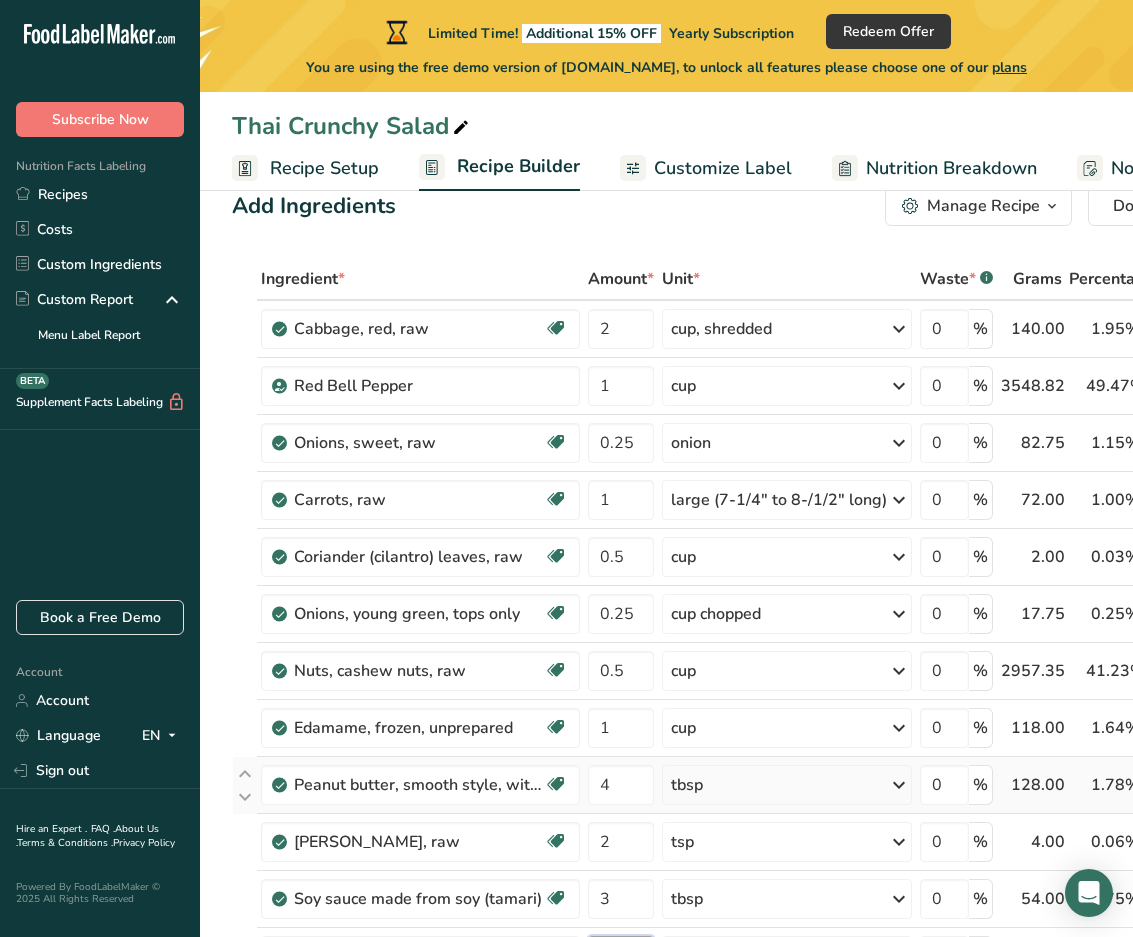 scroll, scrollTop: 46, scrollLeft: 0, axis: vertical 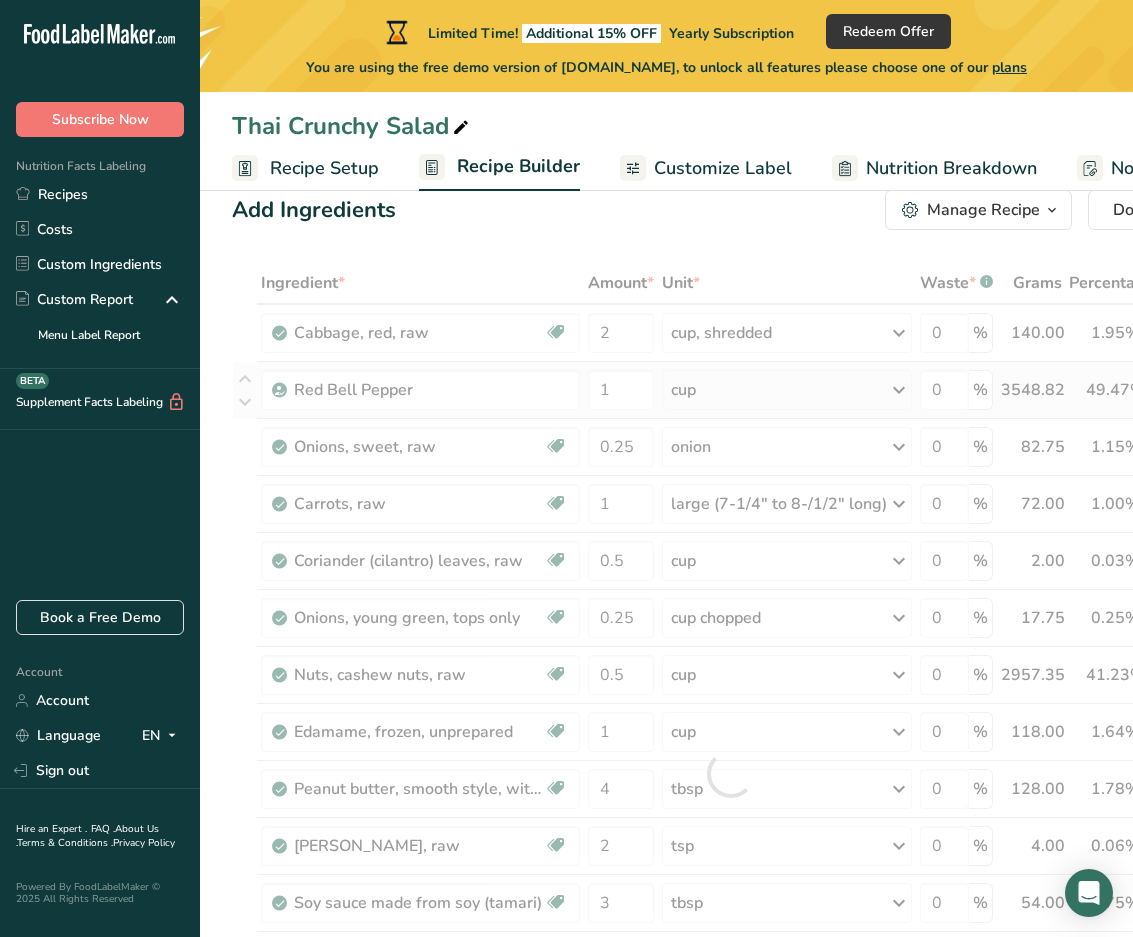 click on "Ingredient *
Amount *
Unit *
Waste *   .a-a{fill:#347362;}.b-a{fill:#fff;}          Grams
Percentage
Cabbage, red, raw
Source of Antioxidants
Dairy free
Gluten free
Vegan
Vegetarian
Soy free
2
cup, shredded
Portions
1 cup, chopped
1 cup, shredded
1 head, large (about 5-1/2" dia)
See more
Weight Units
g
kg
mg
See more
Volume Units
l
Volume units require a density conversion. If you know your ingredient's density enter it below. Otherwise, click on "RIA" our AI Regulatory bot - she will be able to help you
lb/ft3
g/cm3" at bounding box center (730, 773) 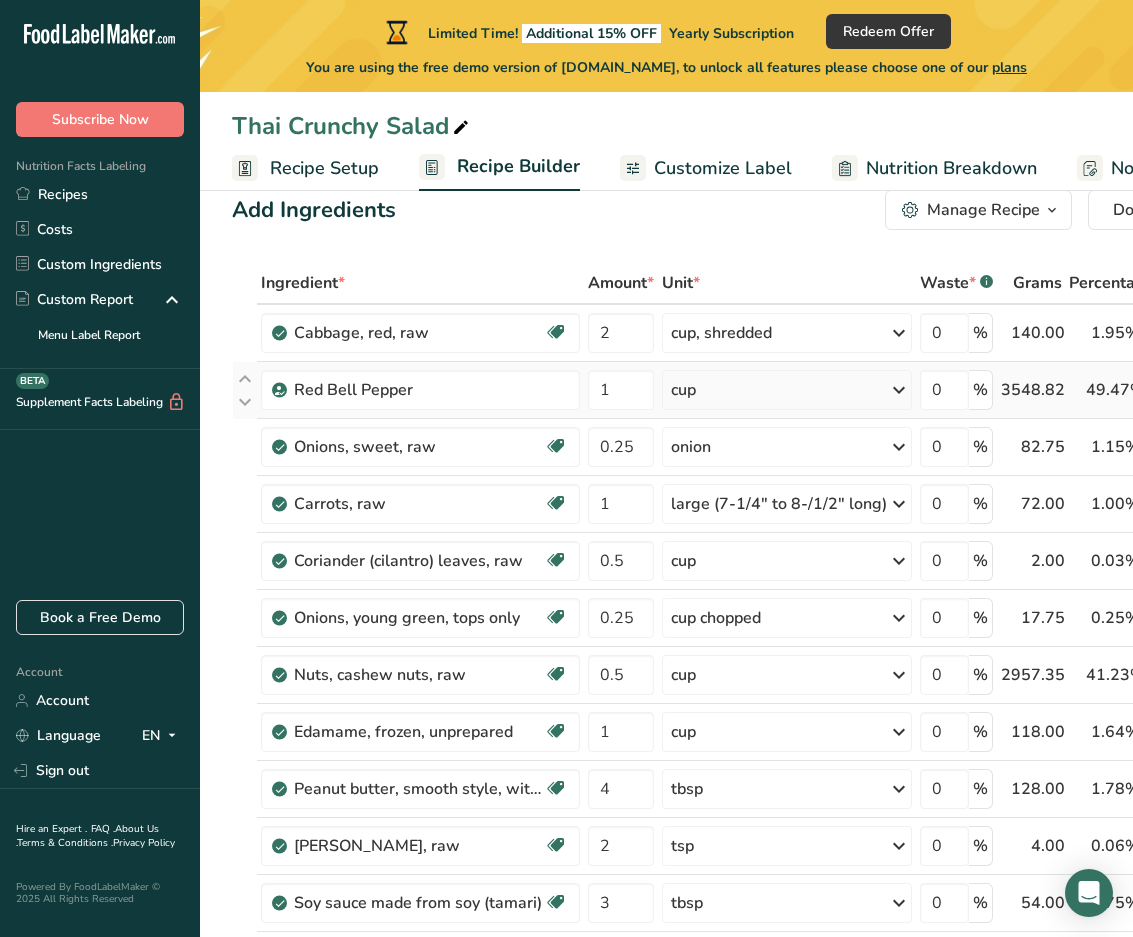 click at bounding box center (899, 390) 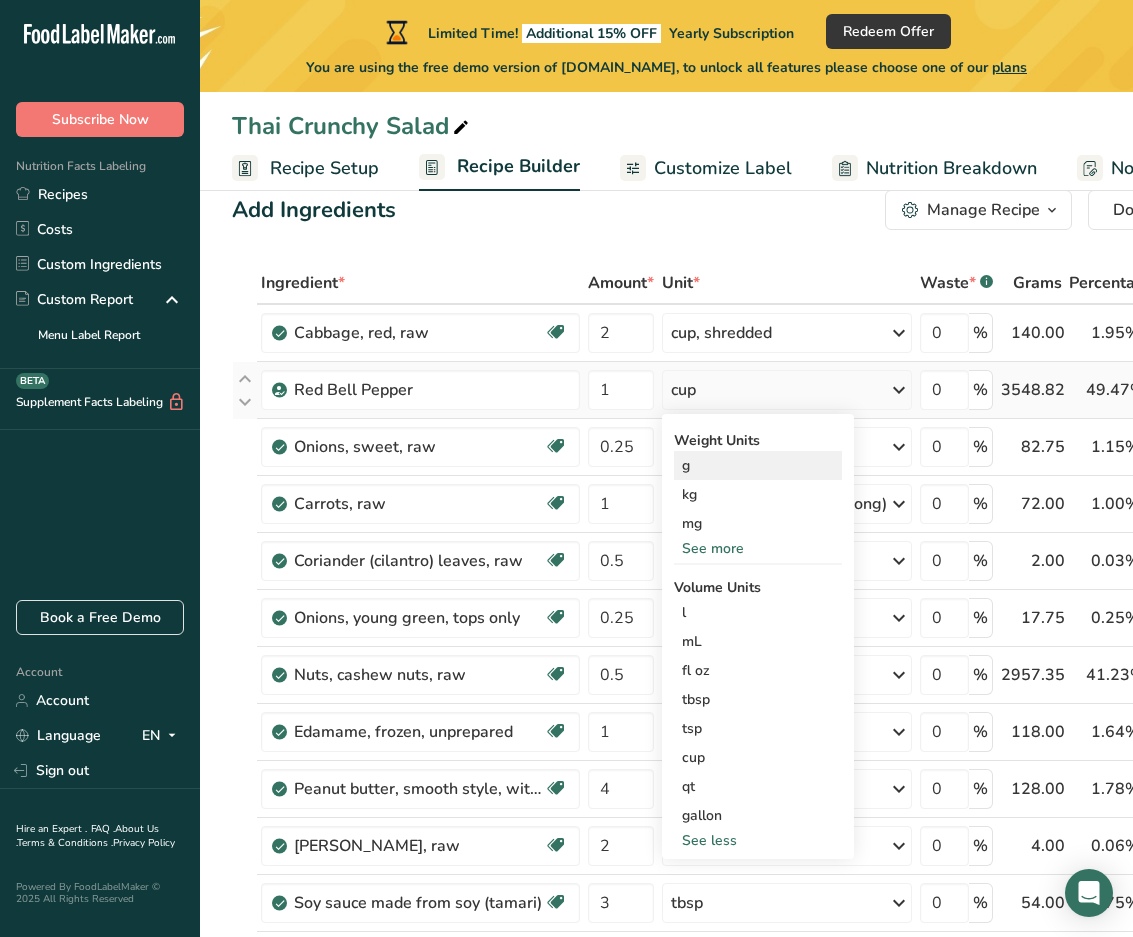 click on "g" at bounding box center (758, 465) 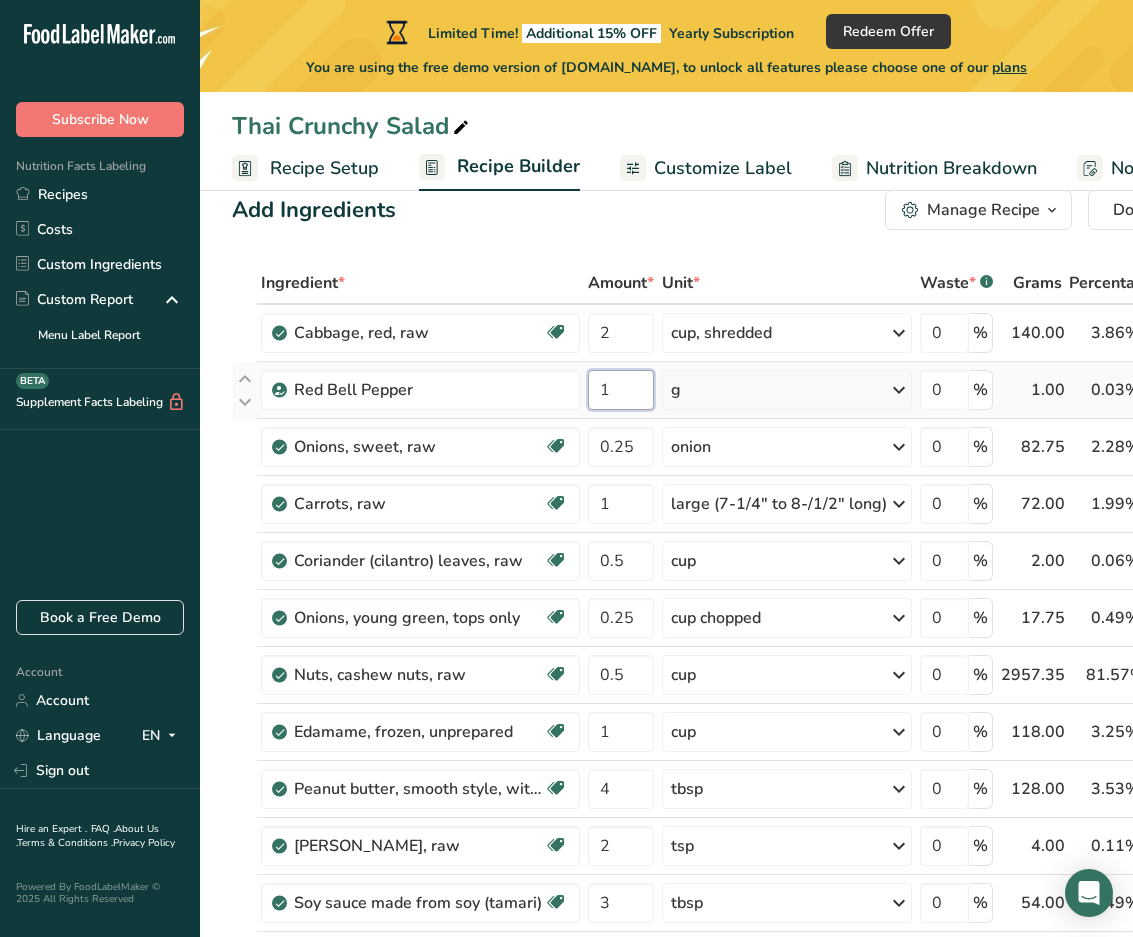 click on "1" at bounding box center (621, 390) 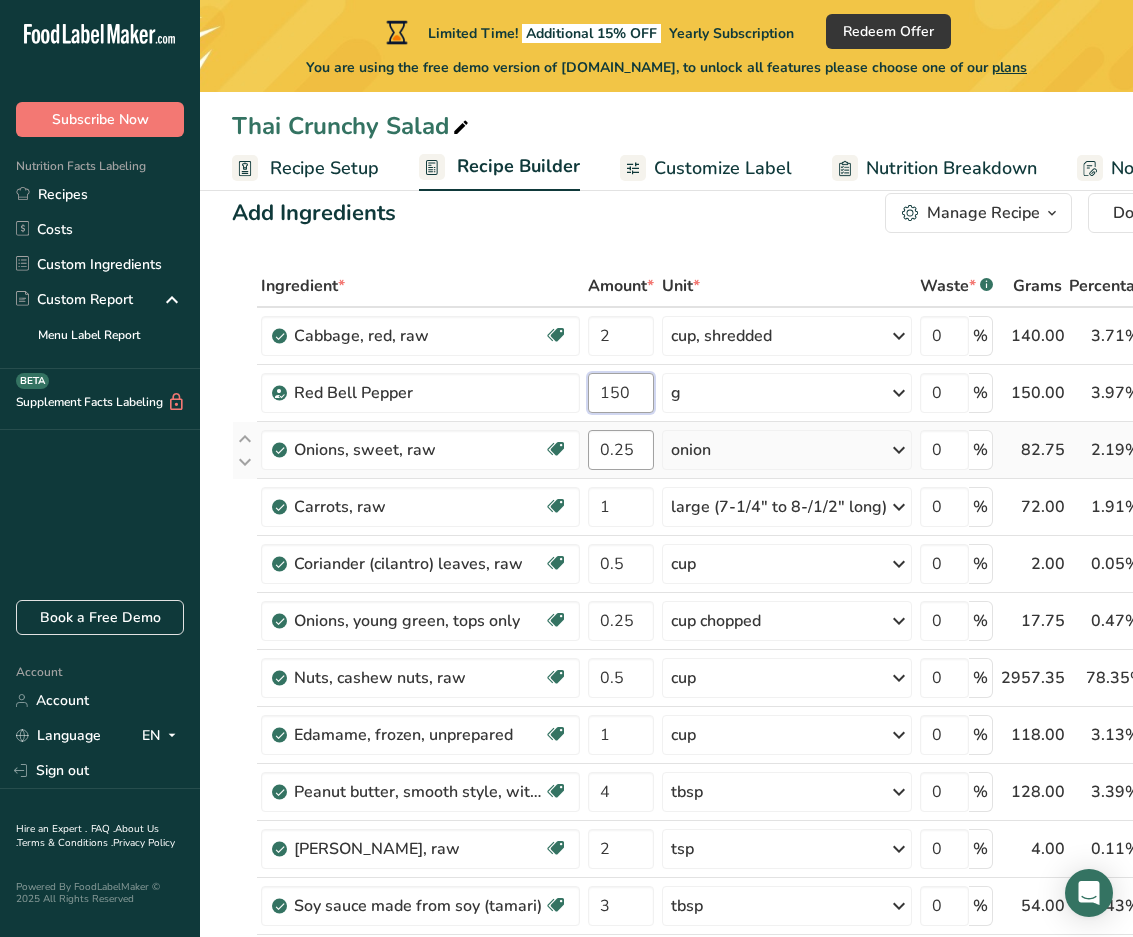 scroll, scrollTop: 45, scrollLeft: 0, axis: vertical 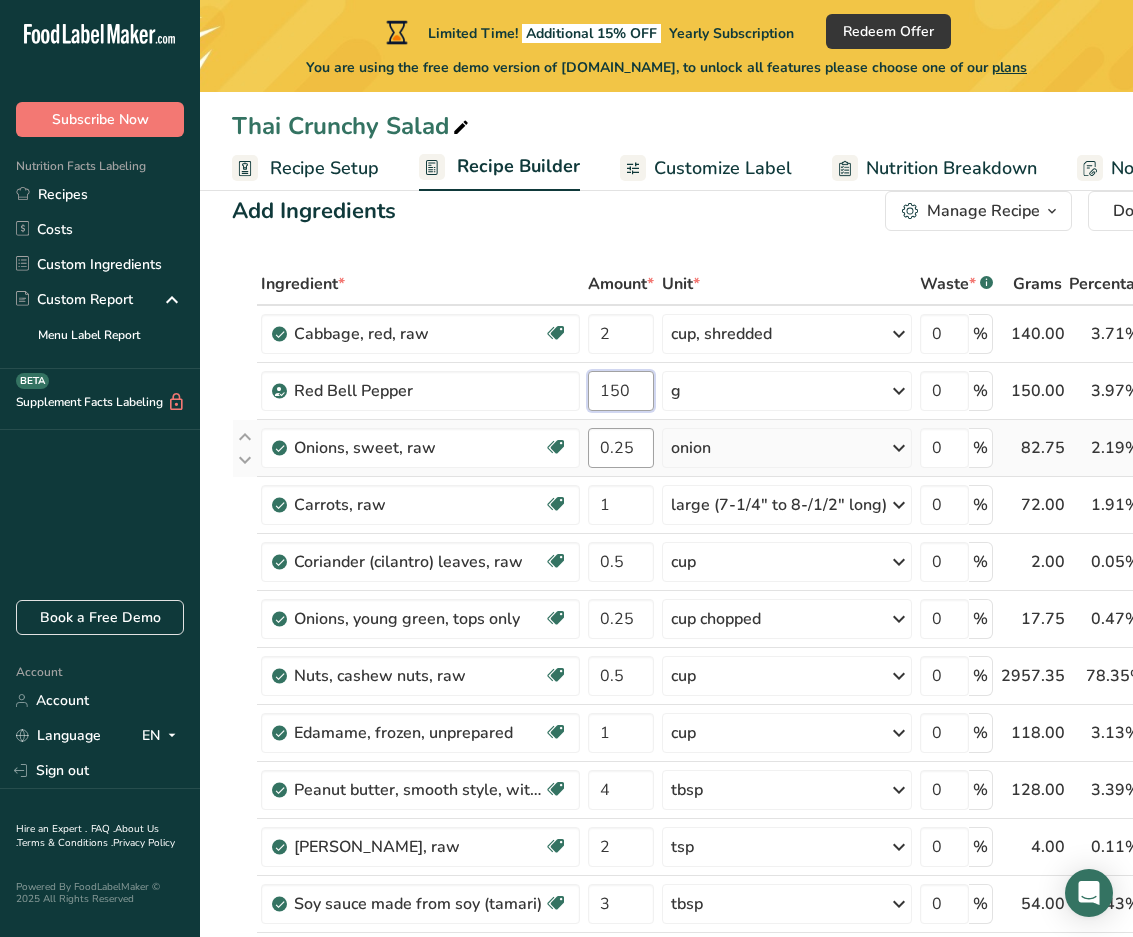 type on "150" 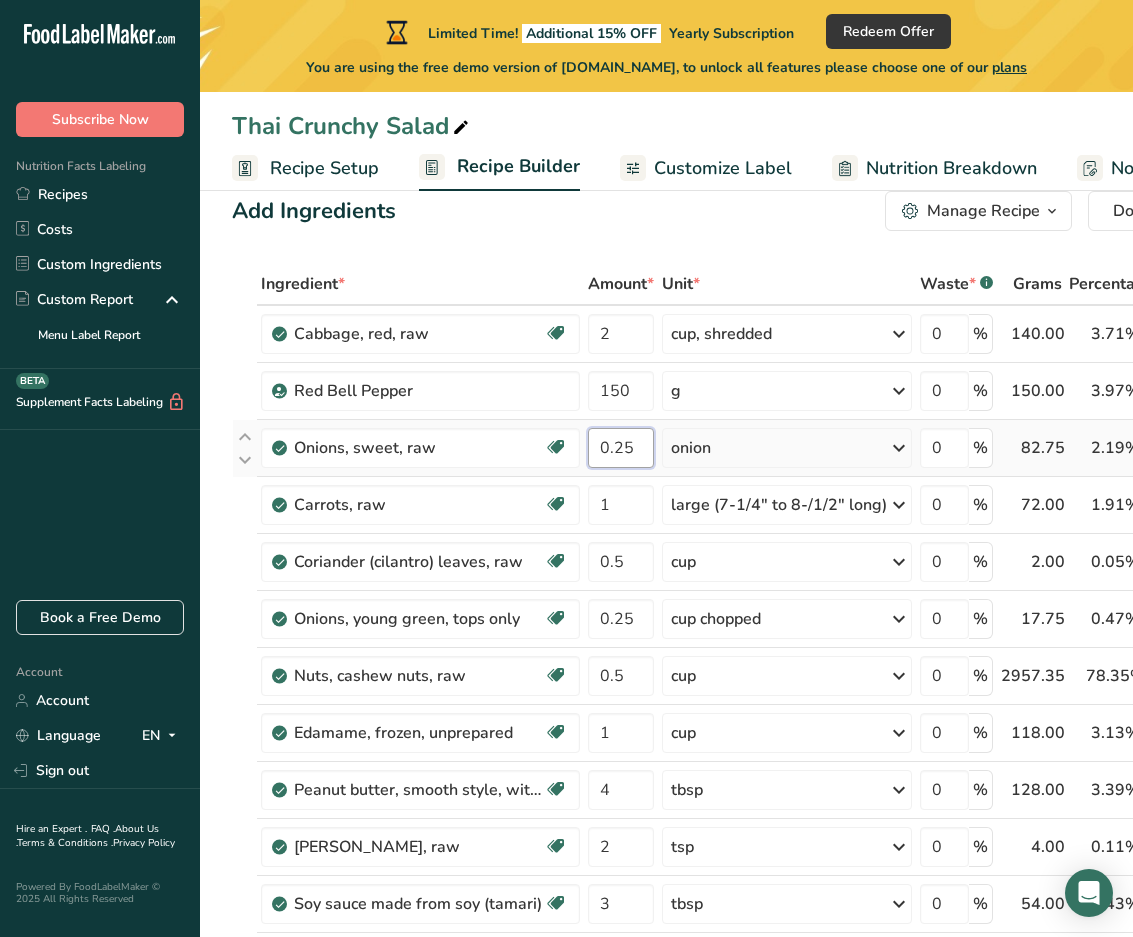 click on "Ingredient *
Amount *
Unit *
Waste *   .a-a{fill:#347362;}.b-a{fill:#fff;}          Grams
Percentage
Cabbage, red, raw
Source of Antioxidants
Dairy free
Gluten free
Vegan
Vegetarian
Soy free
2
cup, shredded
Portions
1 cup, chopped
1 cup, shredded
1 head, large (about 5-1/2" dia)
See more
Weight Units
g
kg
mg
See more
Volume Units
l
Volume units require a density conversion. If you know your ingredient's density enter it below. Otherwise, click on "RIA" our AI Regulatory bot - she will be able to help you
lb/ft3
g/cm3" at bounding box center (730, 774) 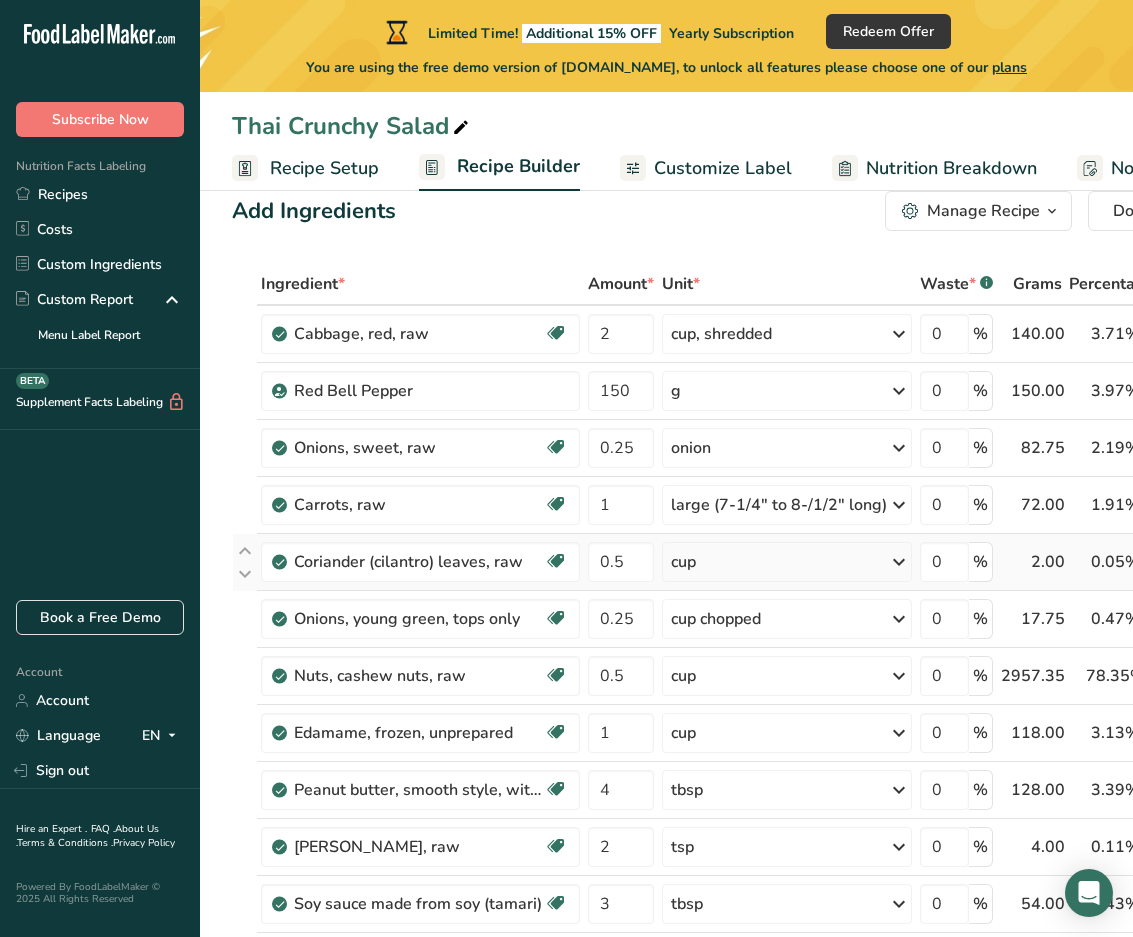 click on "Ingredient *
Amount *
Unit *
Waste *   .a-a{fill:#347362;}.b-a{fill:#fff;}          Grams
Percentage
Cabbage, red, raw
Source of Antioxidants
Dairy free
Gluten free
Vegan
Vegetarian
Soy free
2
cup, shredded
Portions
1 cup, chopped
1 cup, shredded
1 head, large (about 5-1/2" dia)
See more
Weight Units
g
kg
mg
See more
Volume Units
l
Volume units require a density conversion. If you know your ingredient's density enter it below. Otherwise, click on "RIA" our AI Regulatory bot - she will be able to help you
lb/ft3
g/cm3" at bounding box center (730, 774) 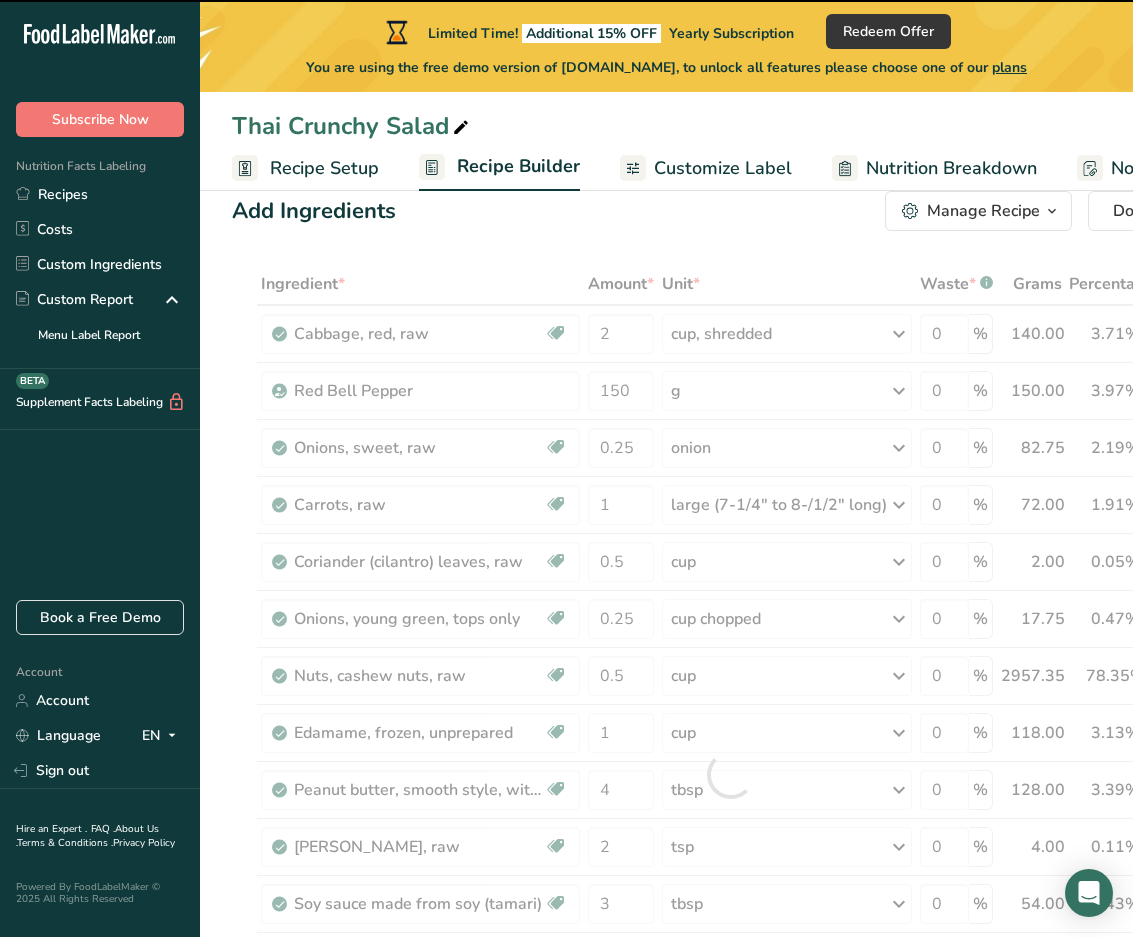 click at bounding box center (899, 562) 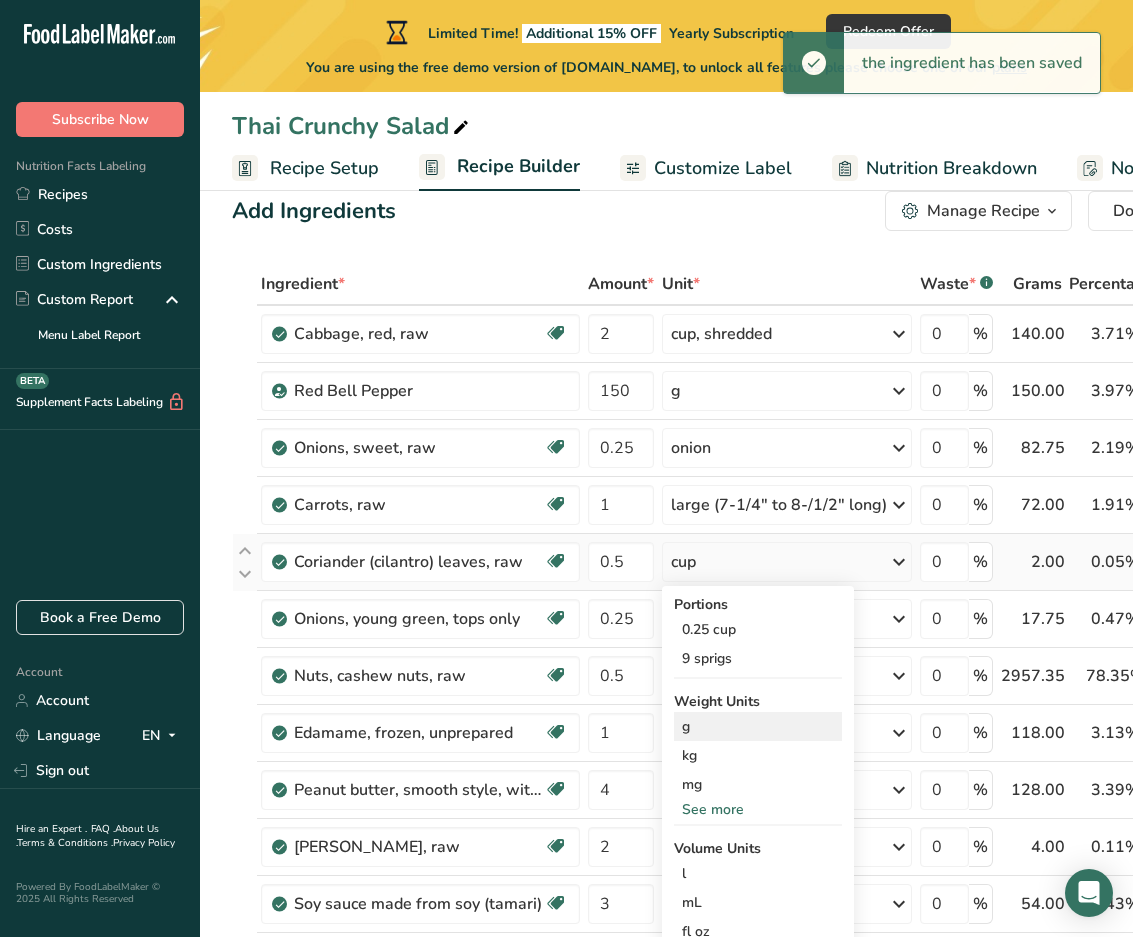 click on "g" at bounding box center (758, 726) 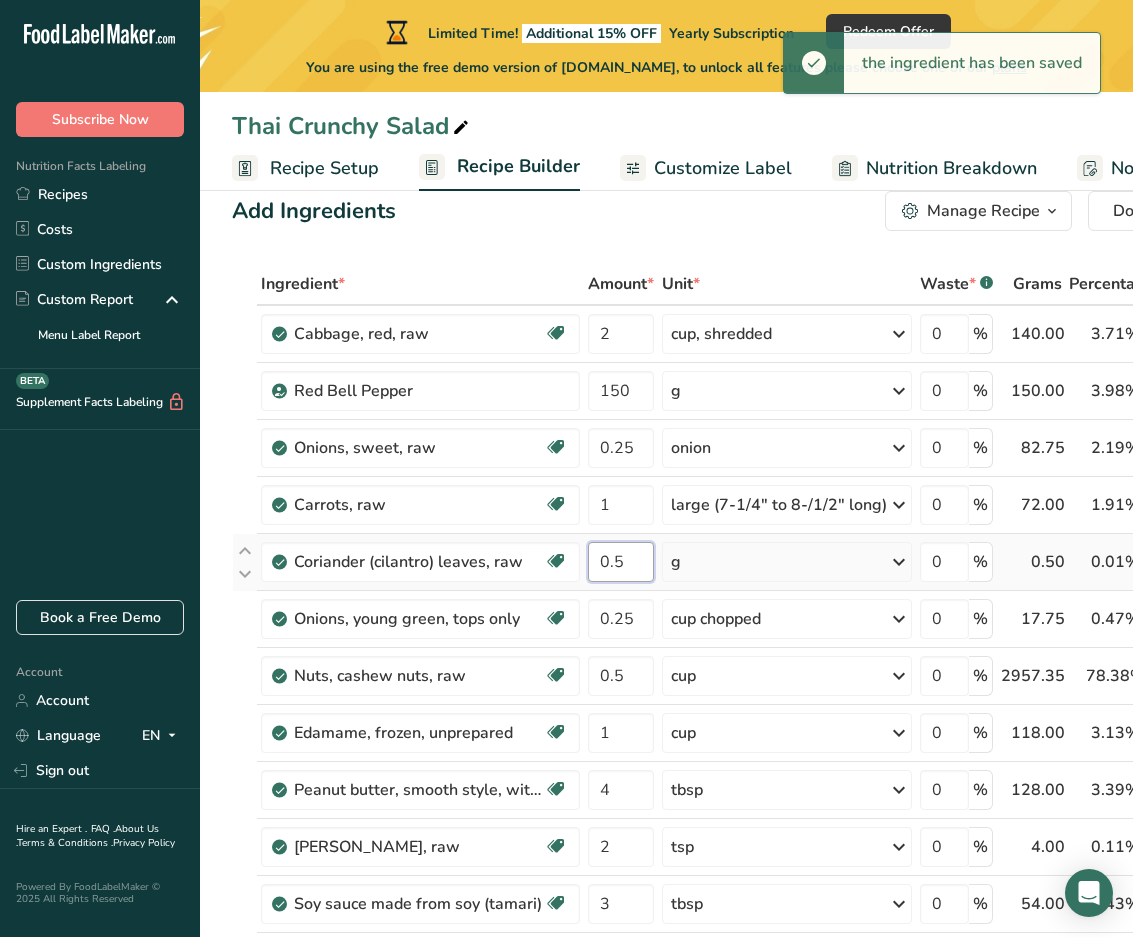 click on "0.5" at bounding box center [621, 562] 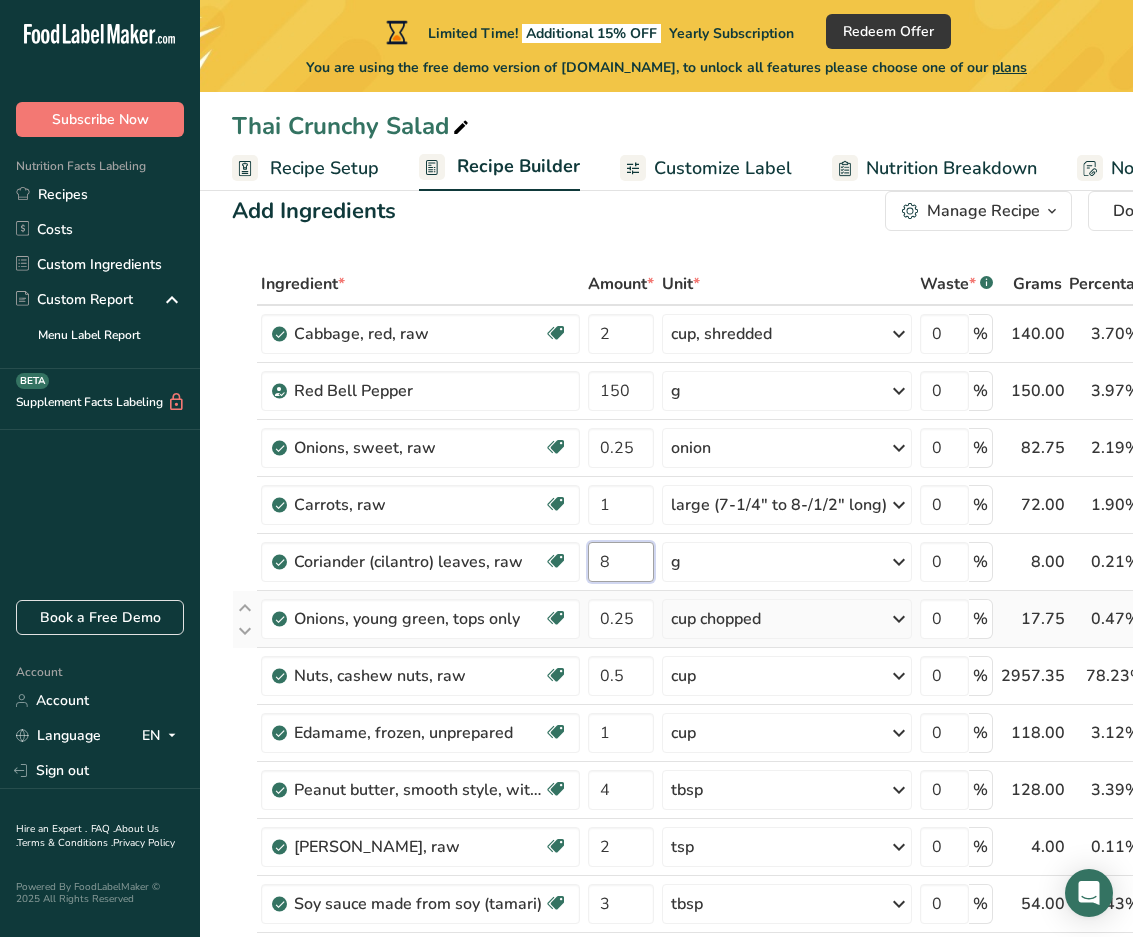 type on "8" 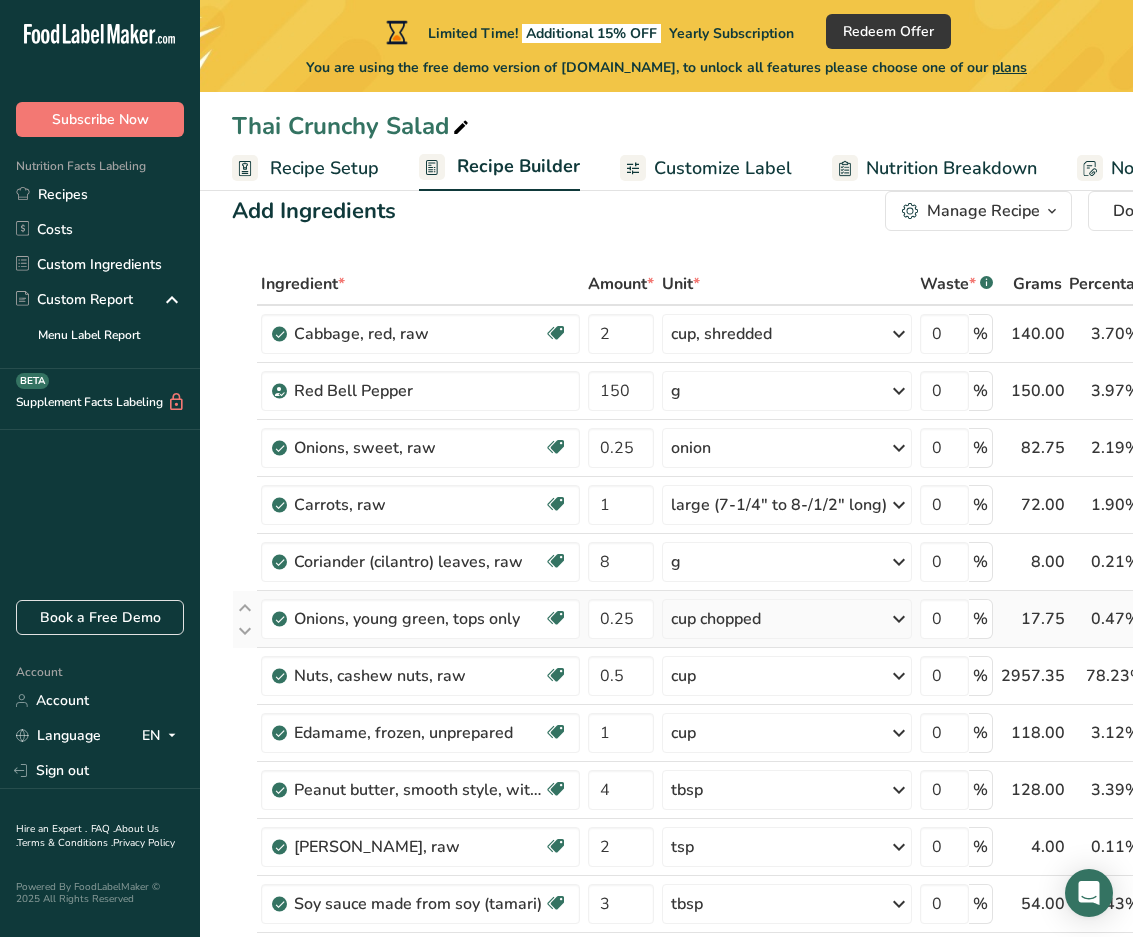 click on "Ingredient *
Amount *
Unit *
Waste *   .a-a{fill:#347362;}.b-a{fill:#fff;}          Grams
Percentage
Cabbage, red, raw
Source of Antioxidants
Dairy free
Gluten free
Vegan
Vegetarian
Soy free
2
cup, shredded
Portions
1 cup, chopped
1 cup, shredded
1 head, large (about 5-1/2" dia)
See more
Weight Units
g
kg
mg
See more
Volume Units
l
Volume units require a density conversion. If you know your ingredient's density enter it below. Otherwise, click on "RIA" our AI Regulatory bot - she will be able to help you
lb/ft3
g/cm3" at bounding box center [730, 774] 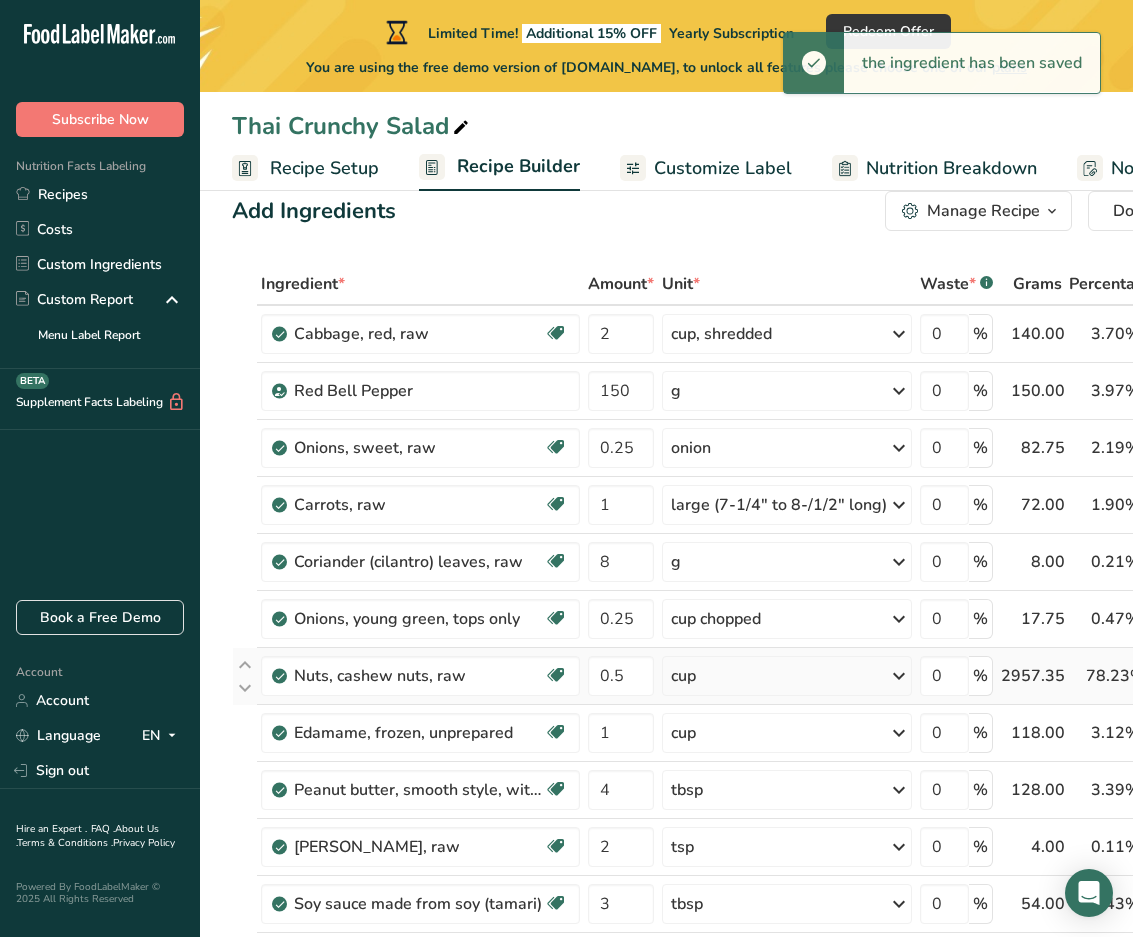 click on "cup" at bounding box center (787, 676) 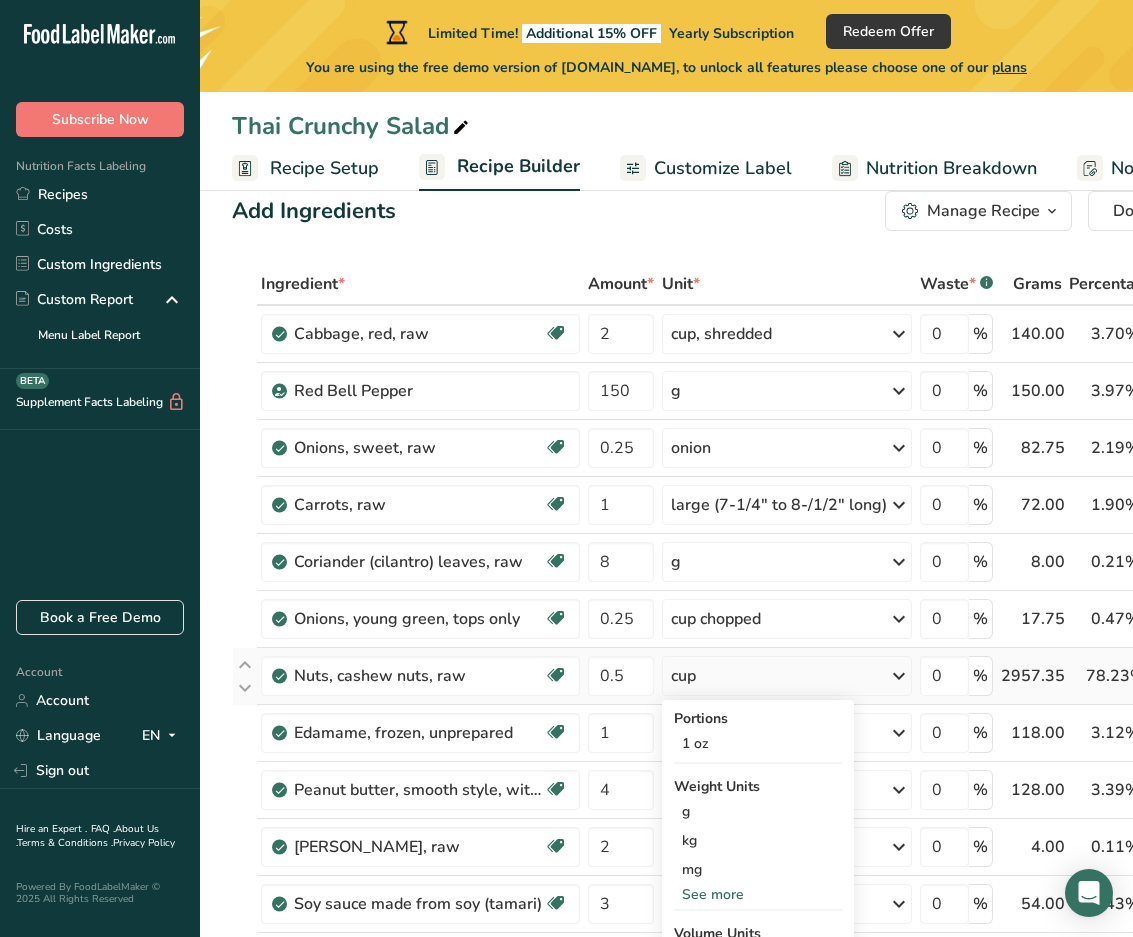 click on "cup" at bounding box center (787, 676) 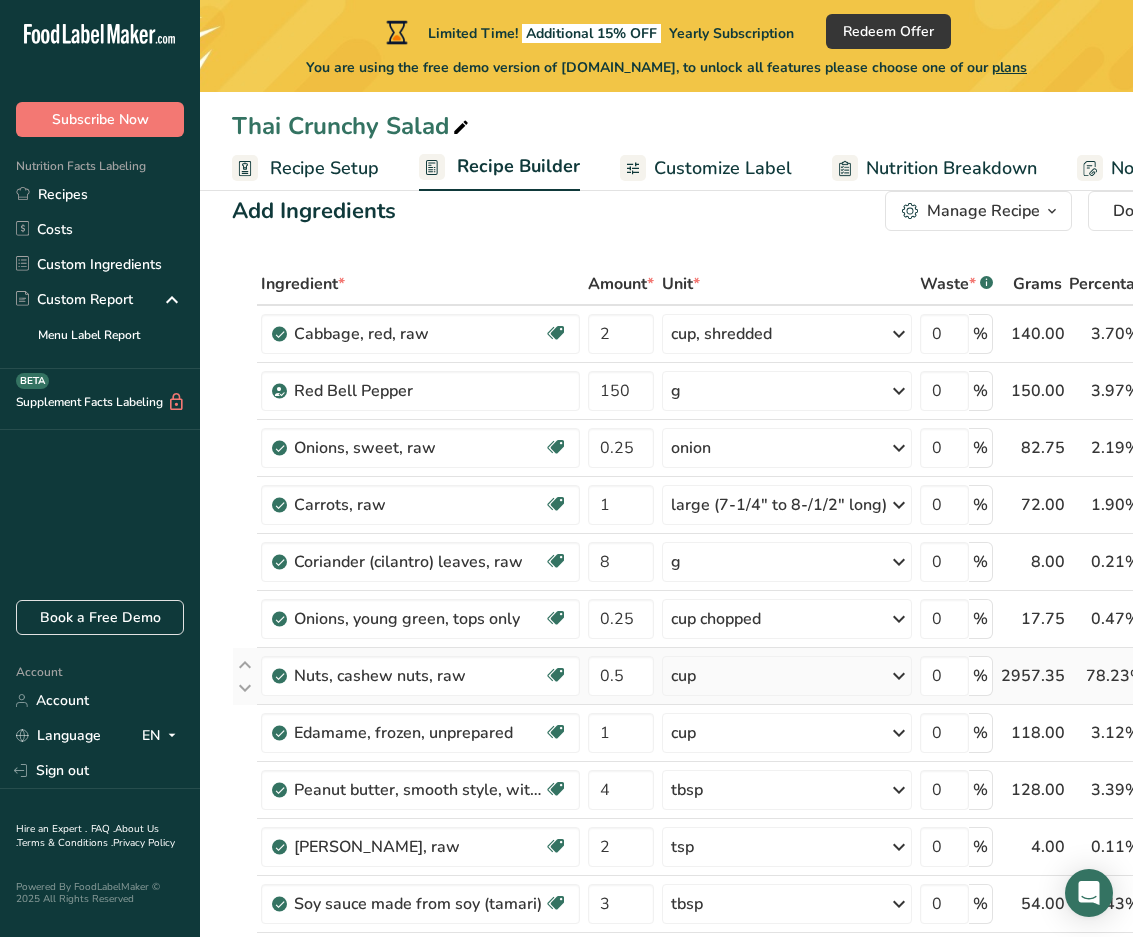 click on "cup" at bounding box center (787, 676) 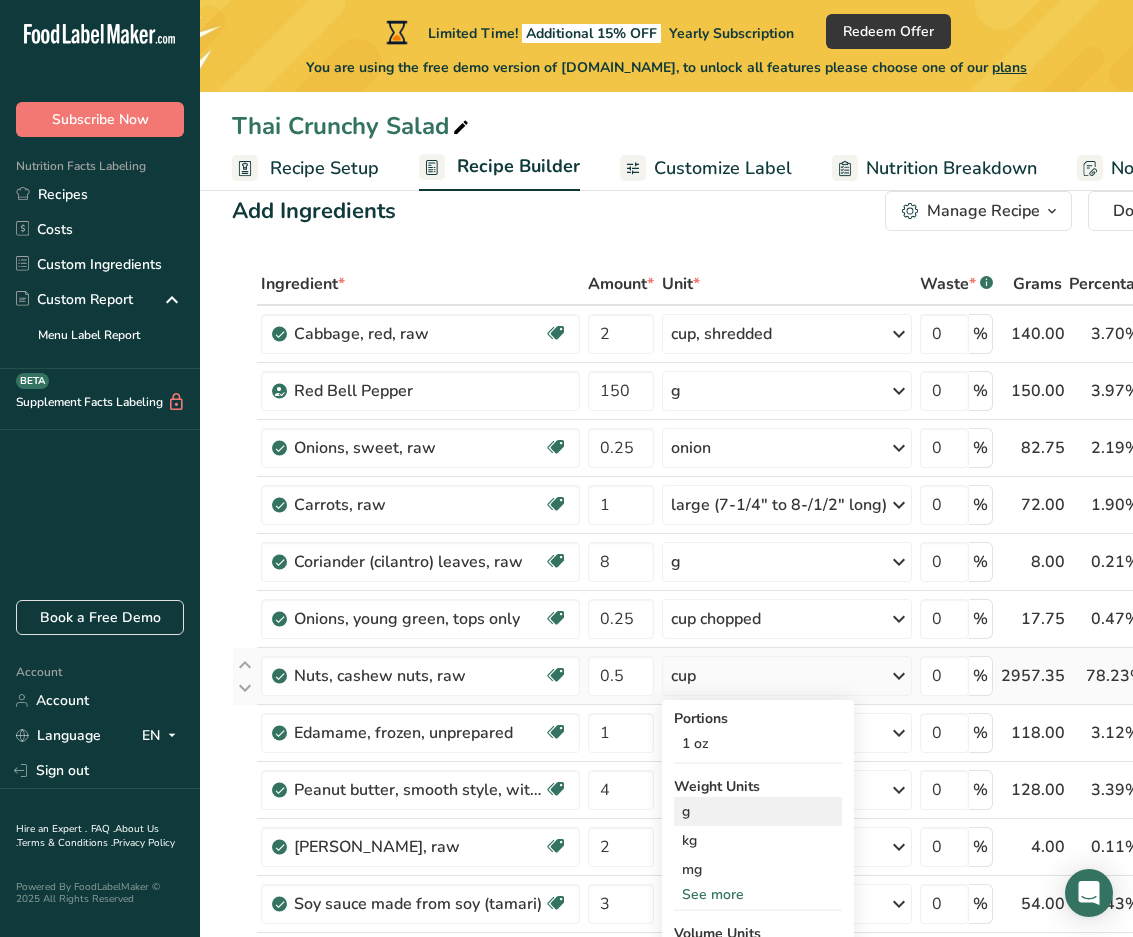 click on "g" at bounding box center [758, 811] 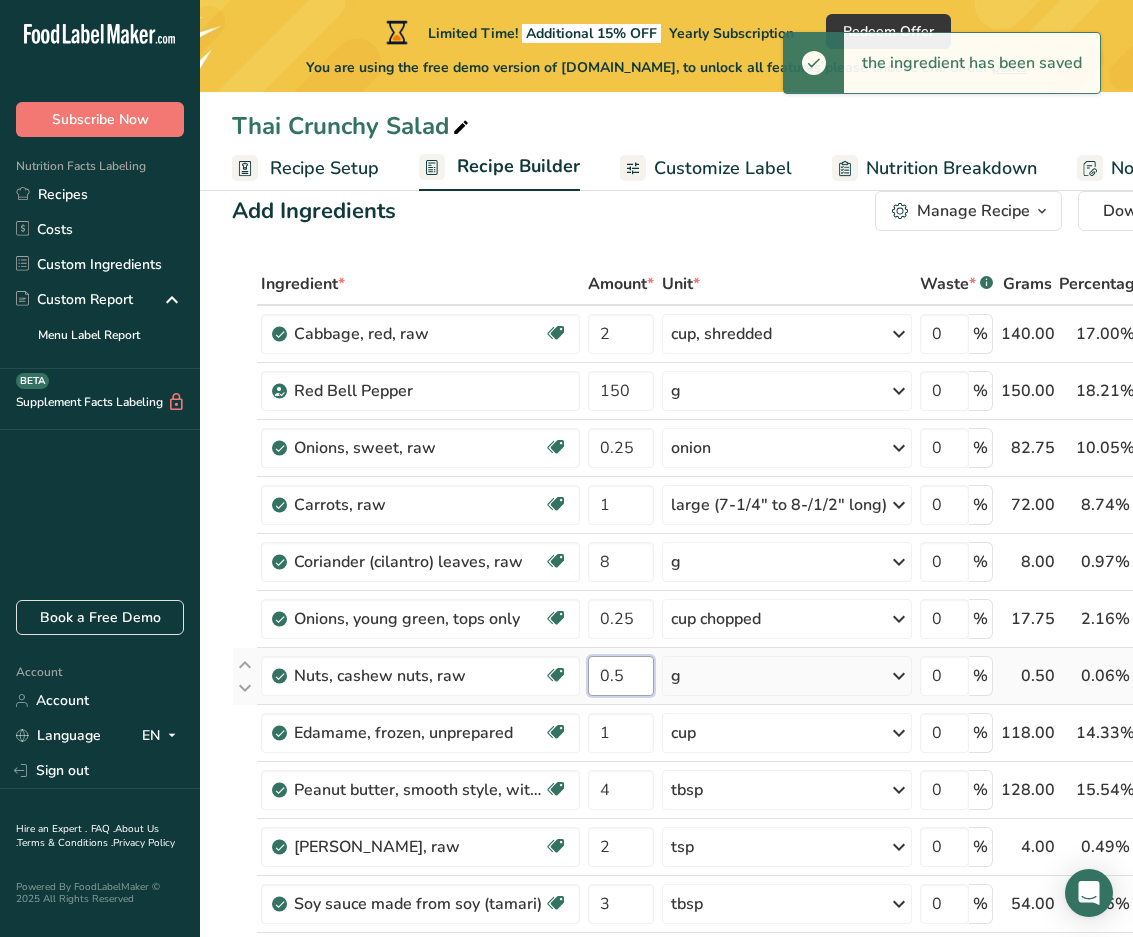 click on "0.5" at bounding box center [621, 676] 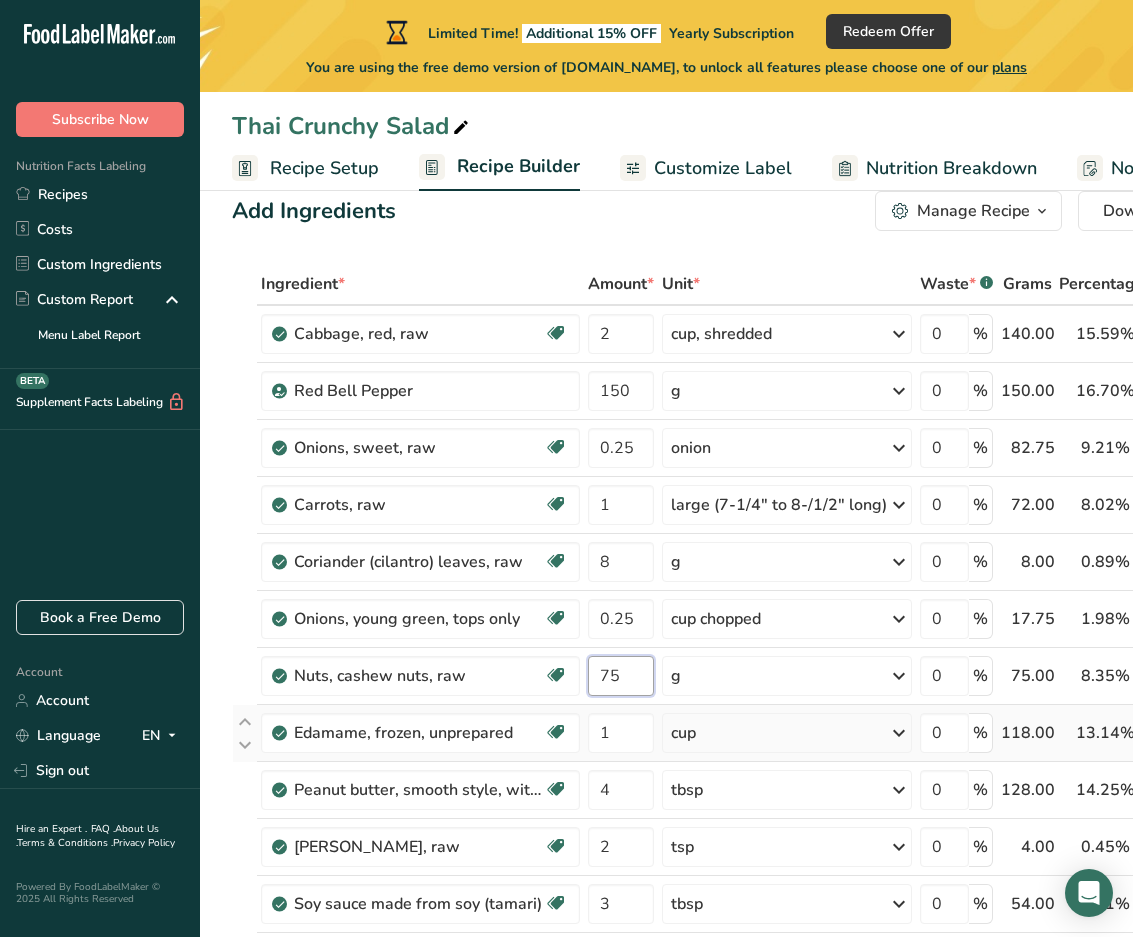 type on "75" 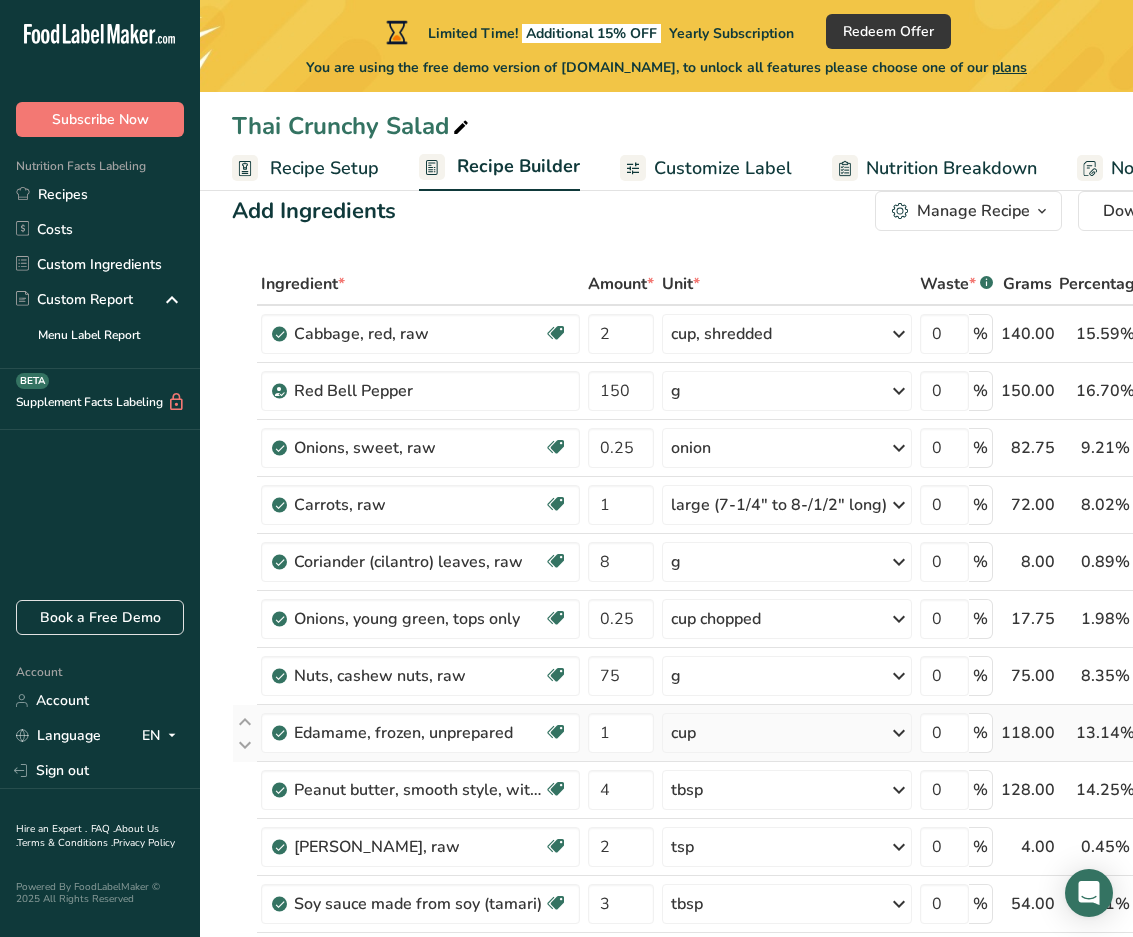 click on "Ingredient *
Amount *
Unit *
Waste *   .a-a{fill:#347362;}.b-a{fill:#fff;}          Grams
Percentage
Cabbage, red, raw
Source of Antioxidants
Dairy free
Gluten free
Vegan
Vegetarian
Soy free
2
cup, shredded
Portions
1 cup, chopped
1 cup, shredded
1 head, large (about 5-1/2" dia)
See more
Weight Units
g
kg
mg
See more
Volume Units
l
Volume units require a density conversion. If you know your ingredient's density enter it below. Otherwise, click on "RIA" our AI Regulatory bot - she will be able to help you
lb/ft3
g/cm3" at bounding box center [725, 774] 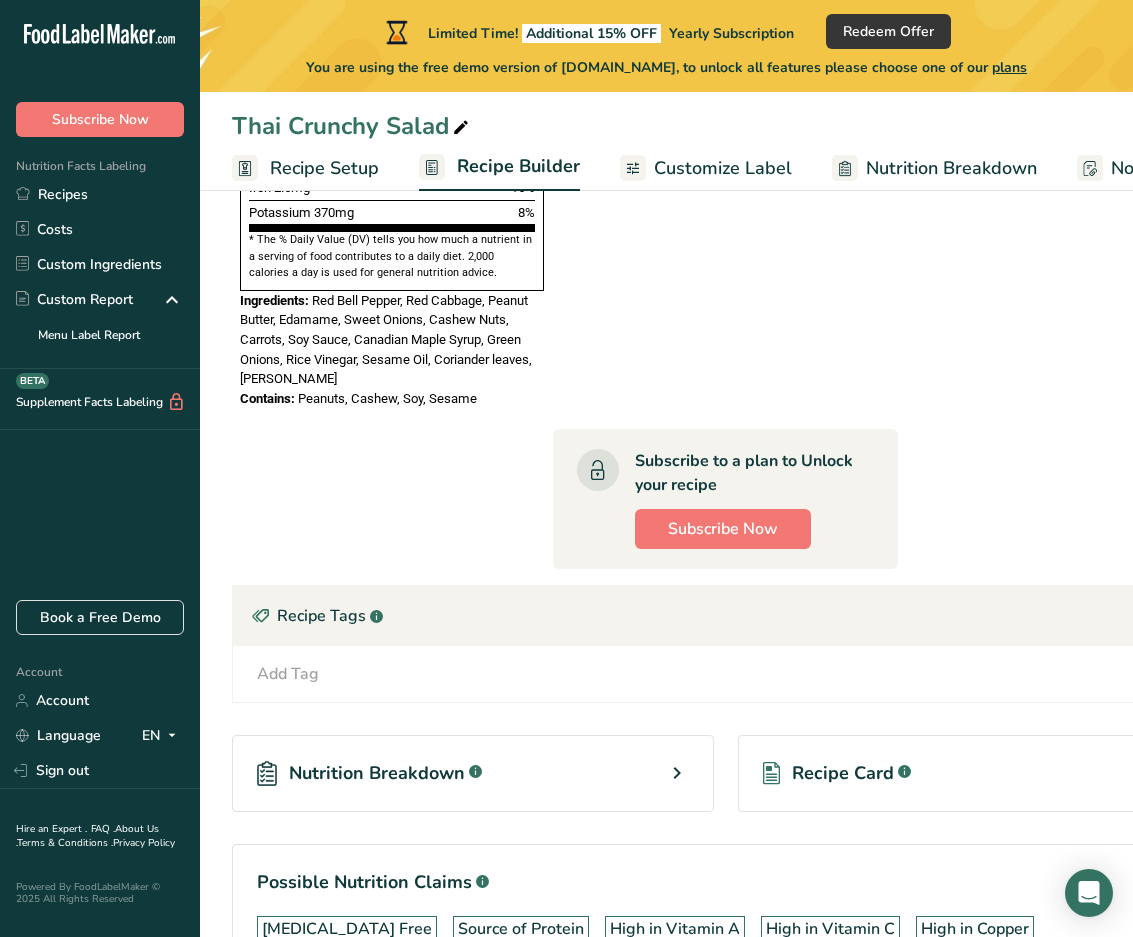 scroll, scrollTop: 1810, scrollLeft: 0, axis: vertical 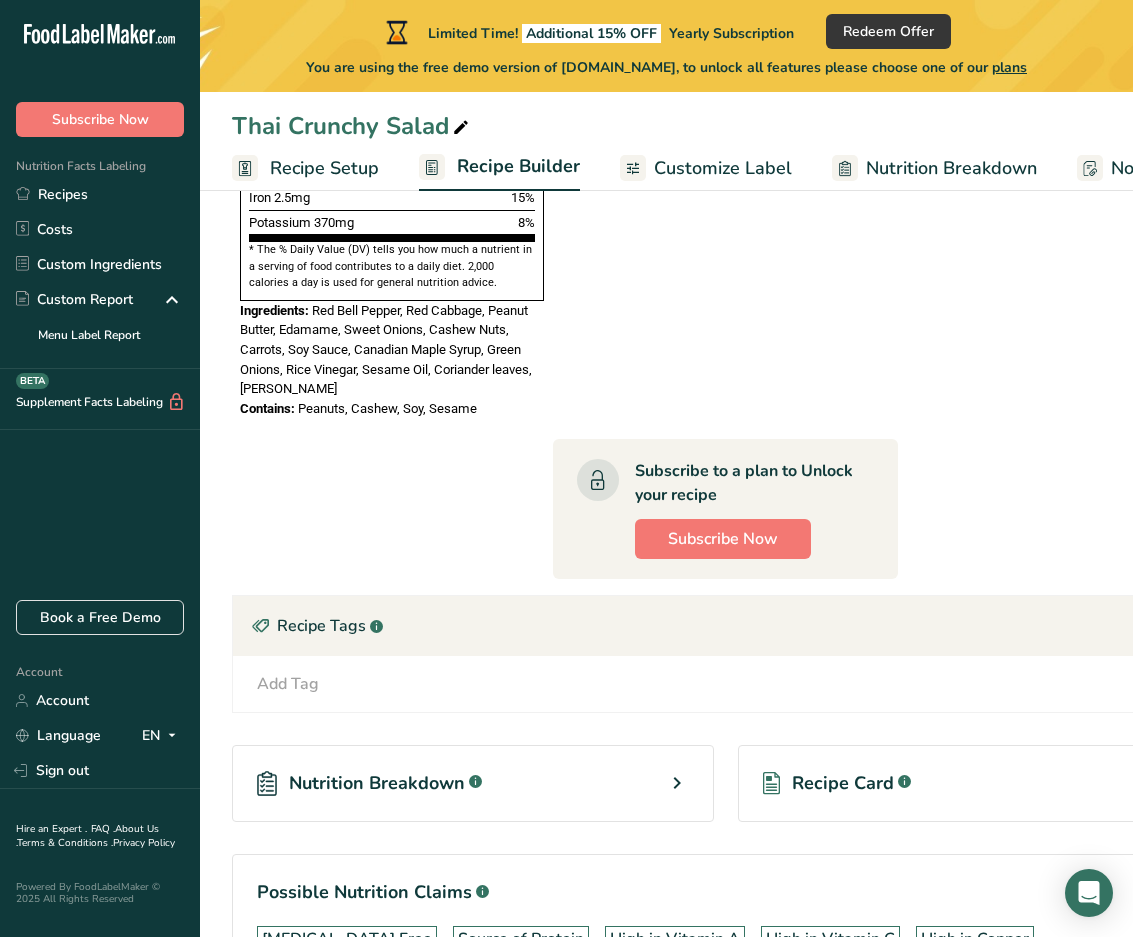 click at bounding box center [677, 783] 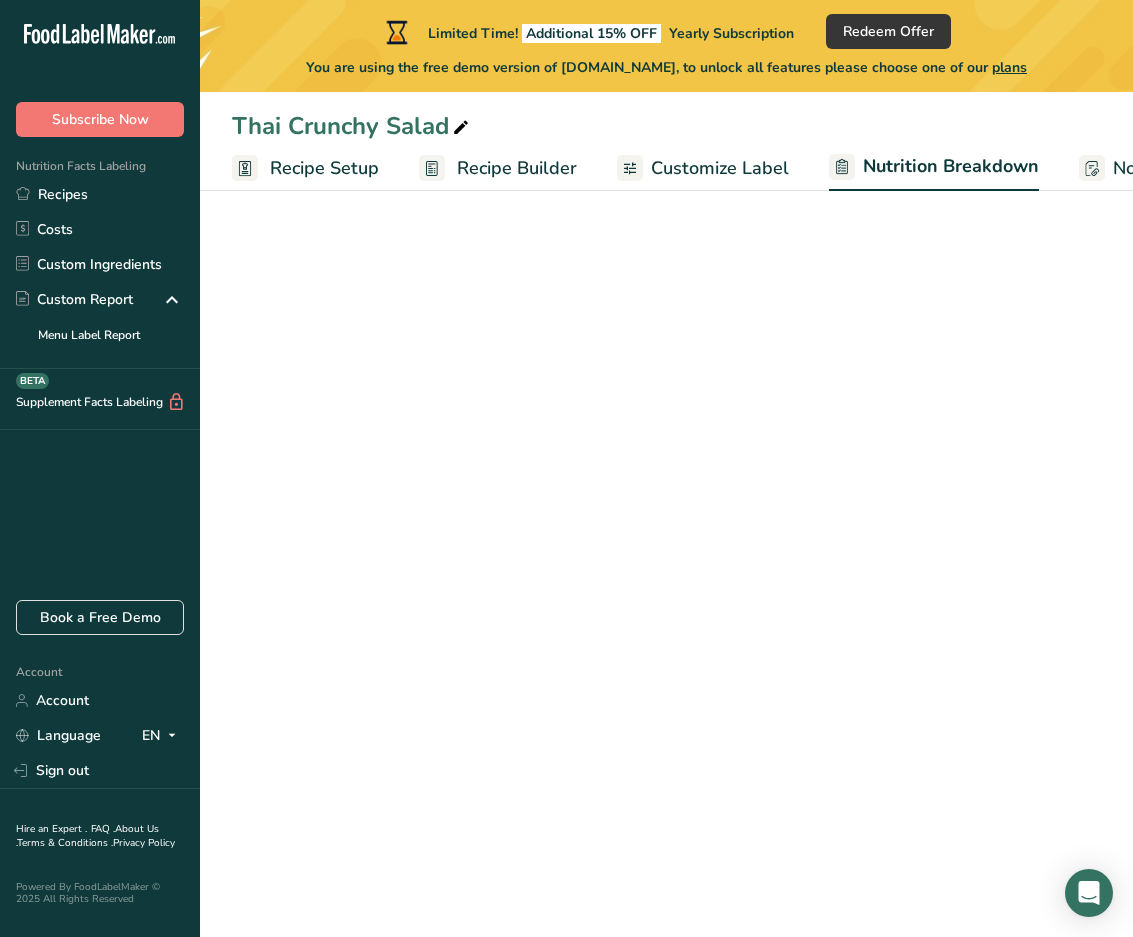 select on "Calories" 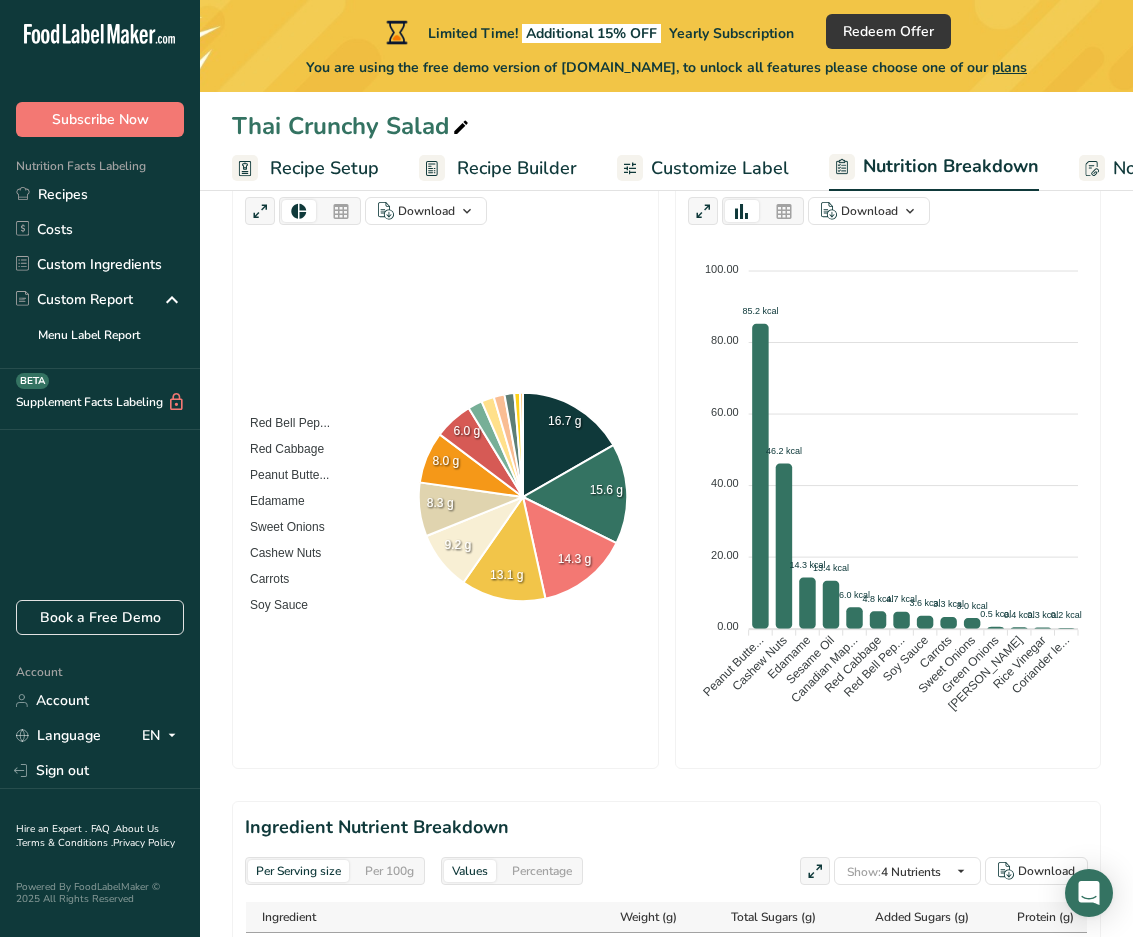 scroll, scrollTop: 0, scrollLeft: 0, axis: both 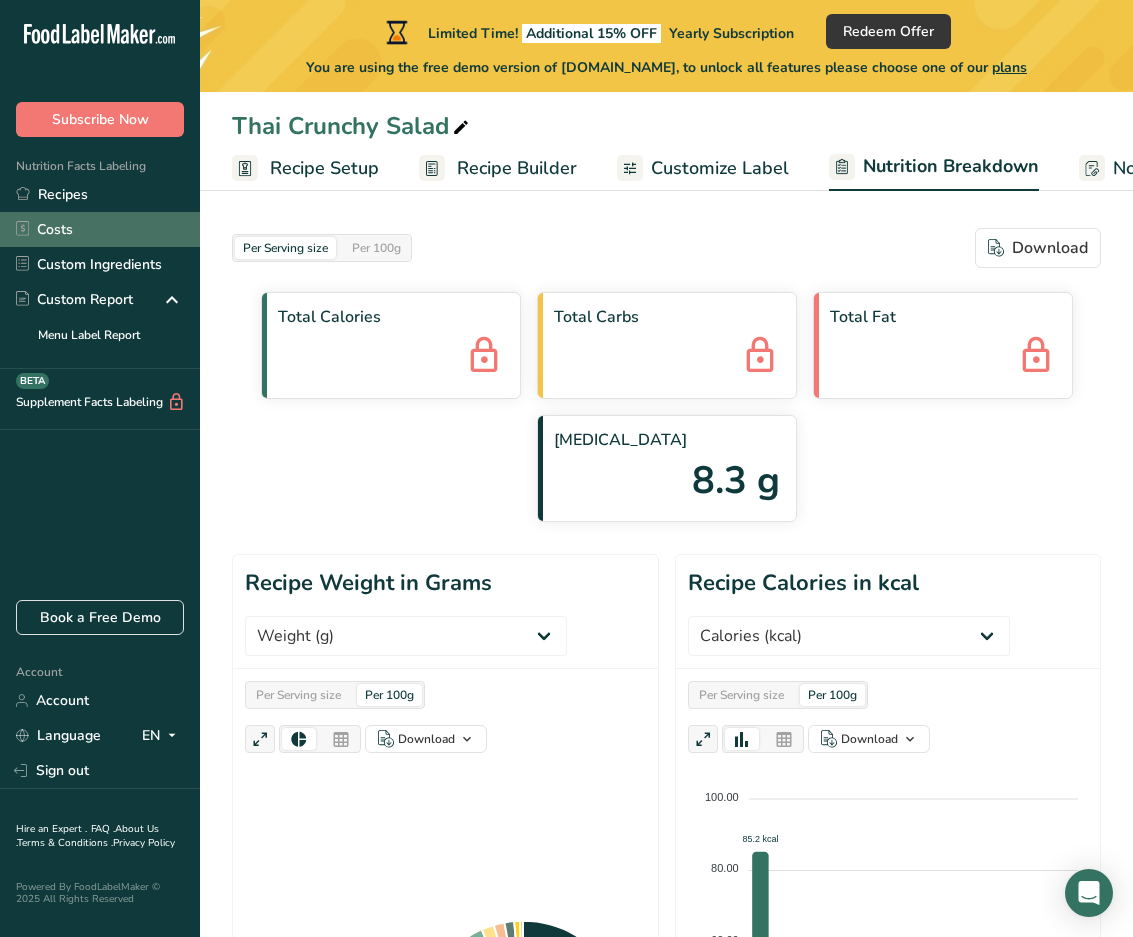 click on "Costs" at bounding box center [100, 229] 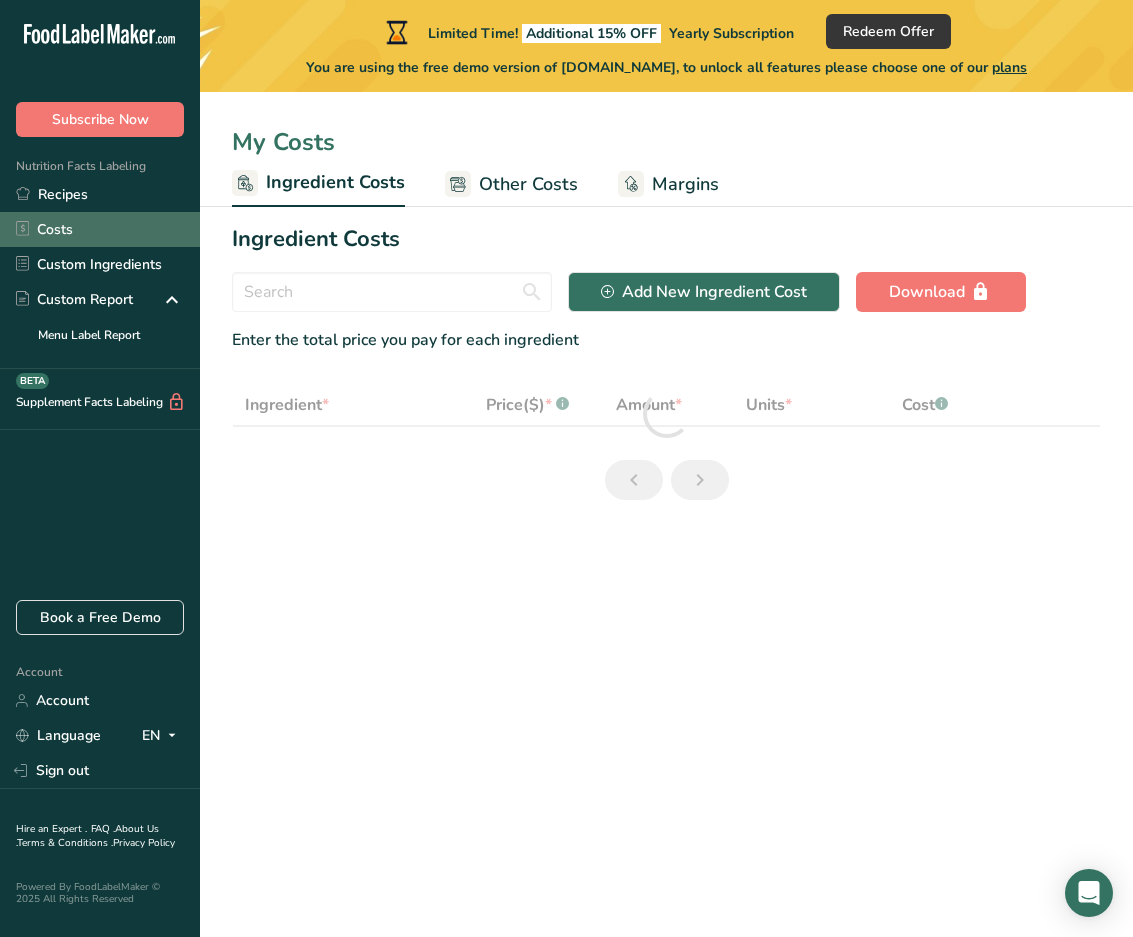 select on "1" 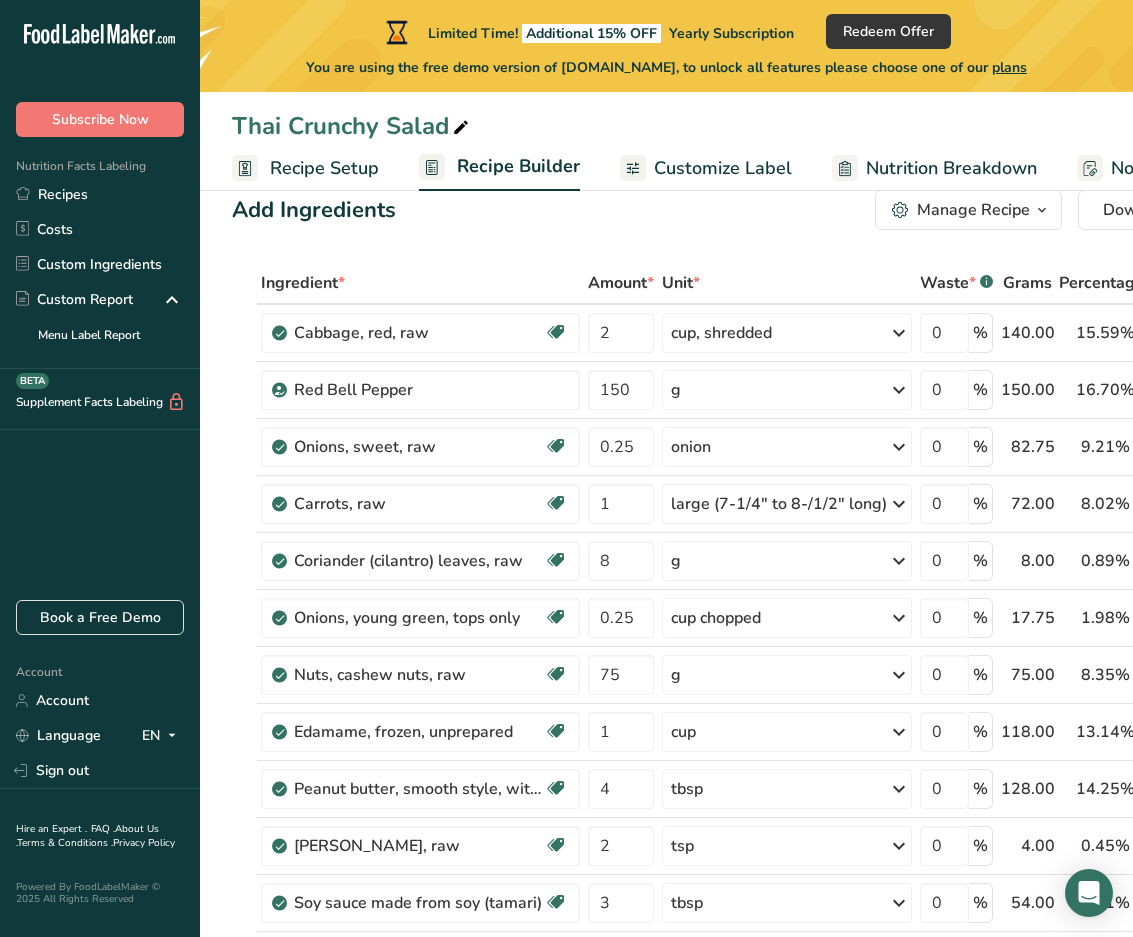 scroll, scrollTop: 47, scrollLeft: 0, axis: vertical 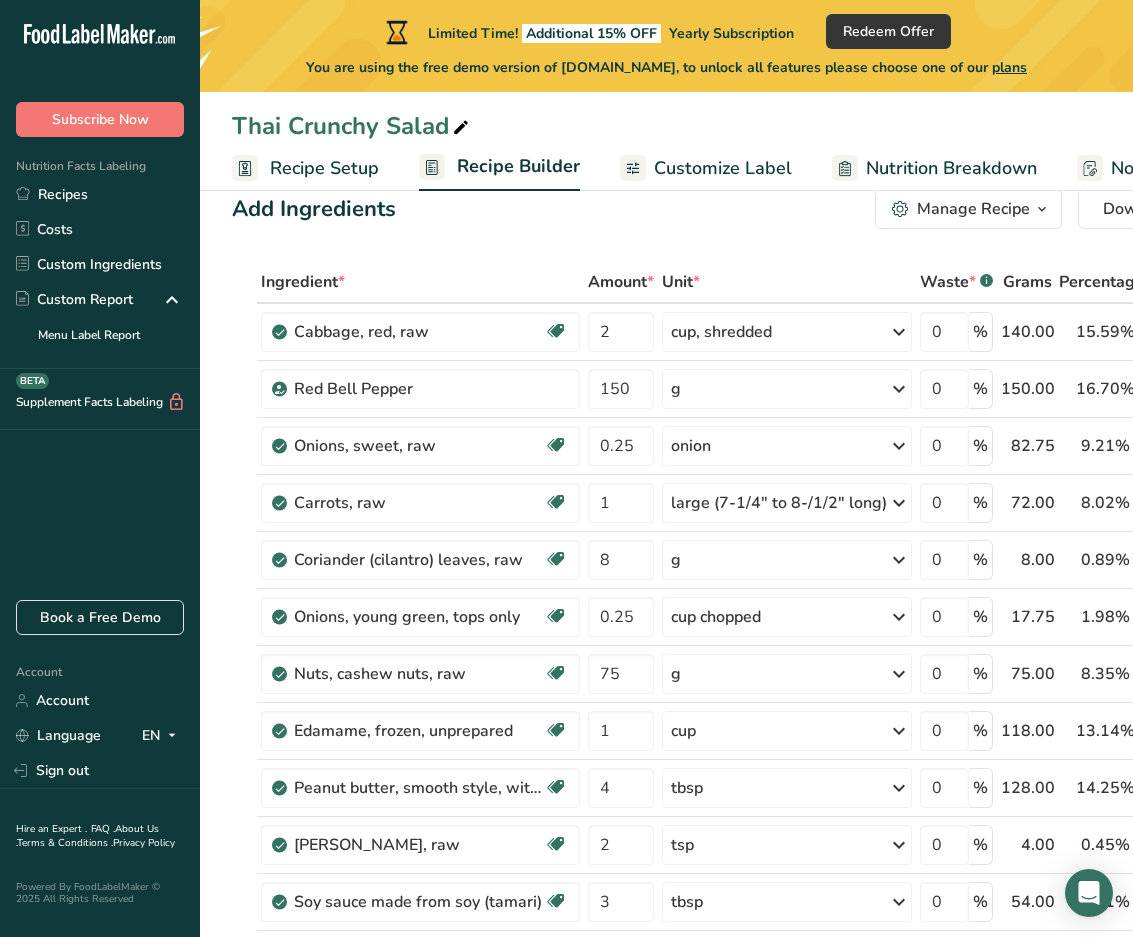 click on "Nutrition Breakdown" at bounding box center (951, 168) 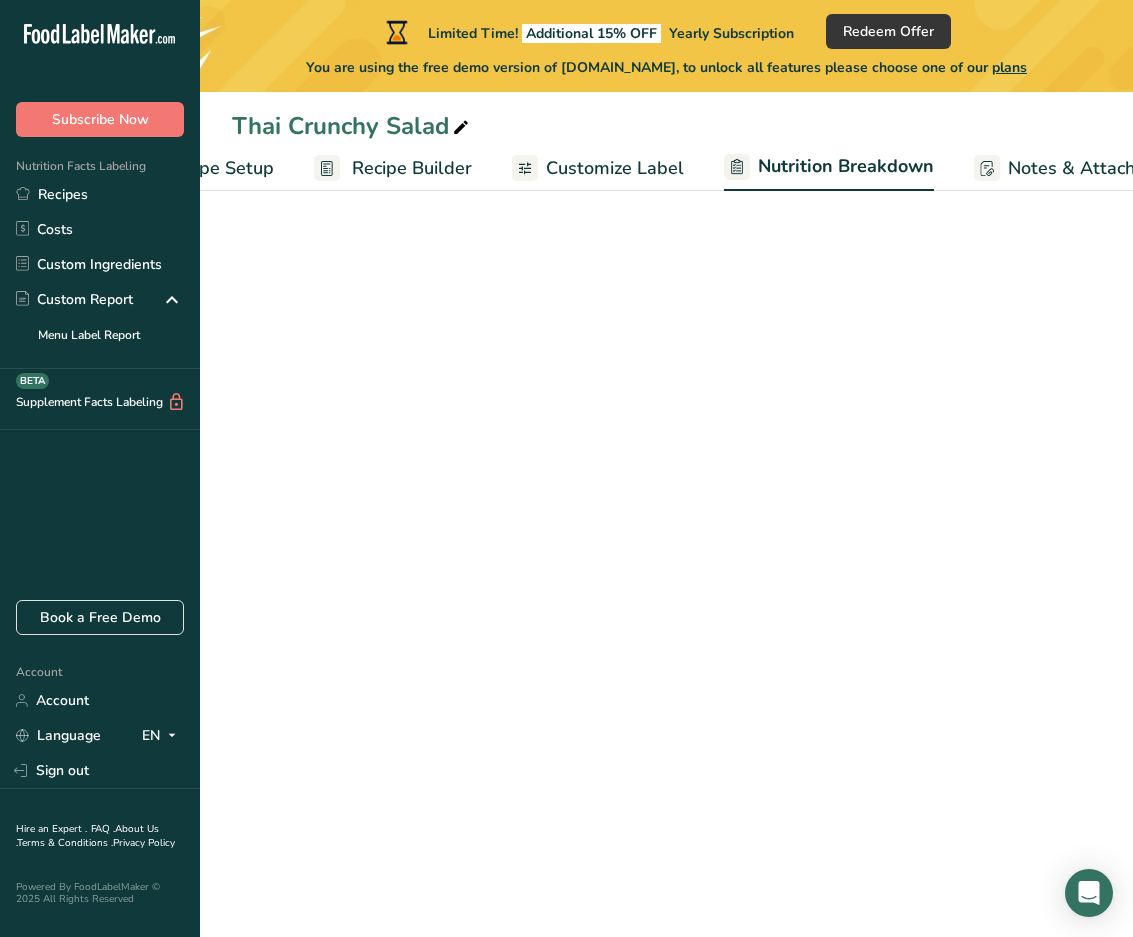 select on "Calories" 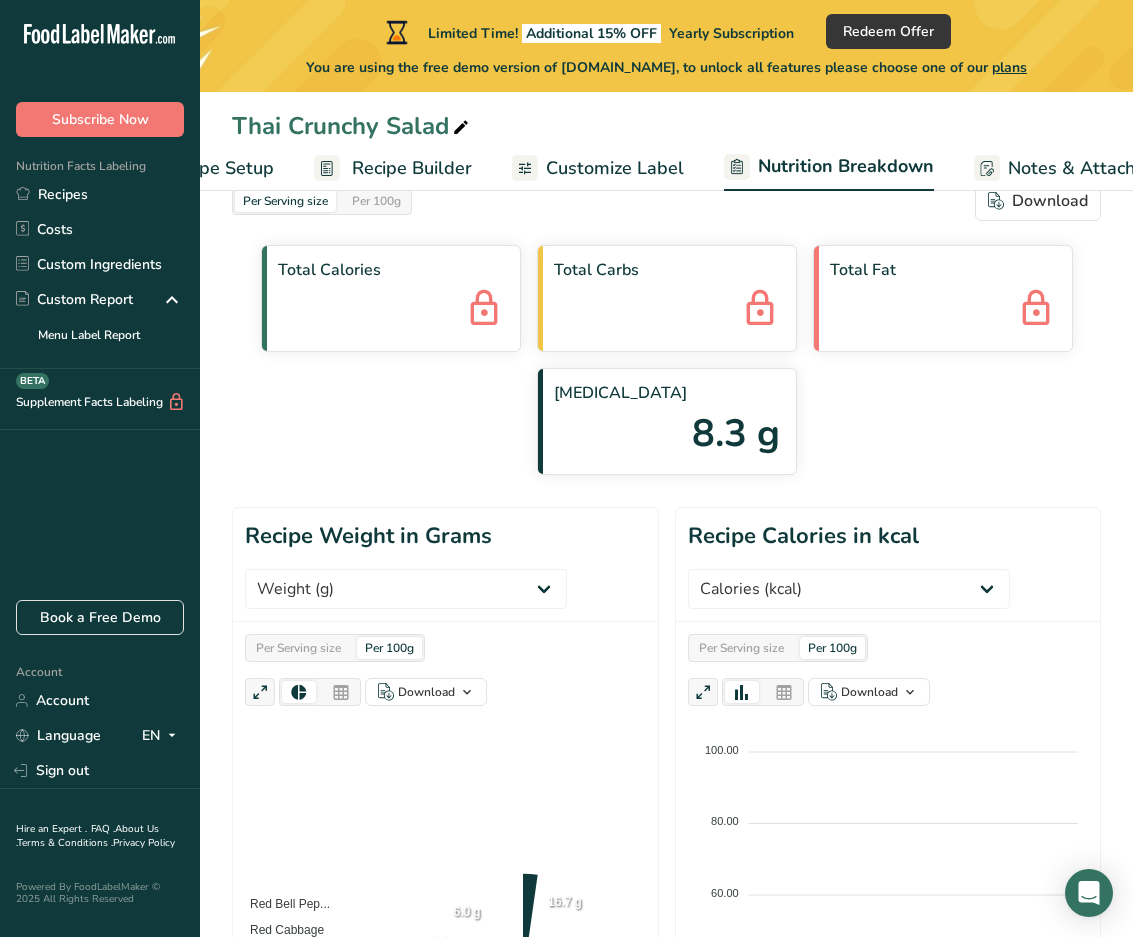 scroll, scrollTop: 0, scrollLeft: 390, axis: horizontal 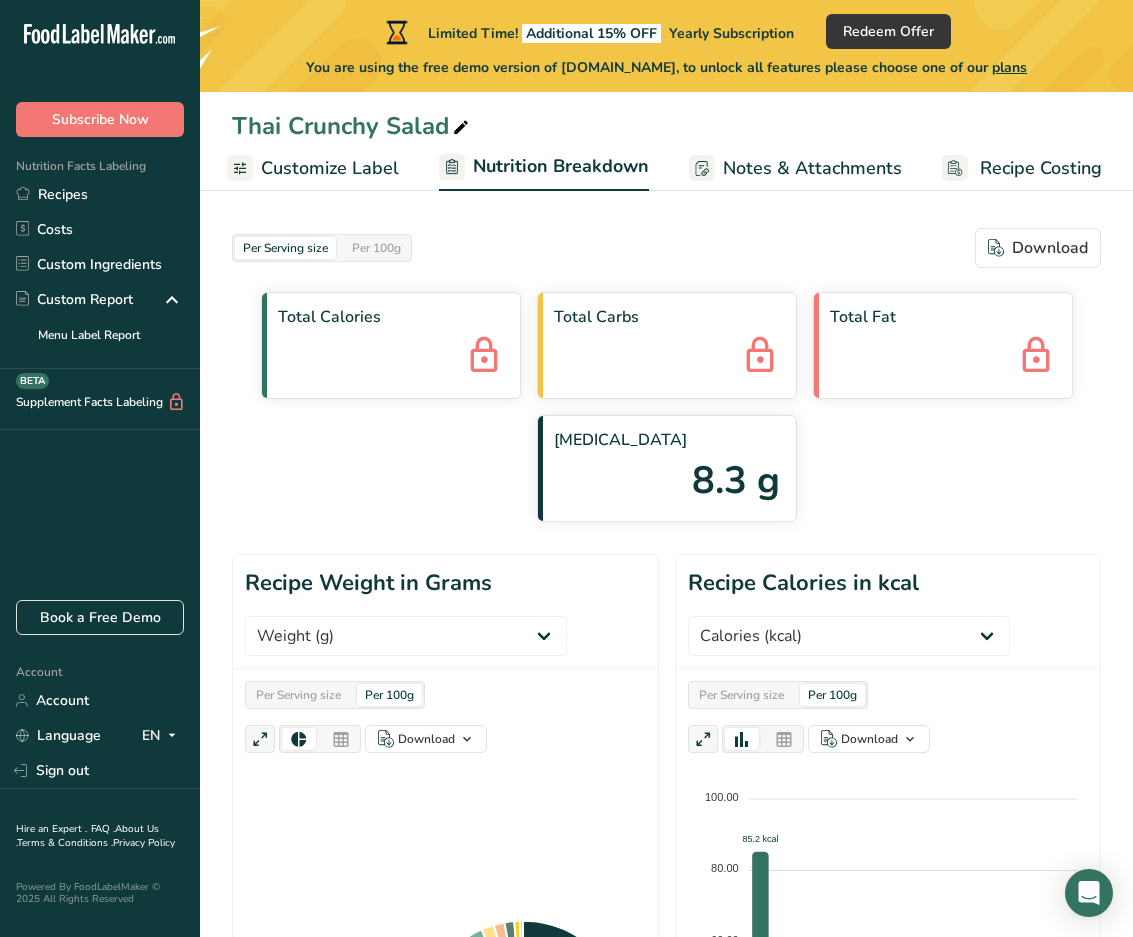 click on ".a-20{fill:#fff;}" at bounding box center (100, 39) 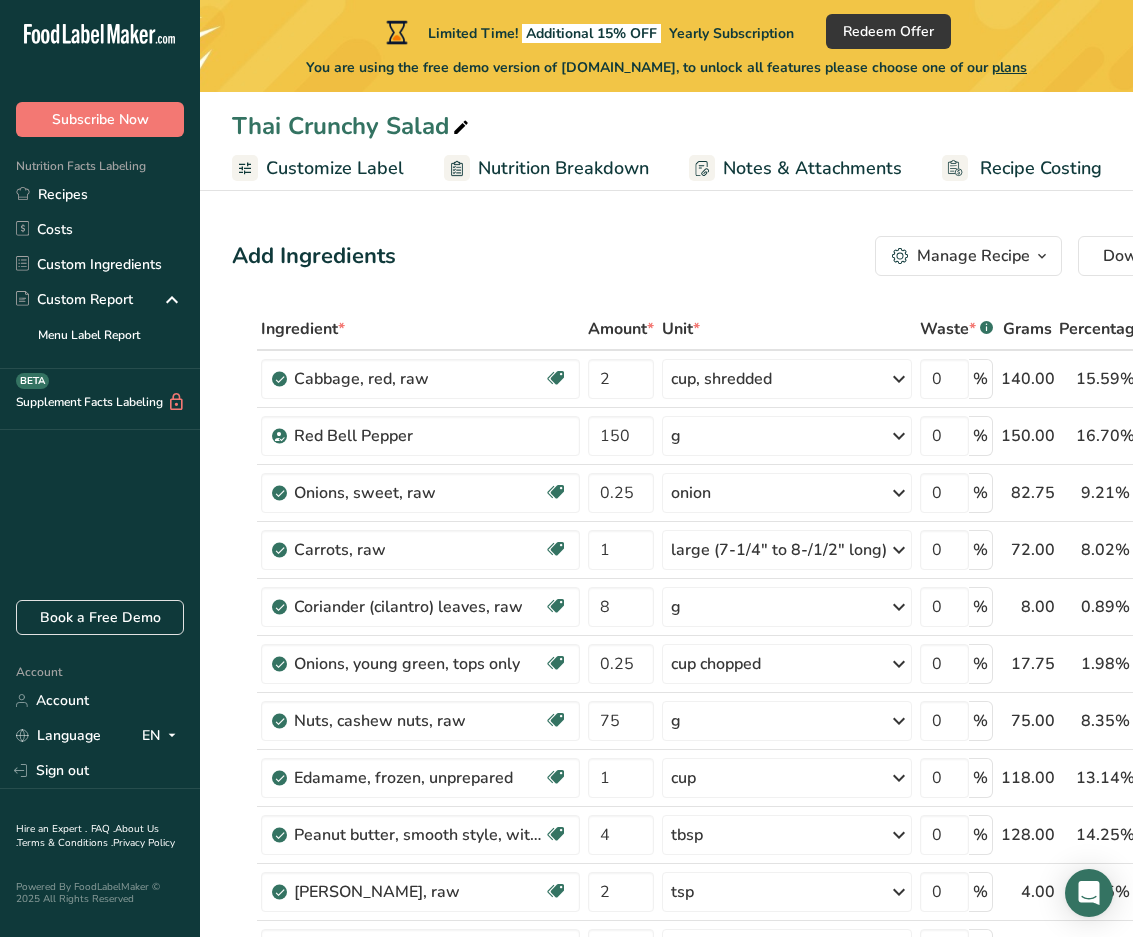 scroll, scrollTop: 47, scrollLeft: 0, axis: vertical 